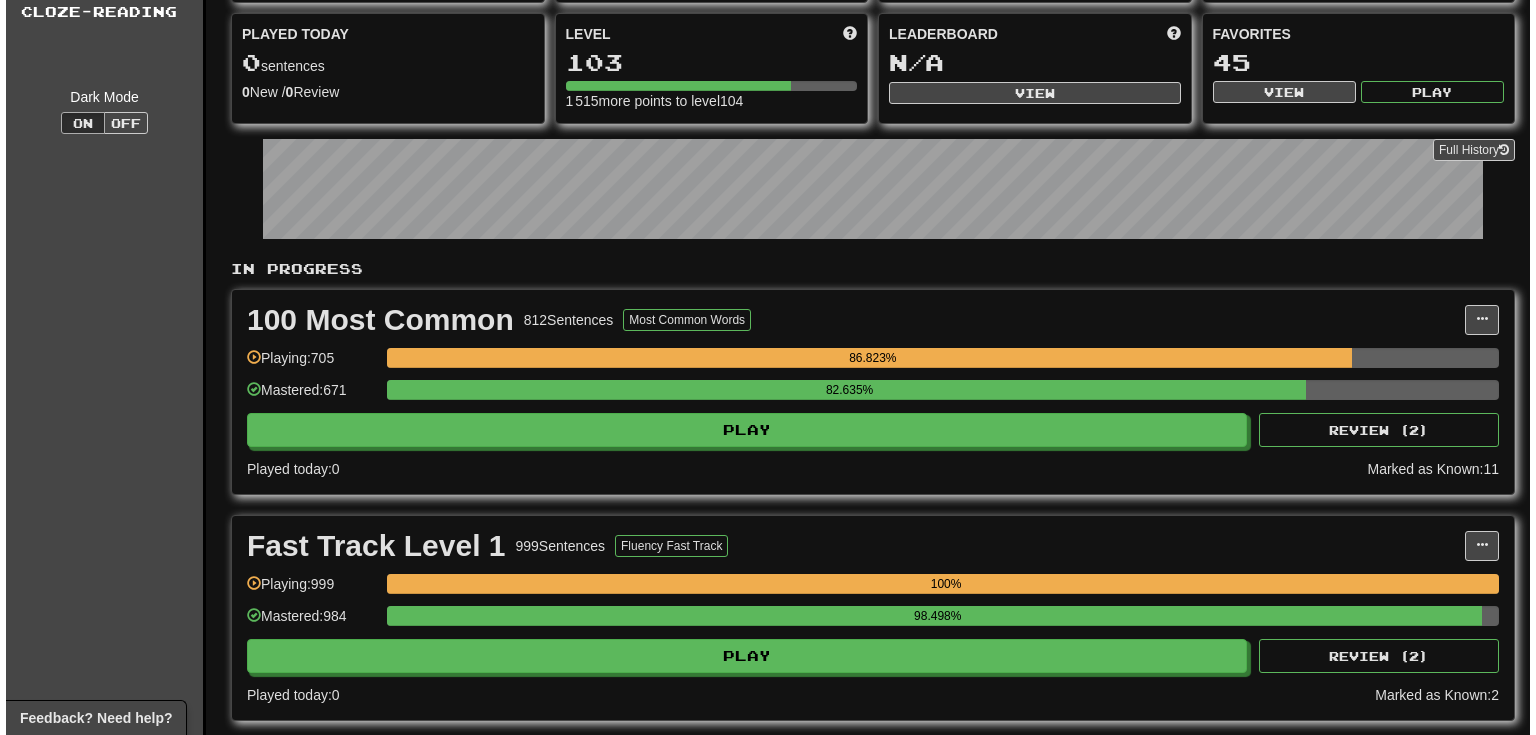 scroll, scrollTop: 213, scrollLeft: 0, axis: vertical 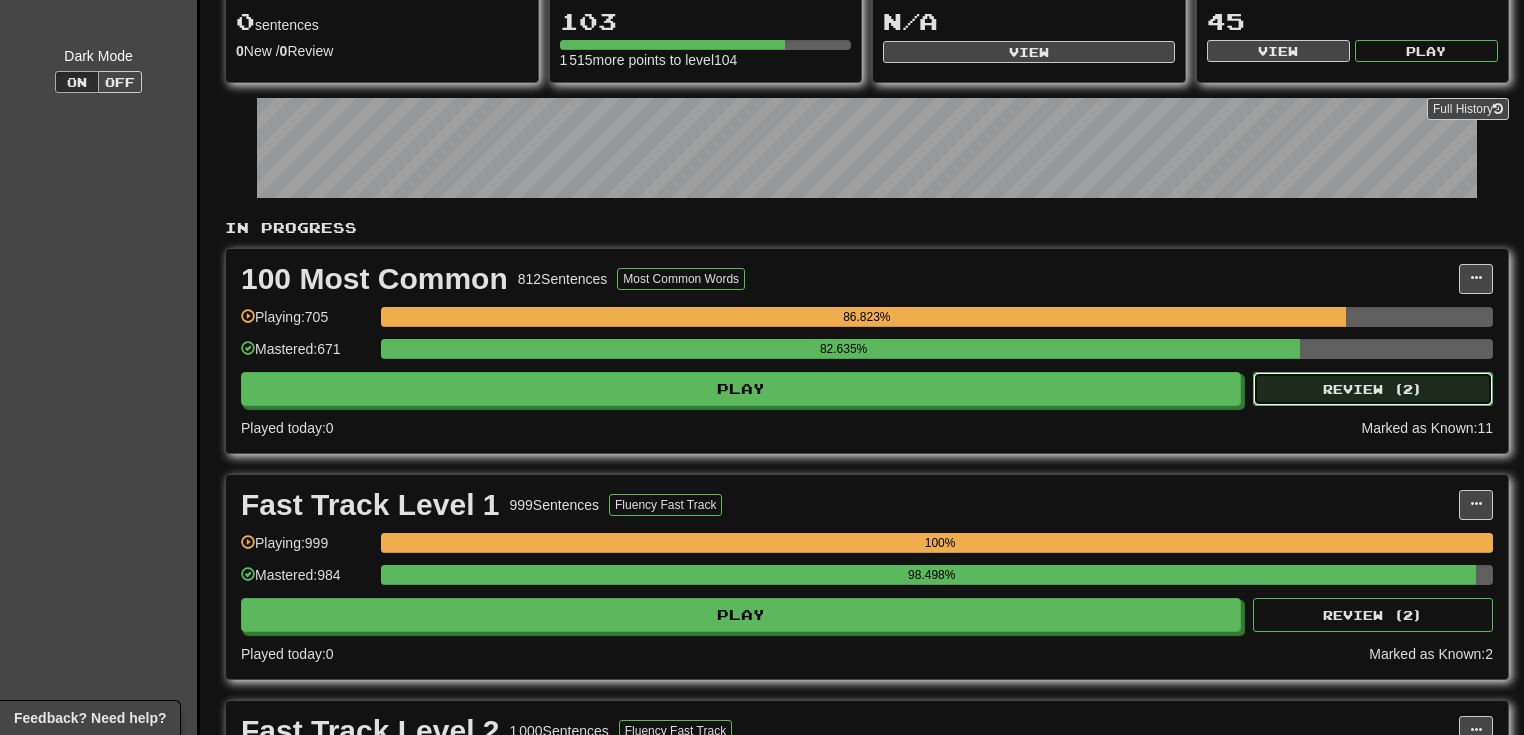 click on "Review ( 2 )" at bounding box center (1373, 389) 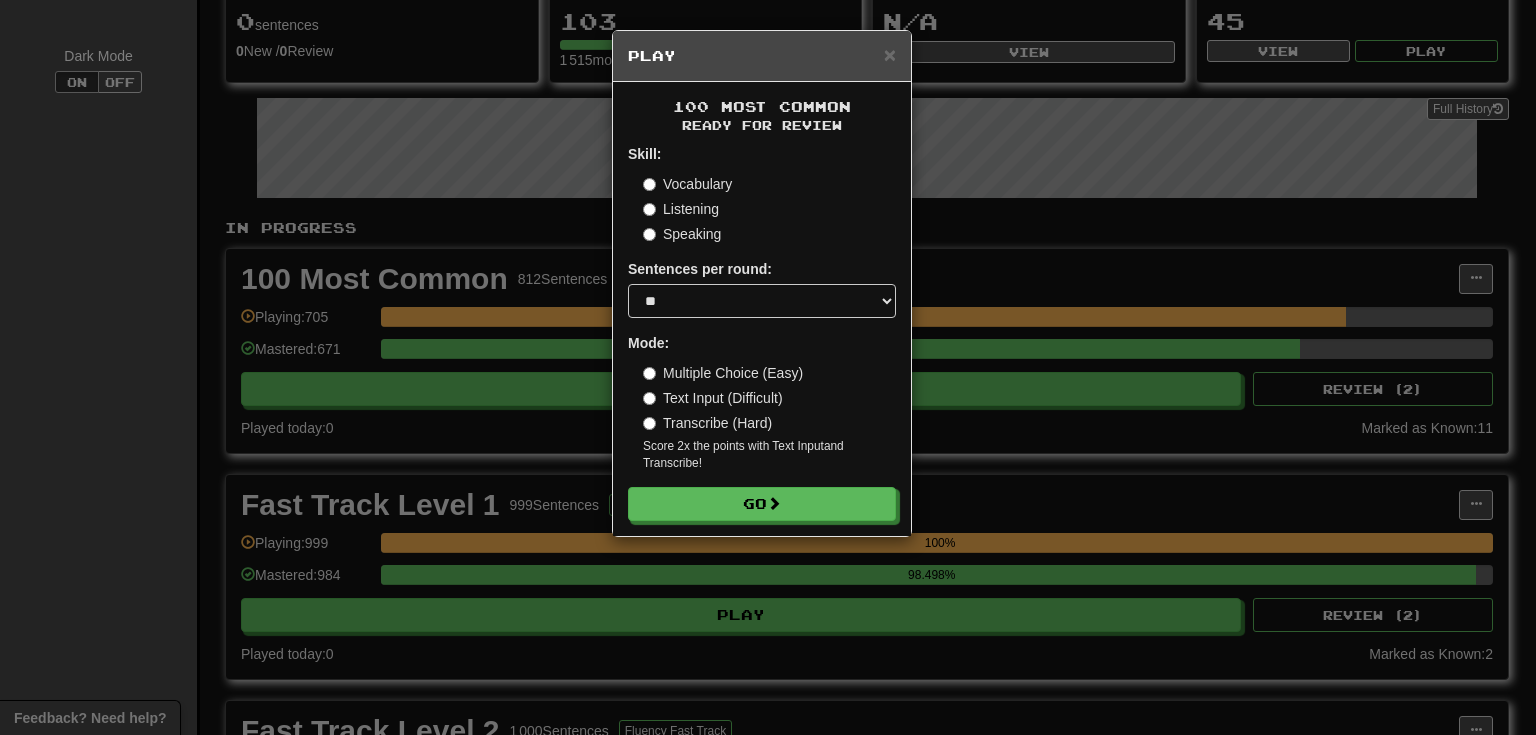 click on "Vocabulary" at bounding box center (769, 184) 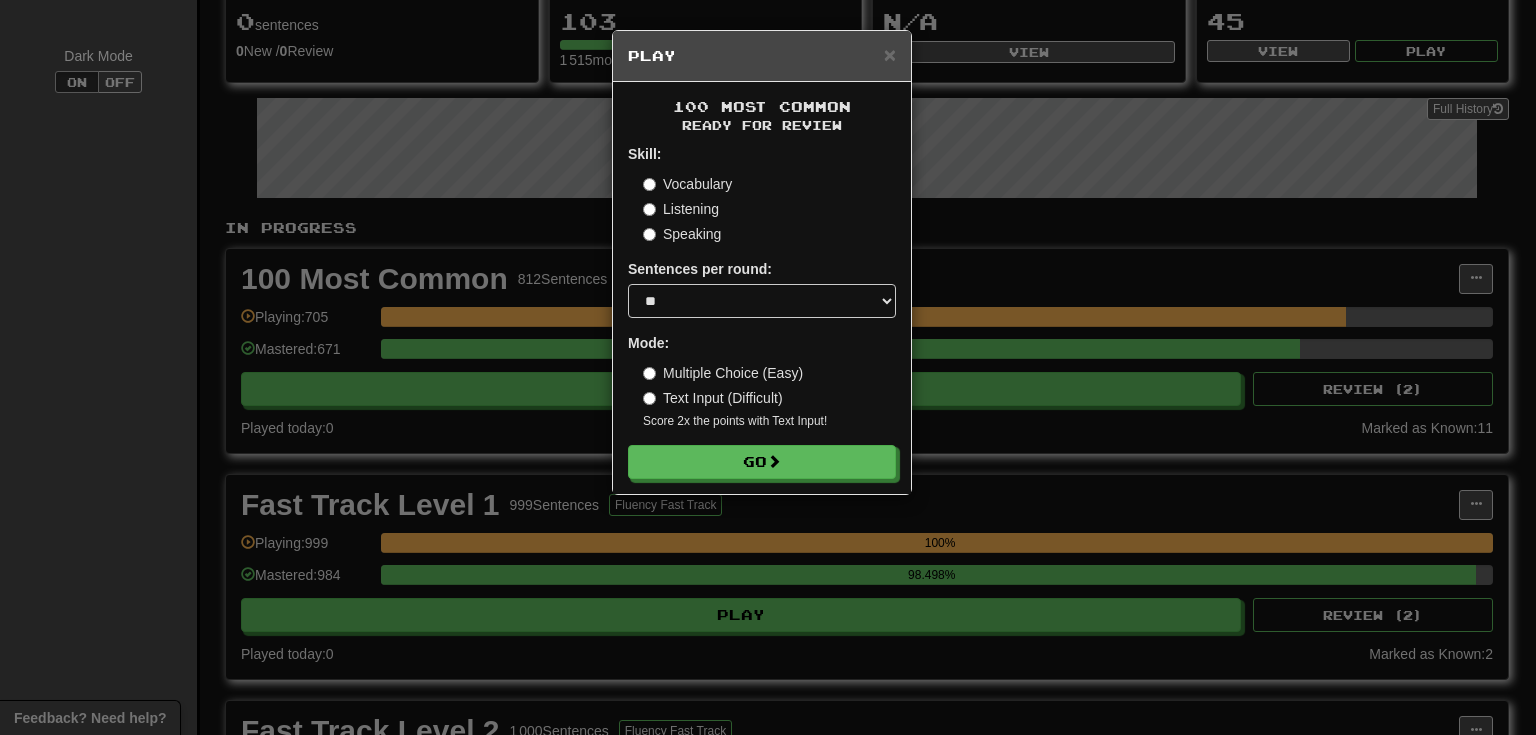 click on "Text Input (Difficult)" at bounding box center [713, 398] 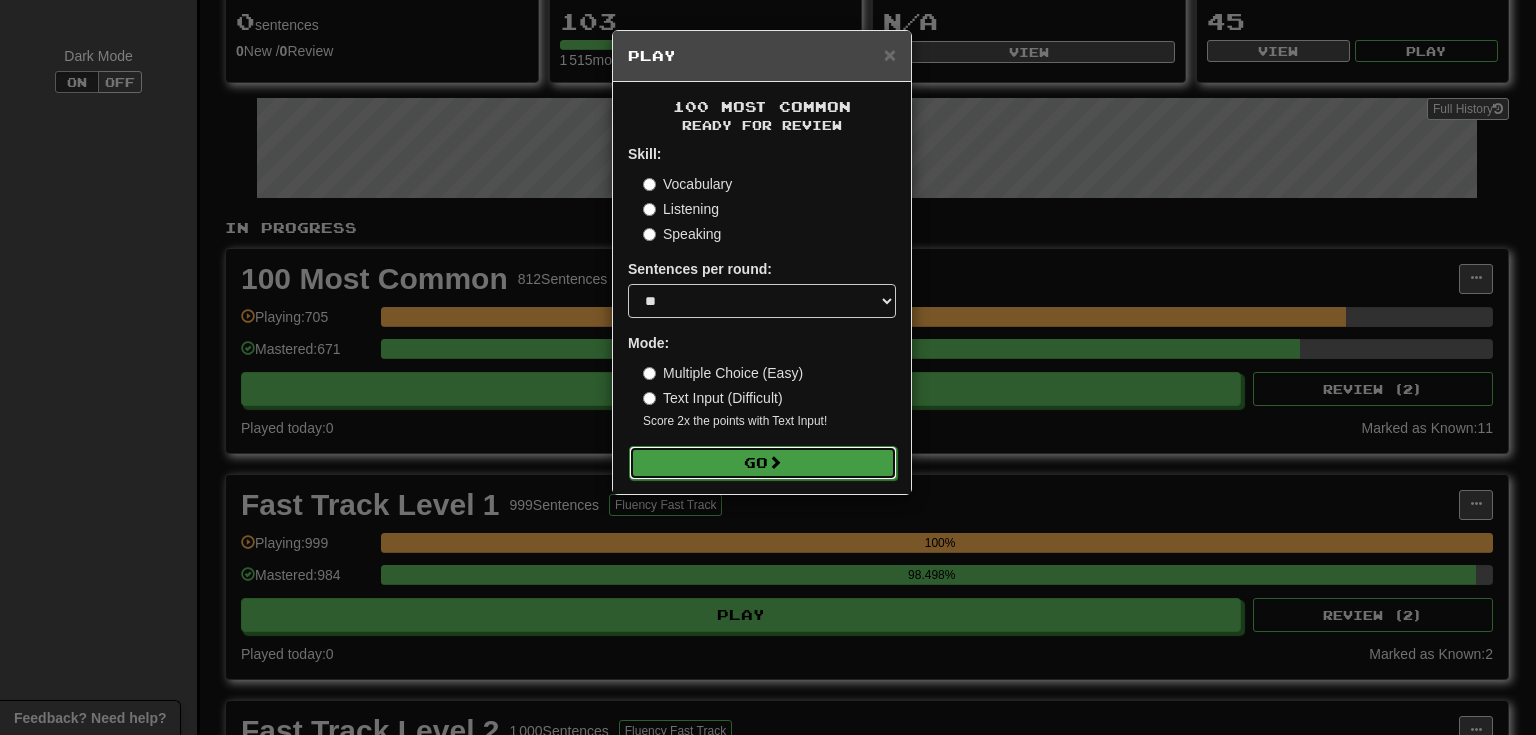click on "Go" at bounding box center [763, 463] 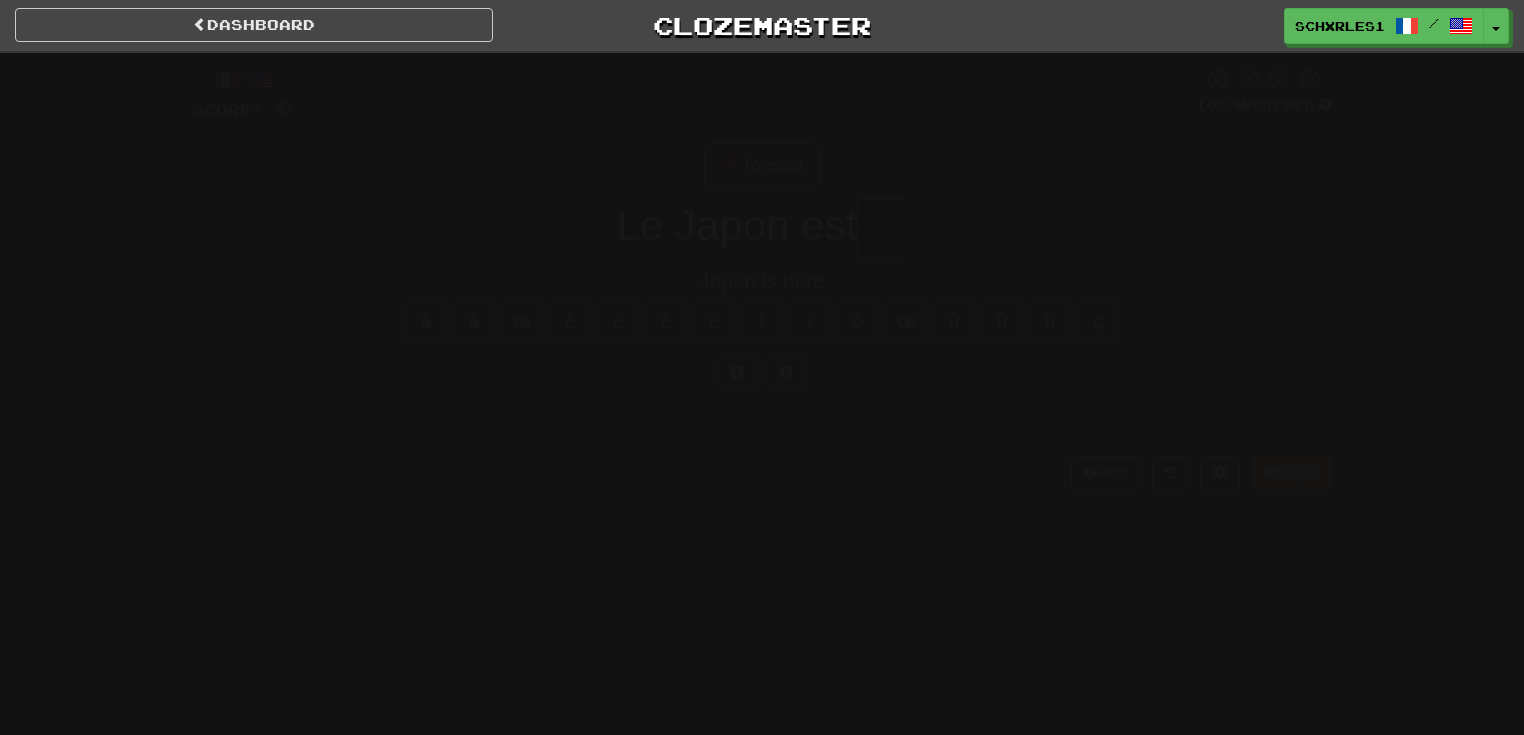 scroll, scrollTop: 0, scrollLeft: 0, axis: both 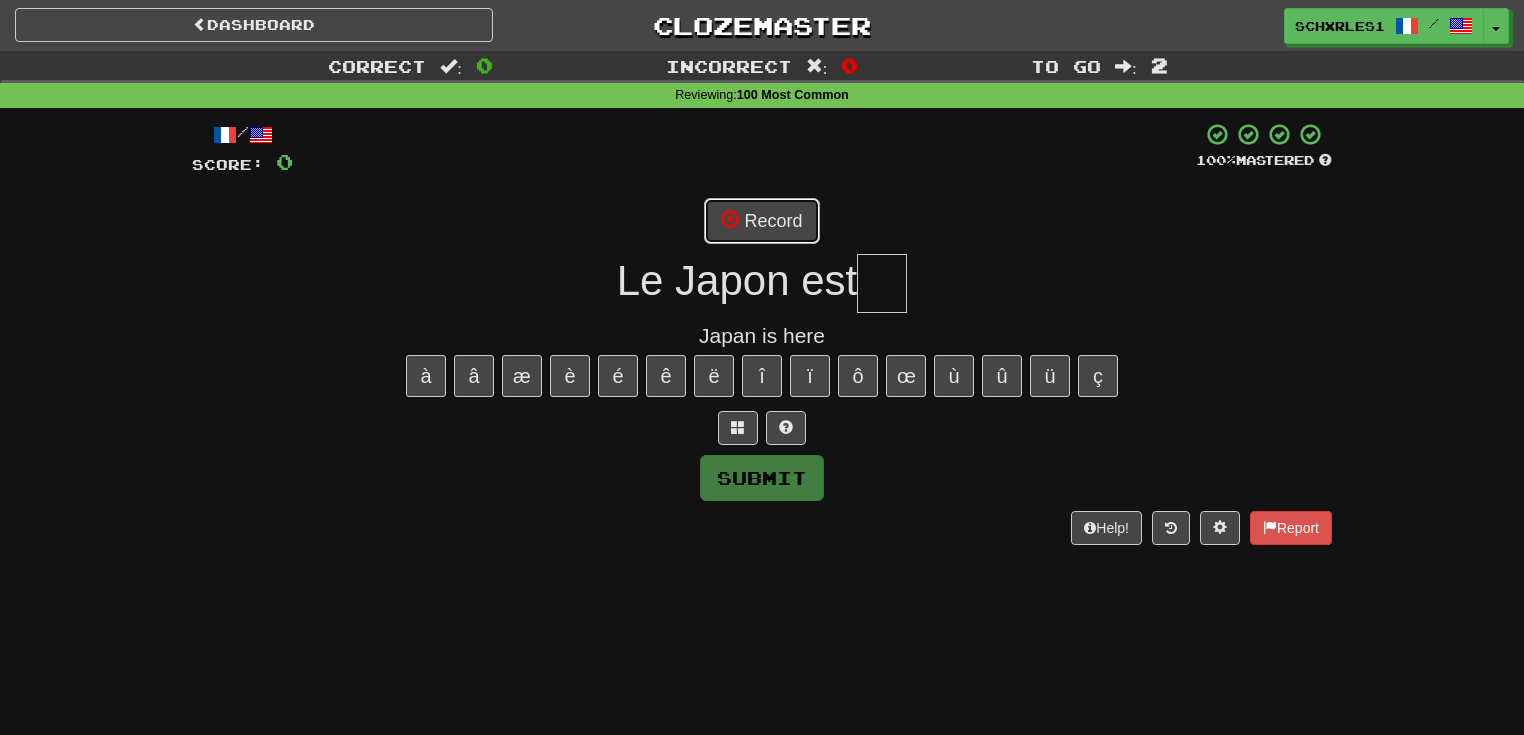 click on "Record" at bounding box center [761, 221] 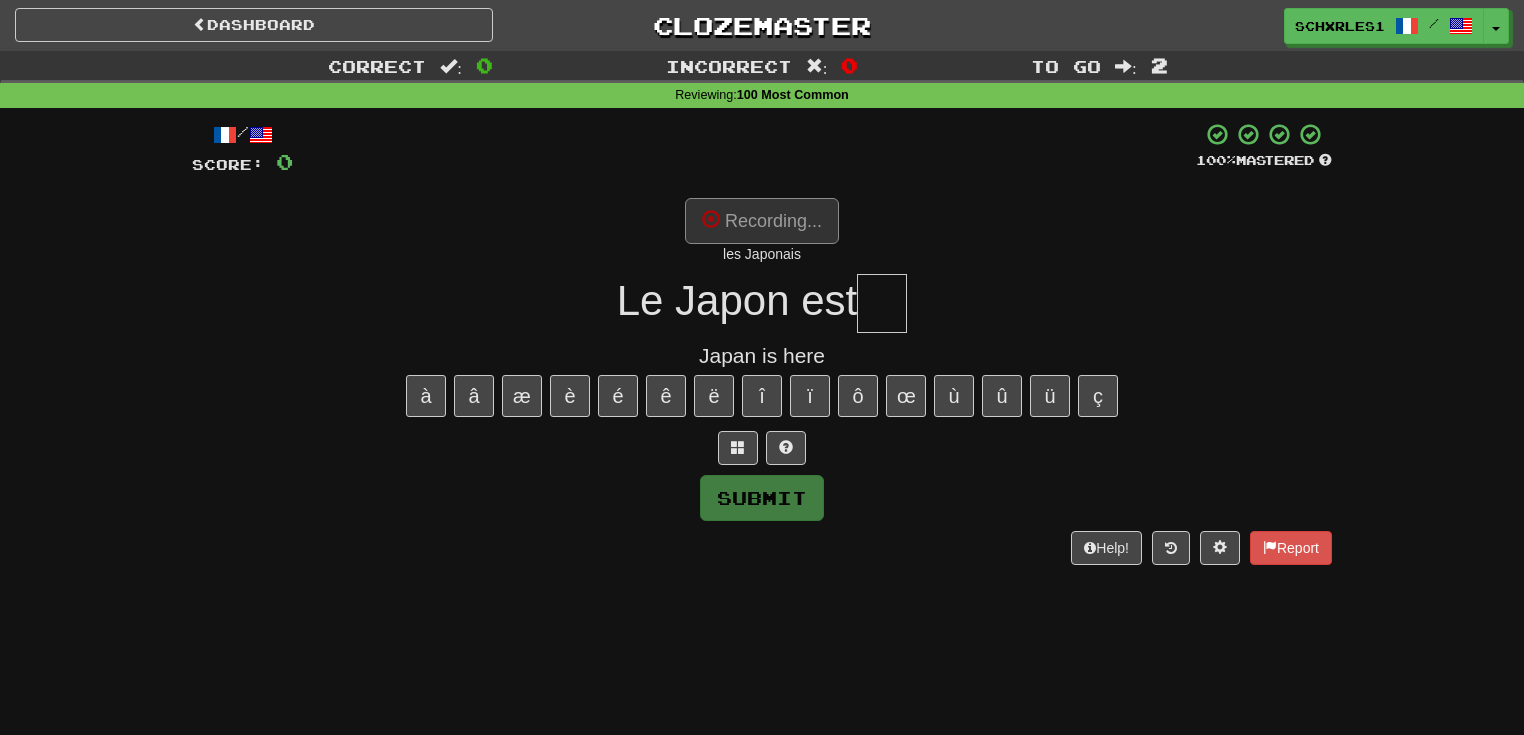 type on "***" 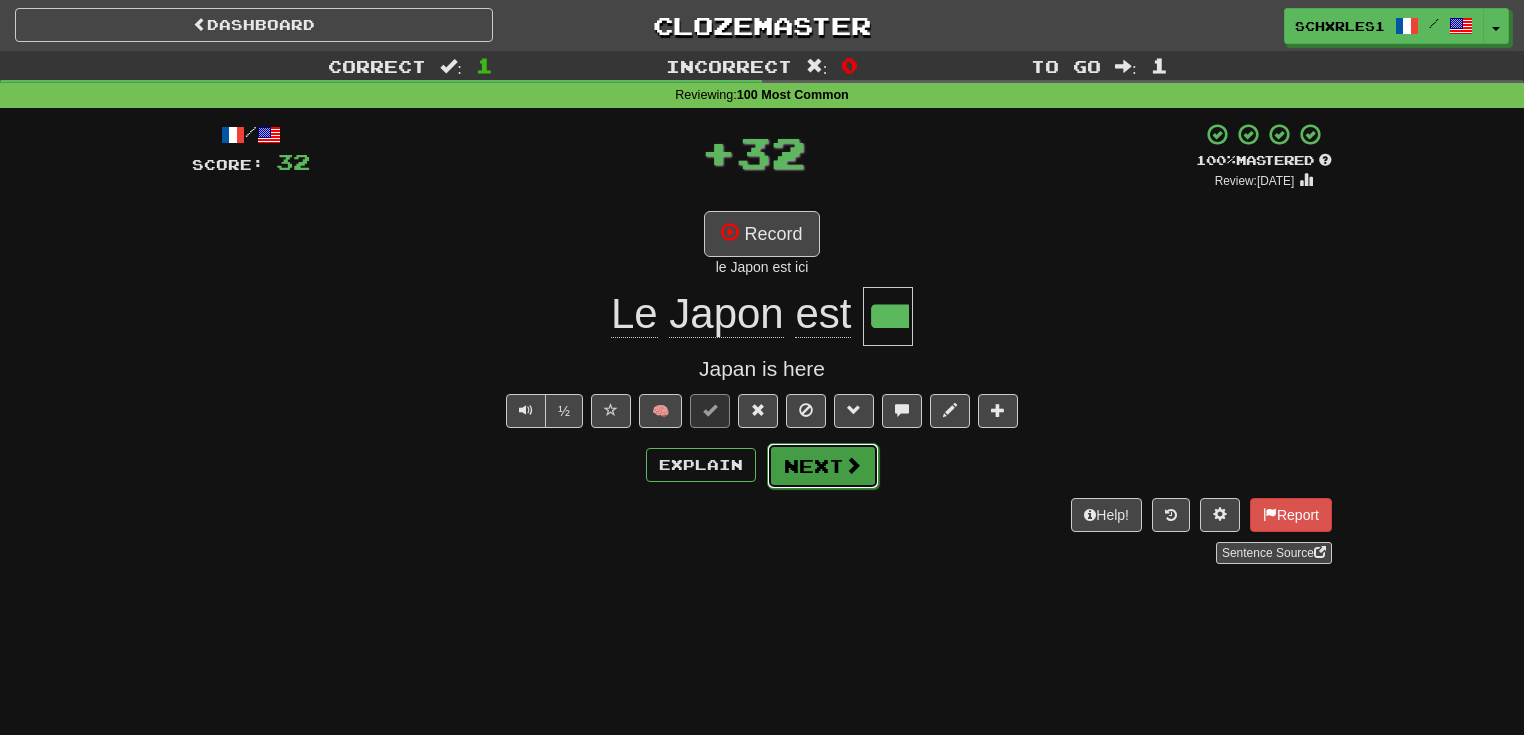 click on "Next" at bounding box center [823, 466] 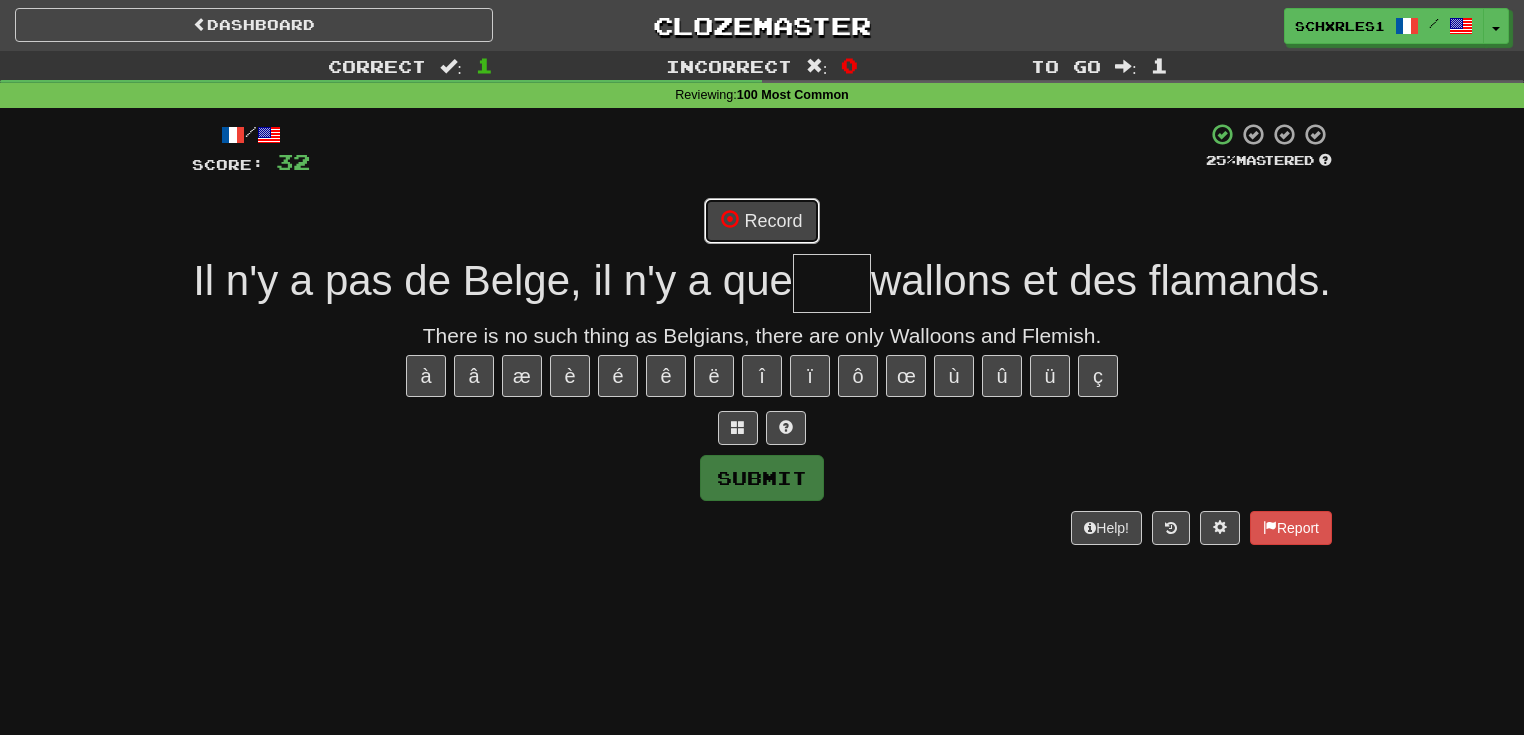 click on "Record" at bounding box center (761, 221) 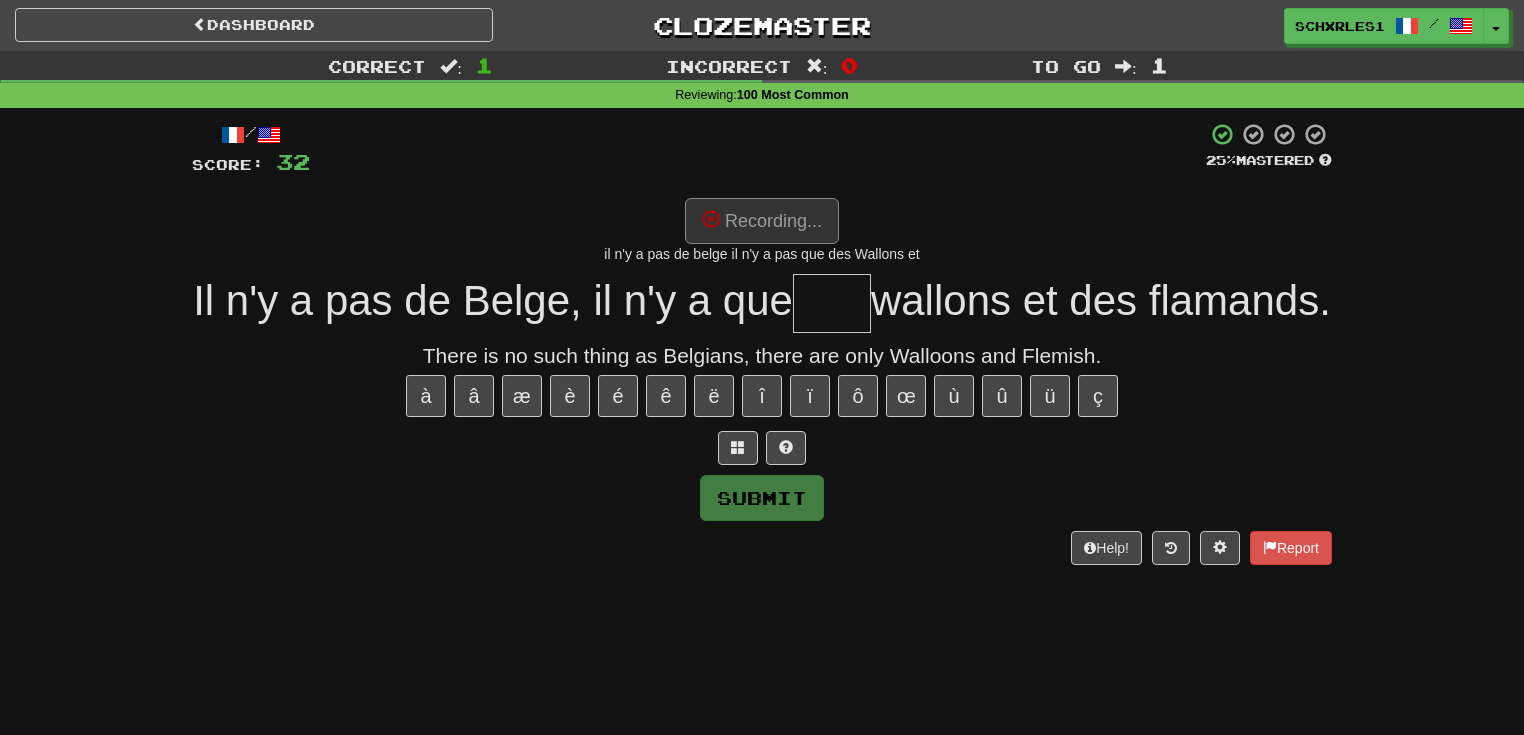 type on "***" 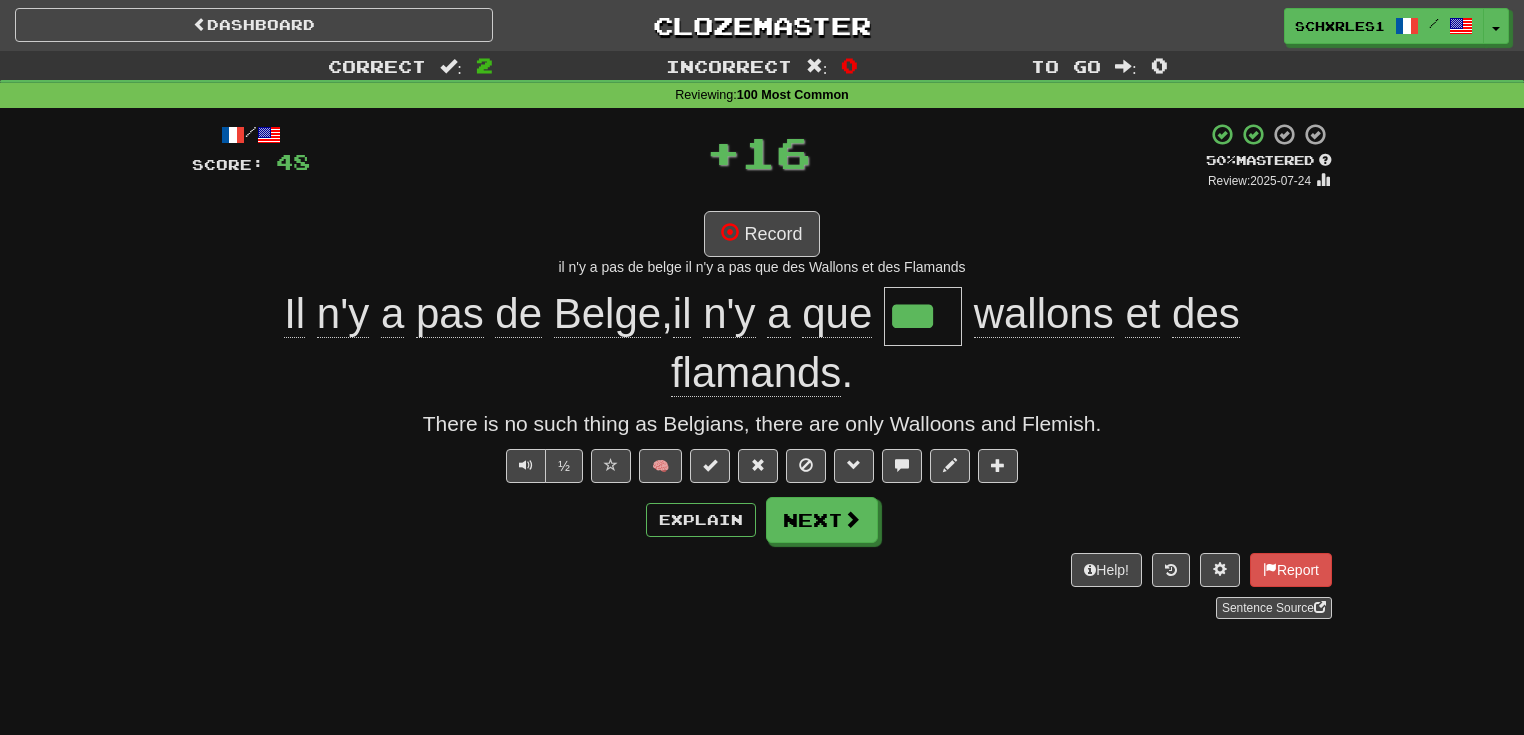 drag, startPoint x: 984, startPoint y: 632, endPoint x: 946, endPoint y: 613, distance: 42.48529 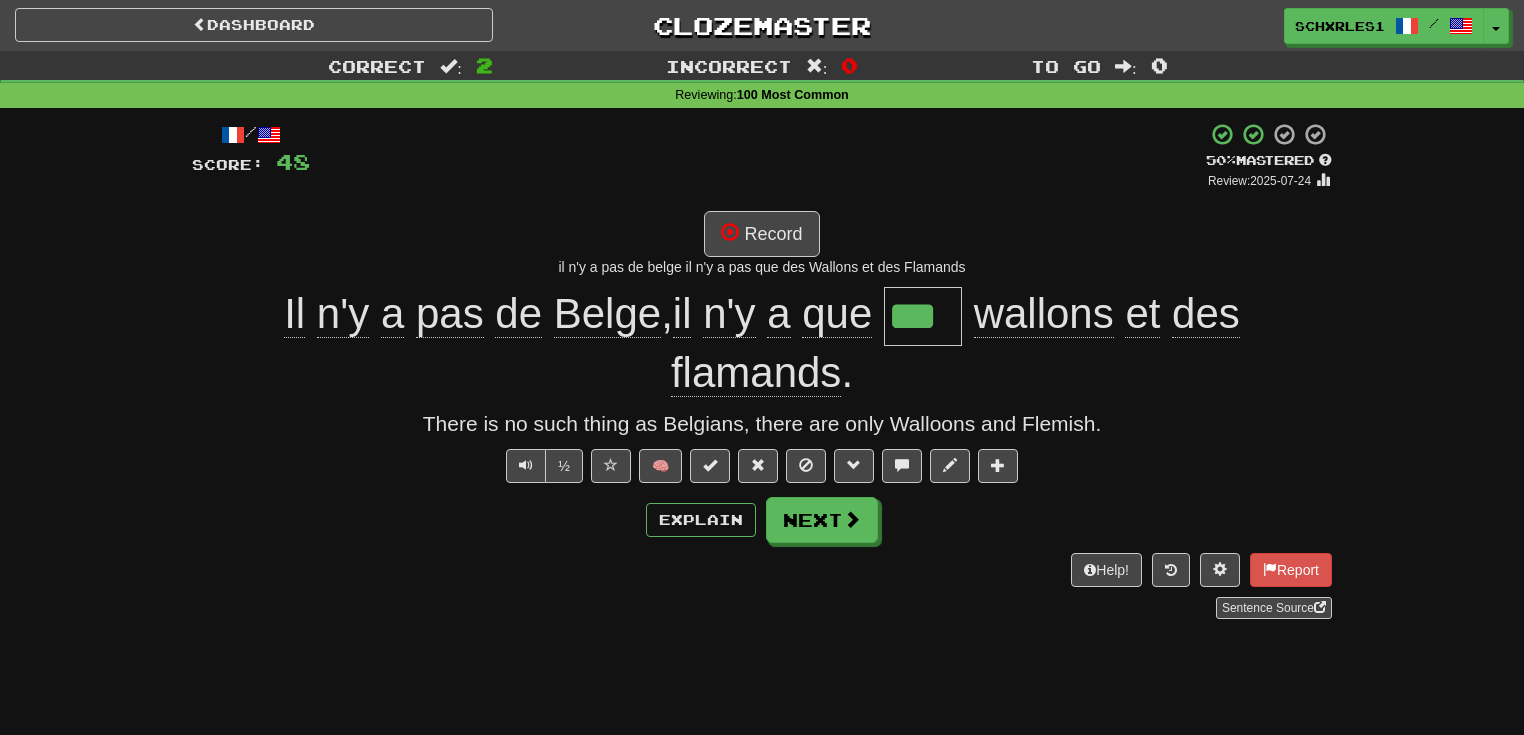 click on "There is no such thing as Belgians, there are only Walloons and Flemish." at bounding box center [762, 424] 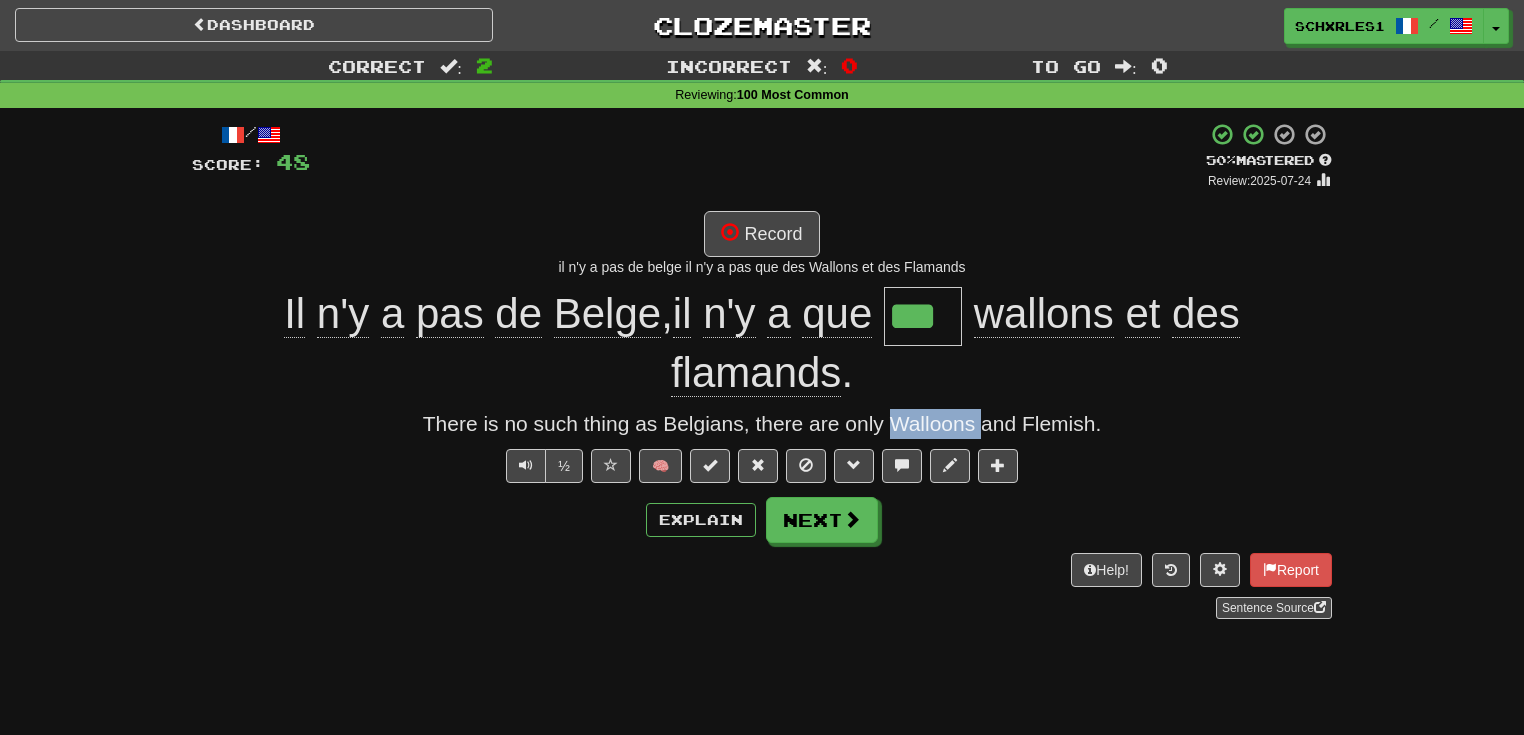 click on "There is no such thing as Belgians, there are only Walloons and Flemish." at bounding box center [762, 424] 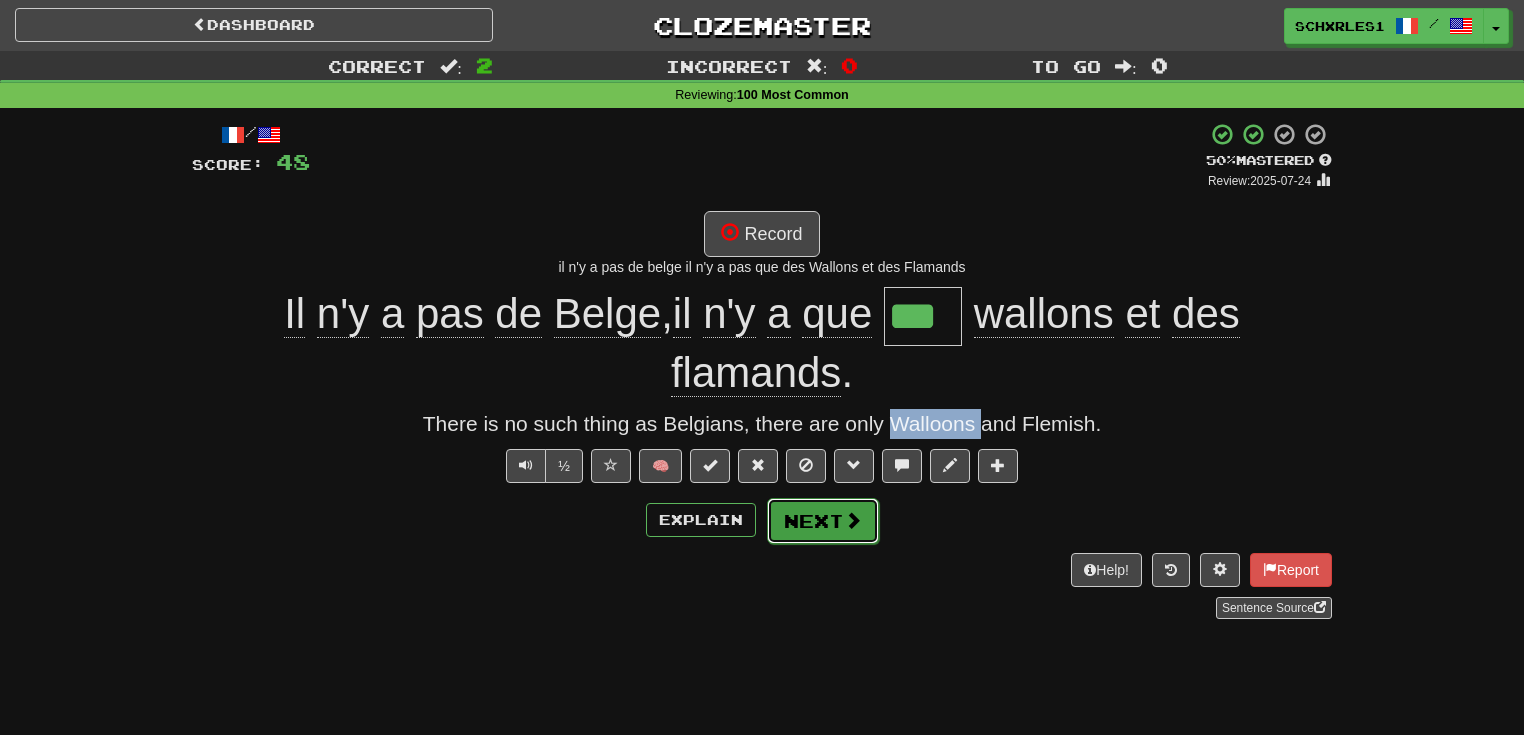 click at bounding box center (853, 520) 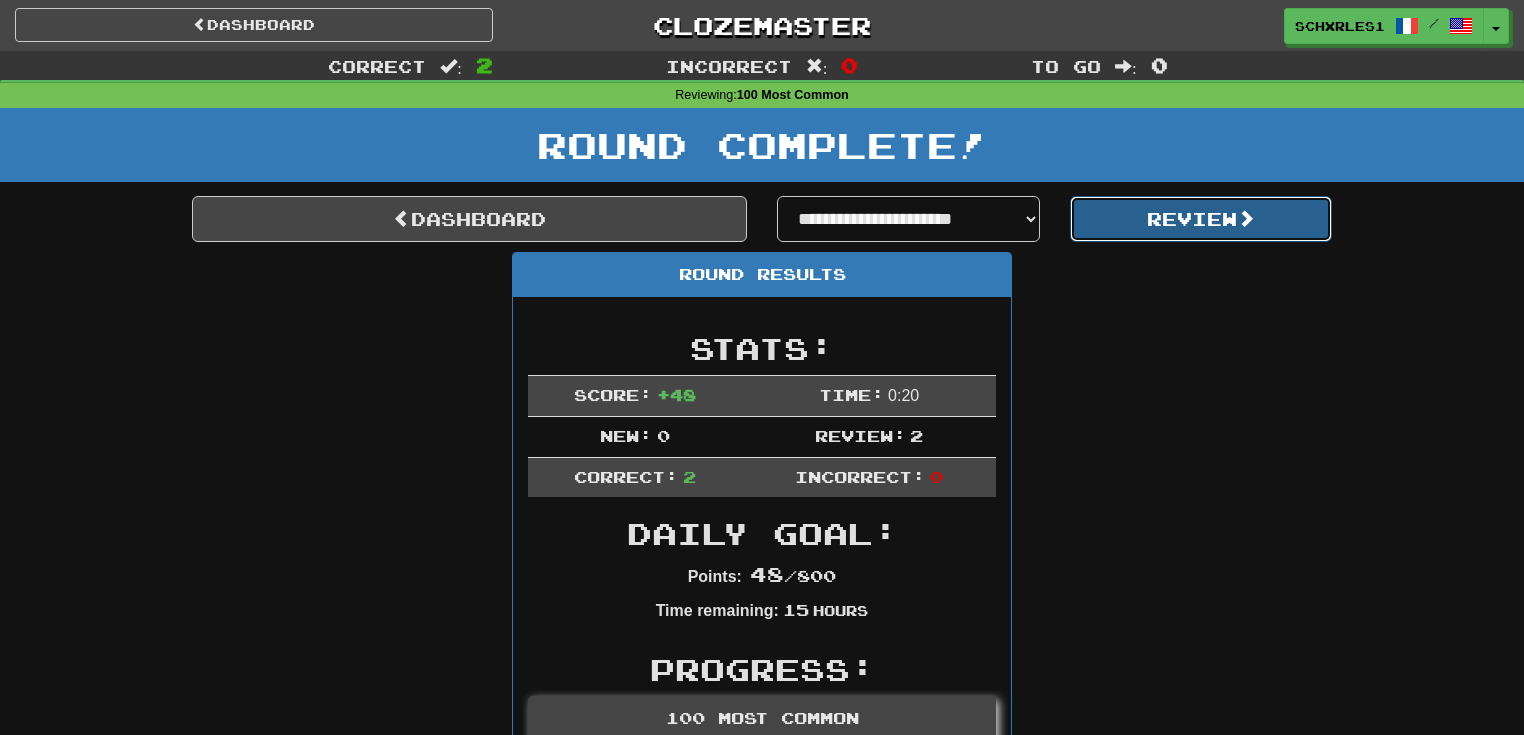 click on "Review" at bounding box center (1201, 219) 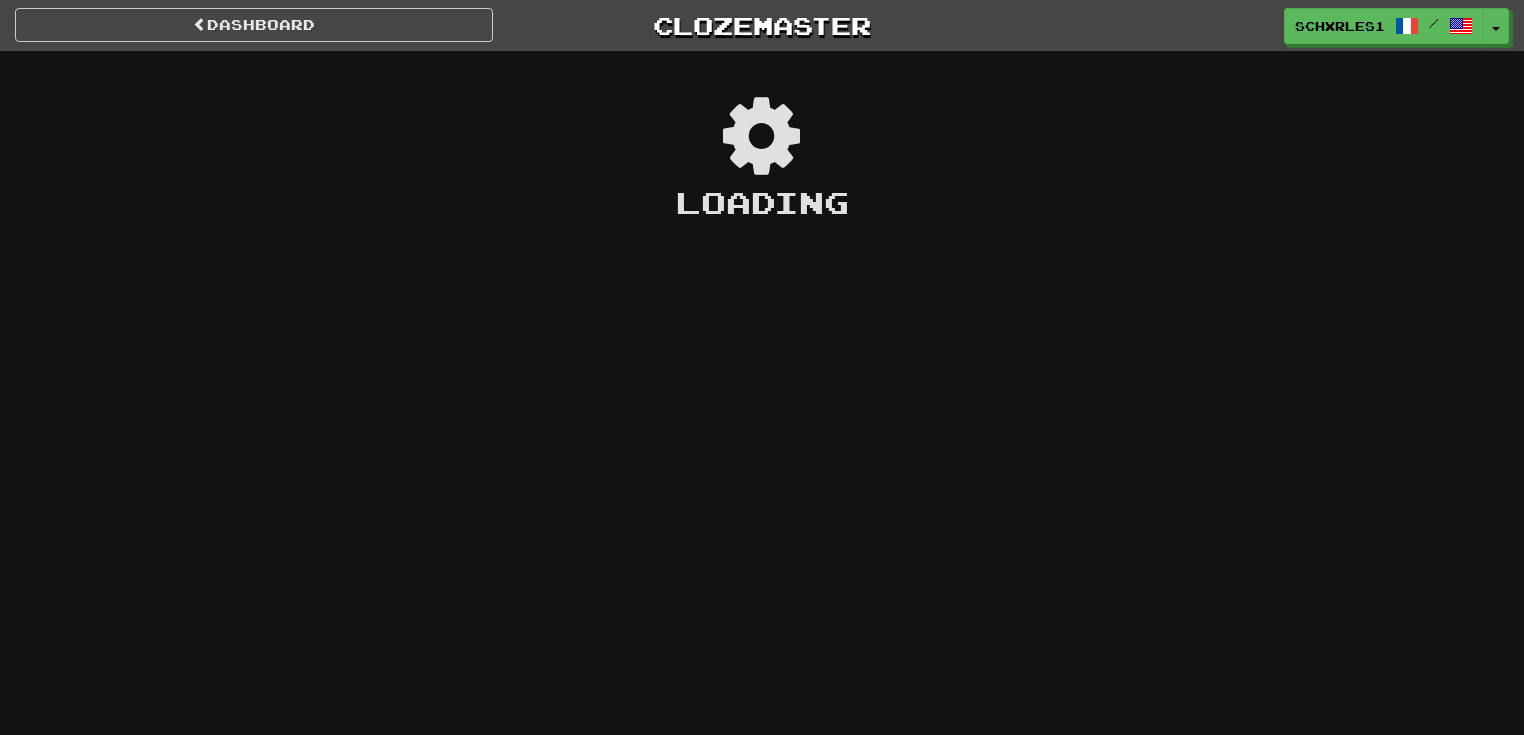 scroll, scrollTop: 0, scrollLeft: 0, axis: both 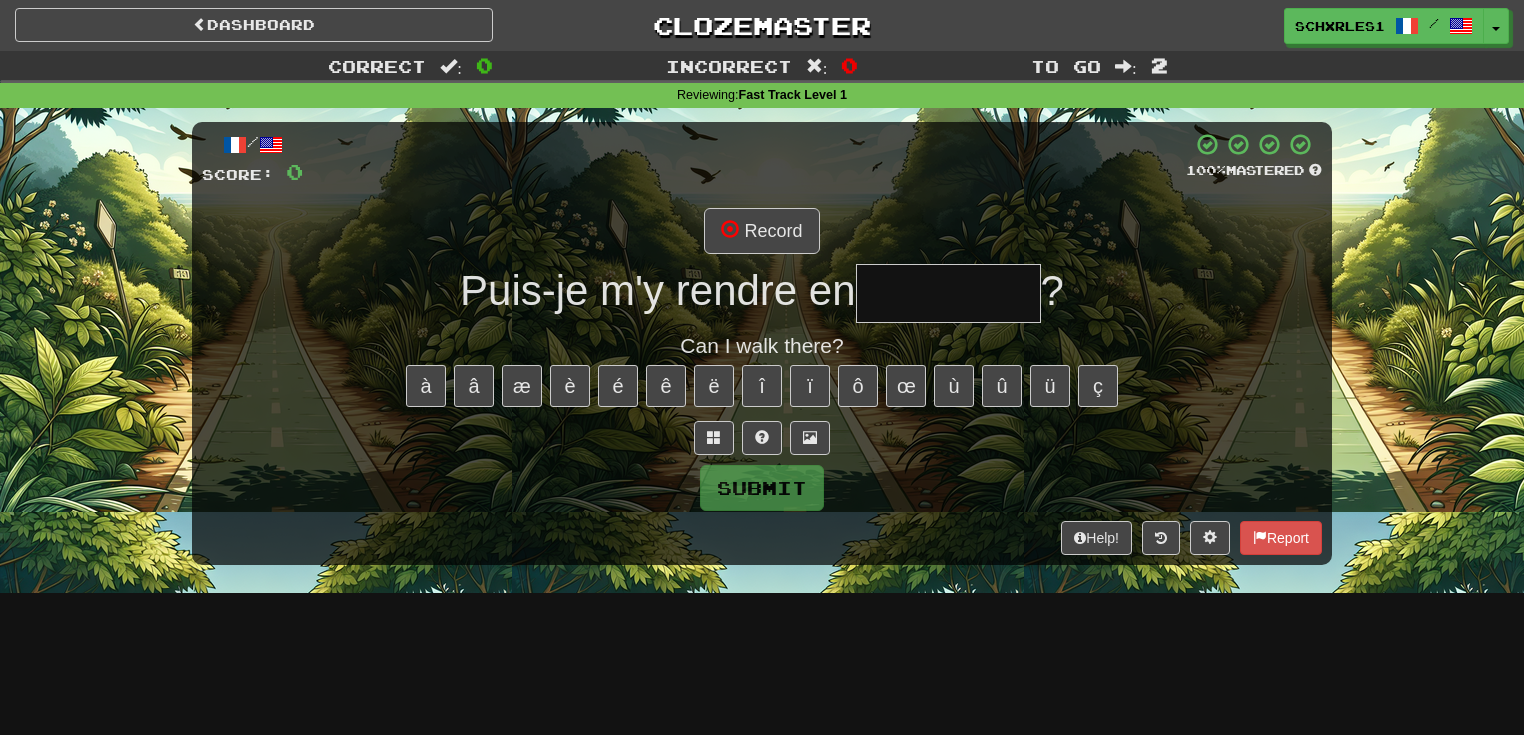 drag, startPoint x: 450, startPoint y: 112, endPoint x: 440, endPoint y: 106, distance: 11.661903 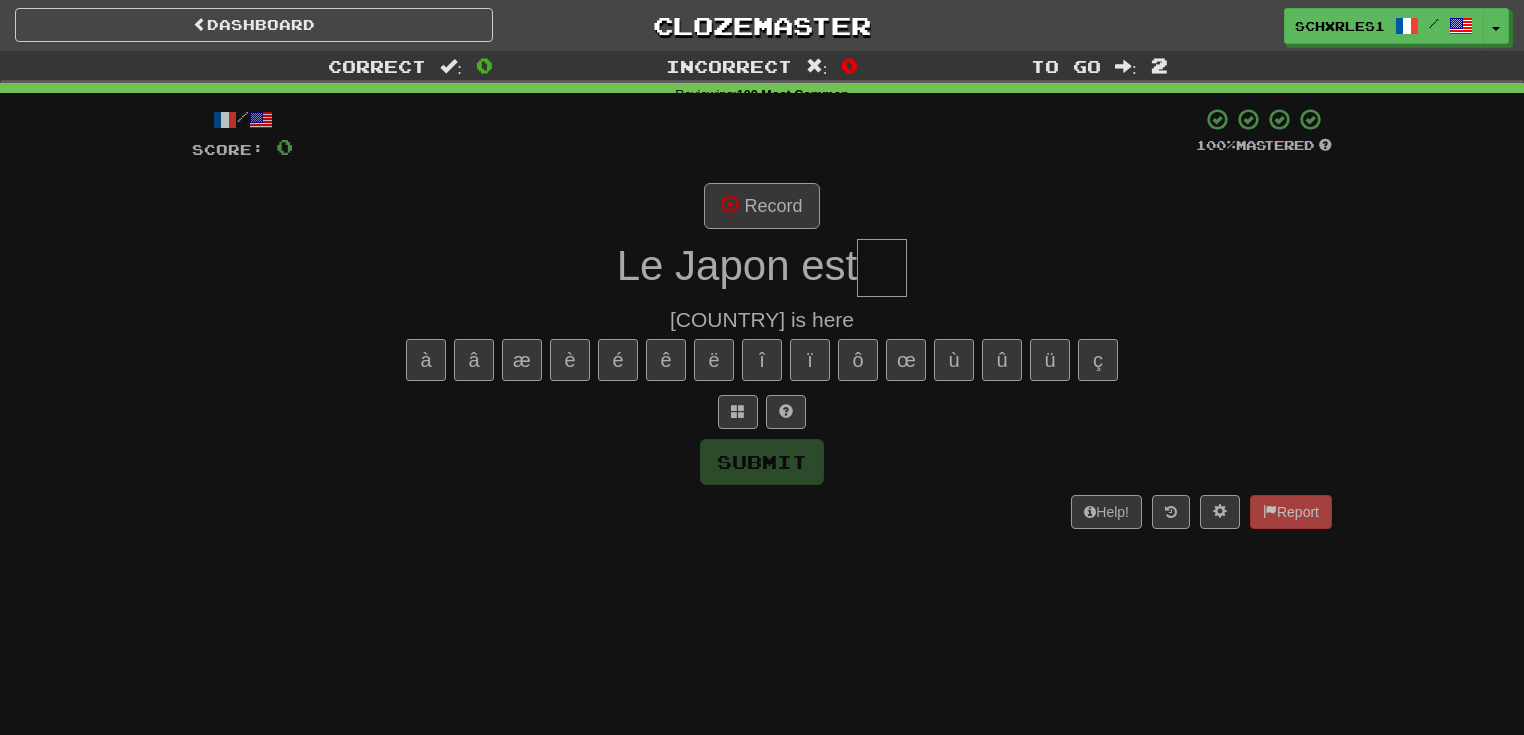 scroll, scrollTop: 0, scrollLeft: 0, axis: both 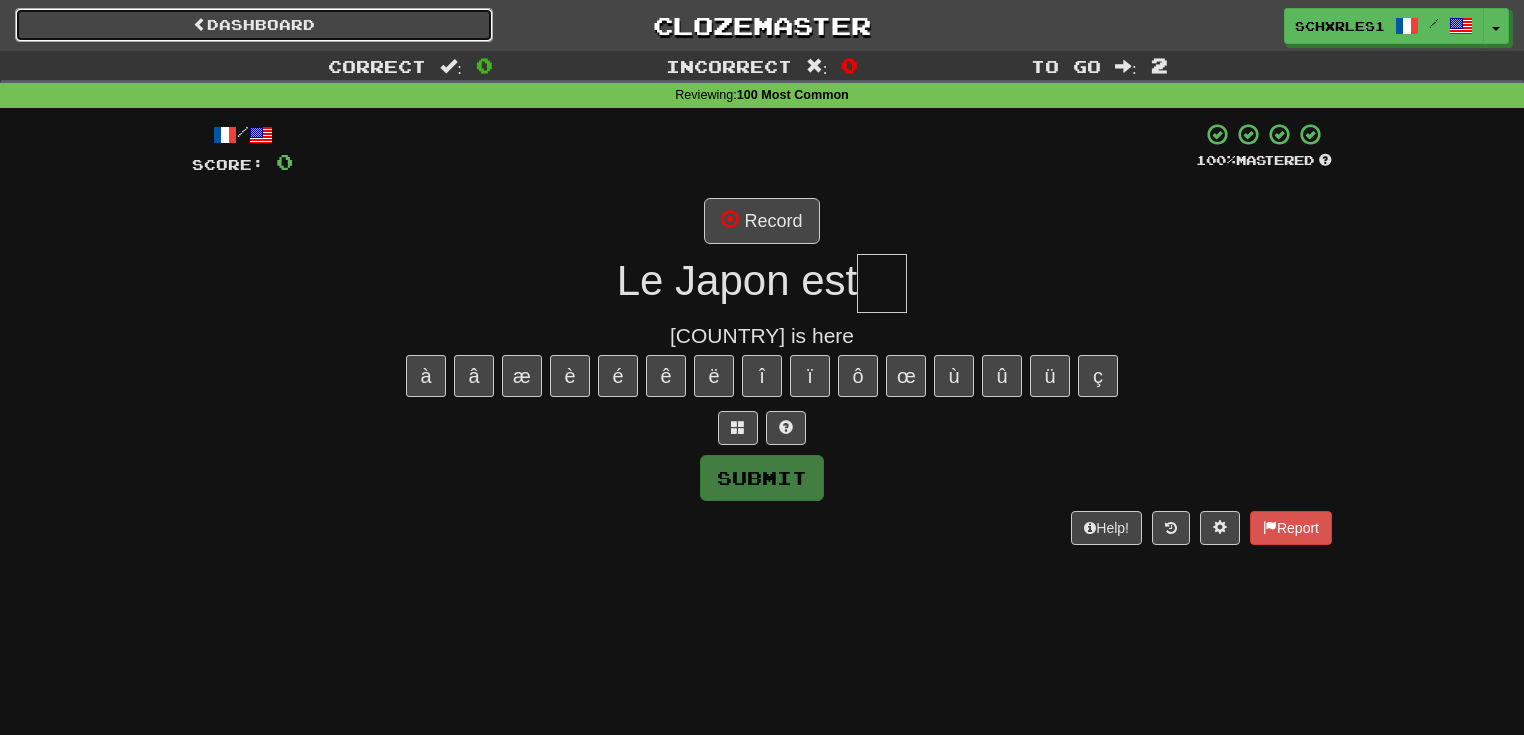 click on "Dashboard" at bounding box center [254, 25] 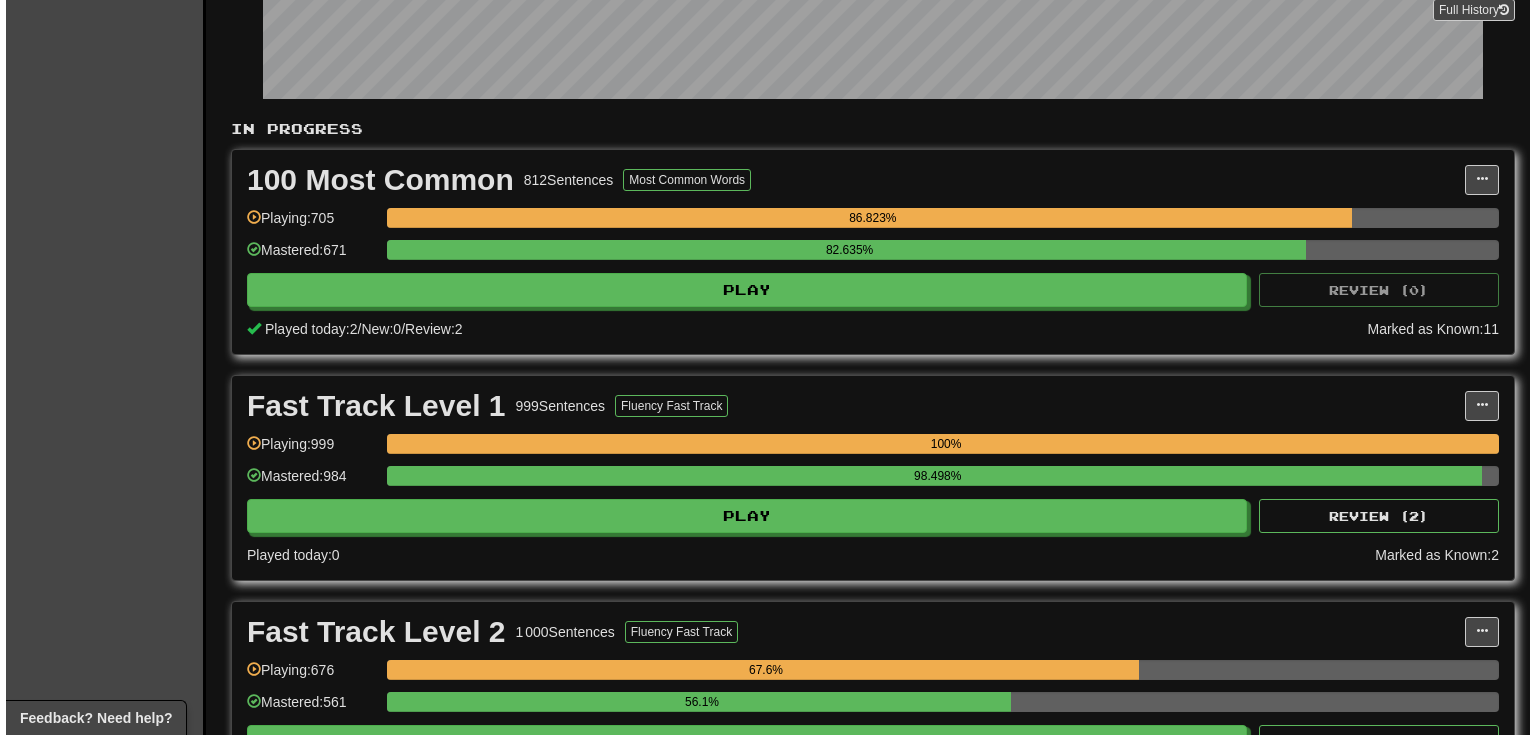 scroll, scrollTop: 426, scrollLeft: 0, axis: vertical 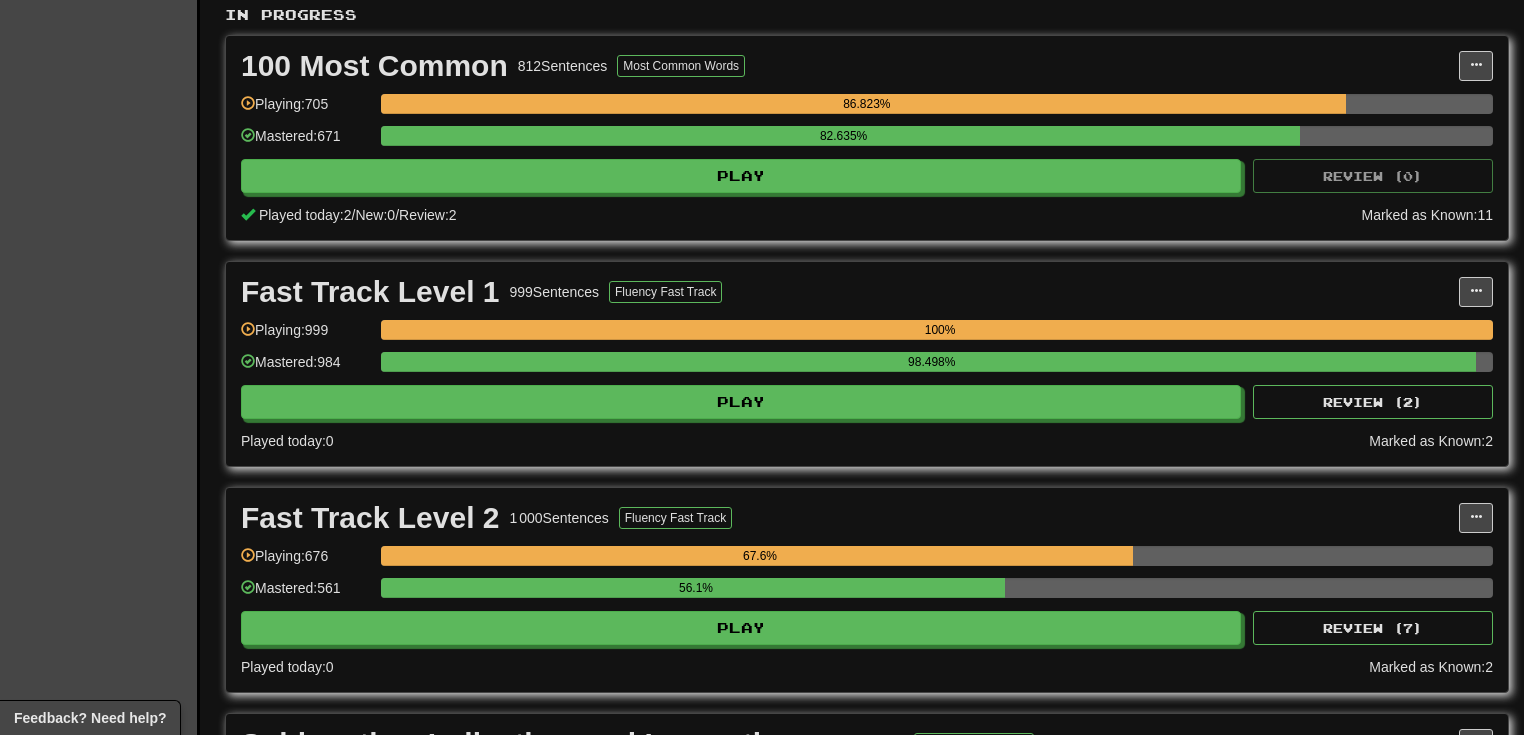 click on "Fast Track Level 1 999  Sentences Fluency Fast Track Manage Sentences Unpin from Dashboard  Playing:  999 100%  Mastered:  984 98.498% Play Review ( 2 ) Played today:  0 Marked as Known:  2" at bounding box center (867, 364) 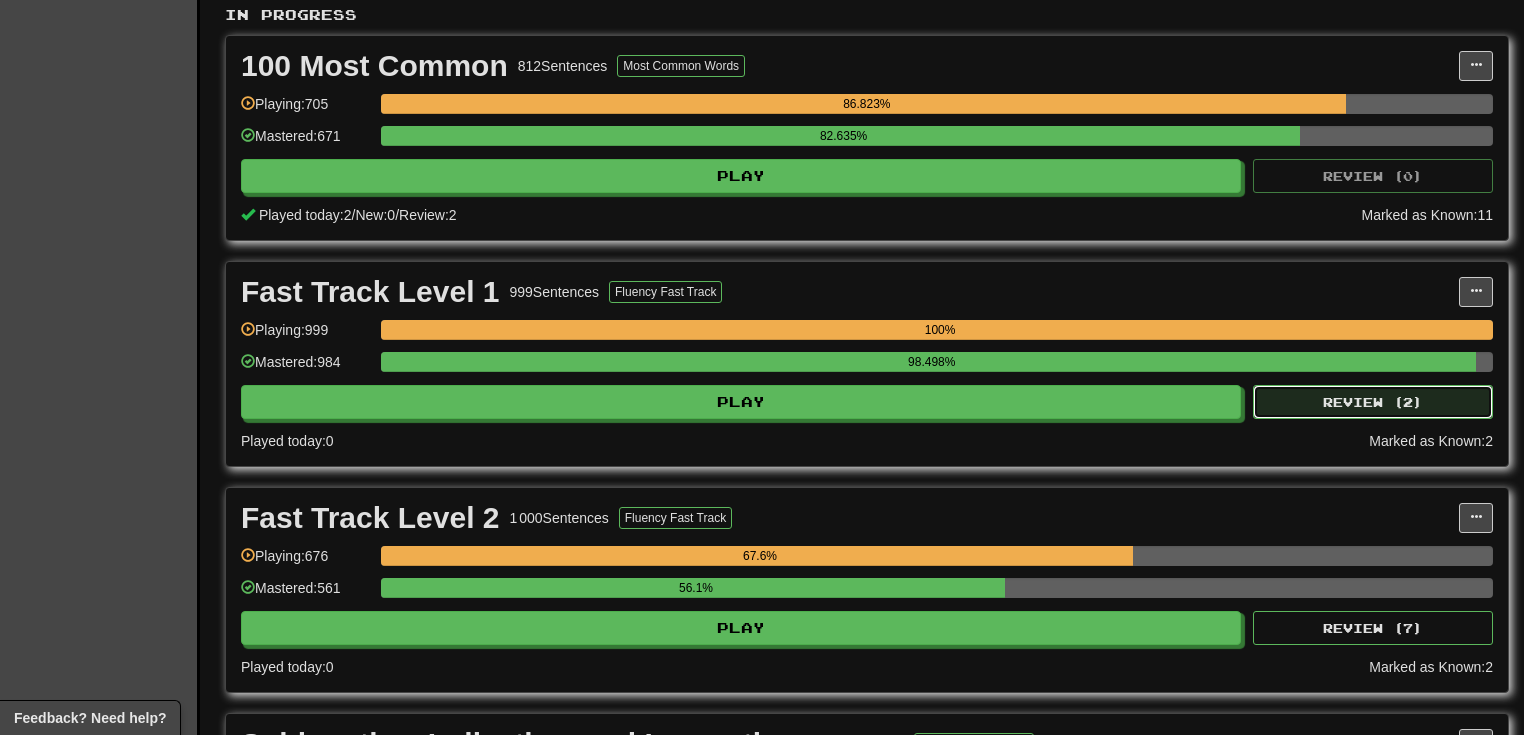 click on "Review ( 2 )" at bounding box center [1373, 402] 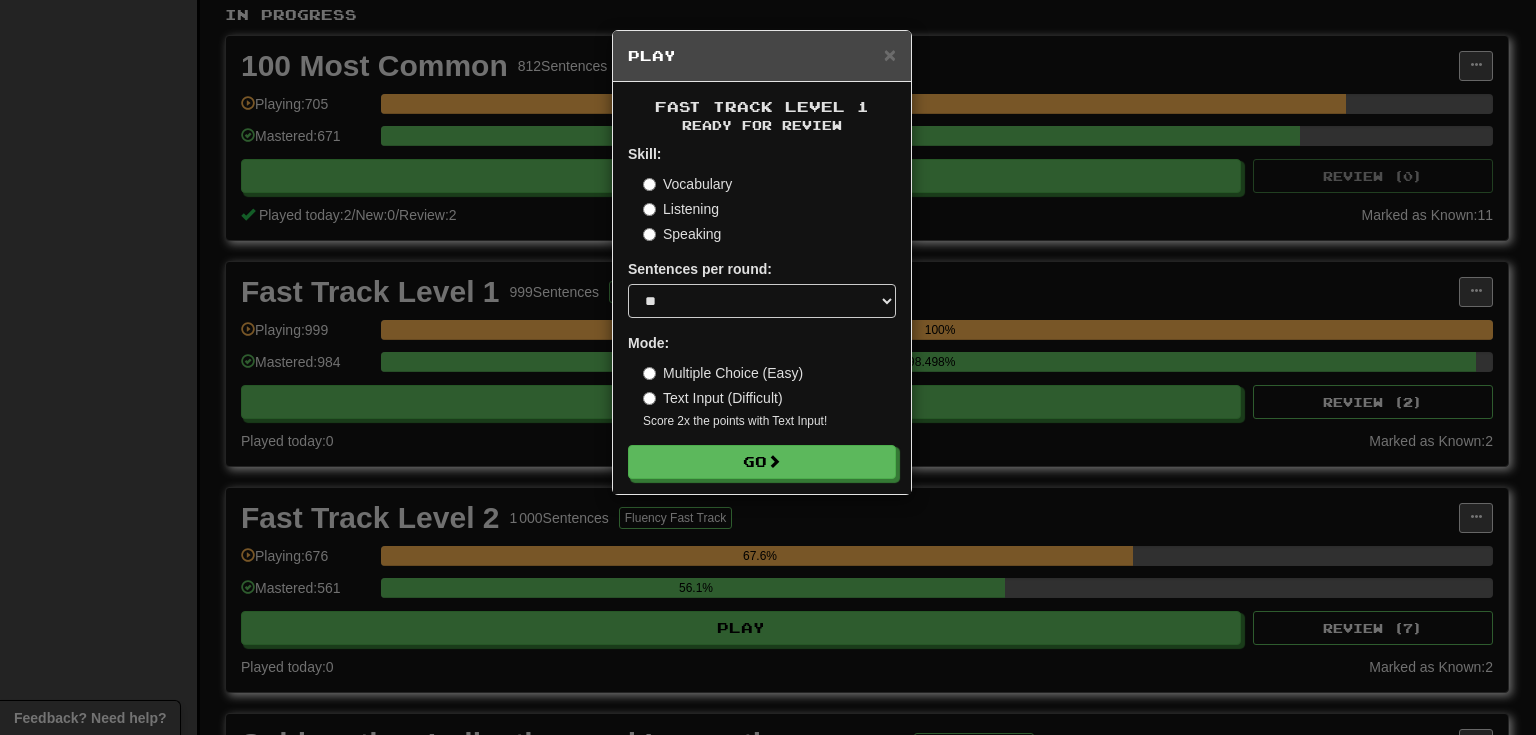 click on "× Play Fast Track Level 1 Ready for Review Skill: Vocabulary Listening Speaking Sentences per round: * ** ** ** ** ** *** ******** Mode: Multiple Choice (Easy) Text Input (Difficult) Score 2x the points with Text Input ! Go" at bounding box center (768, 367) 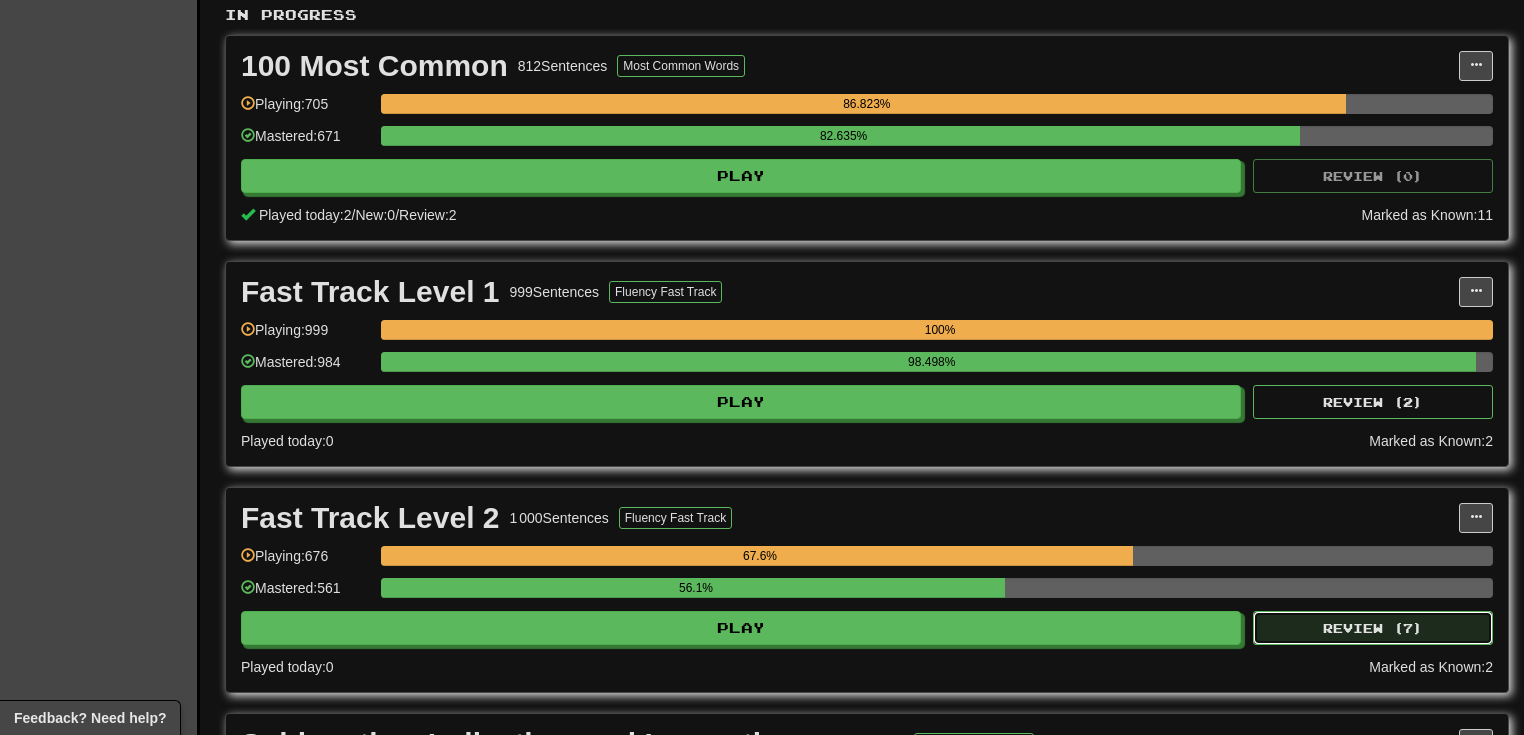click on "Review ( 7 )" at bounding box center (1373, 628) 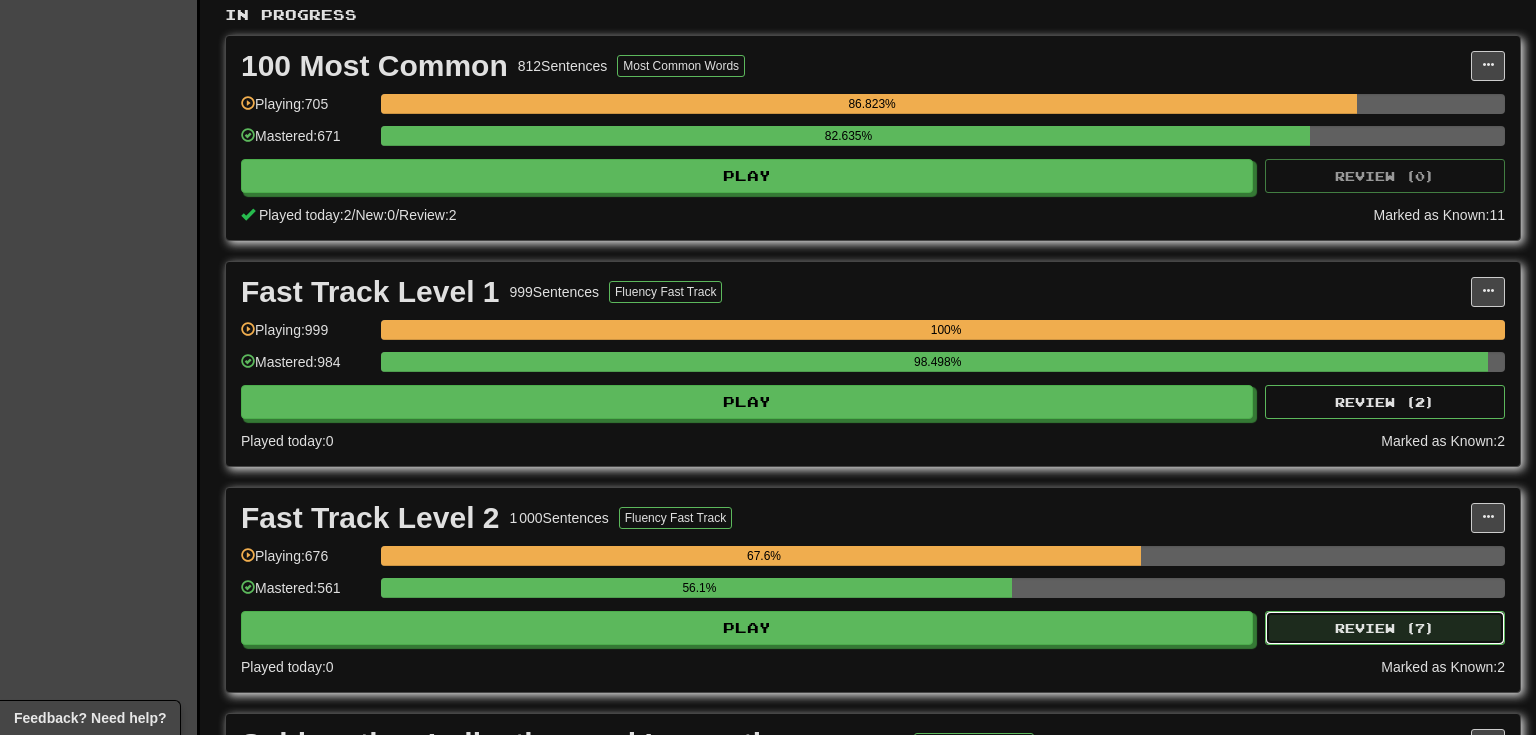 select on "**" 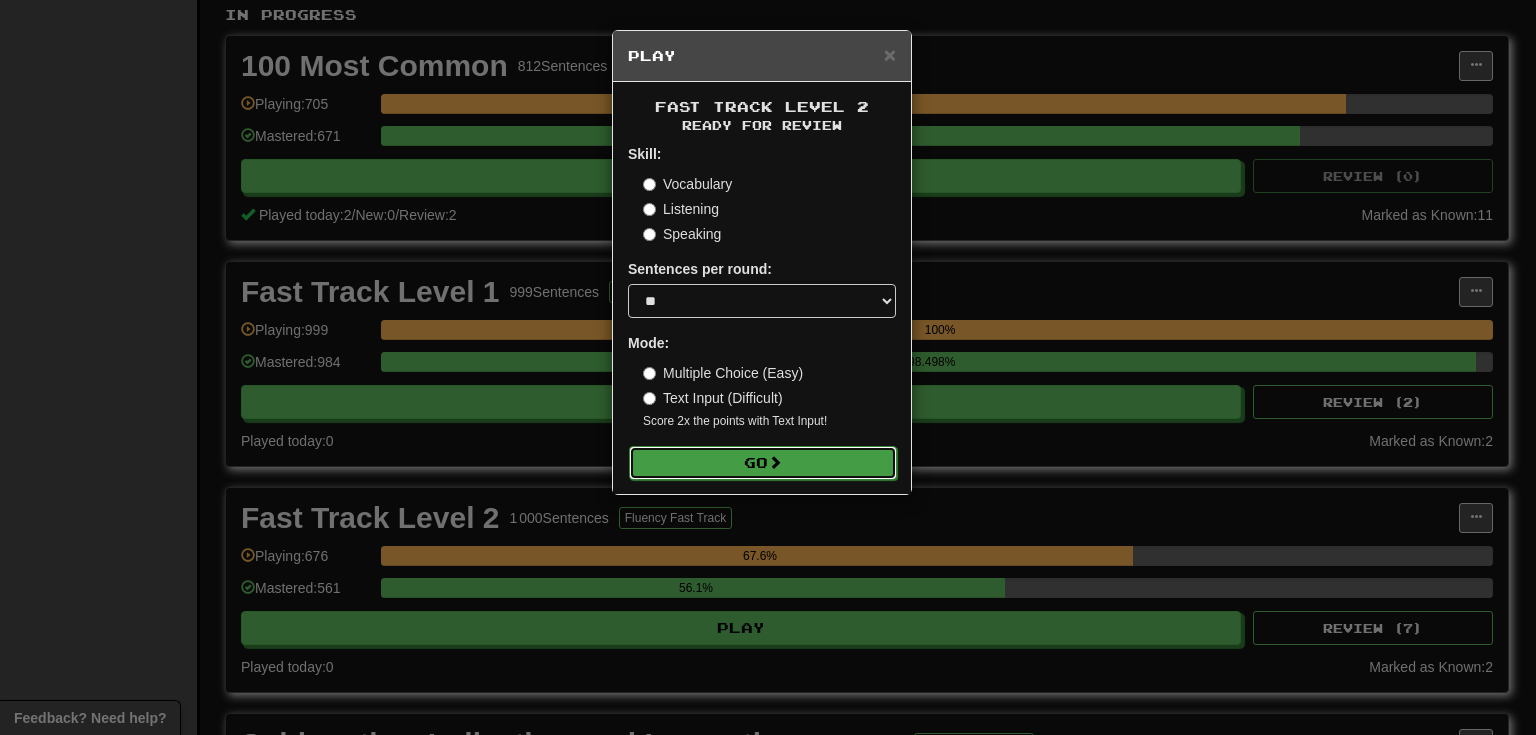 click on "Go" at bounding box center (763, 463) 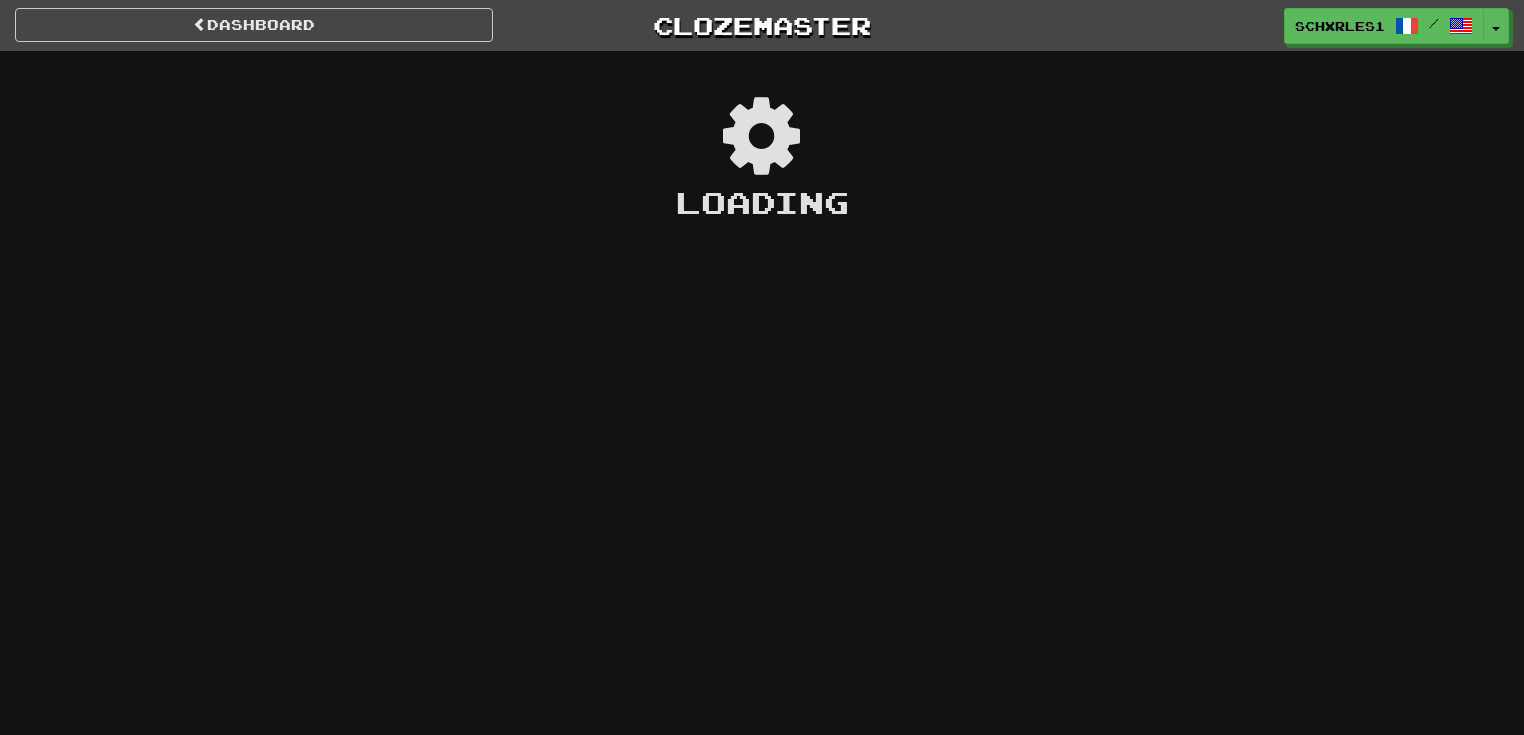 scroll, scrollTop: 0, scrollLeft: 0, axis: both 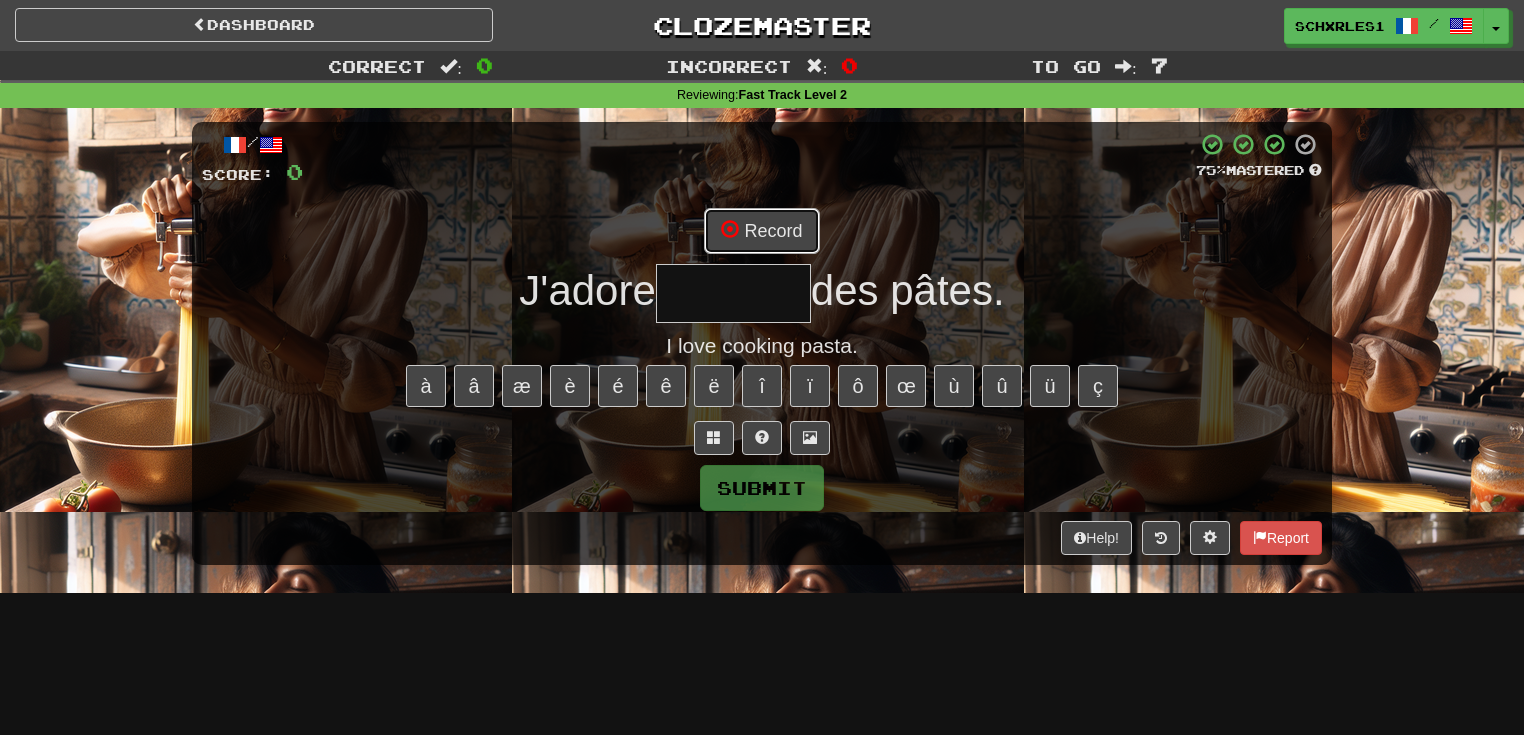 click at bounding box center (730, 229) 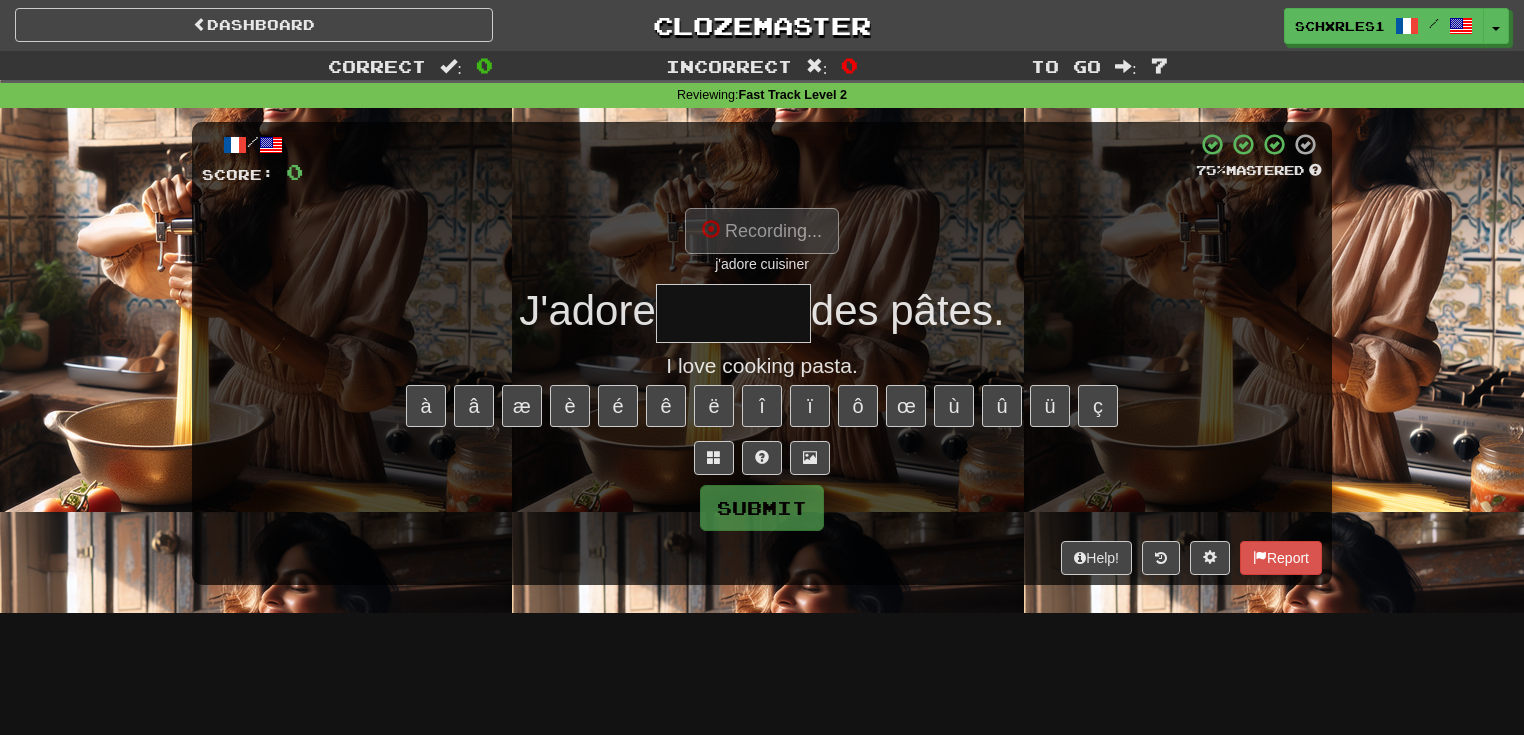 type on "********" 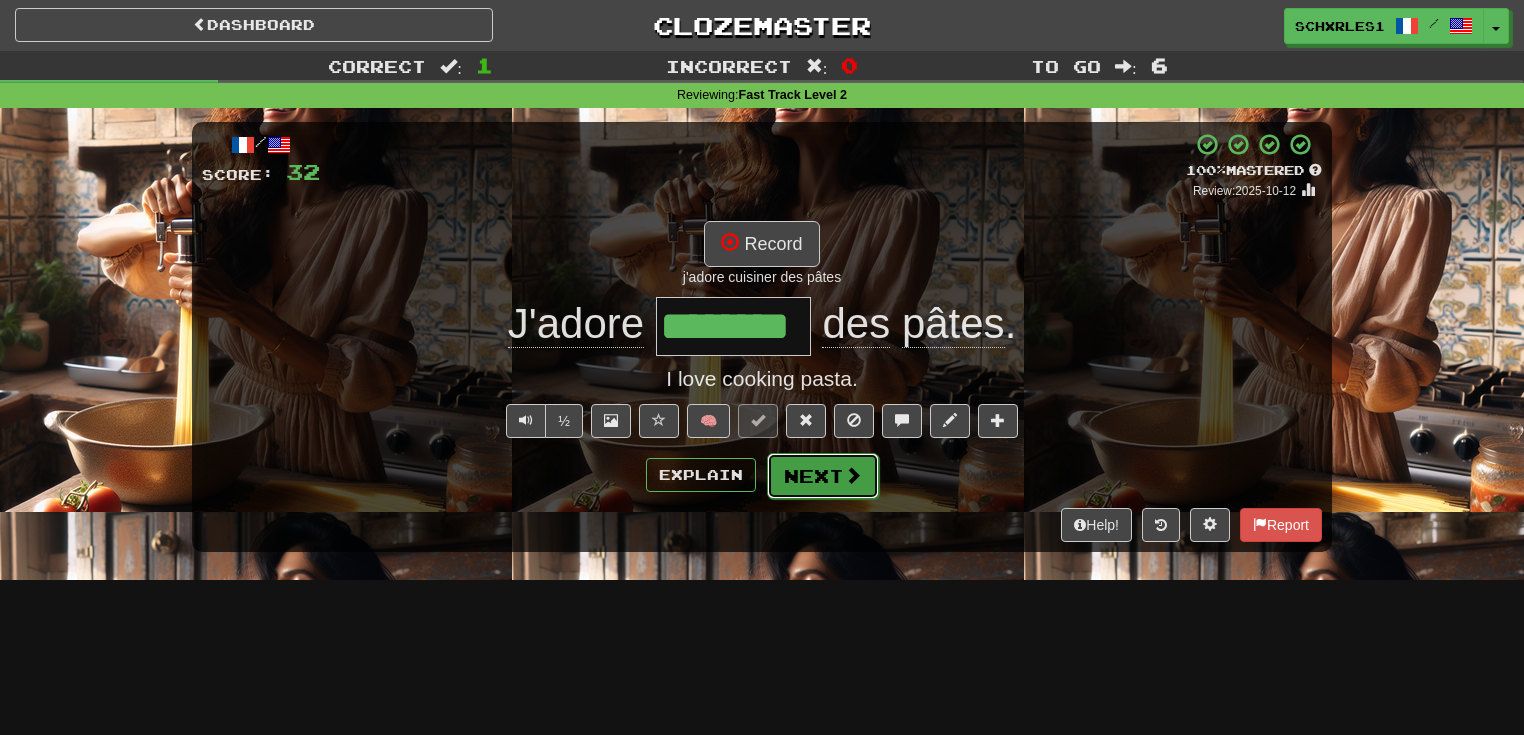 click on "Next" at bounding box center [823, 476] 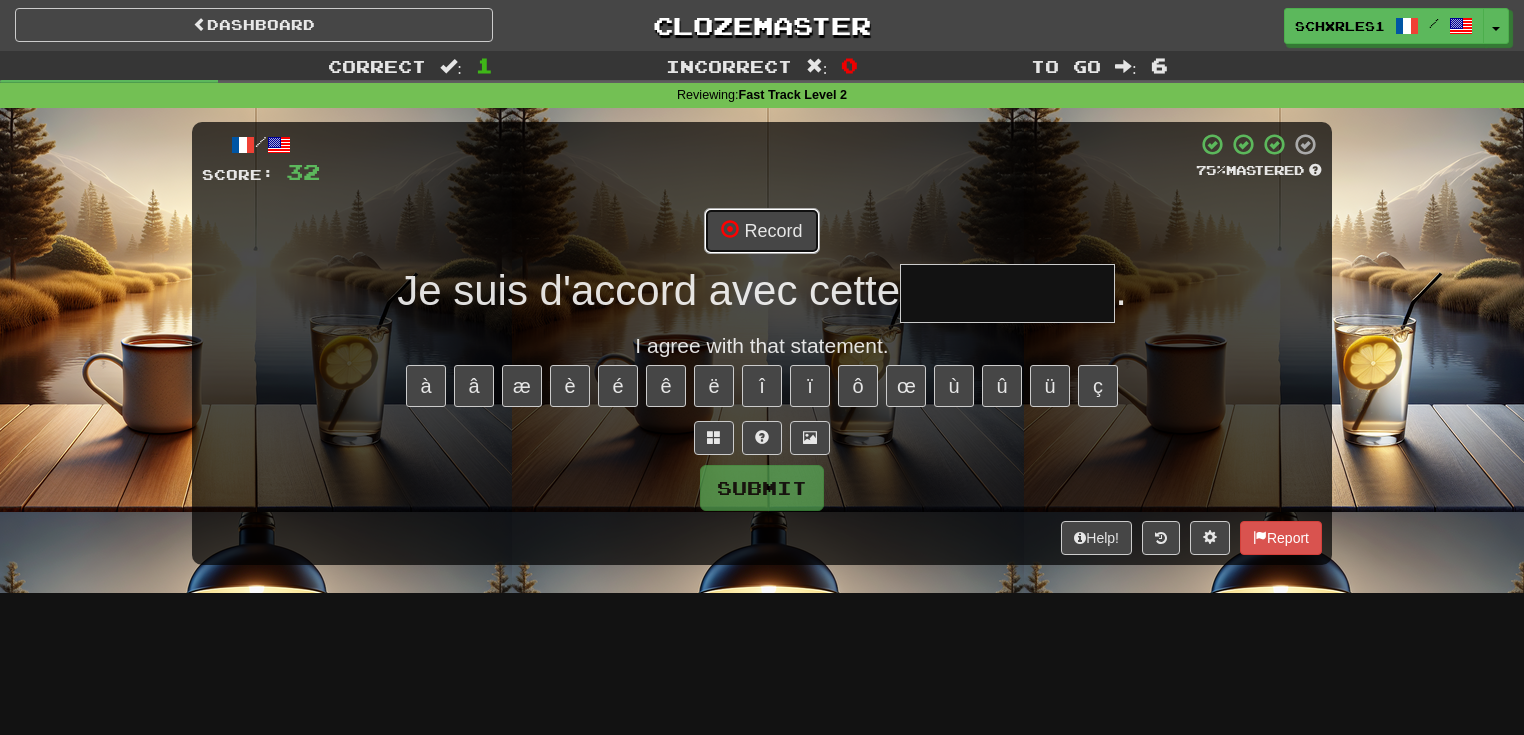 click on "Record" at bounding box center [761, 231] 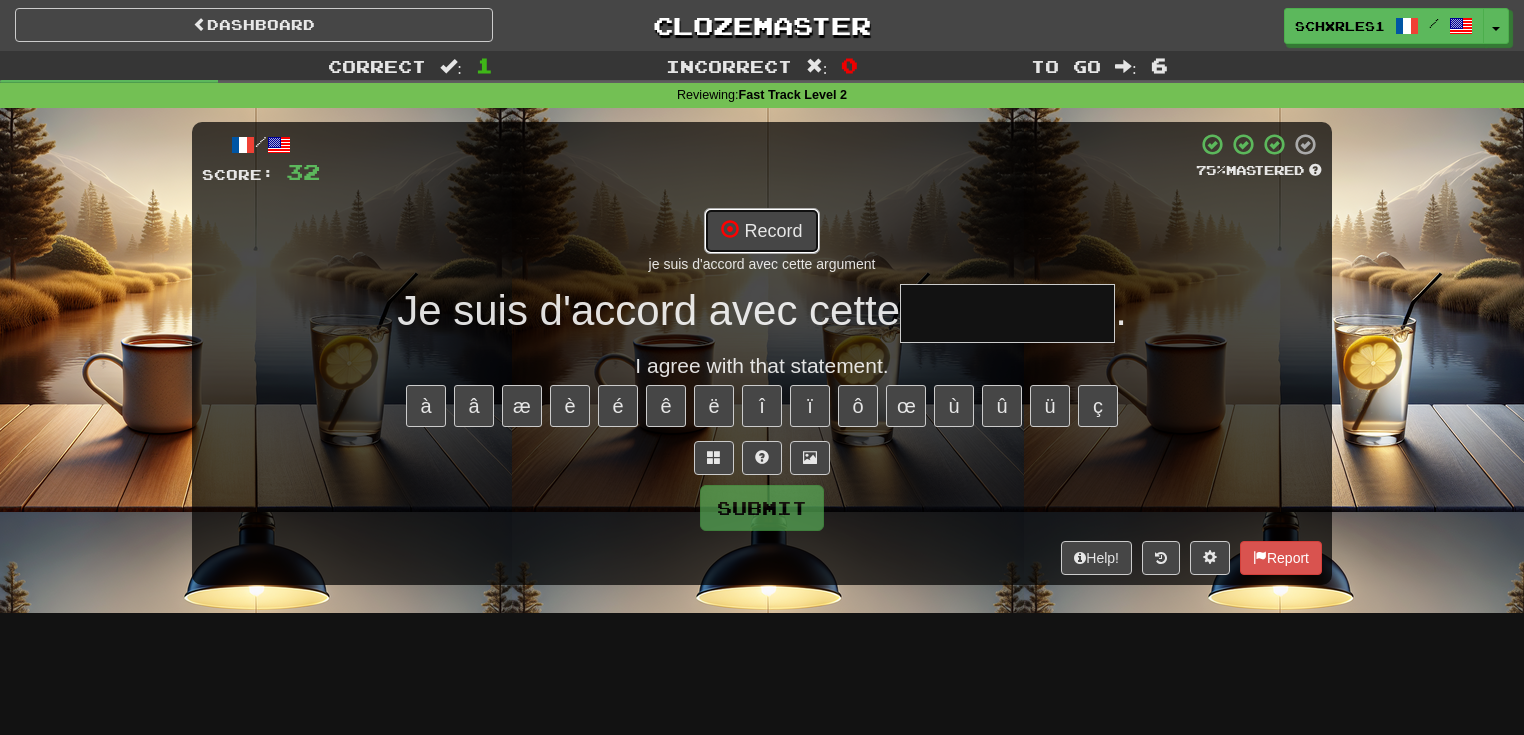 click on "Record" at bounding box center [761, 231] 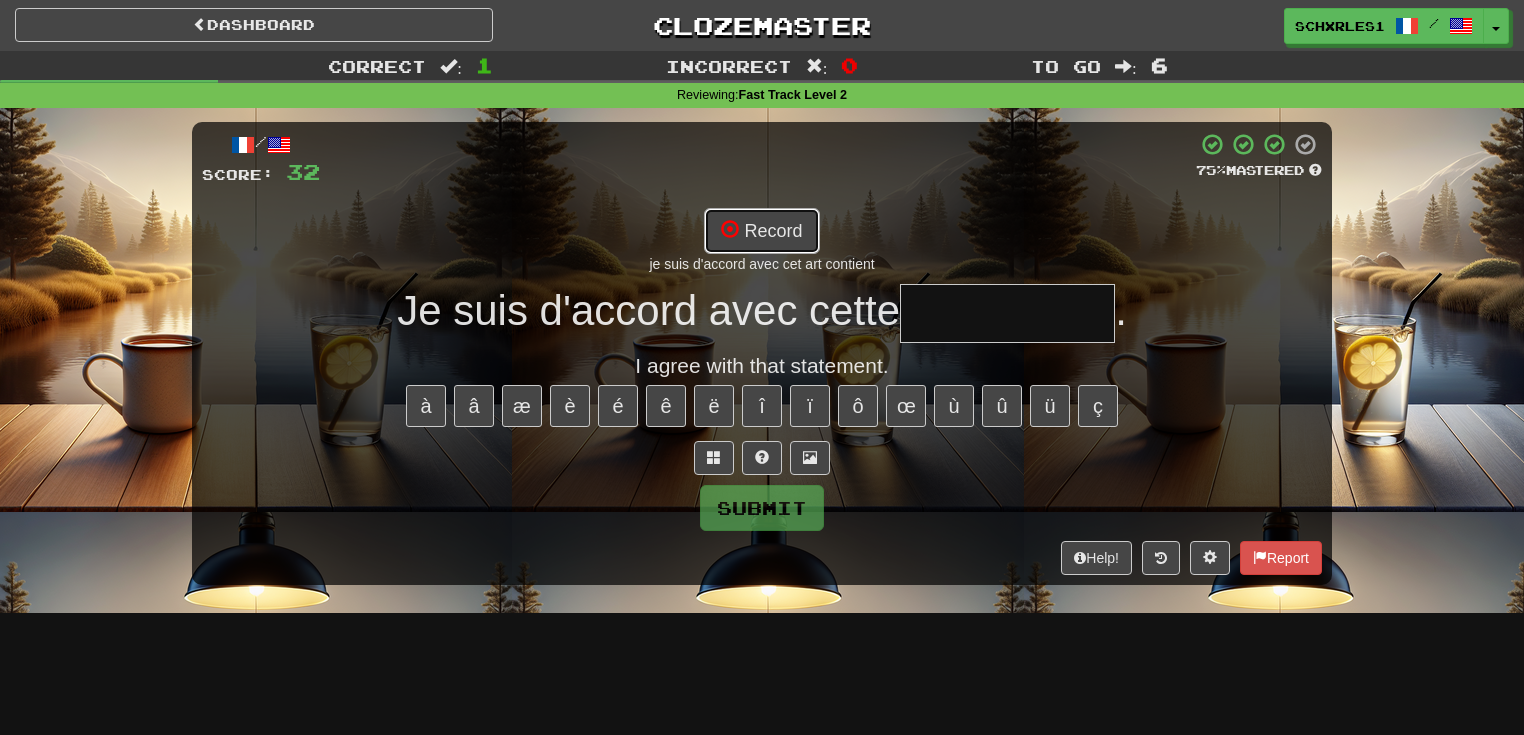 click on "Record" at bounding box center (761, 231) 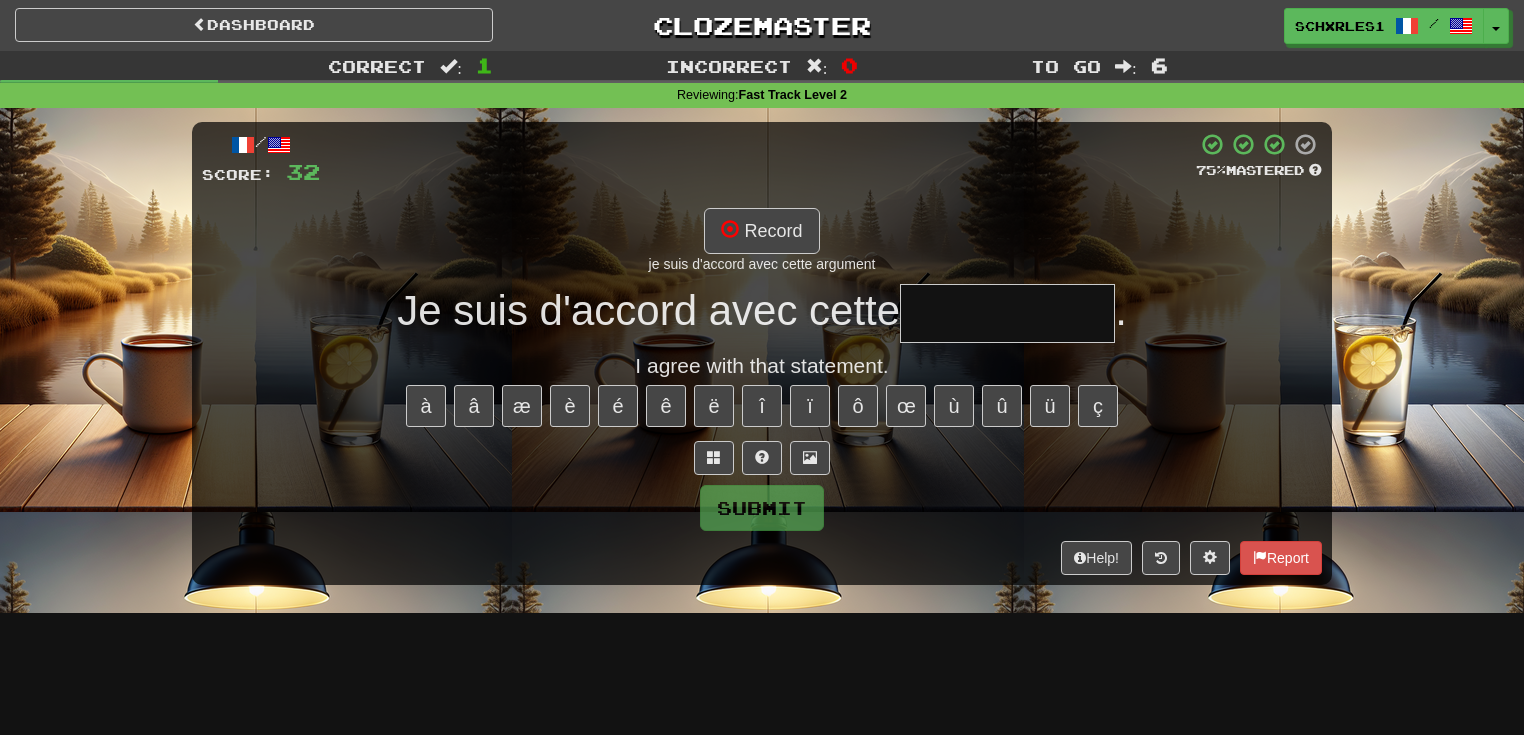 click at bounding box center (1007, 313) 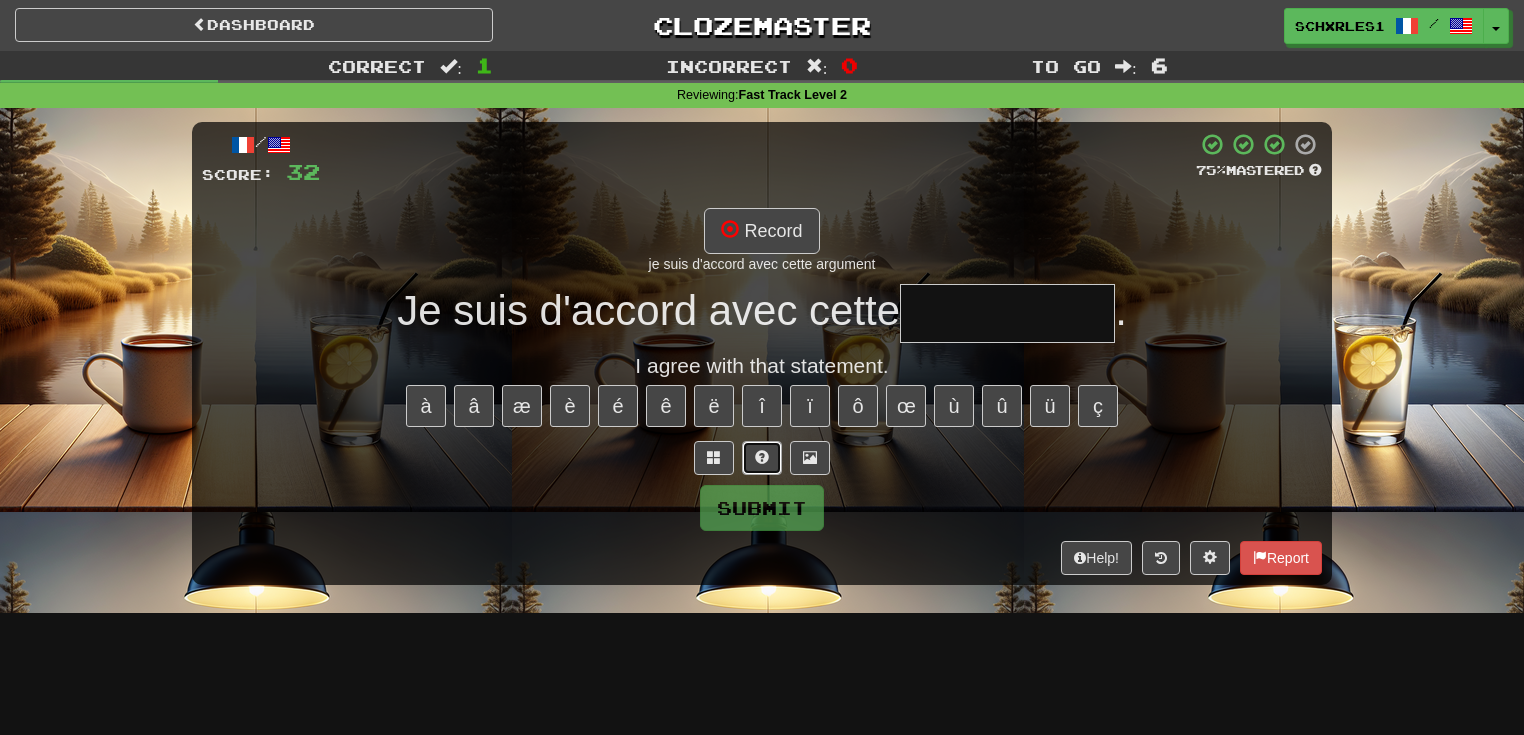 click at bounding box center [762, 458] 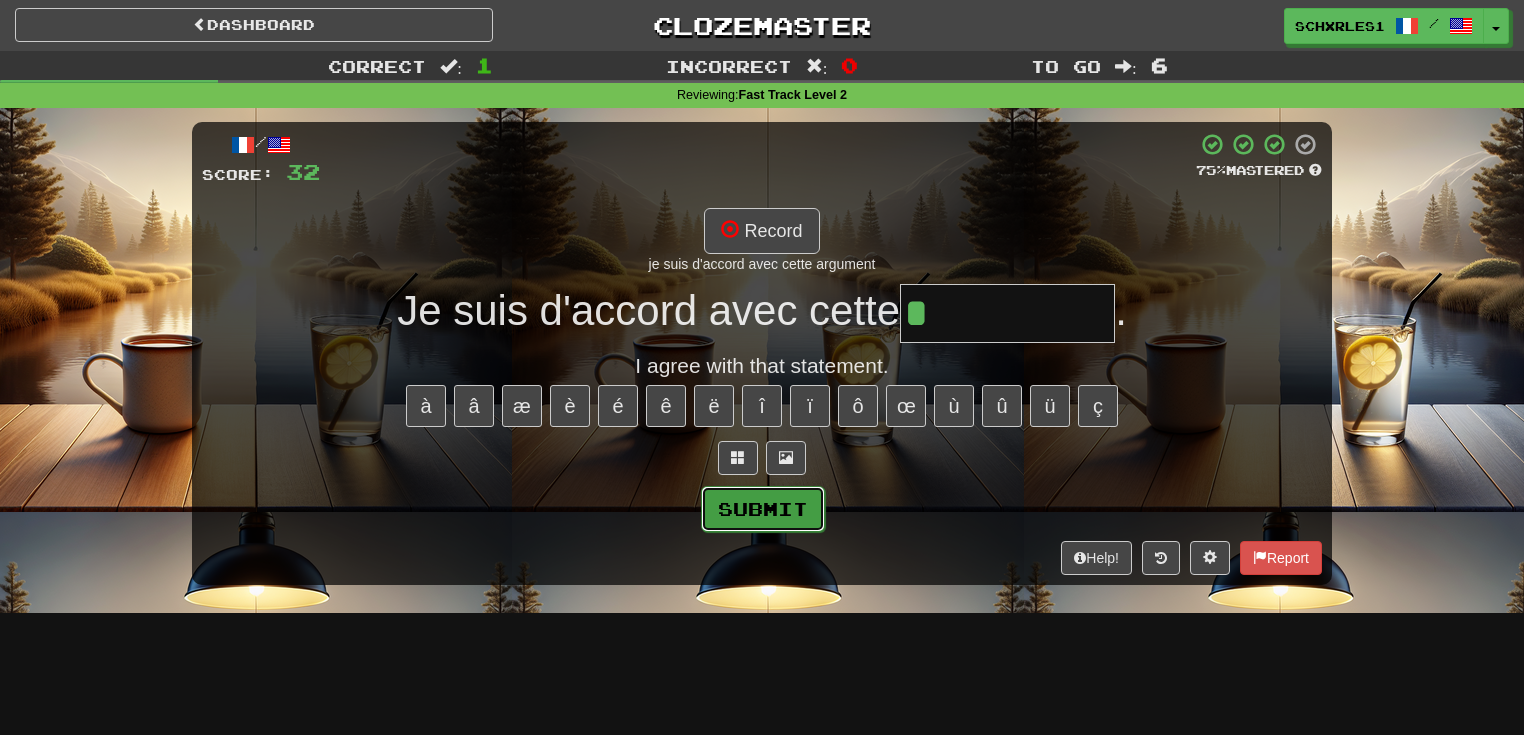 click on "Submit" at bounding box center (763, 509) 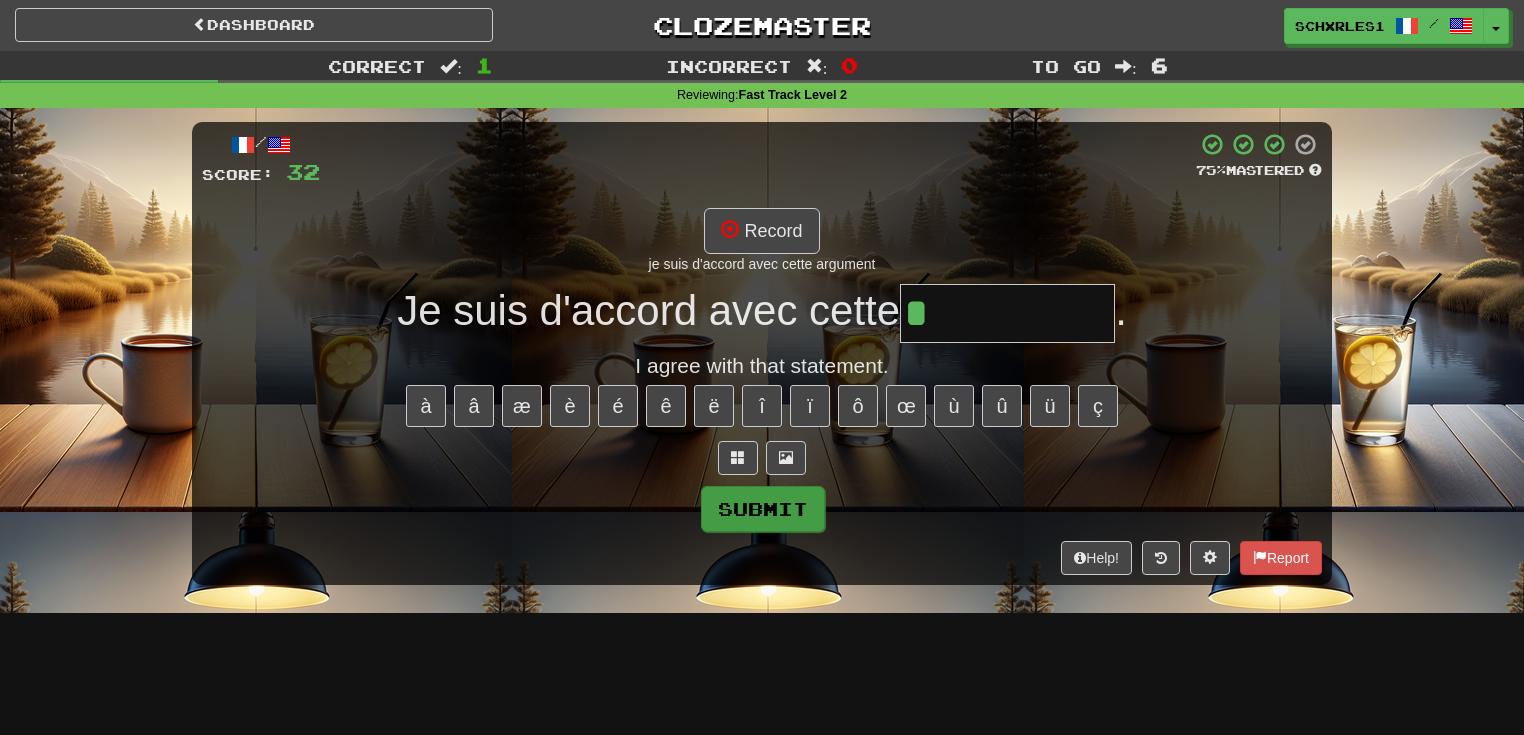type on "**********" 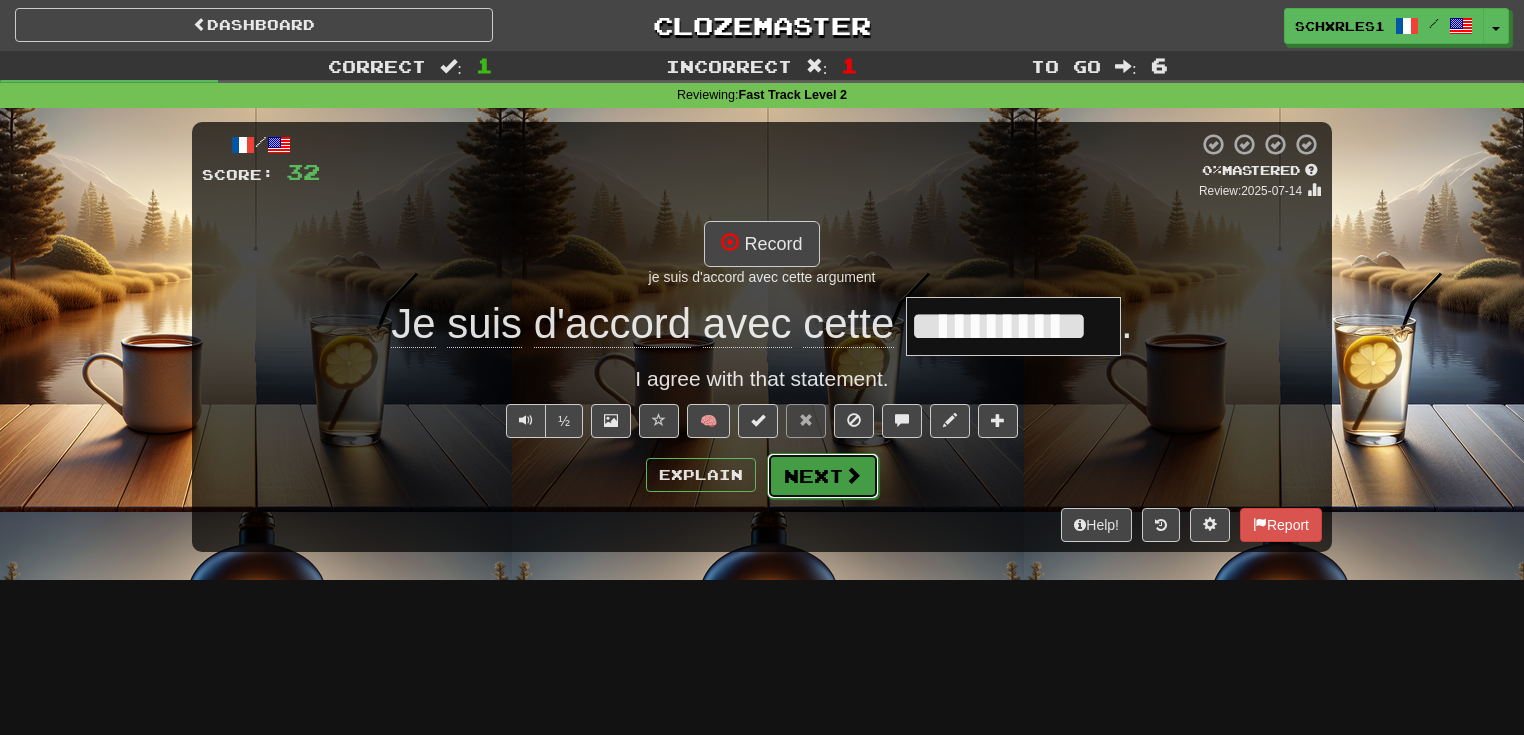 click on "Next" at bounding box center [823, 476] 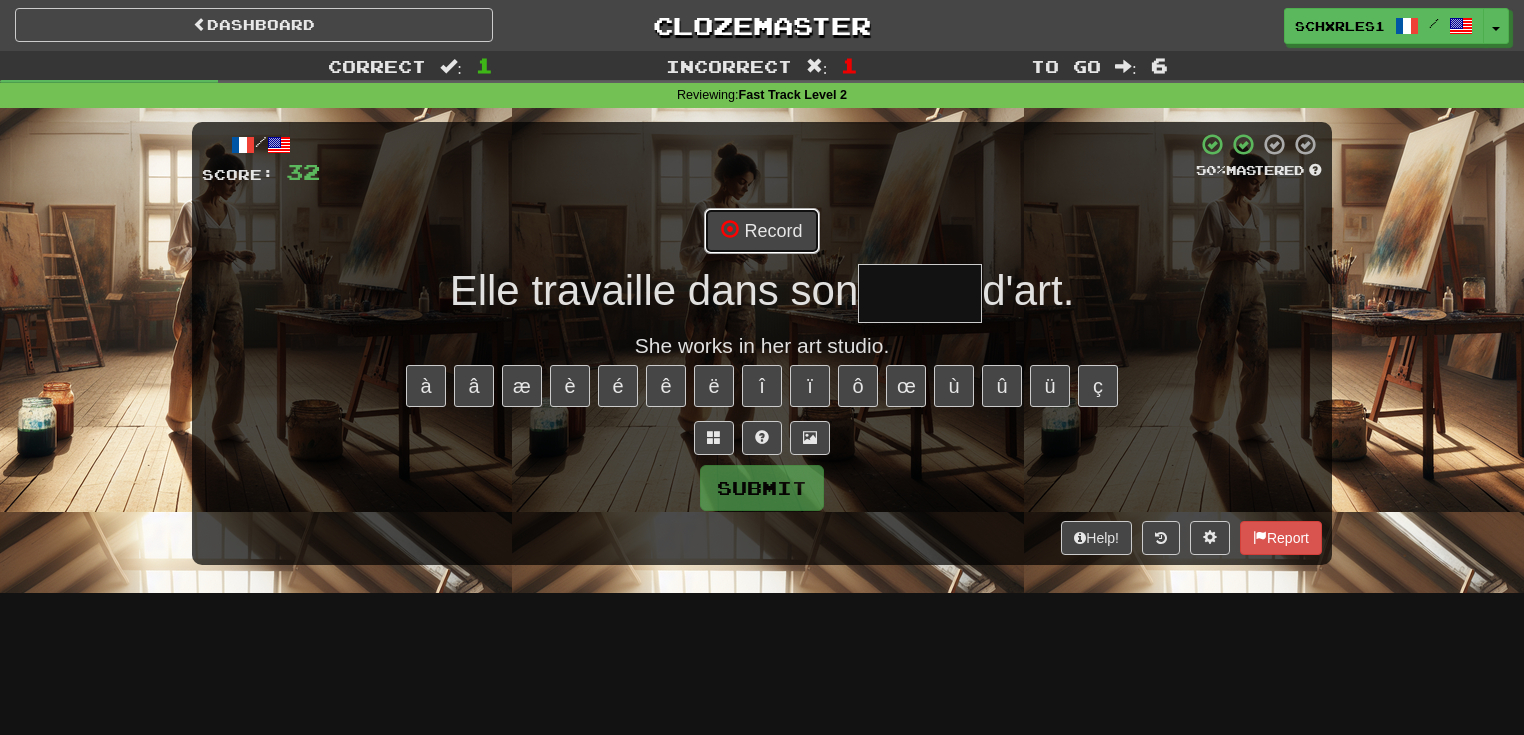 click on "Record" at bounding box center (761, 231) 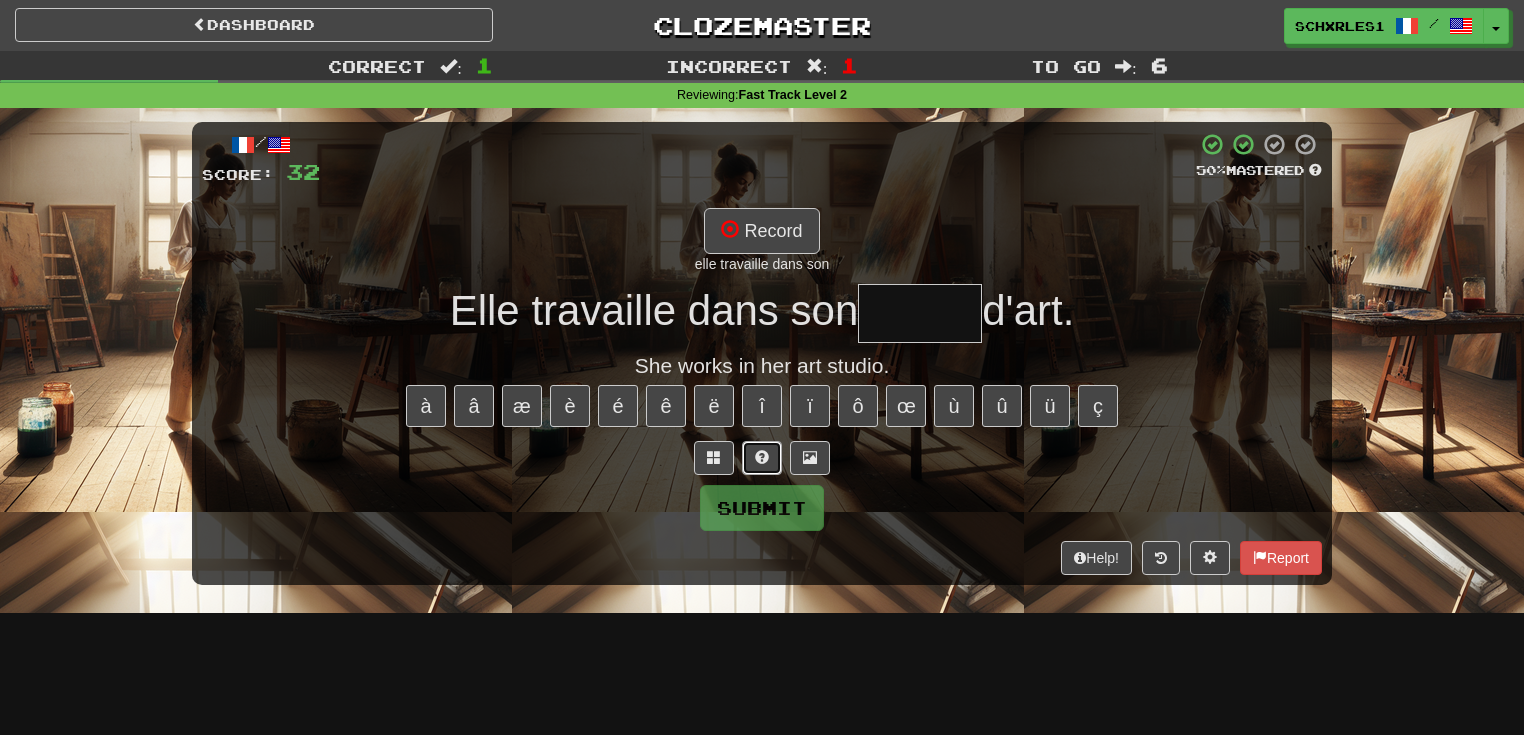 click at bounding box center (762, 458) 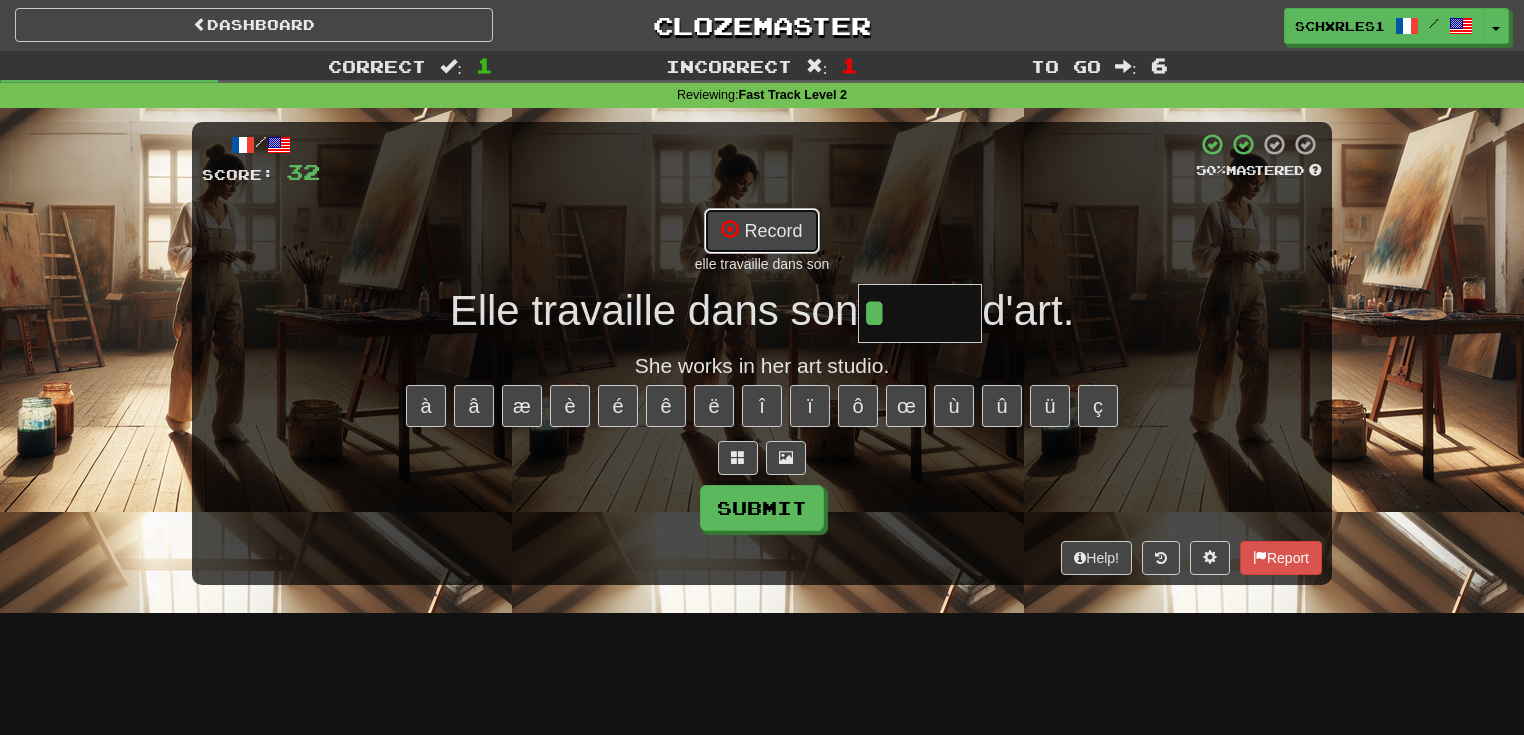 click on "Record" at bounding box center (761, 231) 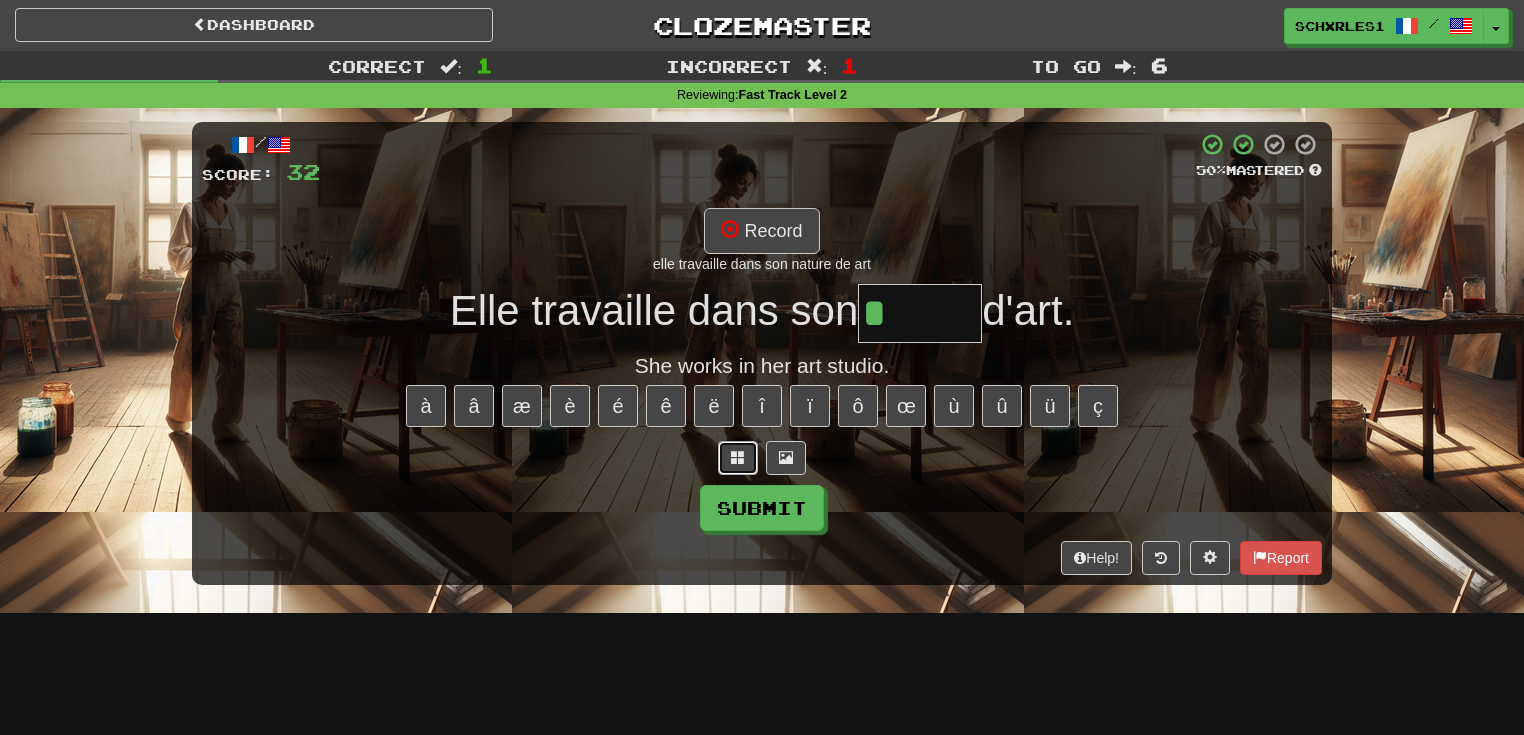 click at bounding box center [738, 458] 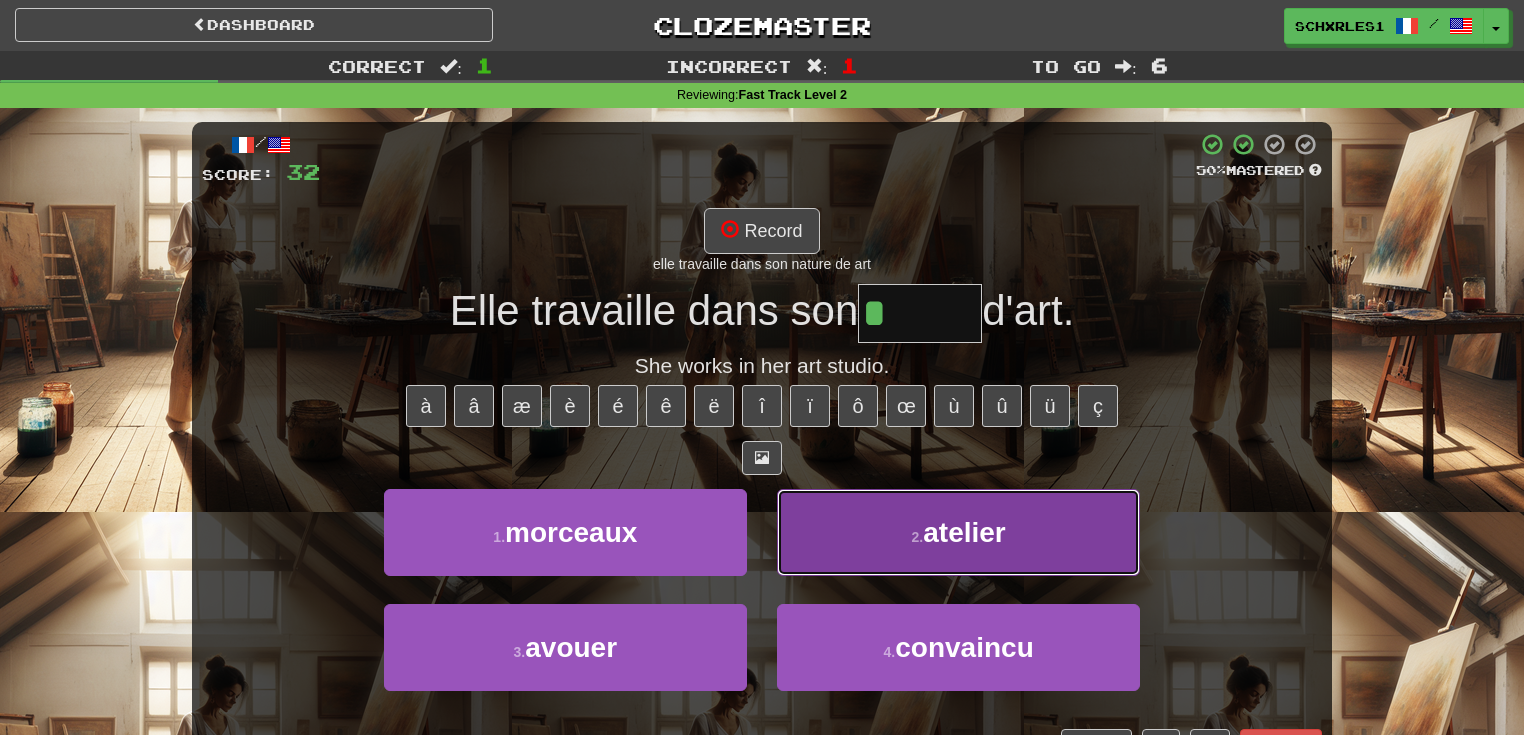 click on "2 .  atelier" at bounding box center [958, 532] 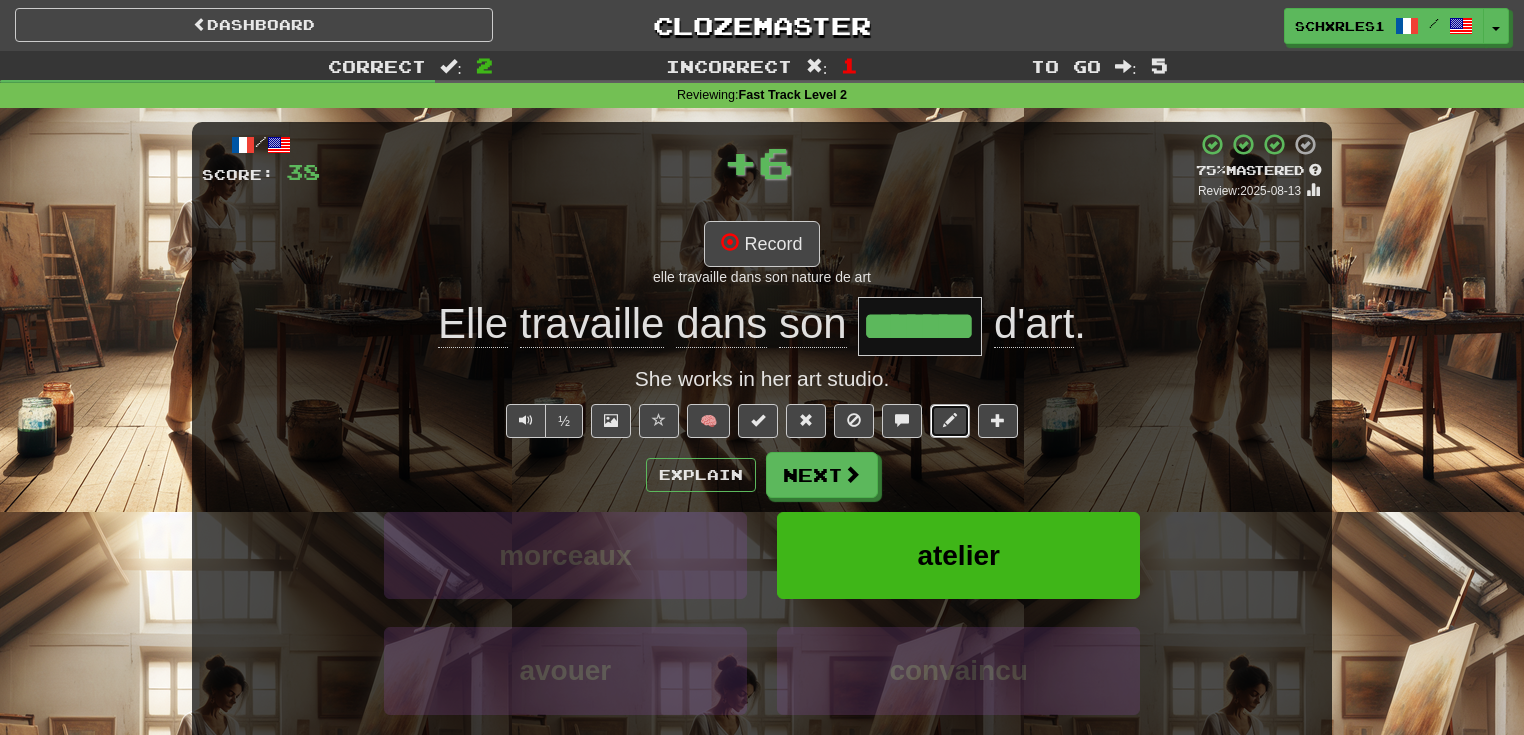 click at bounding box center (950, 420) 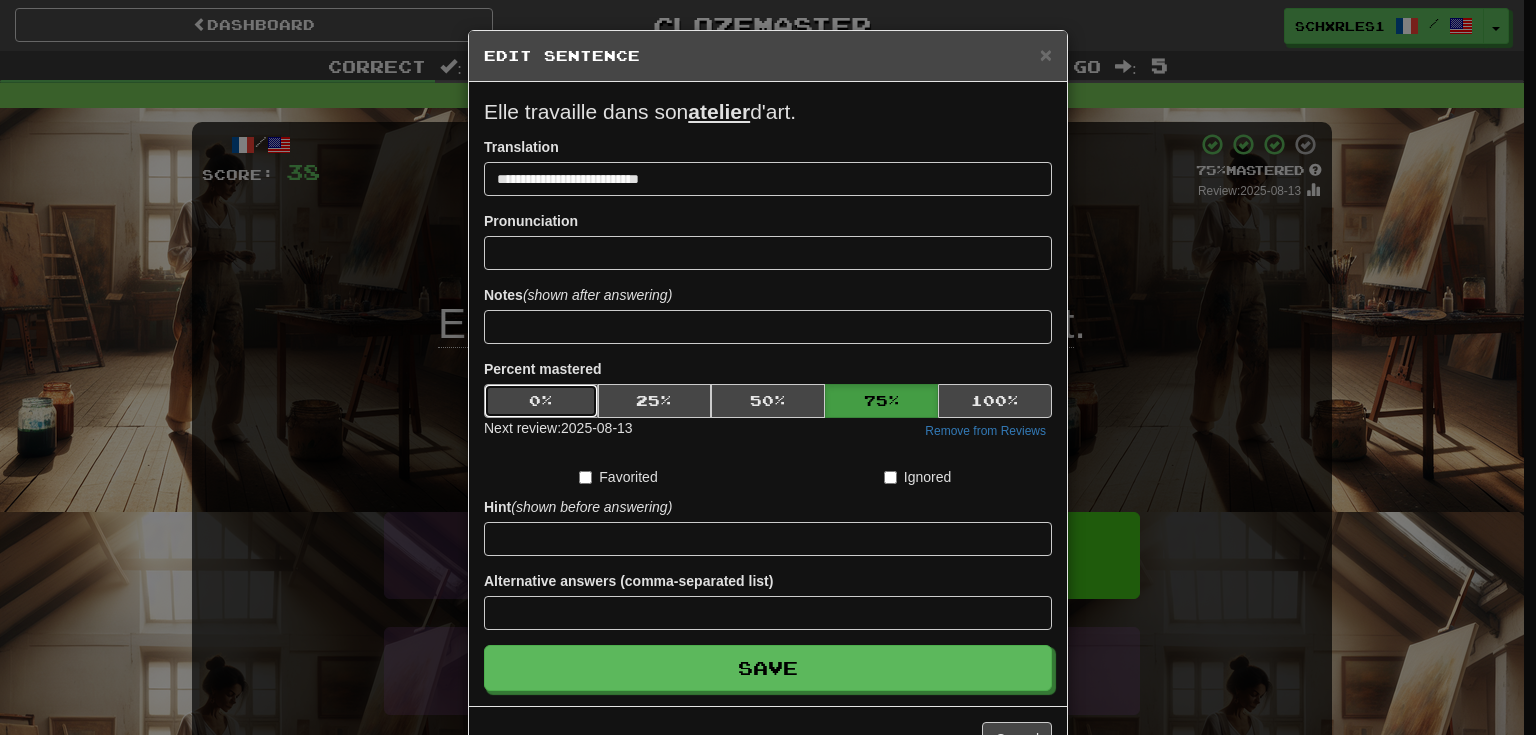 click on "0 %" at bounding box center (541, 401) 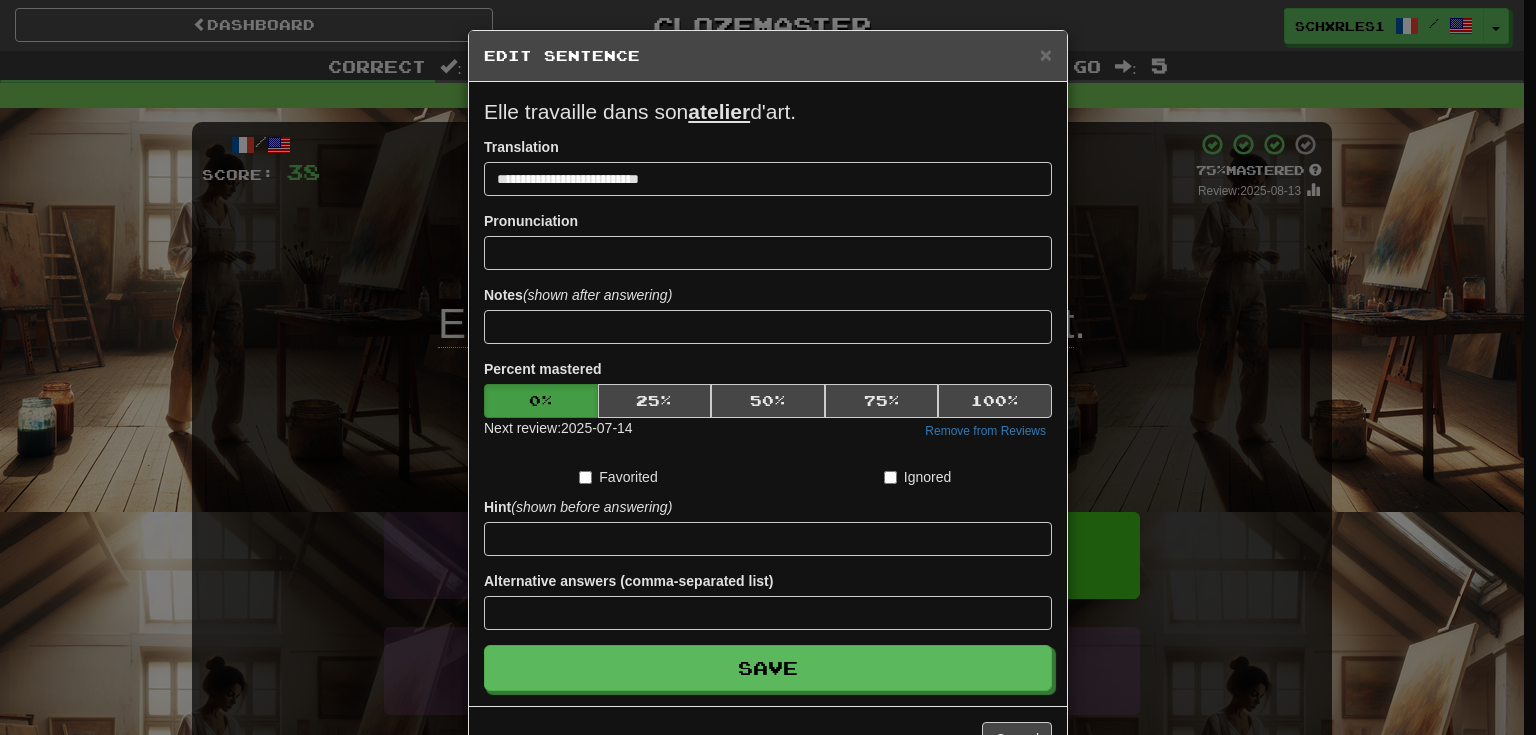 click on "Cancel" at bounding box center (768, 738) 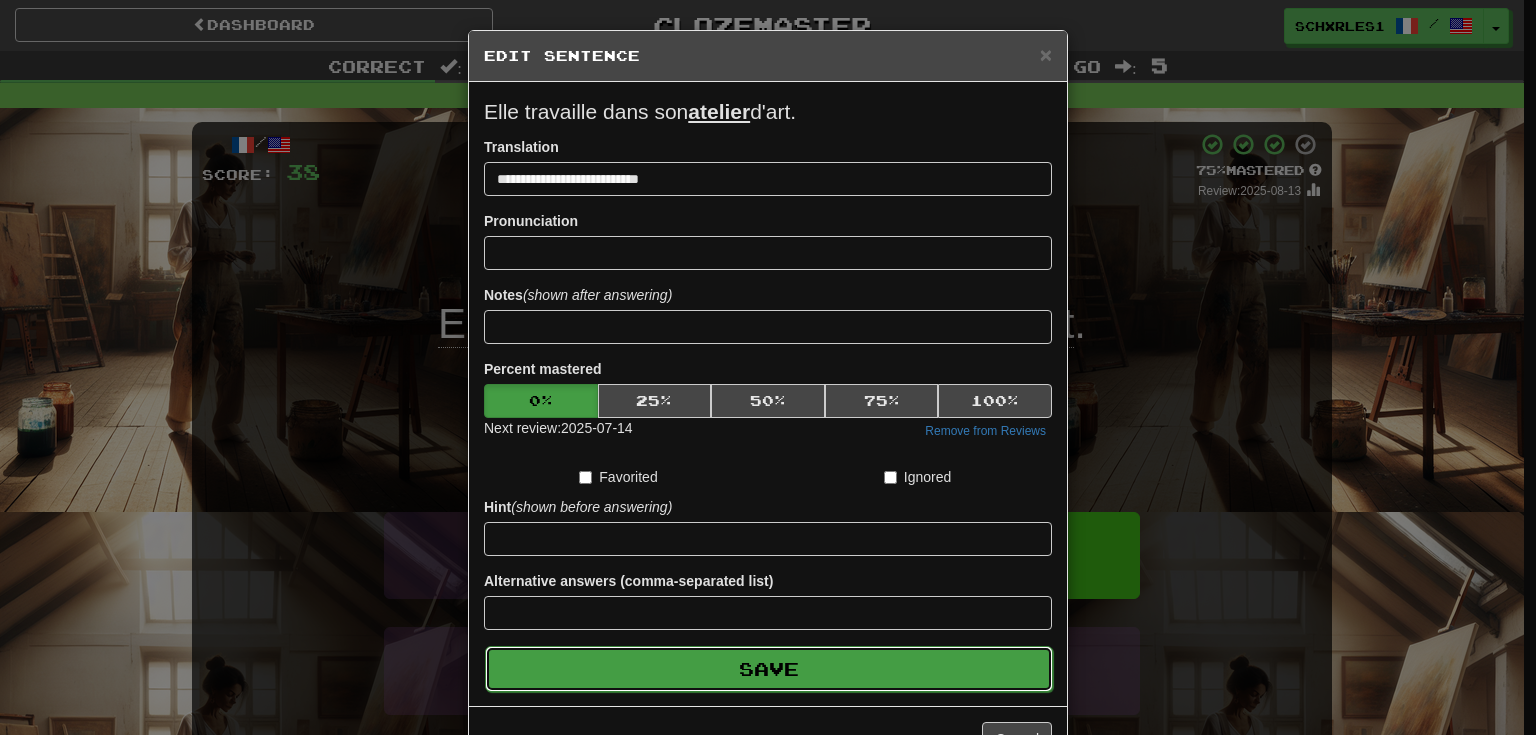 click on "Save" at bounding box center [769, 669] 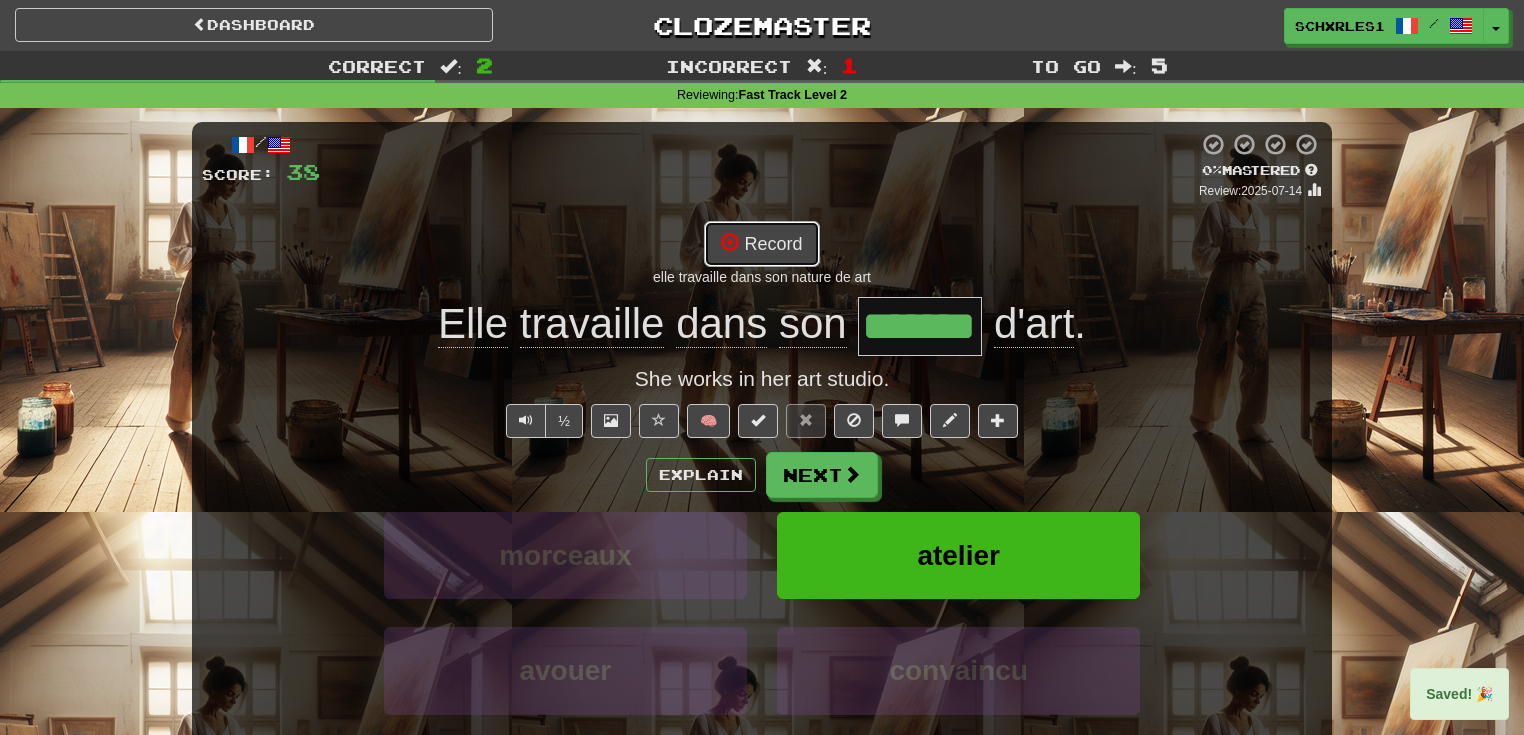 click on "Record" at bounding box center (761, 244) 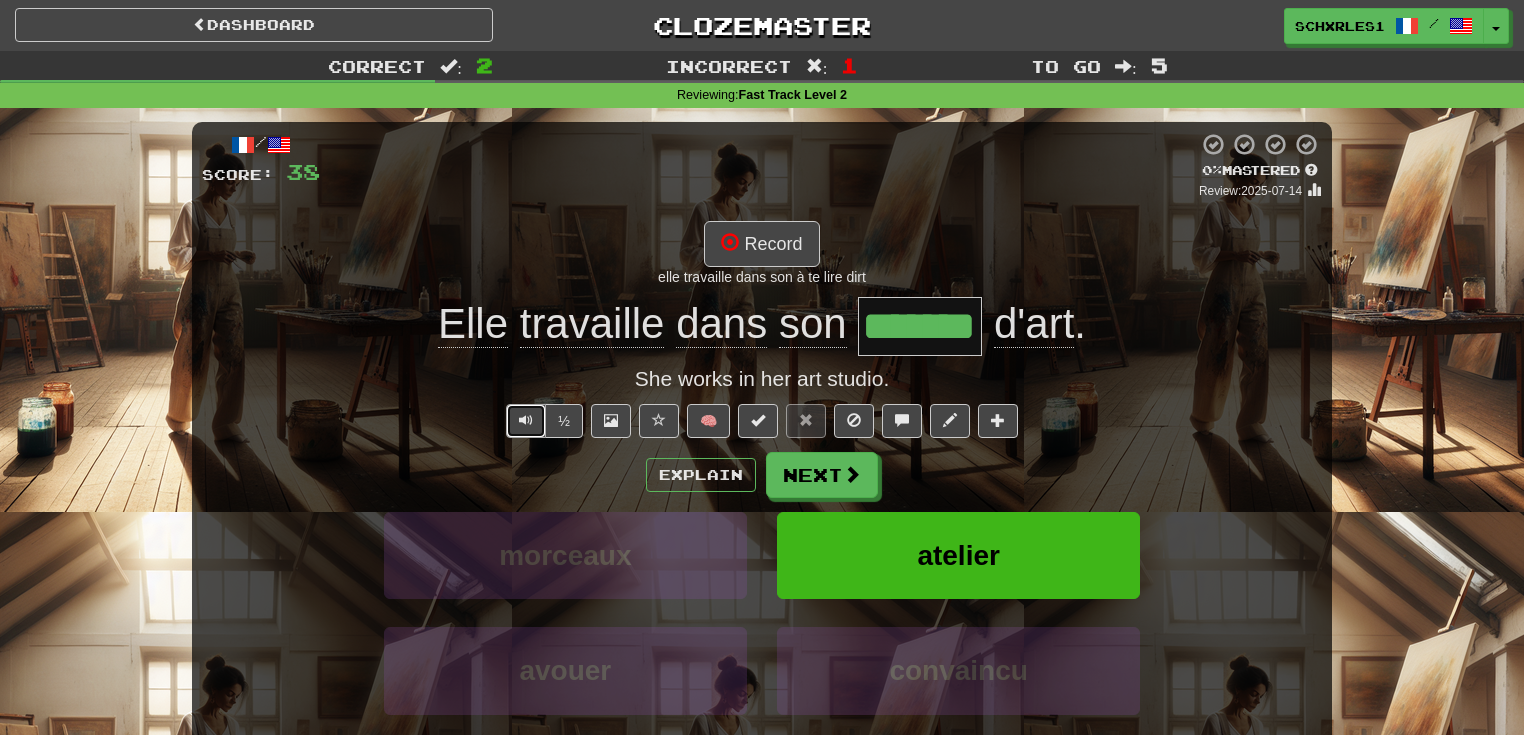 click at bounding box center (526, 420) 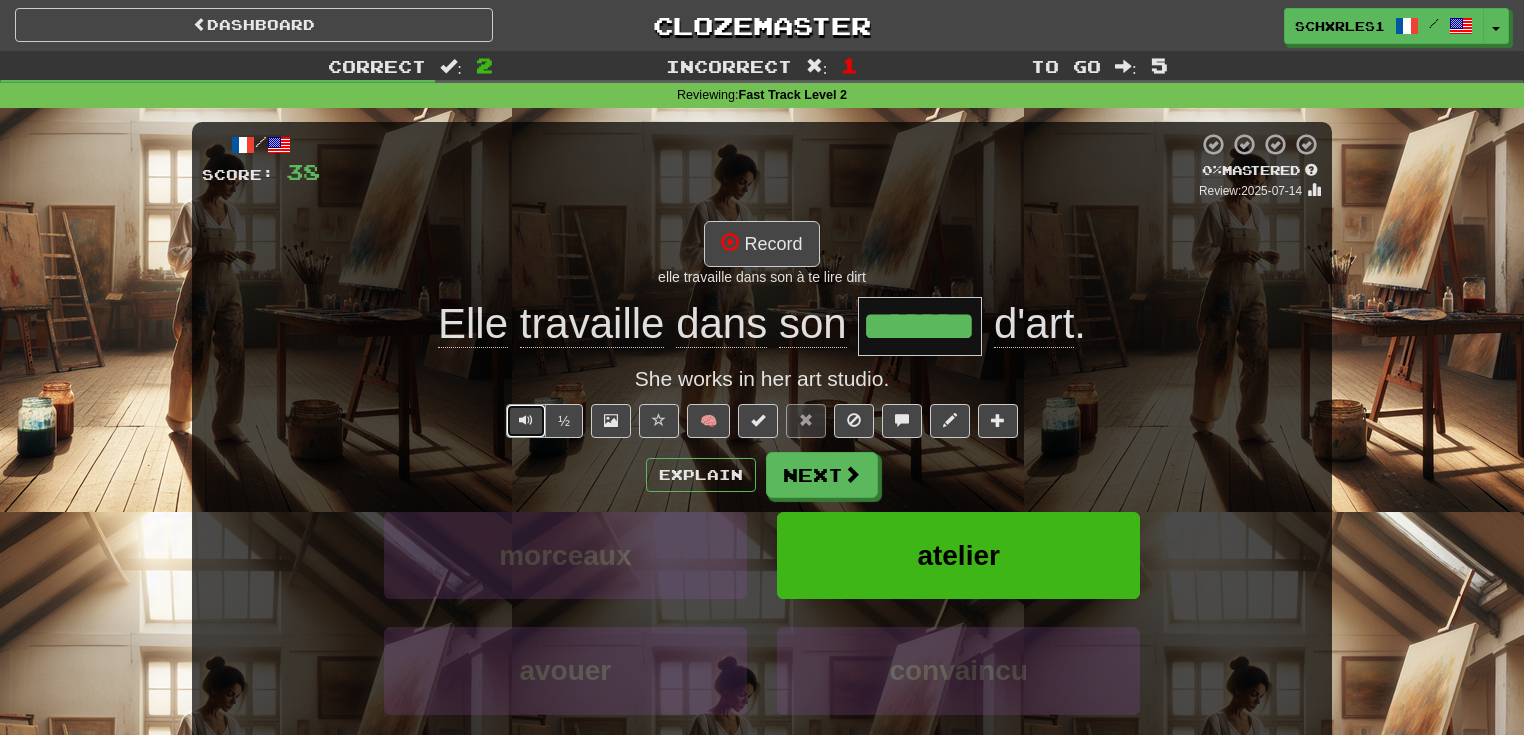 click at bounding box center [526, 421] 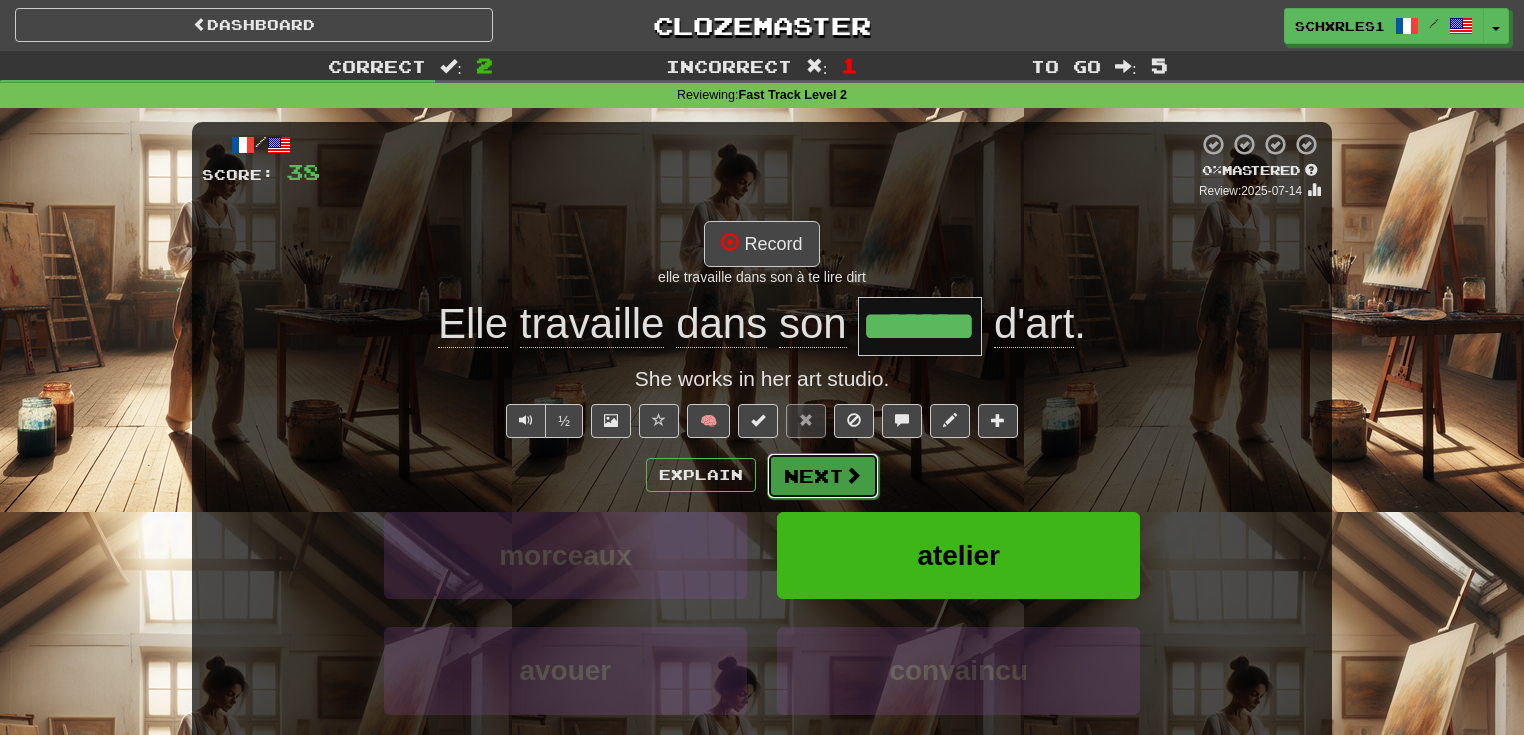 click on "Next" at bounding box center (823, 476) 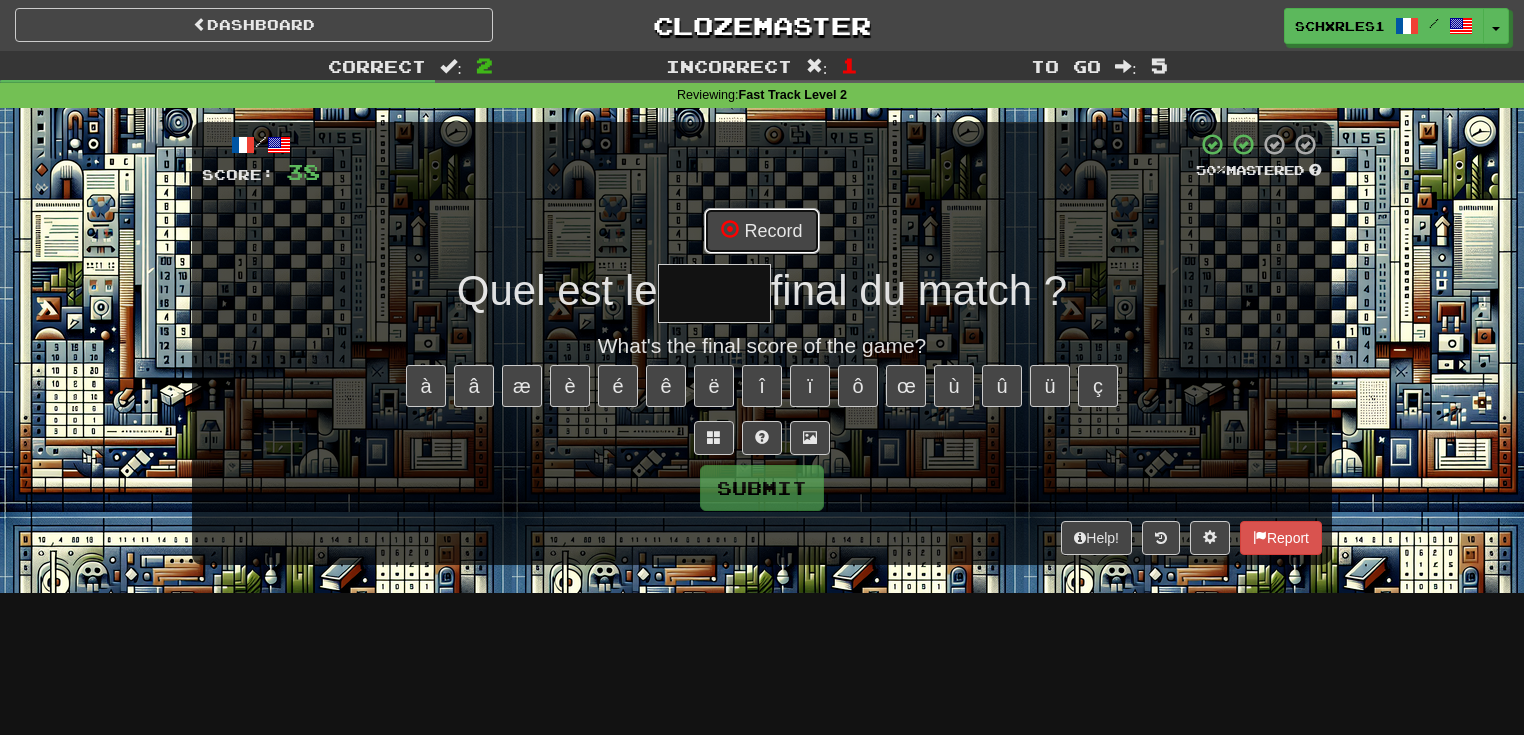 click on "Record" at bounding box center (761, 231) 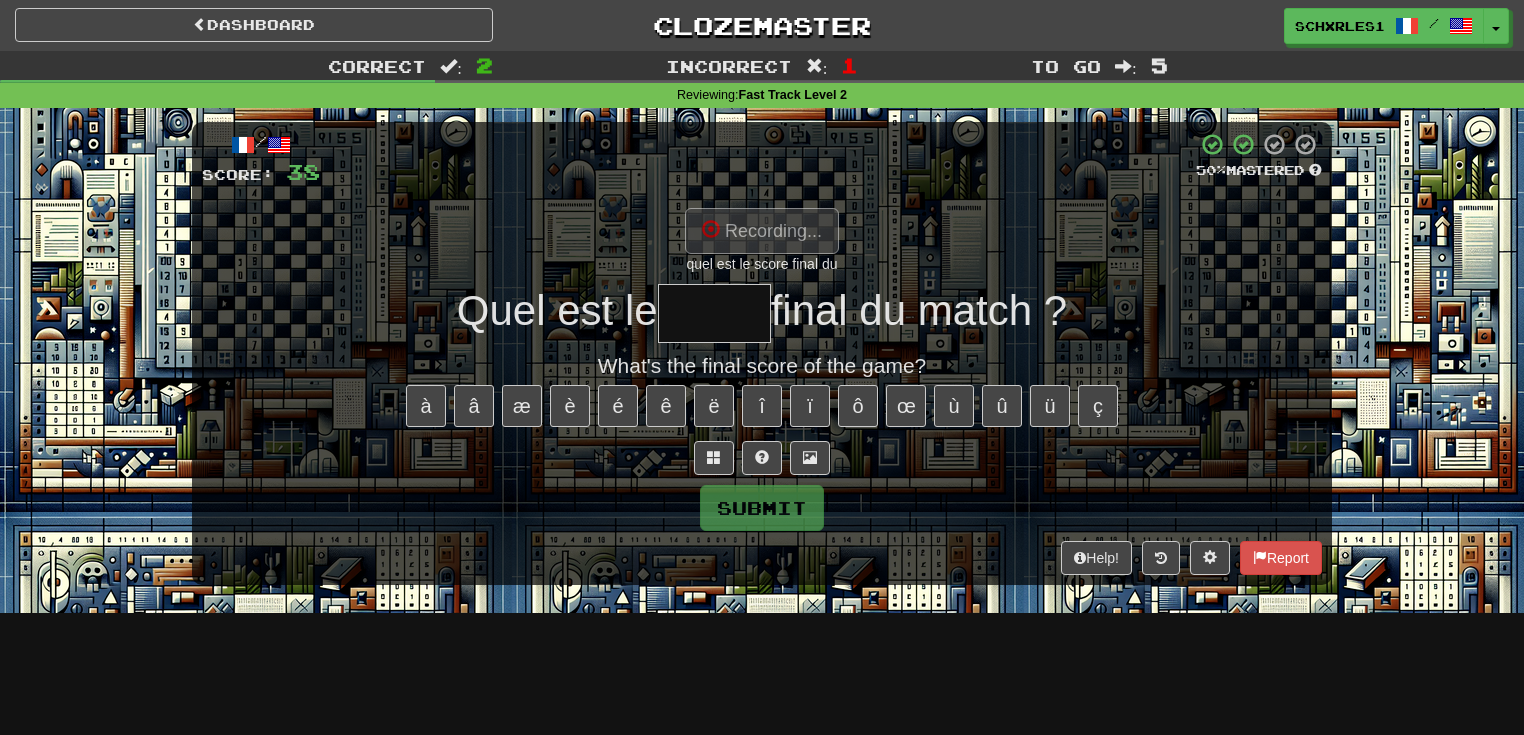 type on "*****" 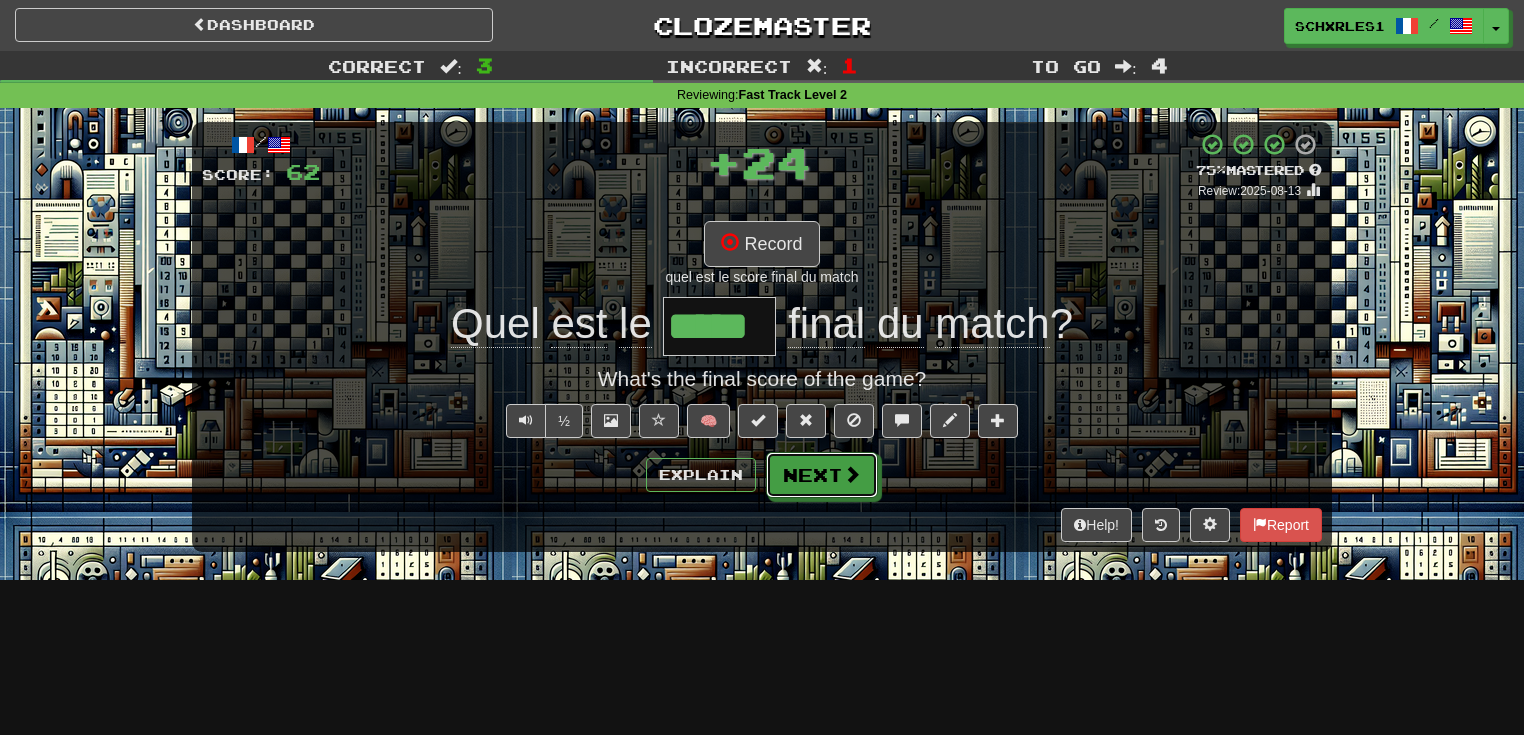 click on "Next" at bounding box center (822, 475) 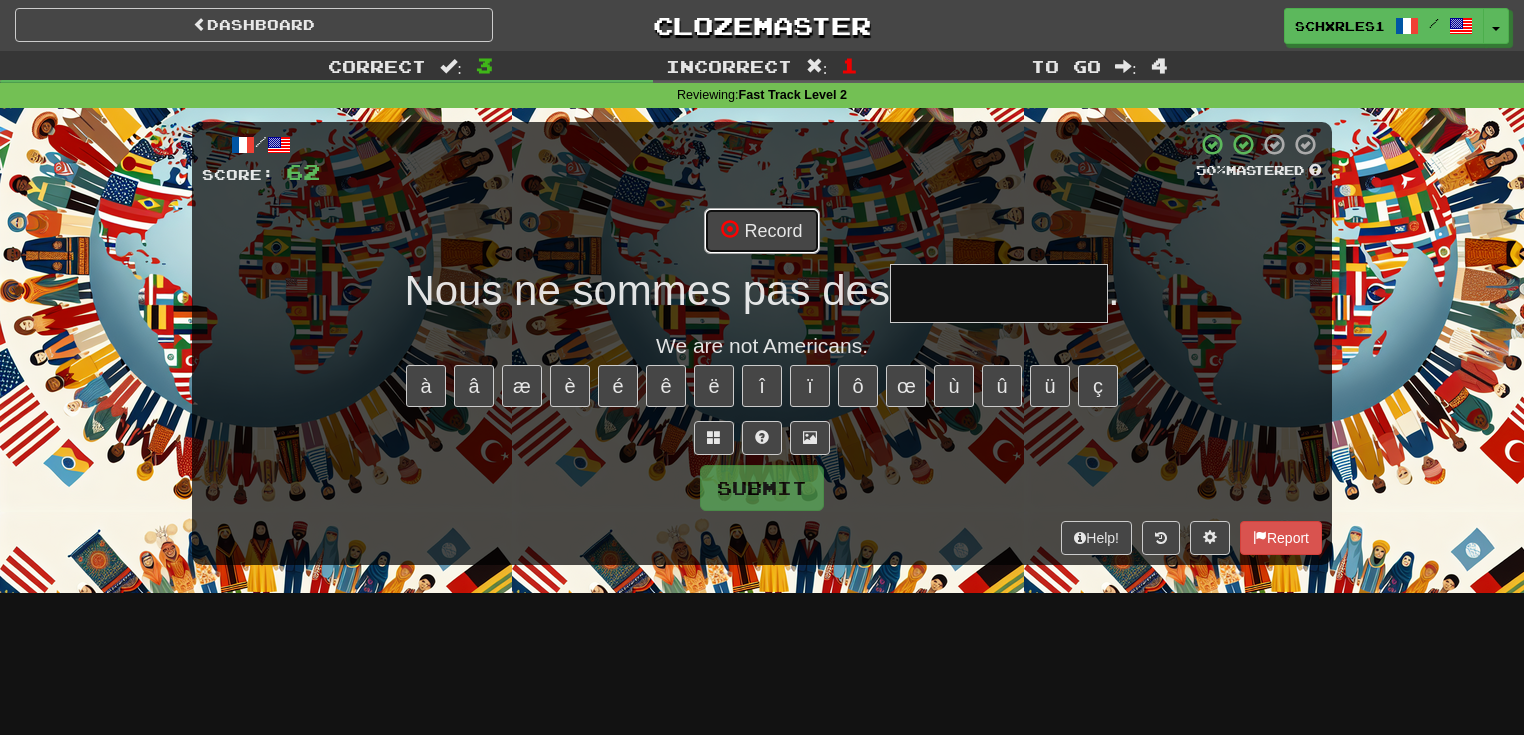 click on "Record" at bounding box center (761, 231) 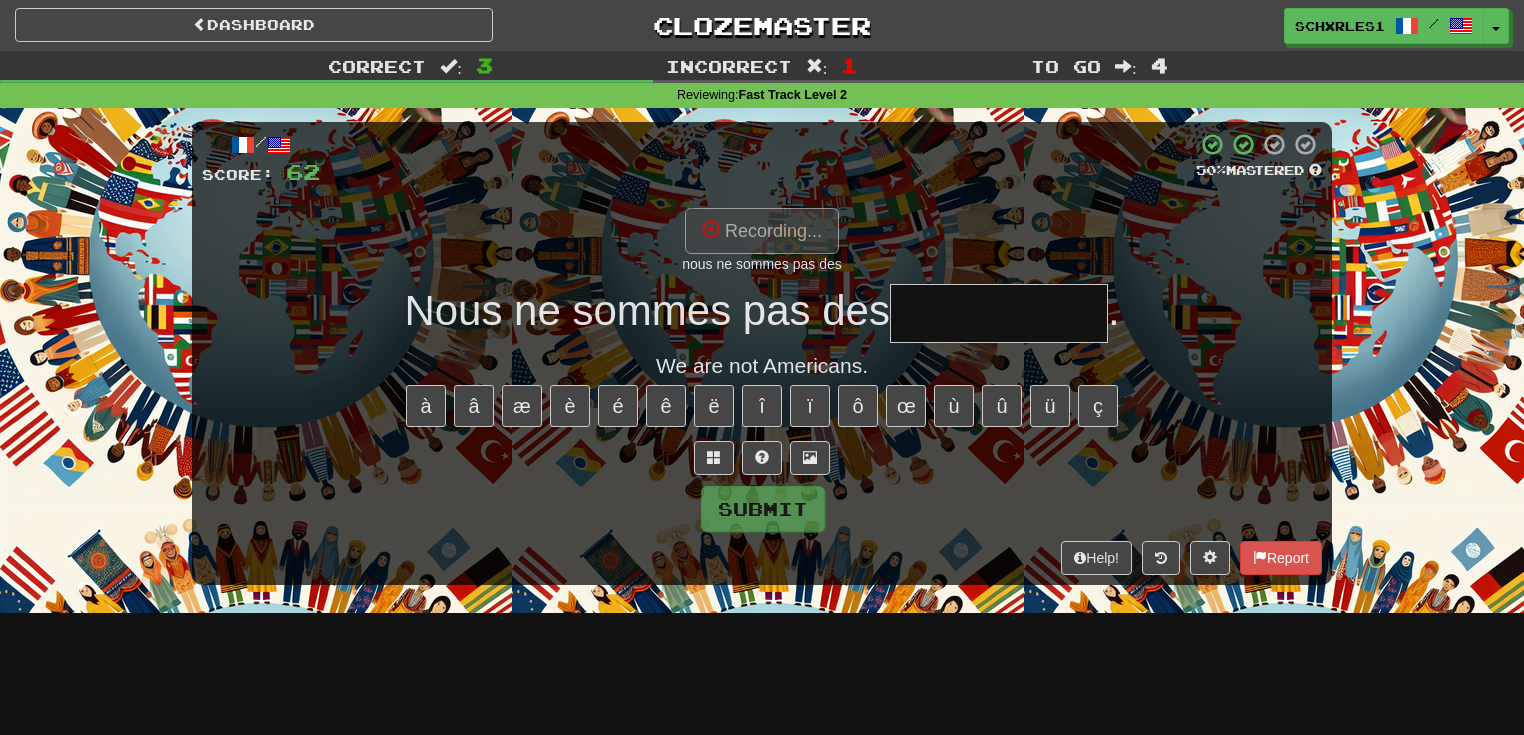 type on "**********" 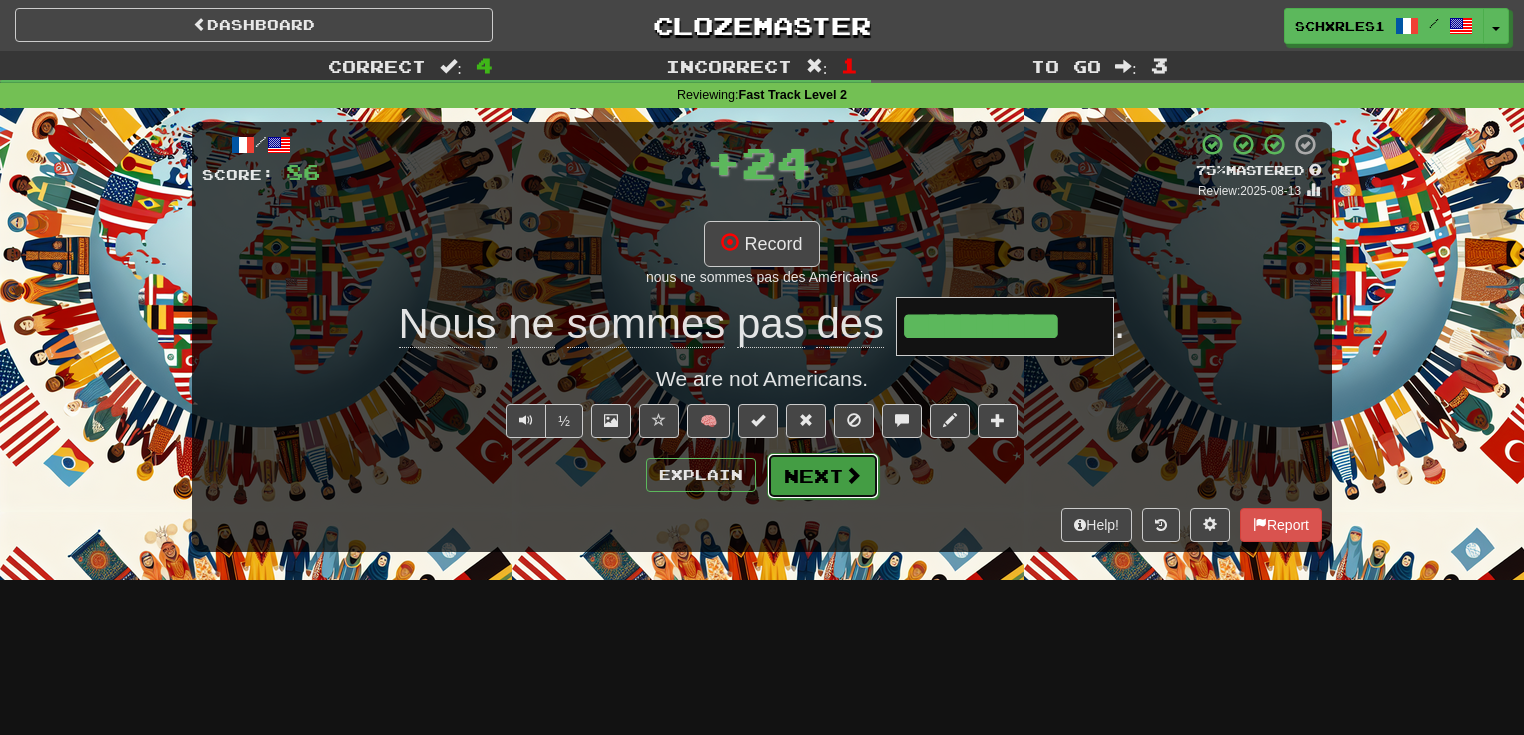 click on "Next" at bounding box center [823, 476] 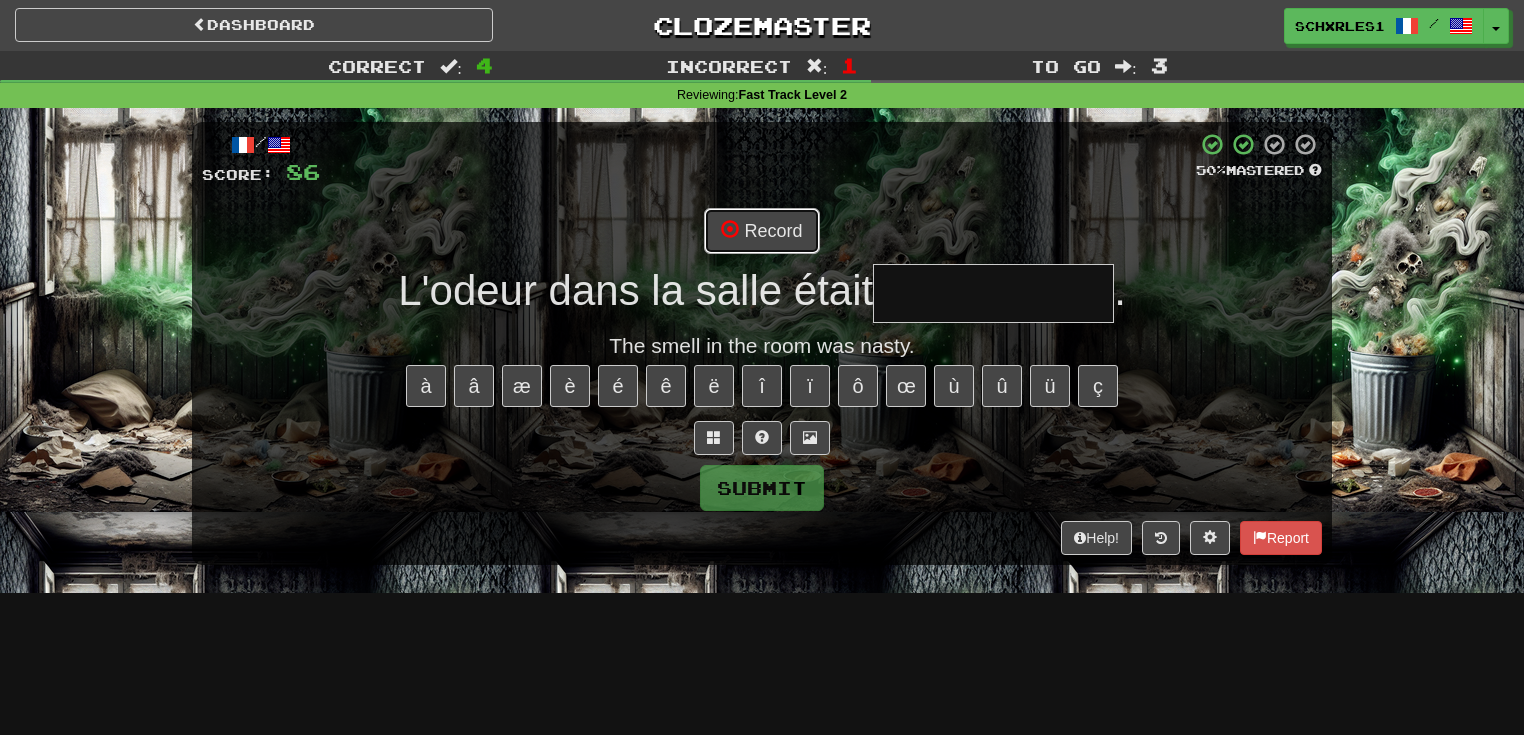 click on "Record" at bounding box center [761, 231] 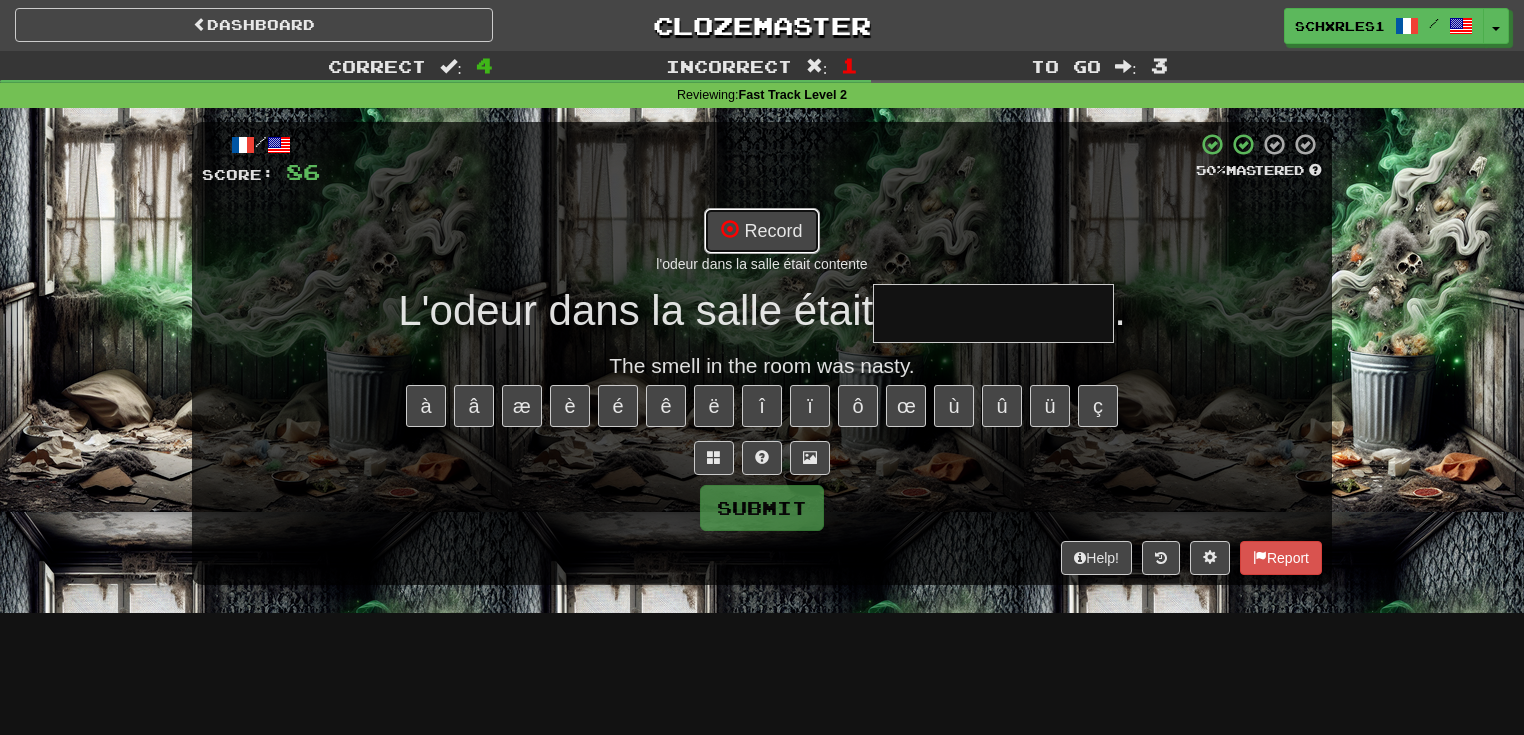 click on "Record" at bounding box center [761, 231] 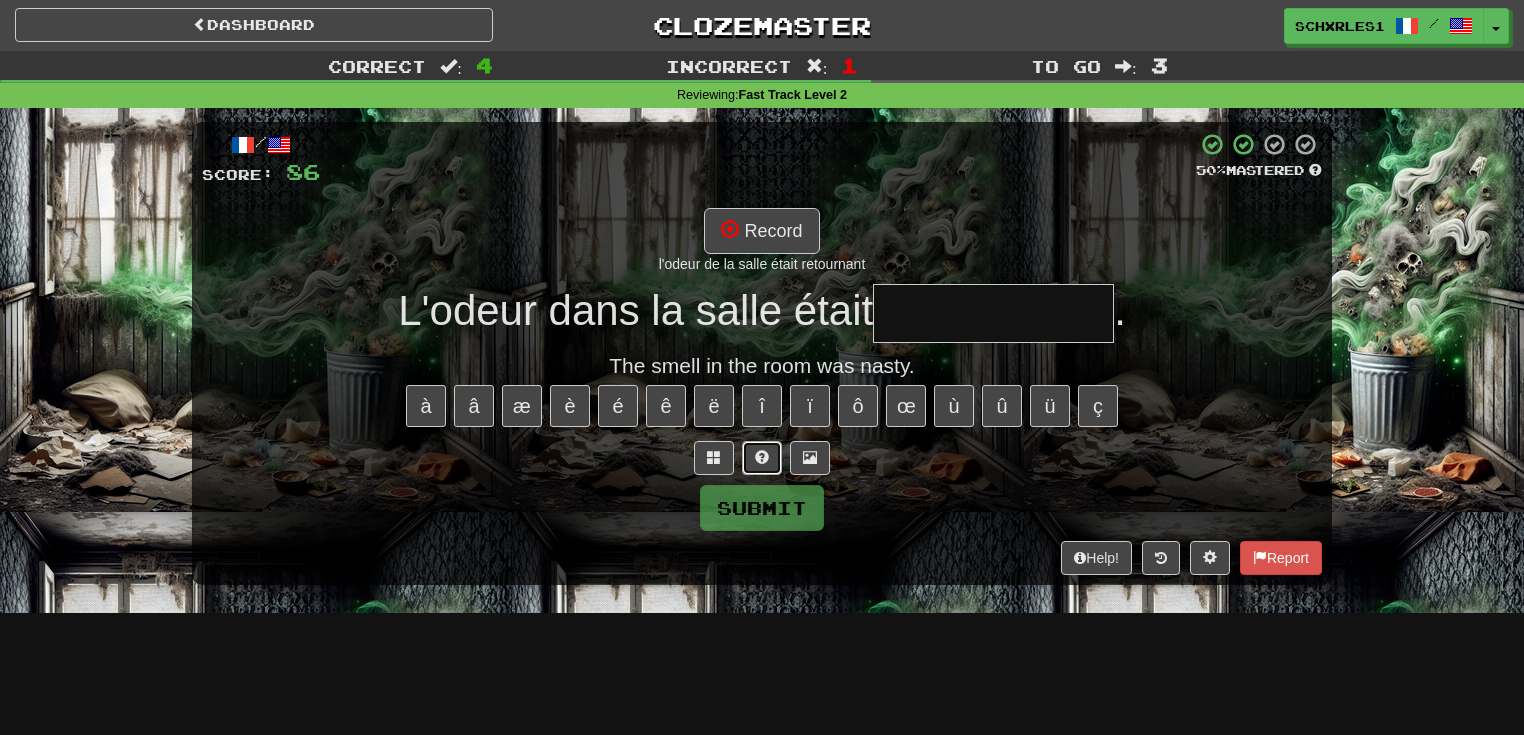 click at bounding box center (762, 458) 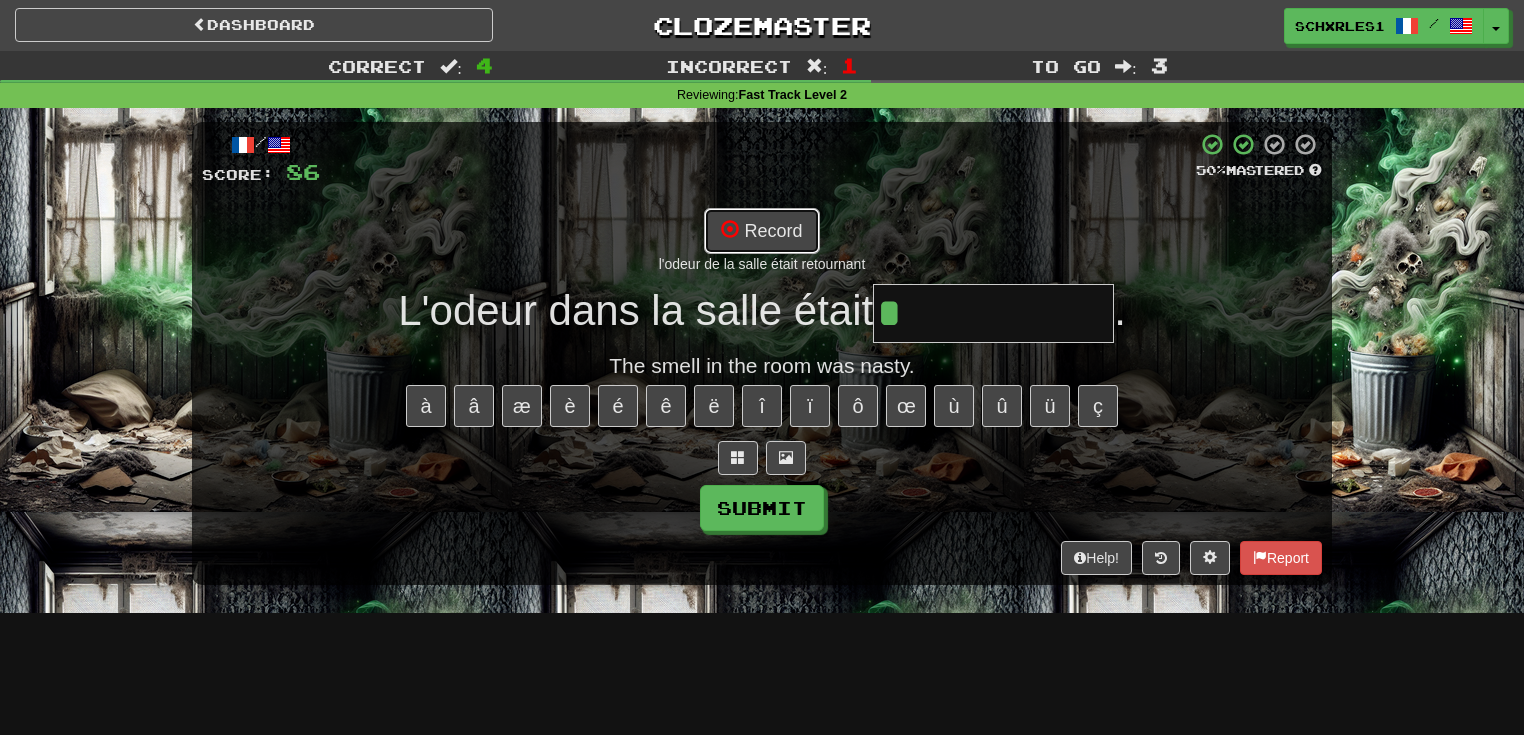 click on "Record" at bounding box center [761, 231] 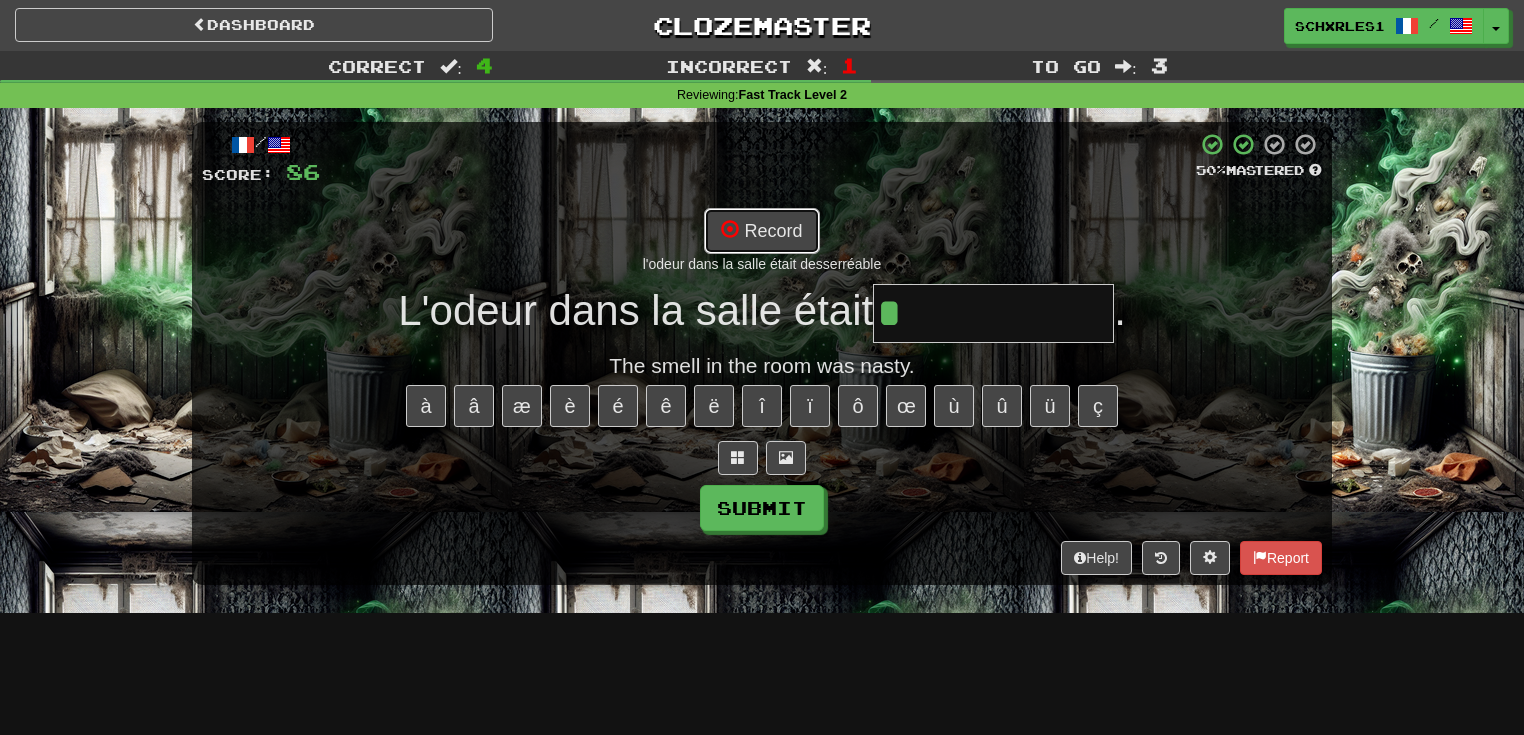 click on "Record" at bounding box center [761, 231] 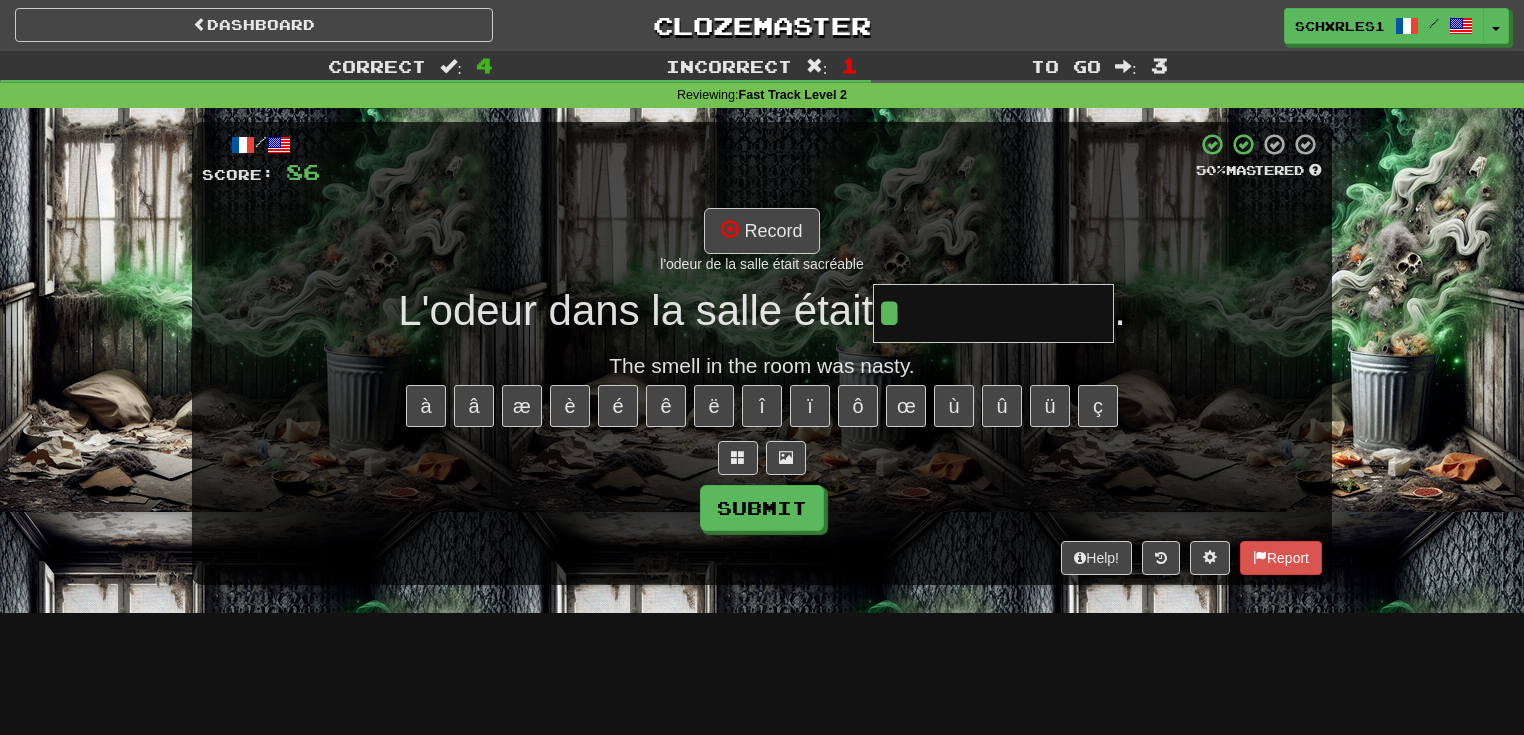 drag, startPoint x: 973, startPoint y: 317, endPoint x: 535, endPoint y: 375, distance: 441.8235 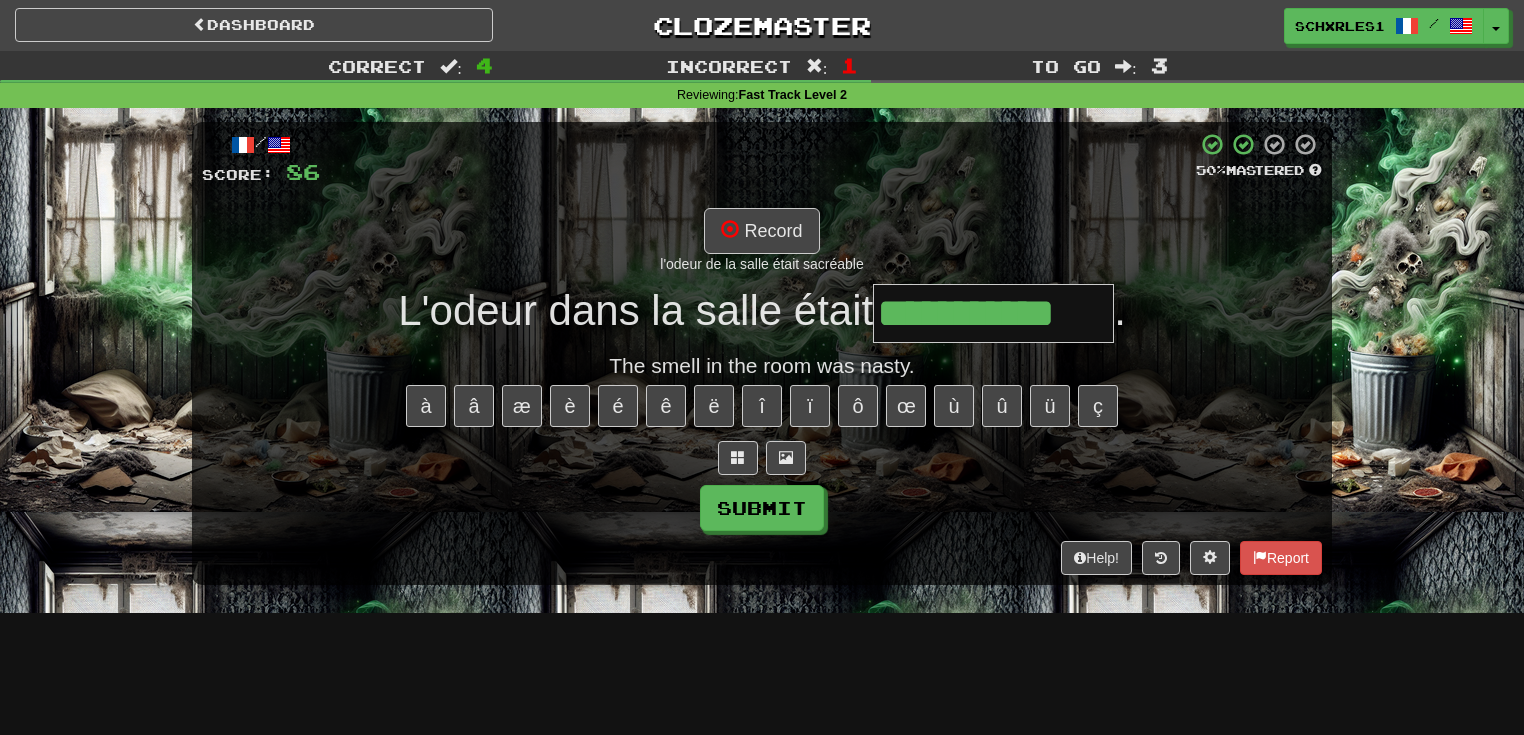 type on "**********" 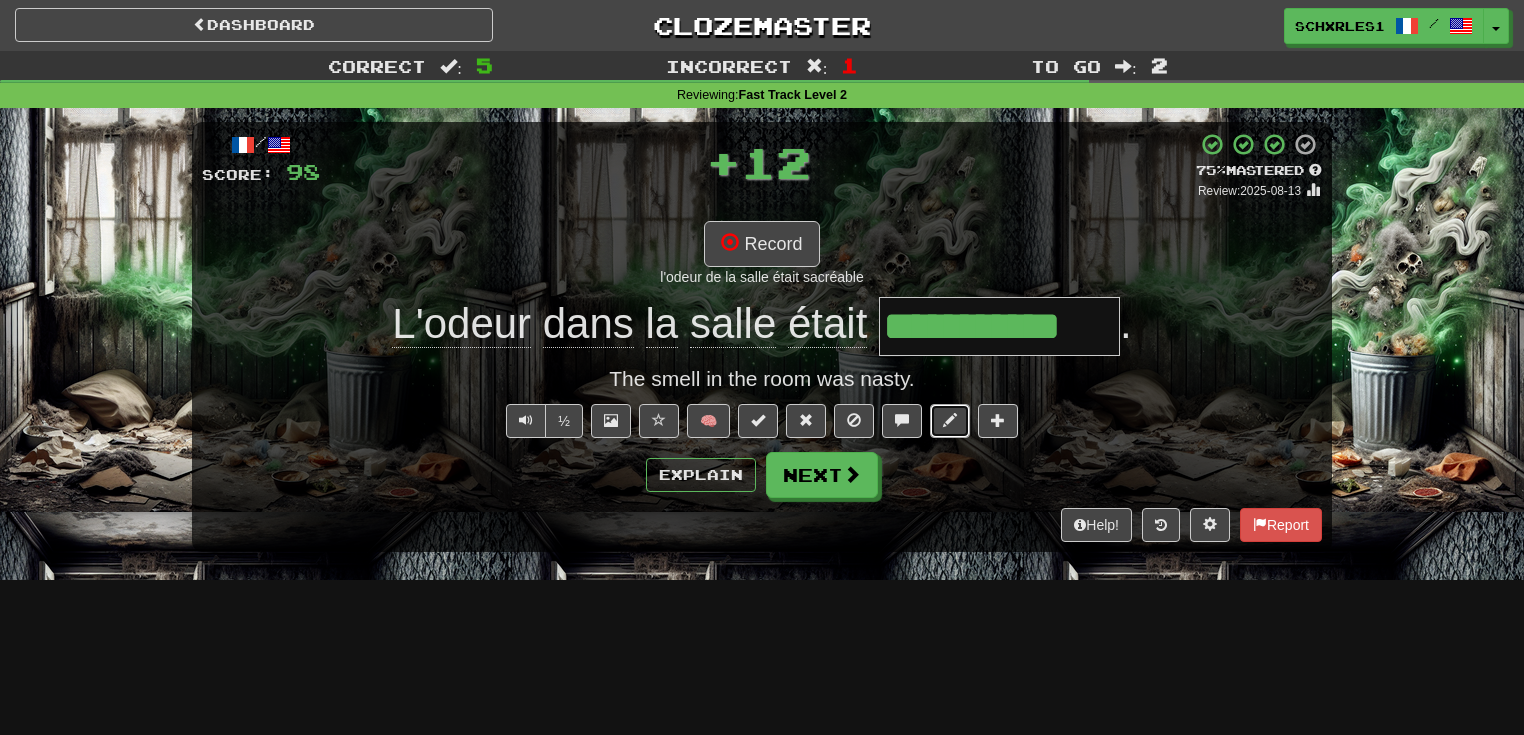 click at bounding box center [950, 421] 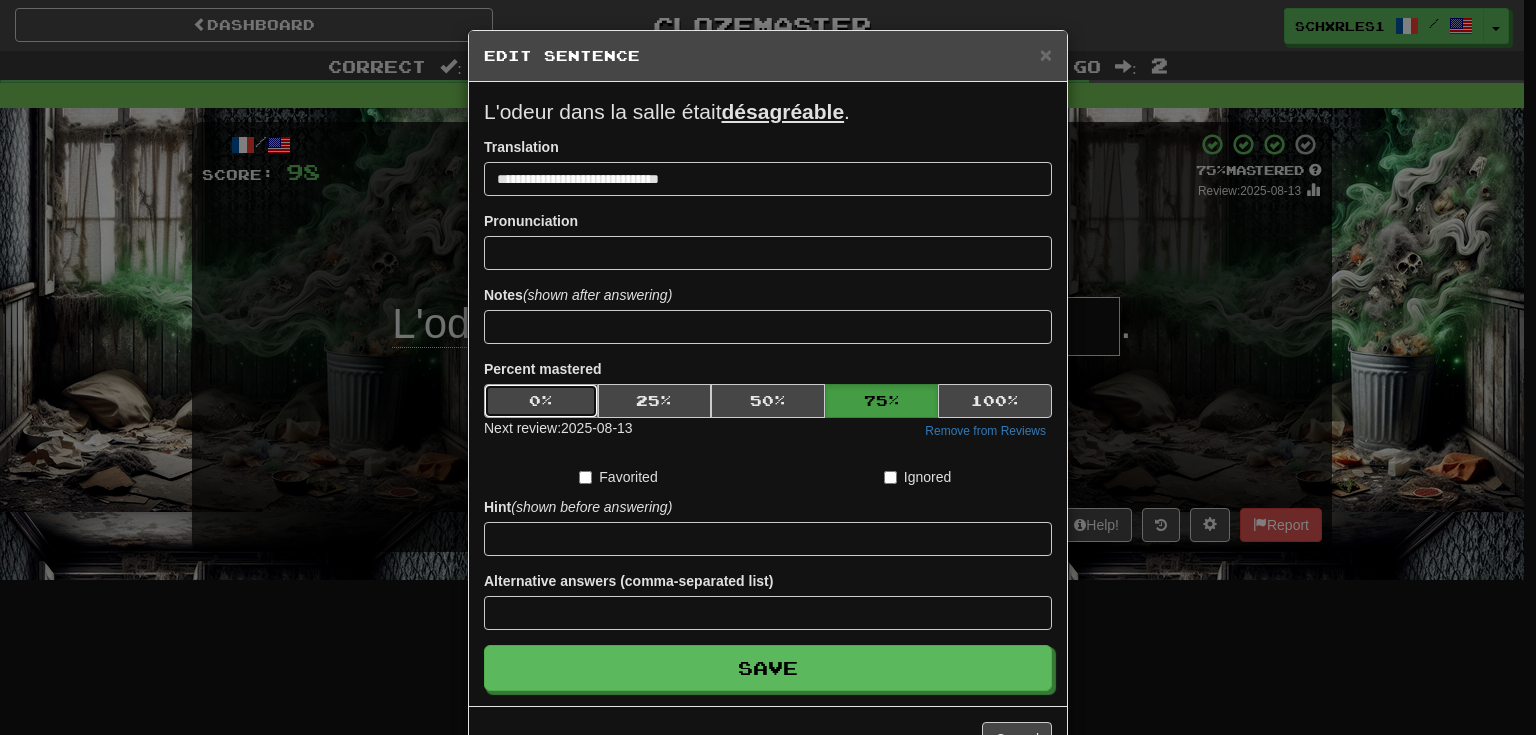 click on "0 %" at bounding box center [541, 401] 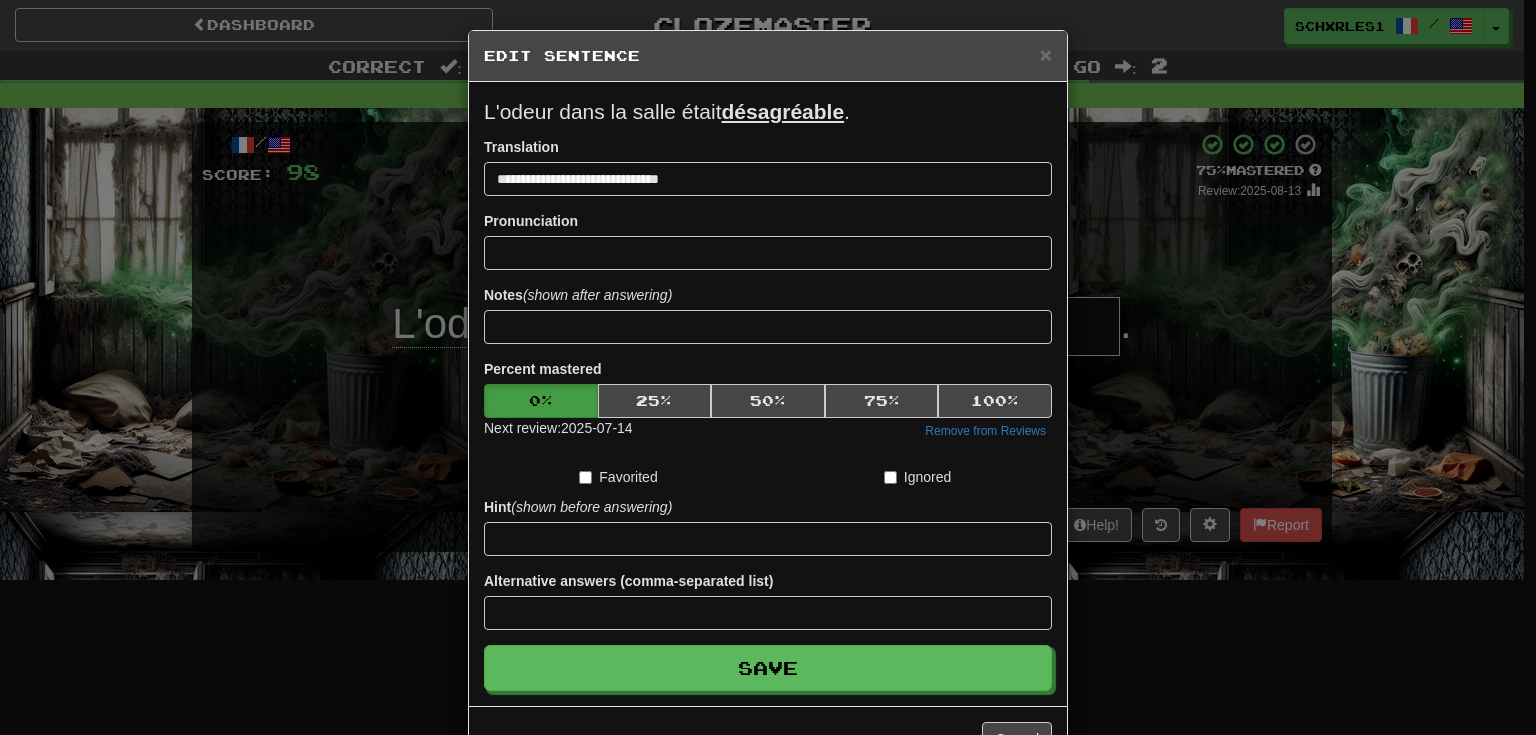 click on "**********" at bounding box center [768, 394] 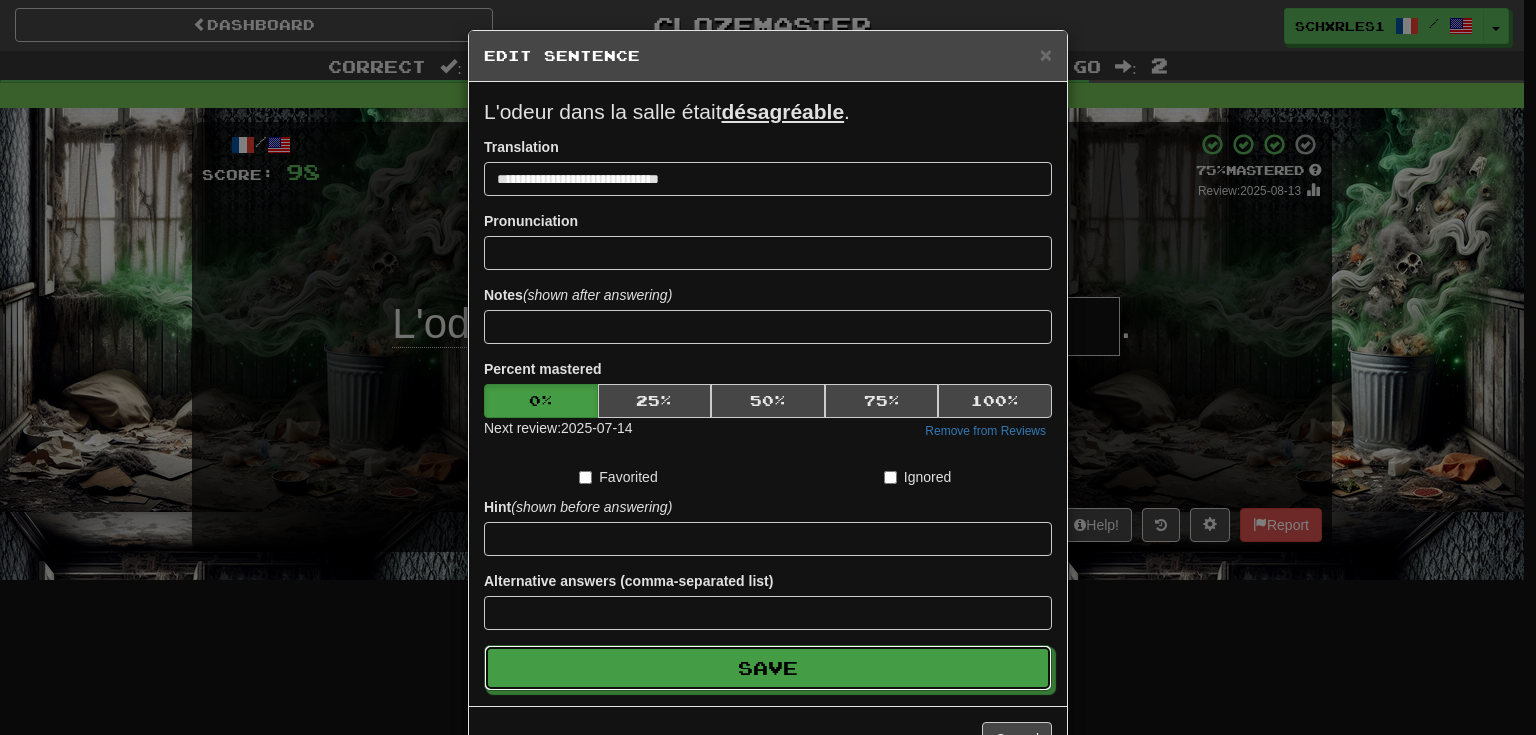 drag, startPoint x: 792, startPoint y: 650, endPoint x: 812, endPoint y: 639, distance: 22.825424 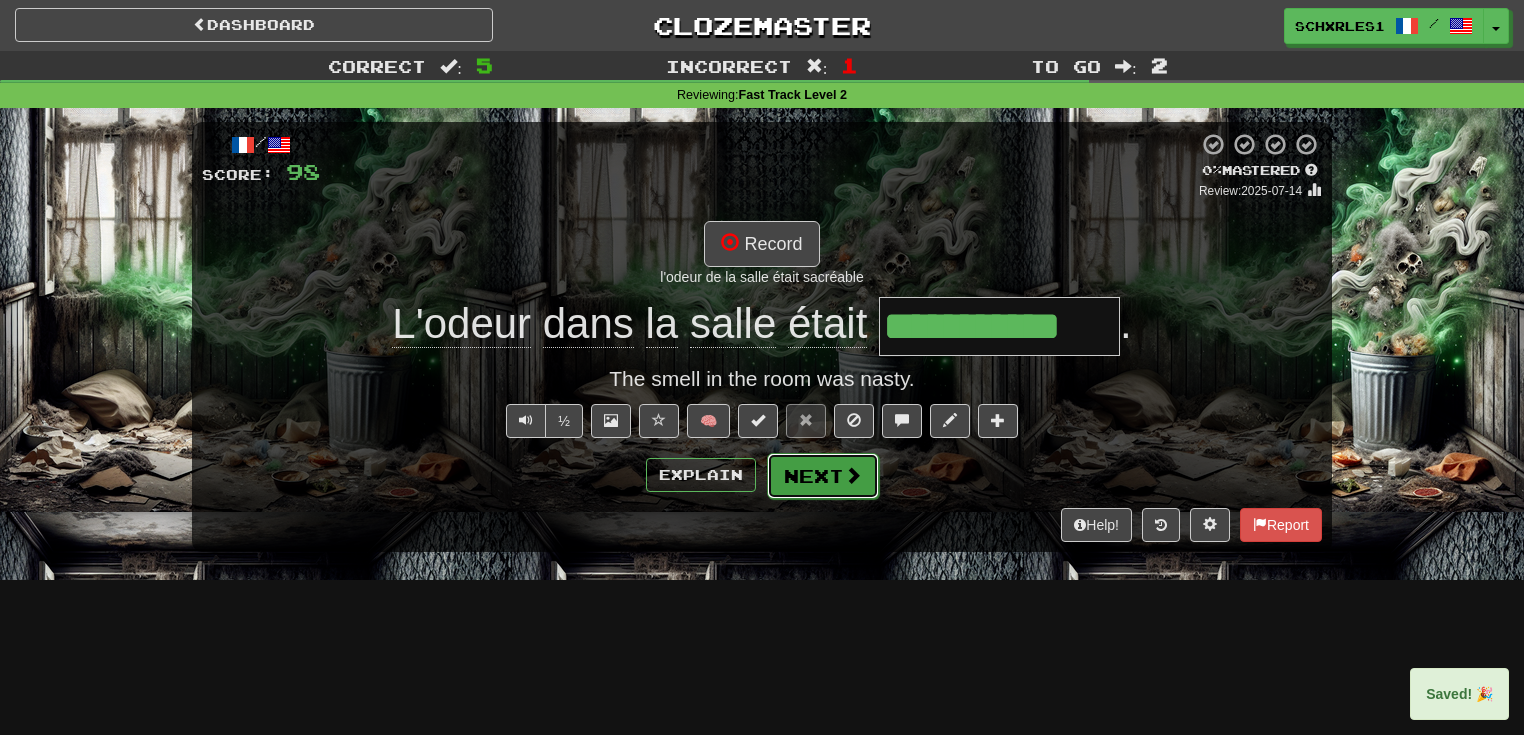 click on "Next" at bounding box center [823, 476] 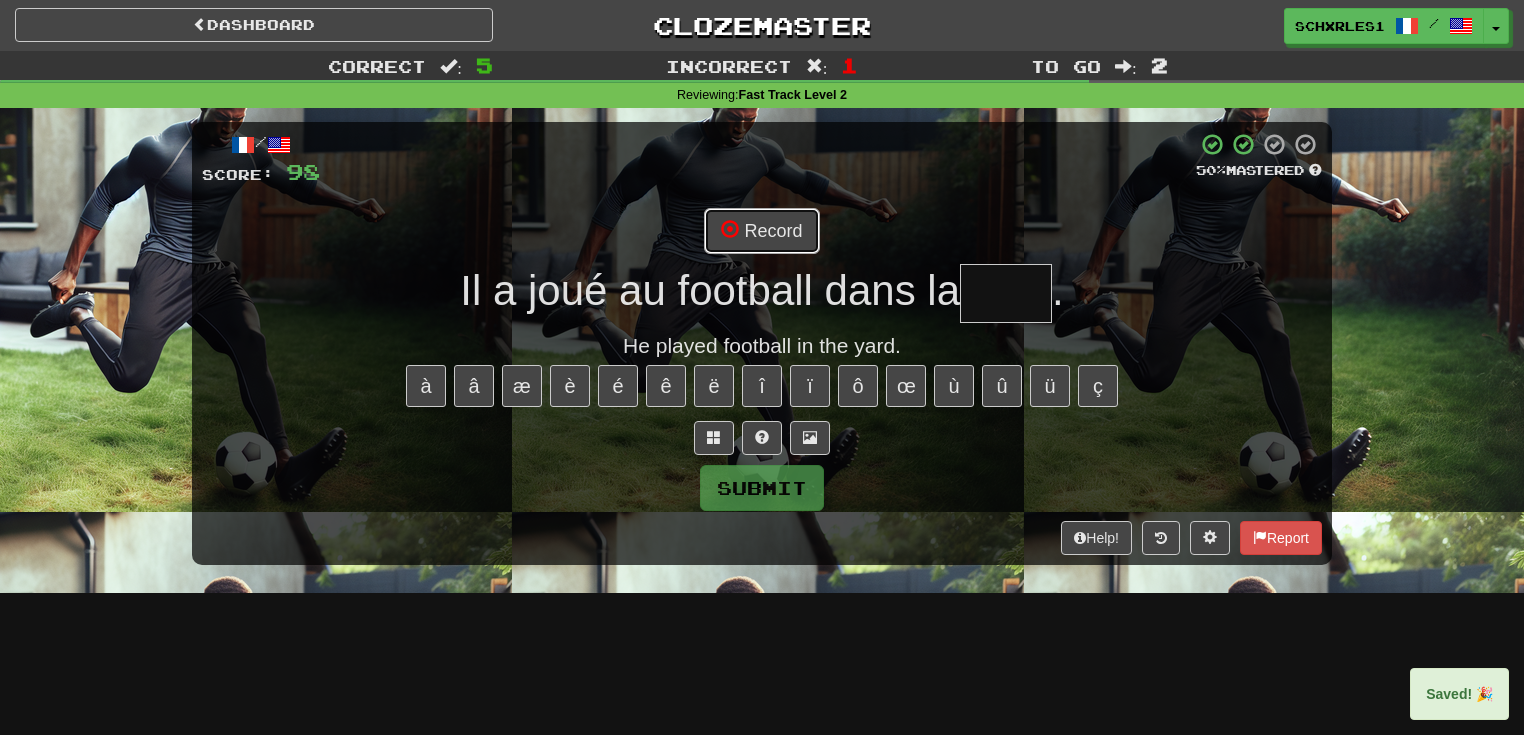 click on "Record" at bounding box center (761, 231) 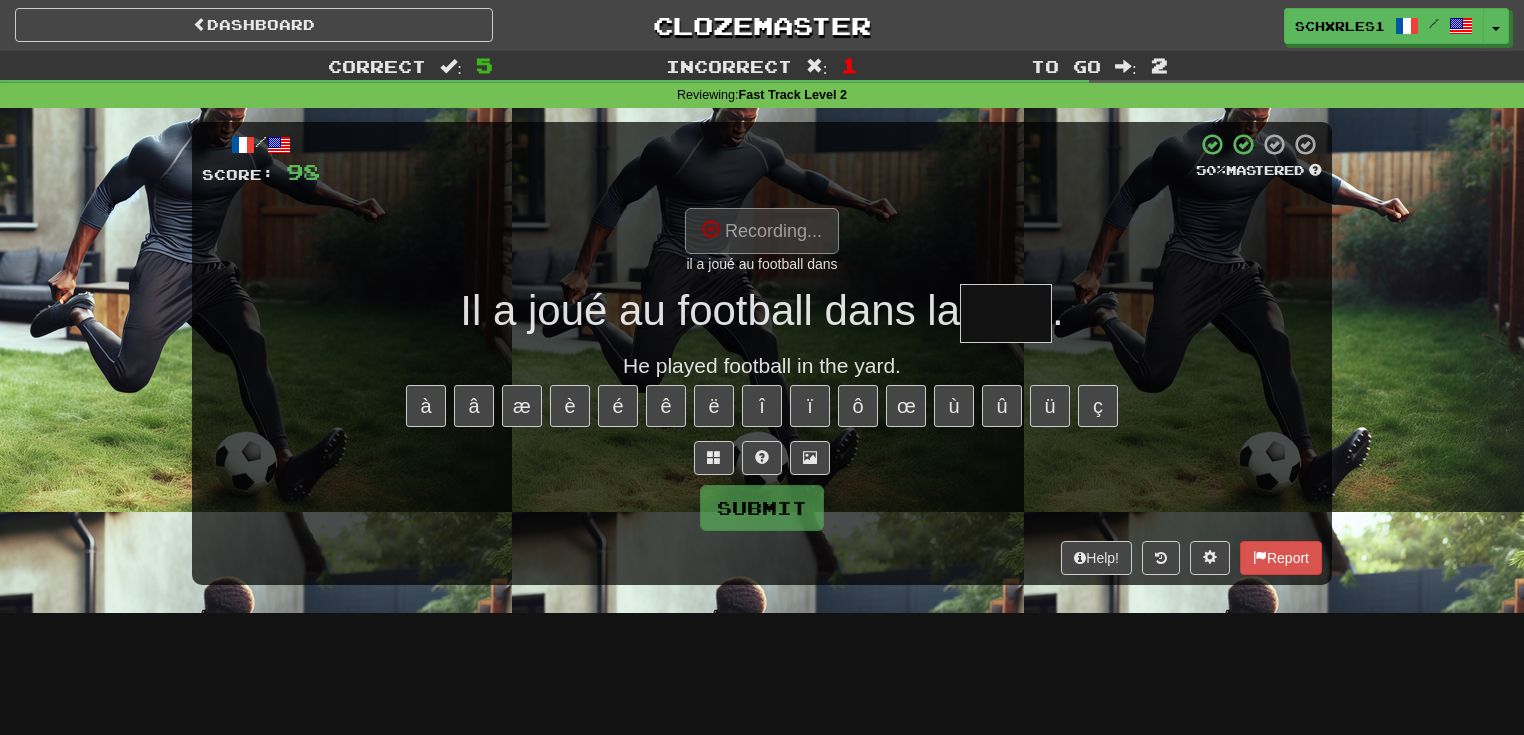 type on "****" 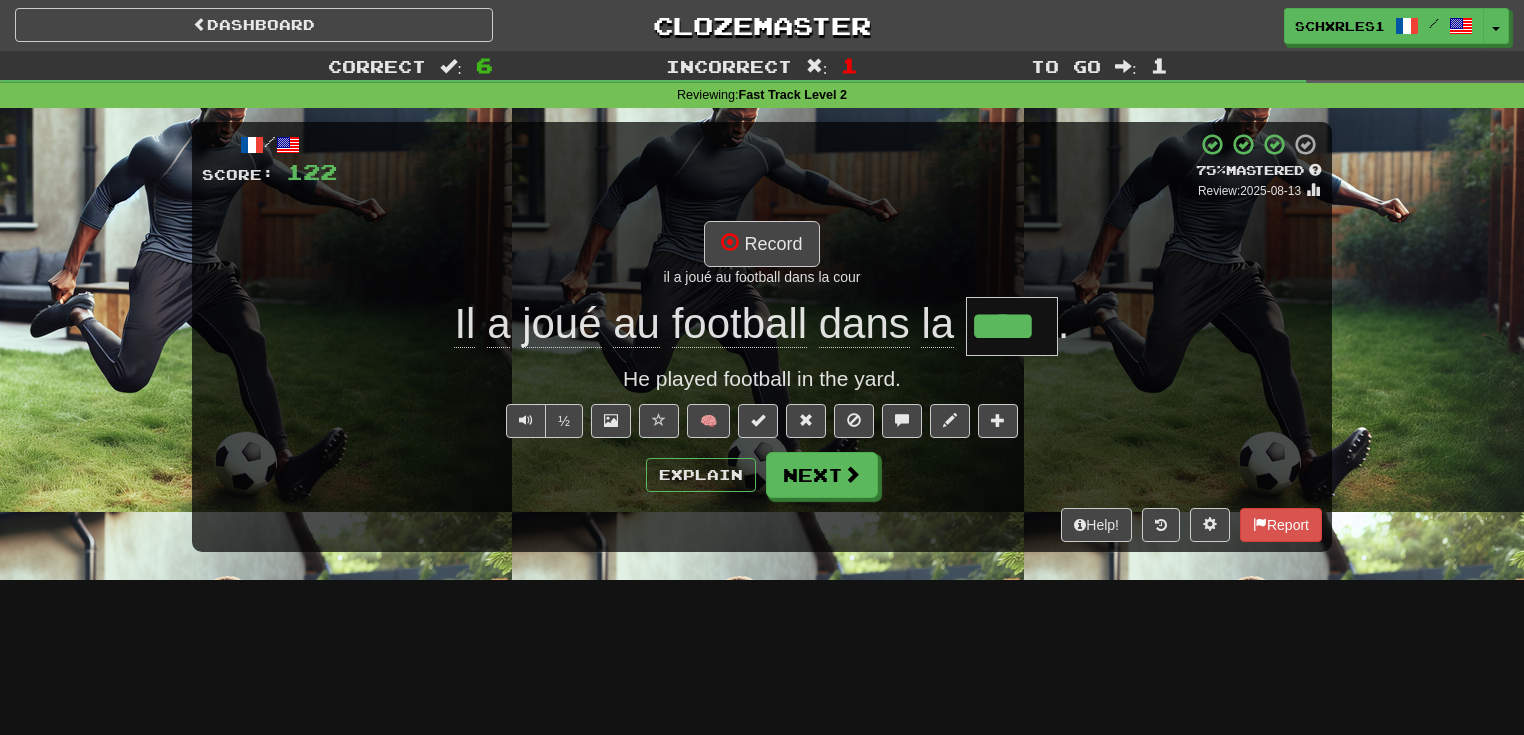 click on "/  Score:   122 + 24 75 %  Mastered Review:  2025-08-13   Record il a joué au football dans la cour Il   a   joué   au   football   dans   la   **** . He played football in the yard. ½ 🧠 Explain Next  Help!  Report" at bounding box center (762, 337) 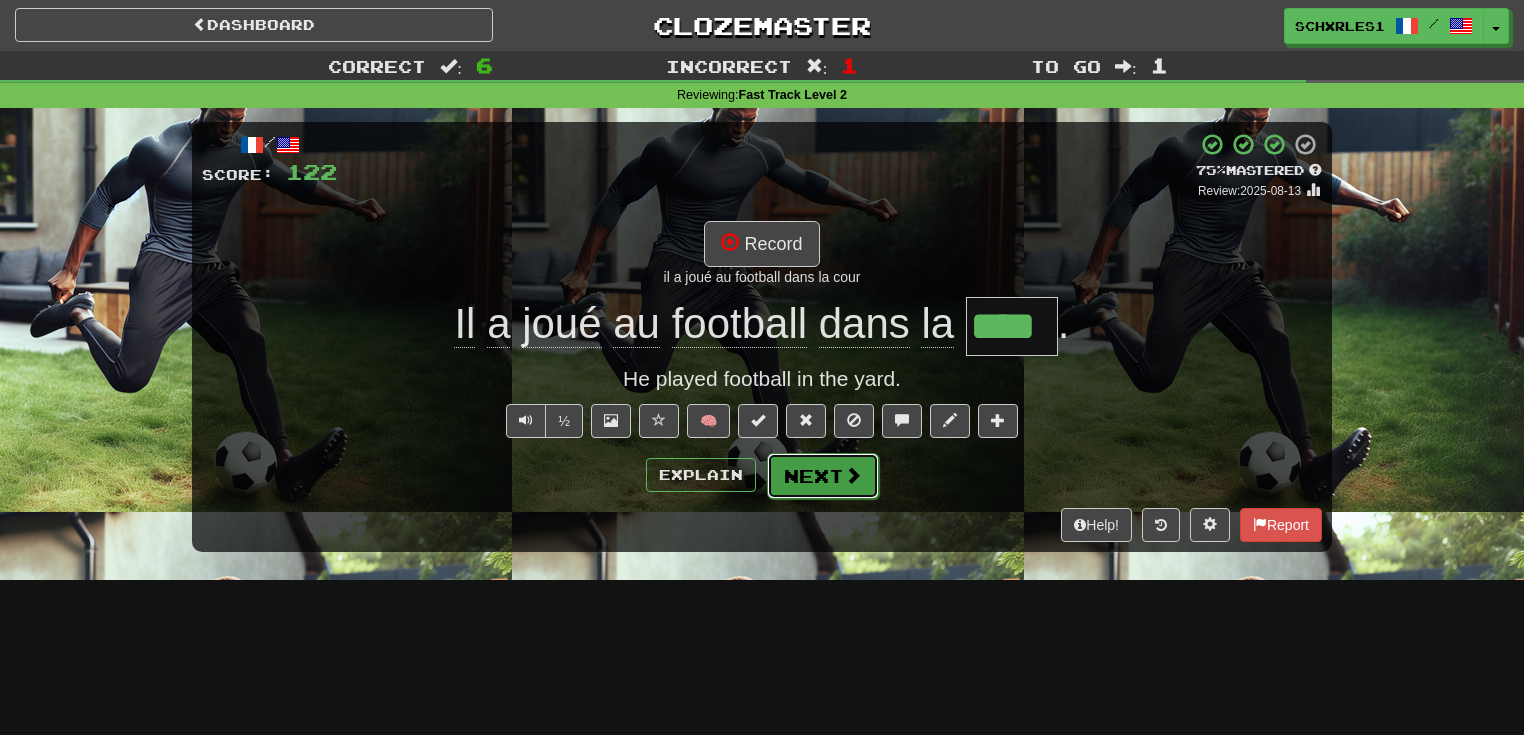 click on "Next" at bounding box center [823, 476] 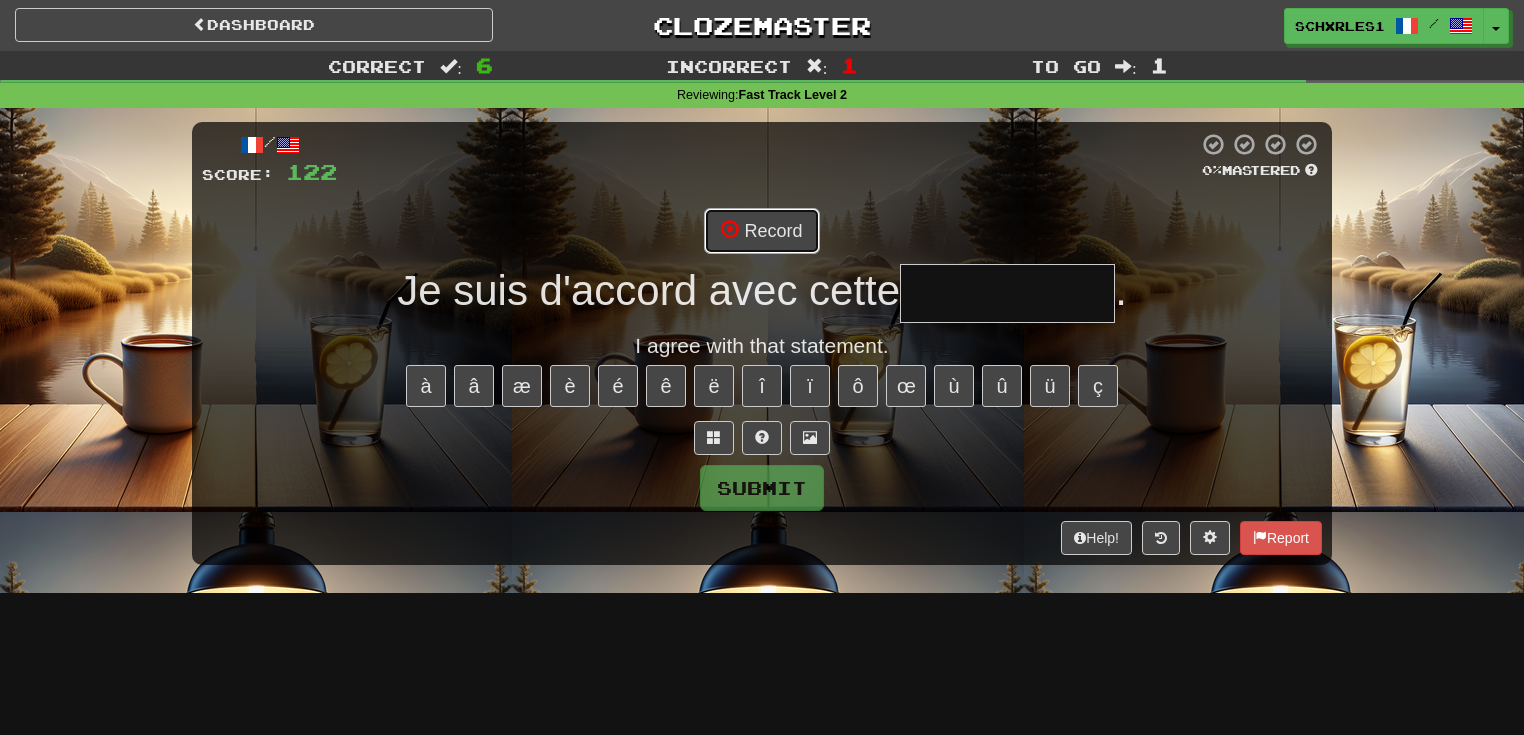 click on "Record" at bounding box center [761, 231] 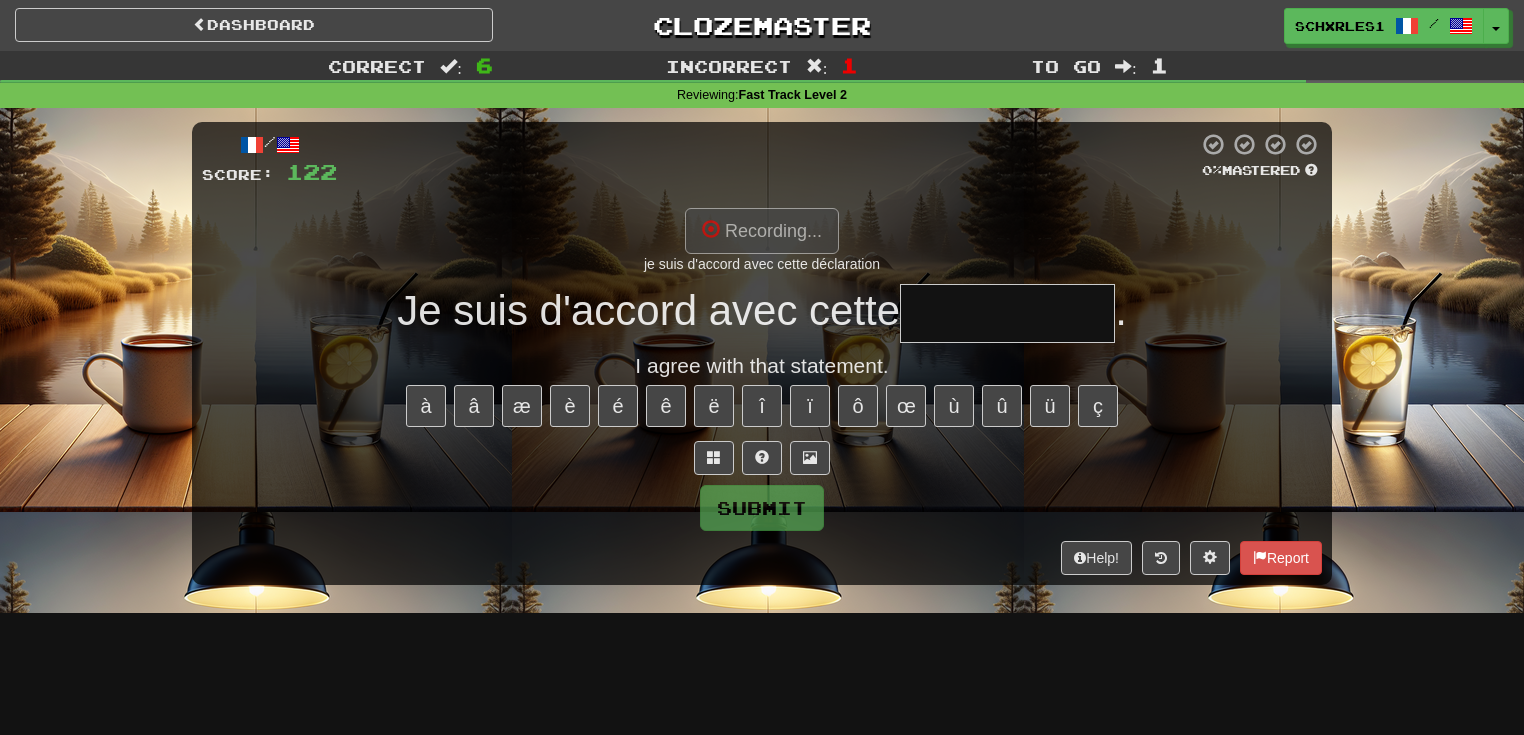 type on "**********" 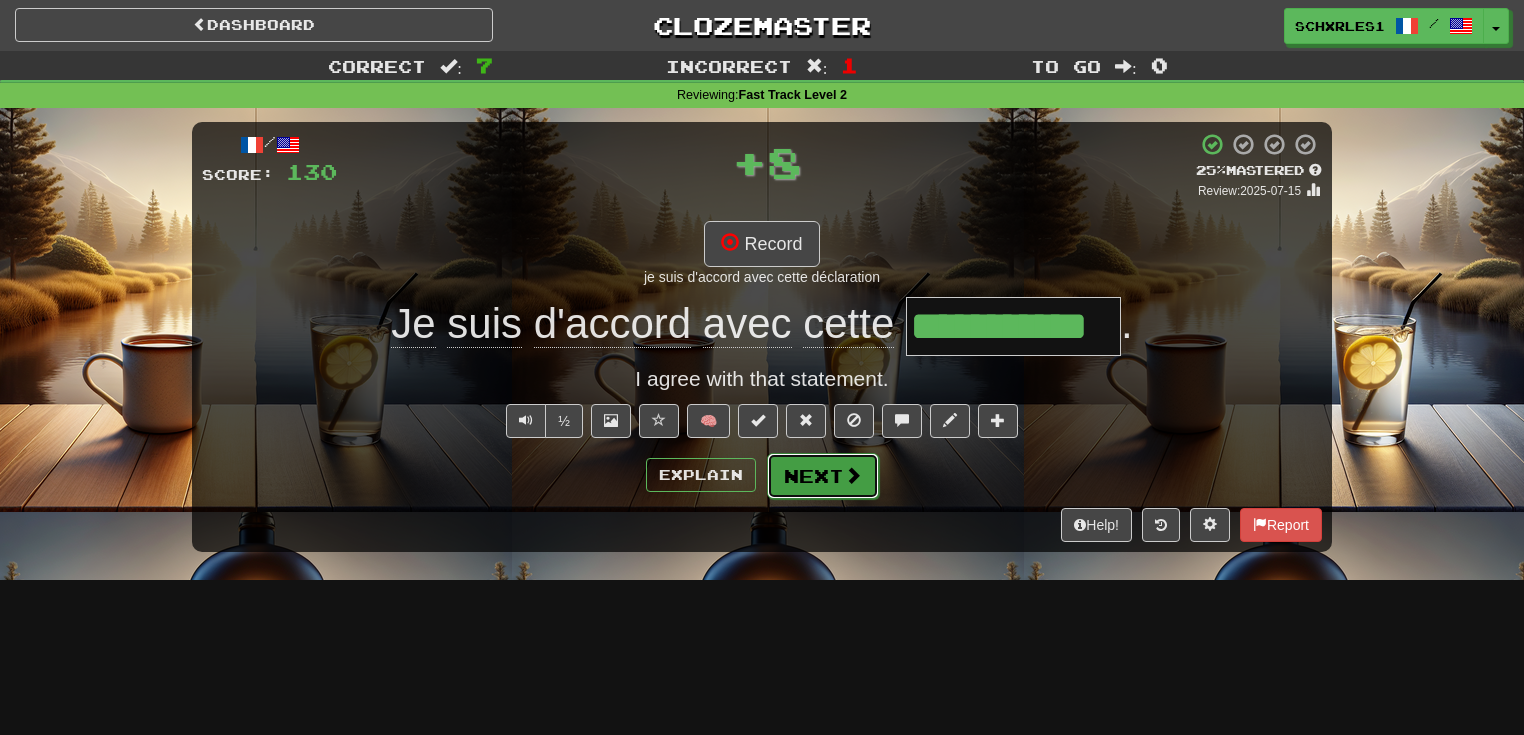 click on "Next" at bounding box center (823, 476) 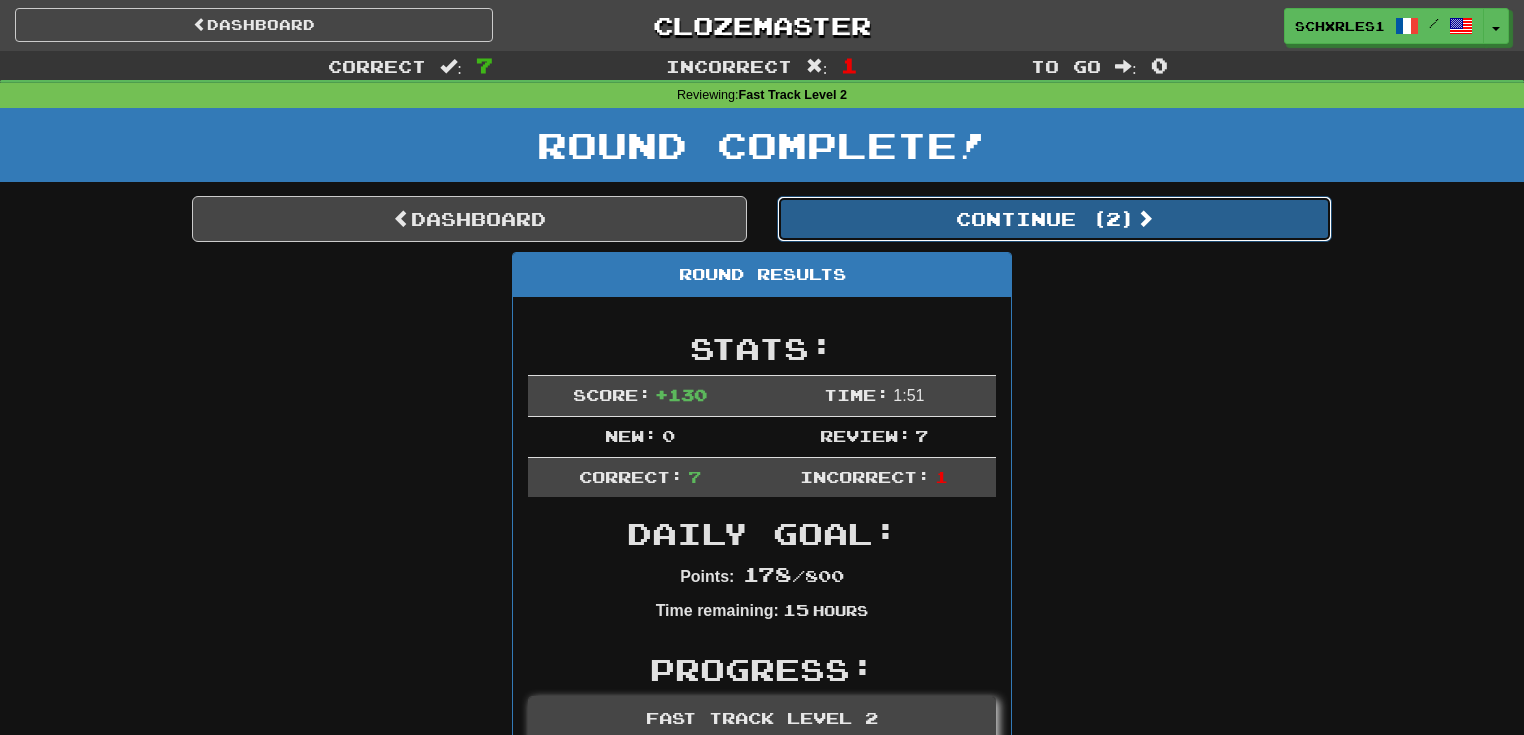 click on "Continue ( 2 )" at bounding box center (1054, 219) 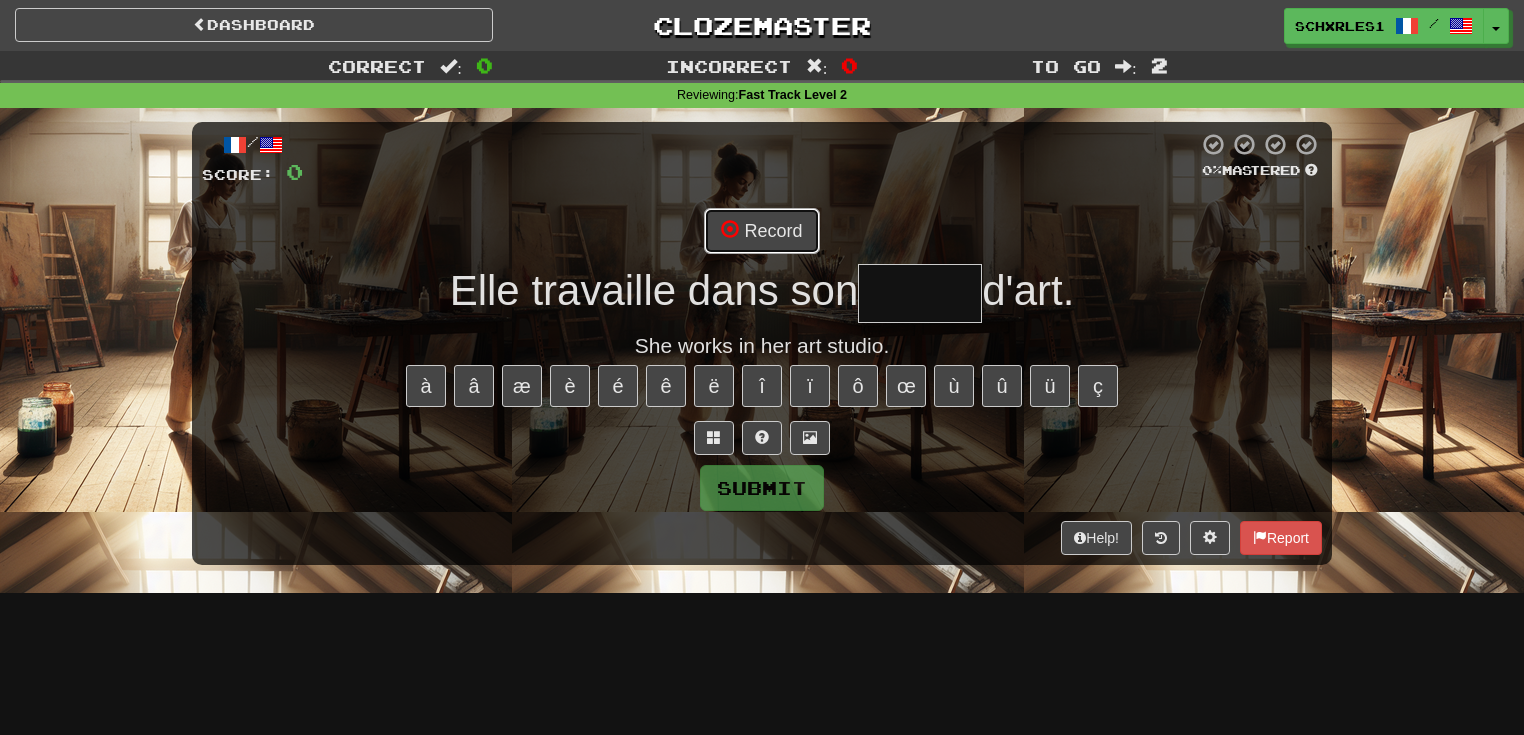 click at bounding box center [730, 229] 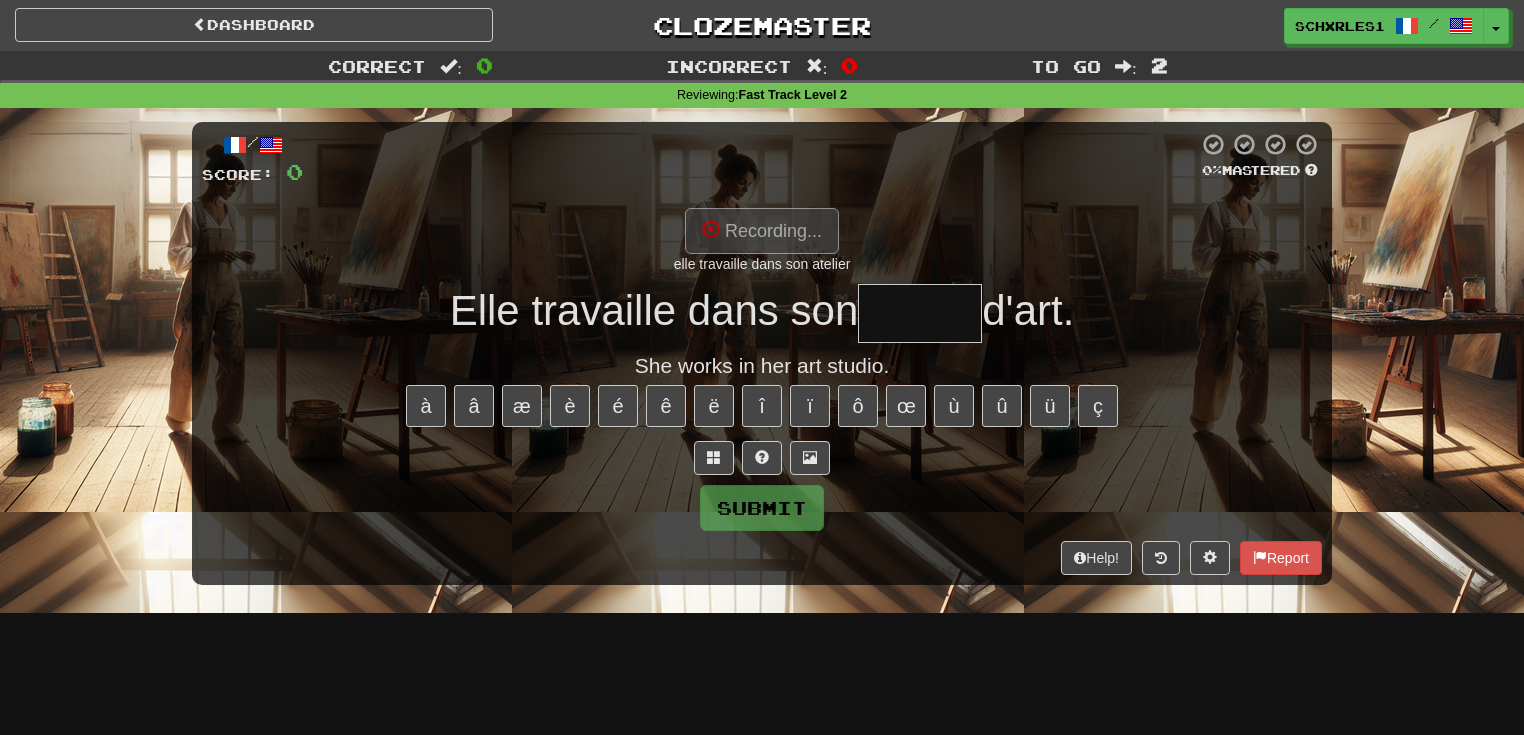 type on "*******" 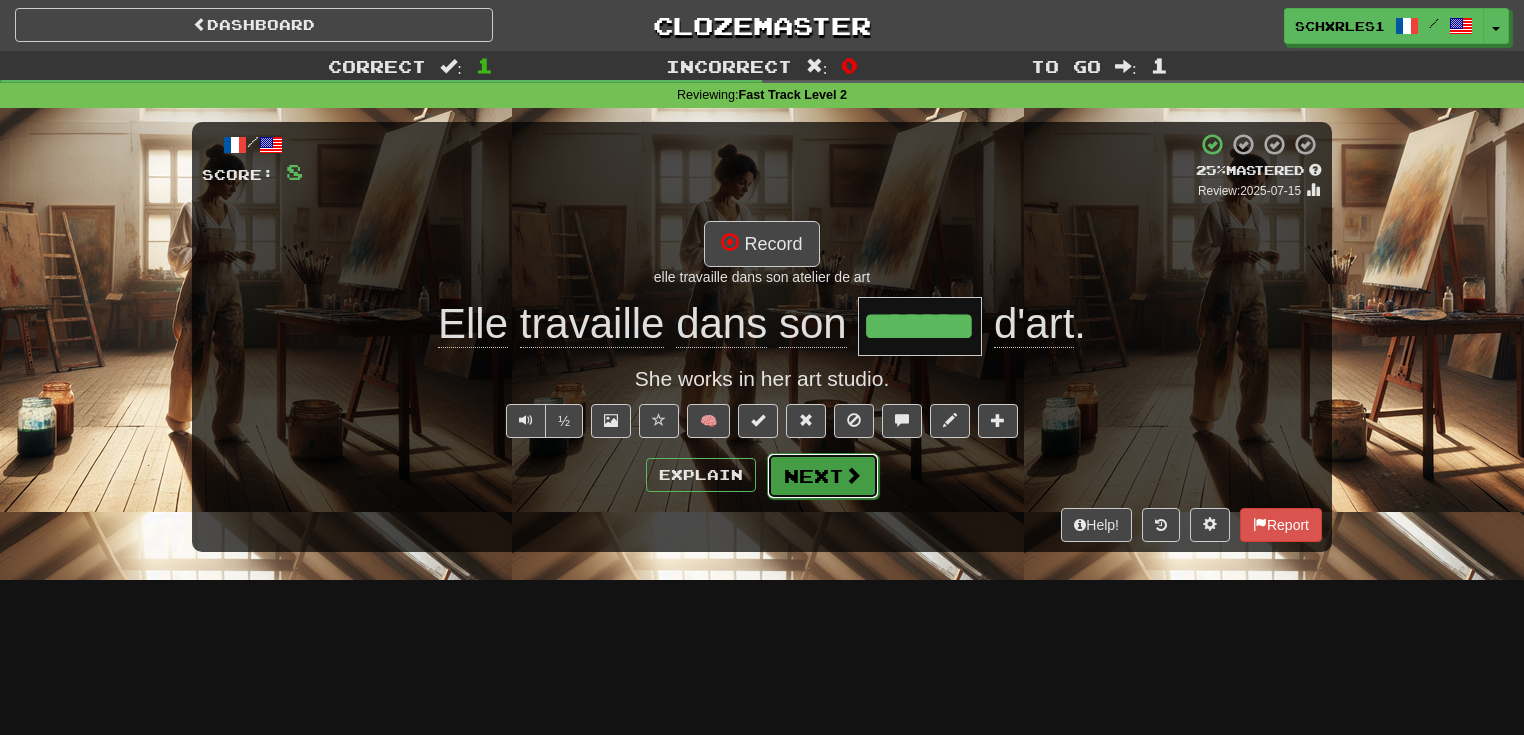 click on "Next" at bounding box center (823, 476) 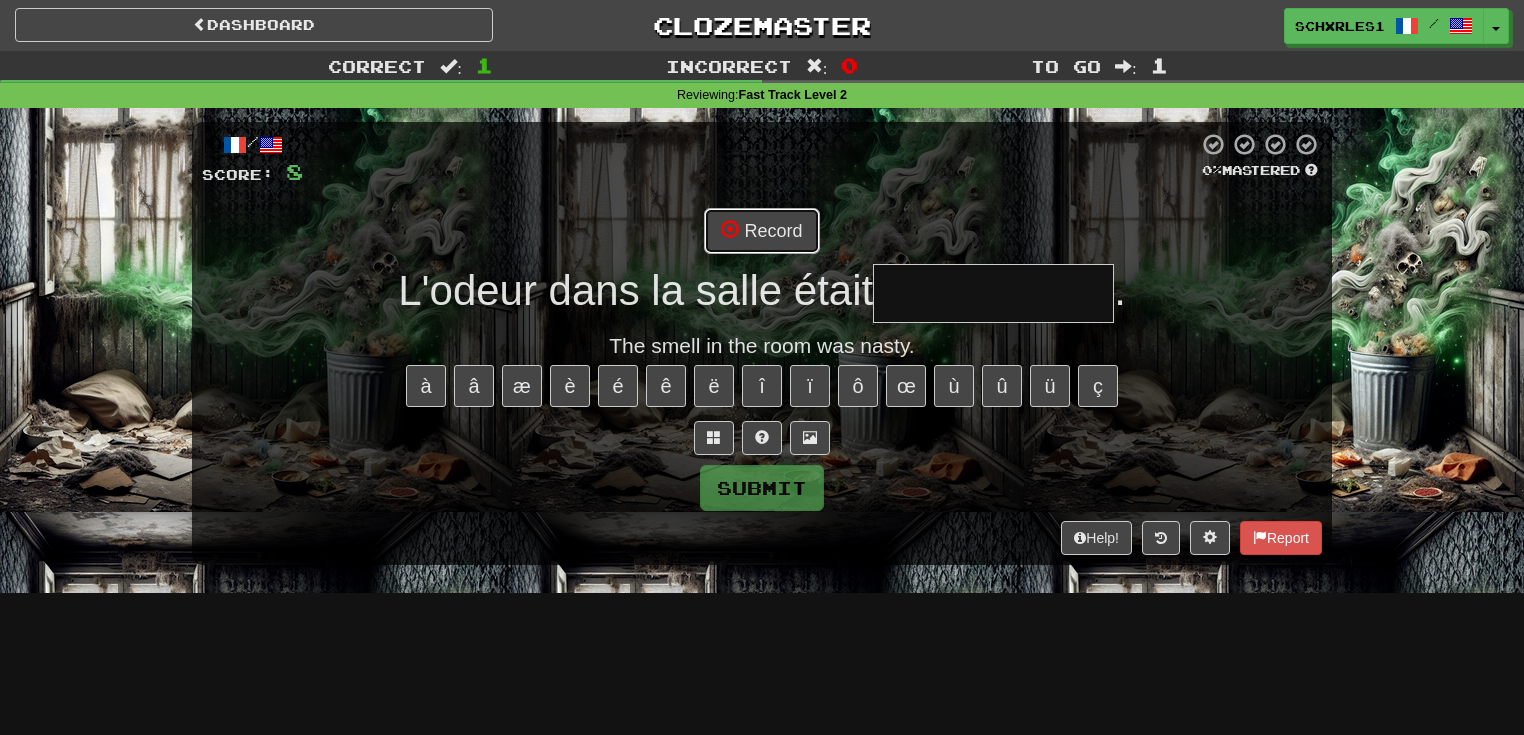 click at bounding box center (730, 229) 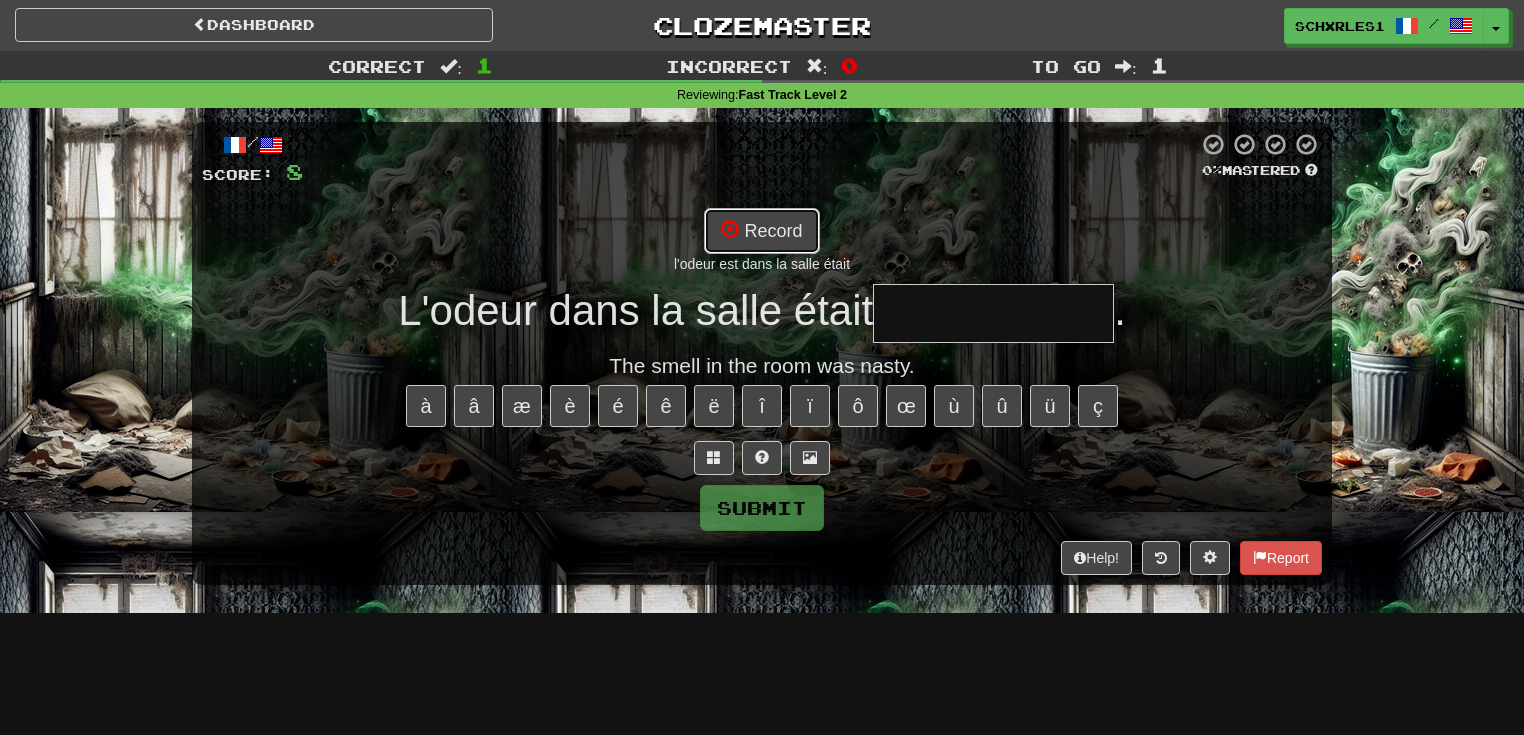 click on "Record" at bounding box center (761, 231) 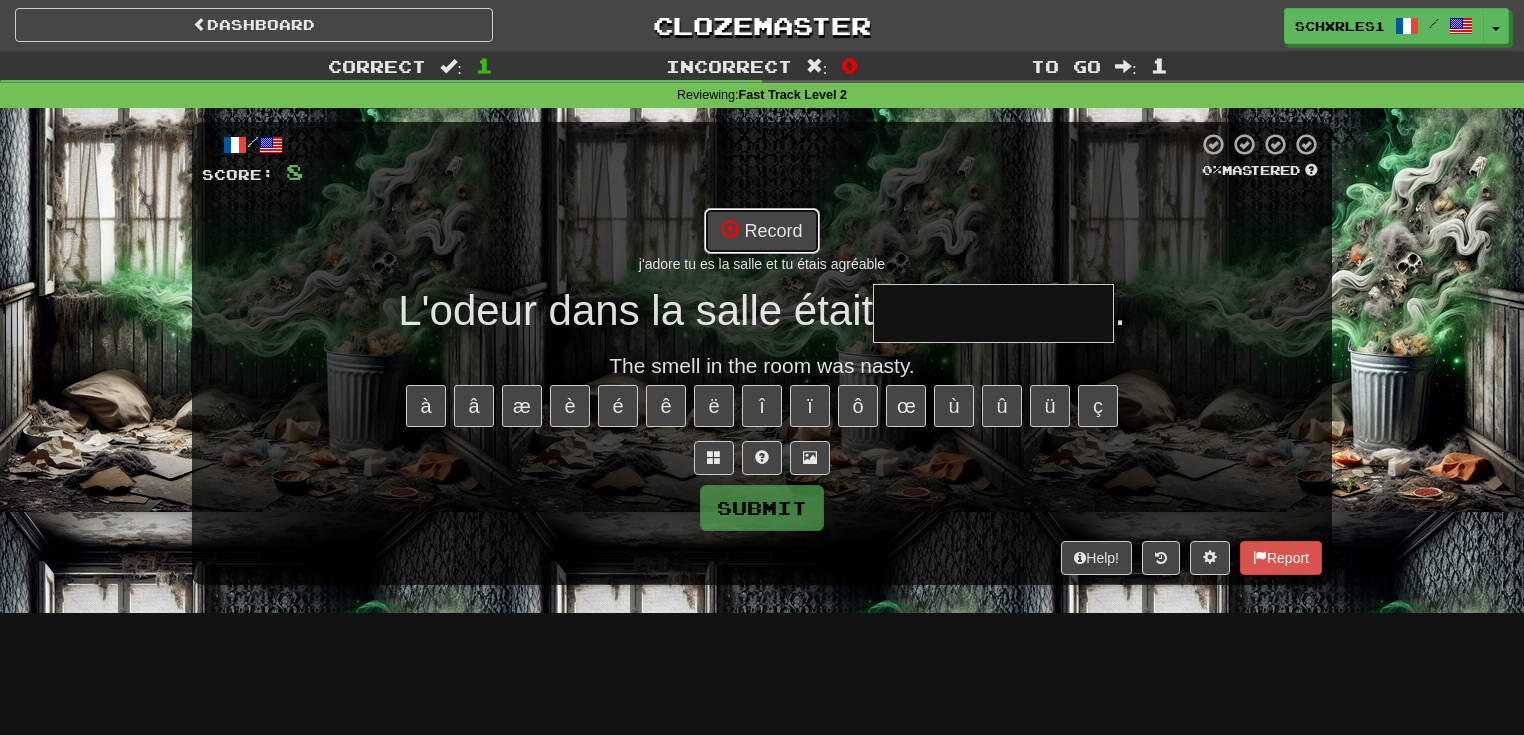 click on "Record" at bounding box center [761, 231] 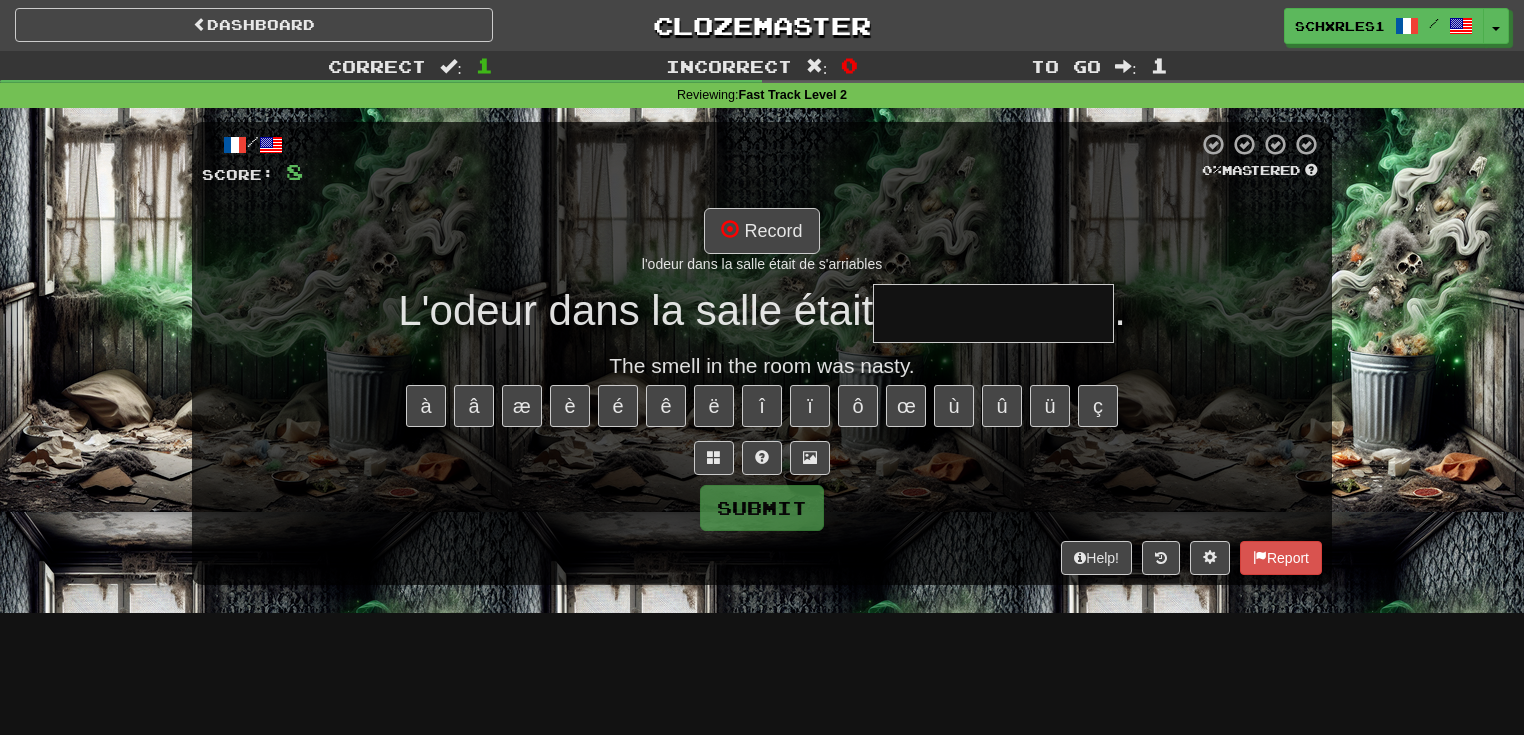 click on "The smell in the room was nasty." at bounding box center (762, 366) 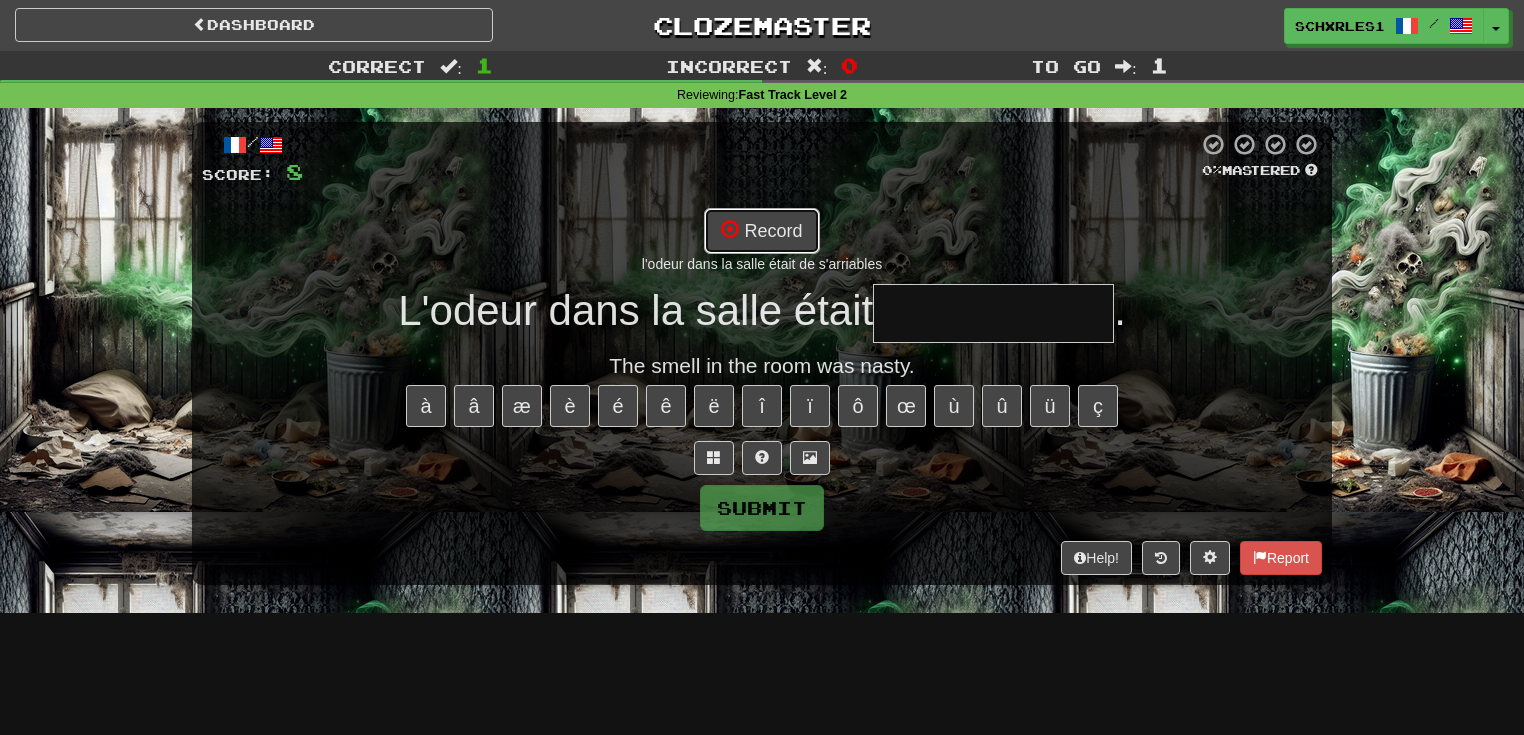 click on "Record" at bounding box center [761, 231] 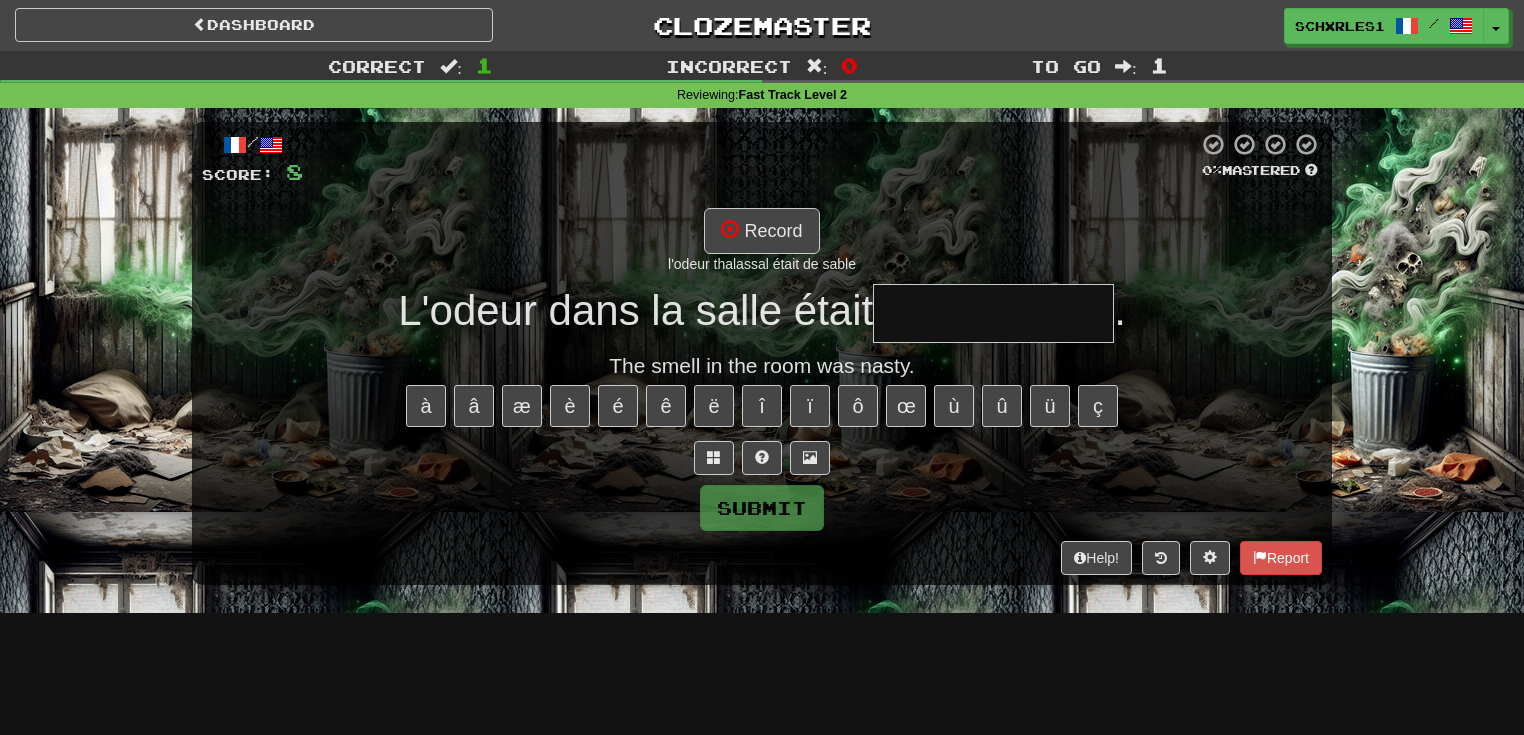 click at bounding box center [993, 313] 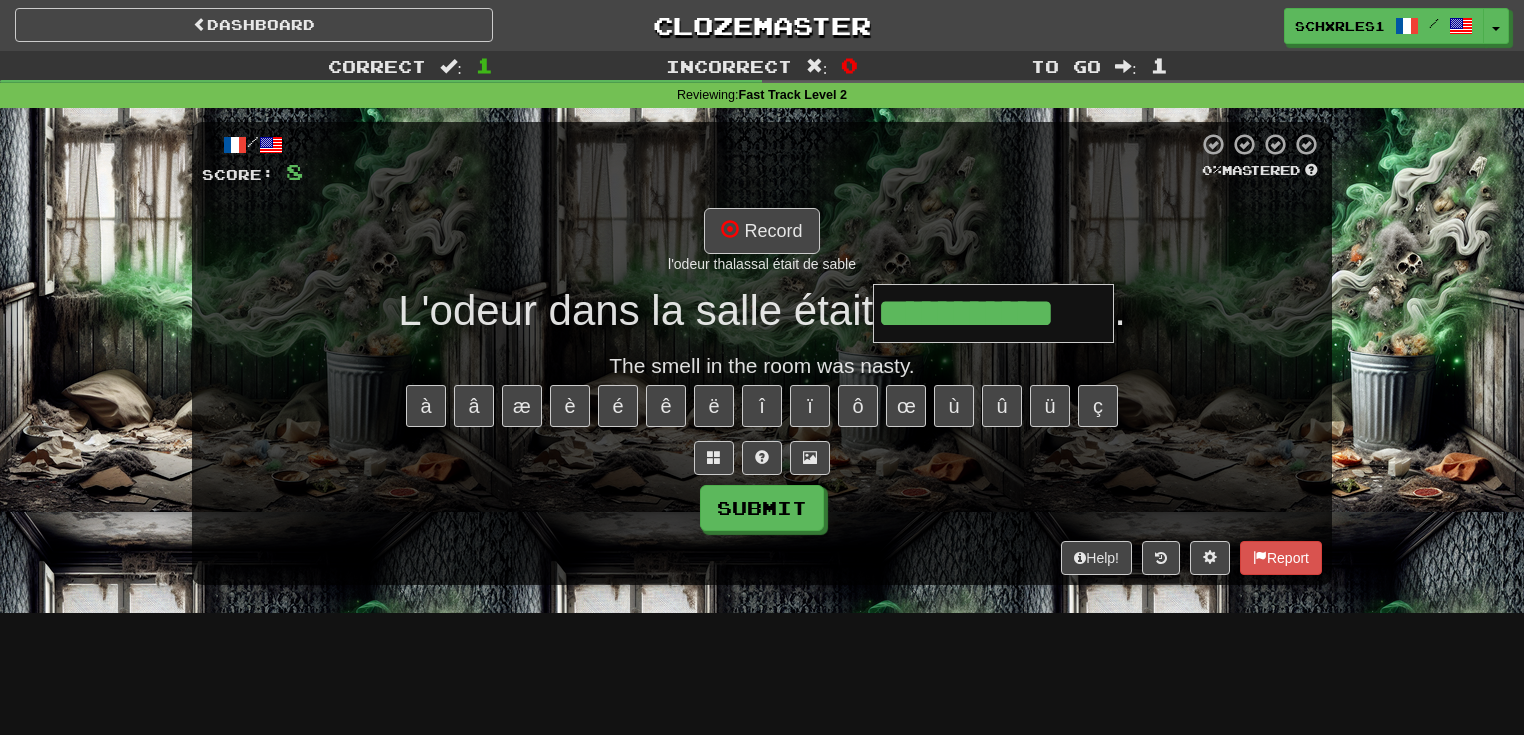 type on "**********" 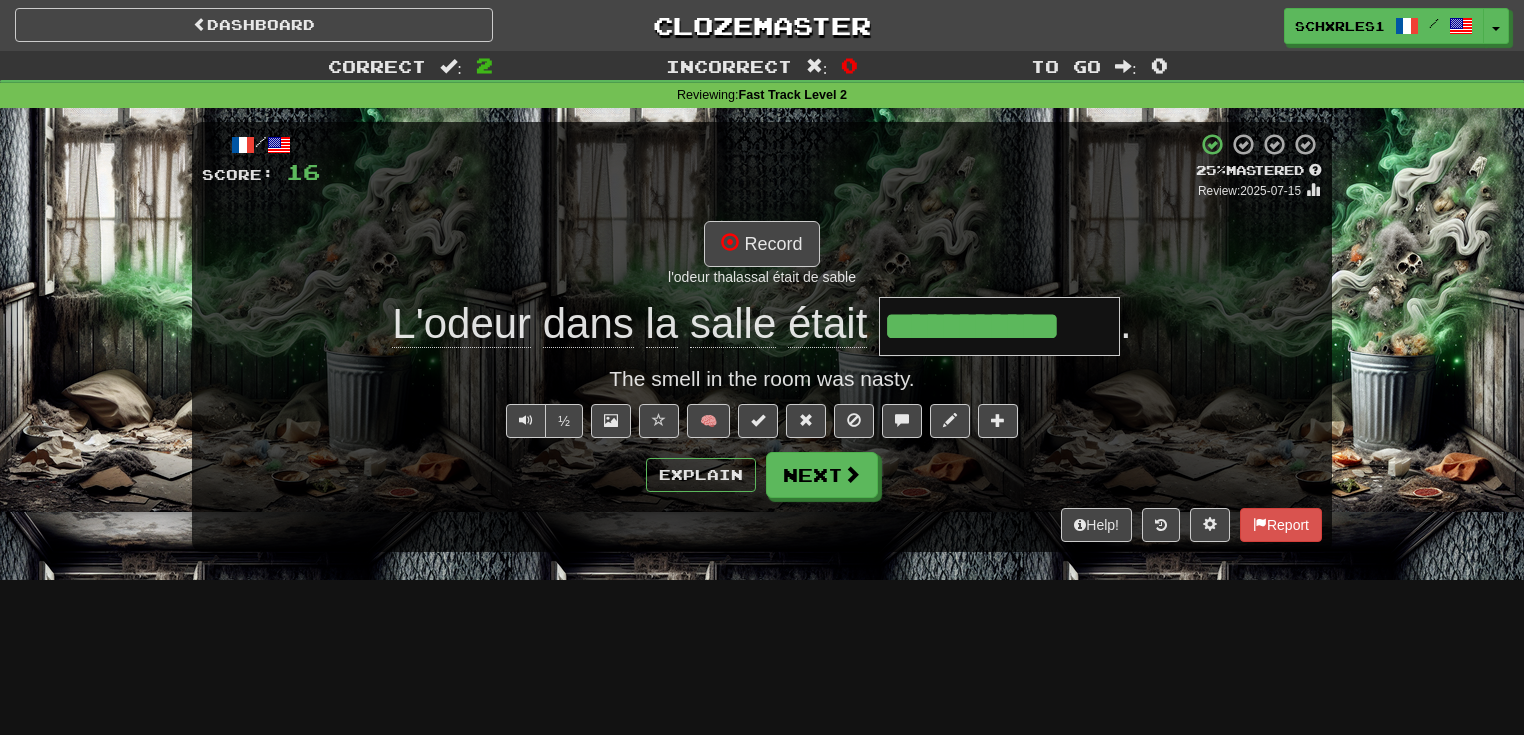 click on "½" at bounding box center (542, 421) 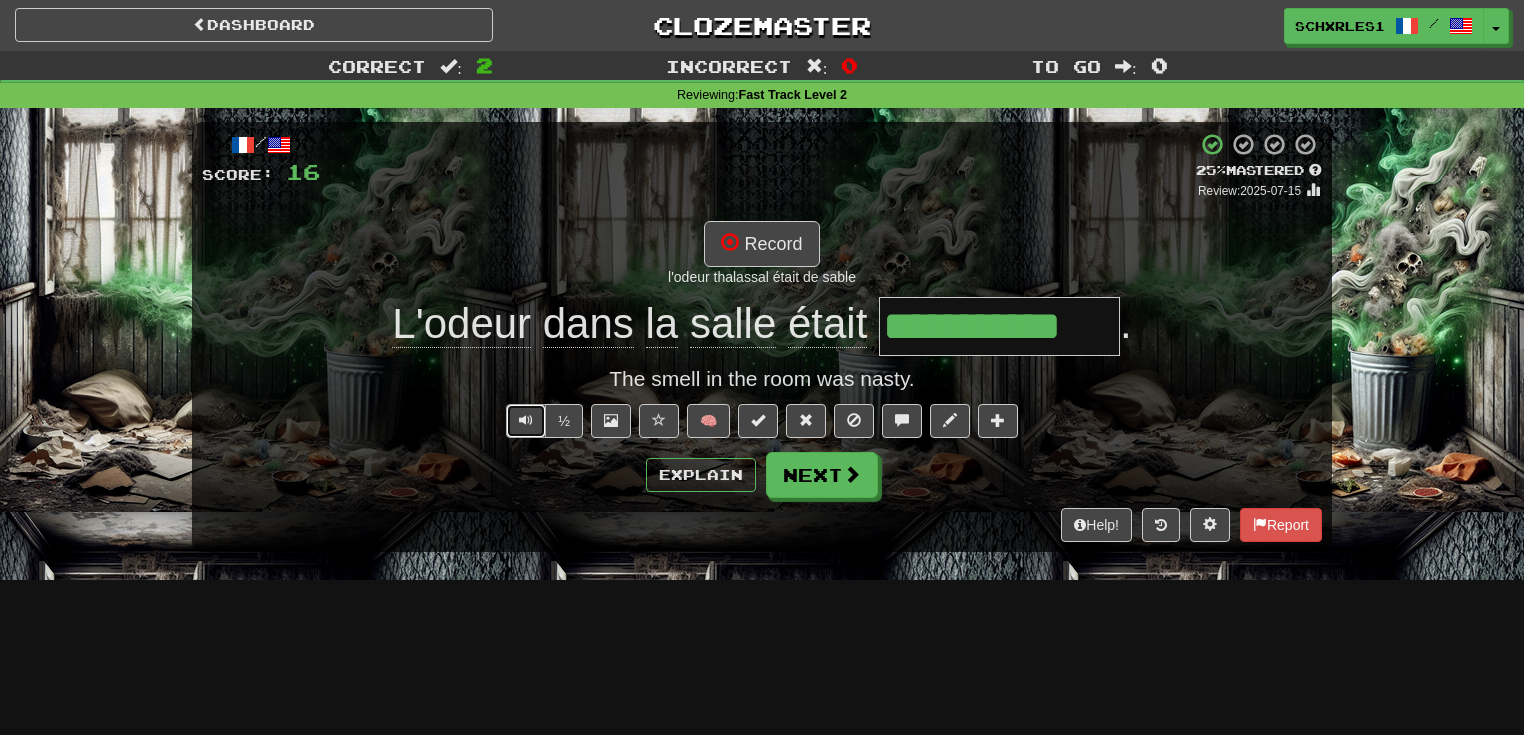 click at bounding box center [526, 420] 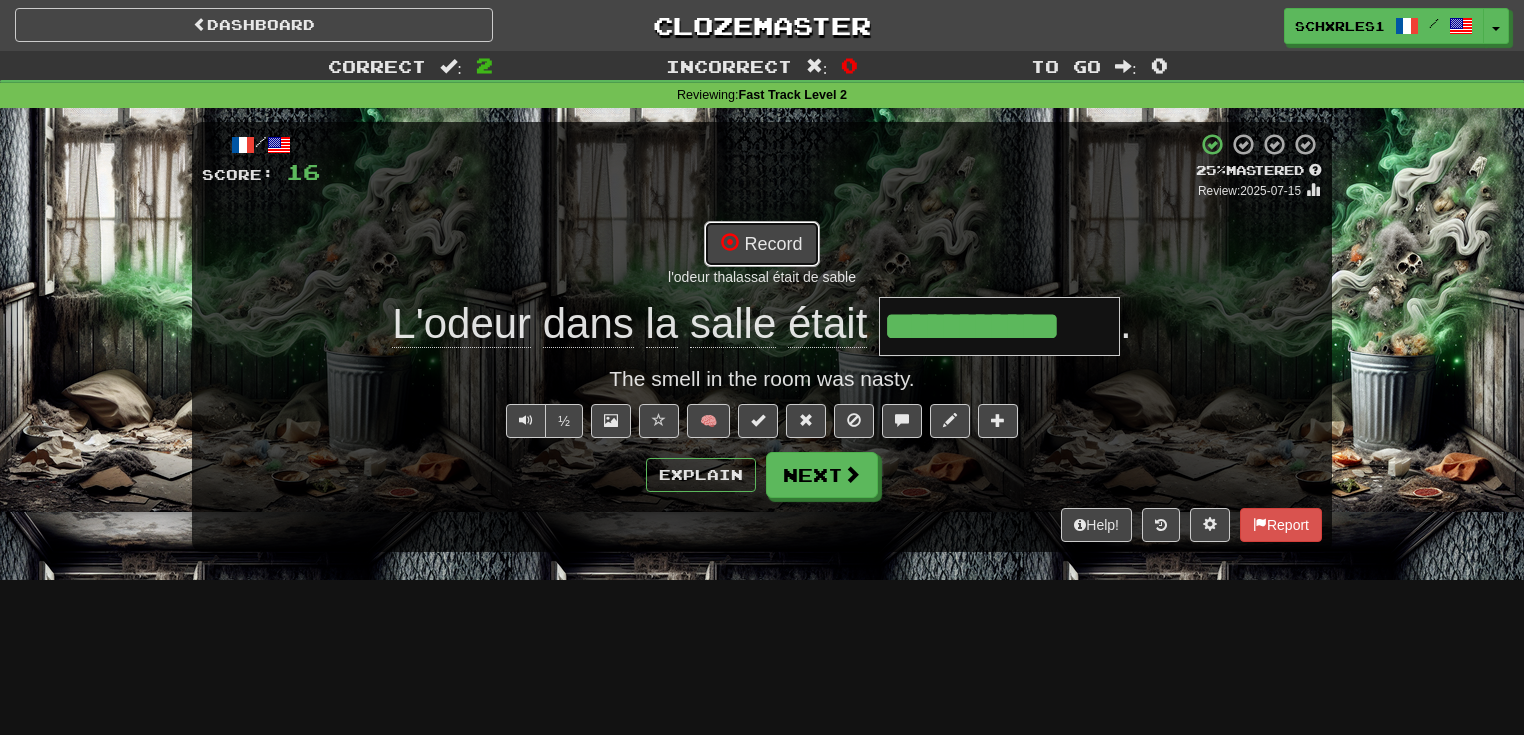 click on "Record" at bounding box center (761, 244) 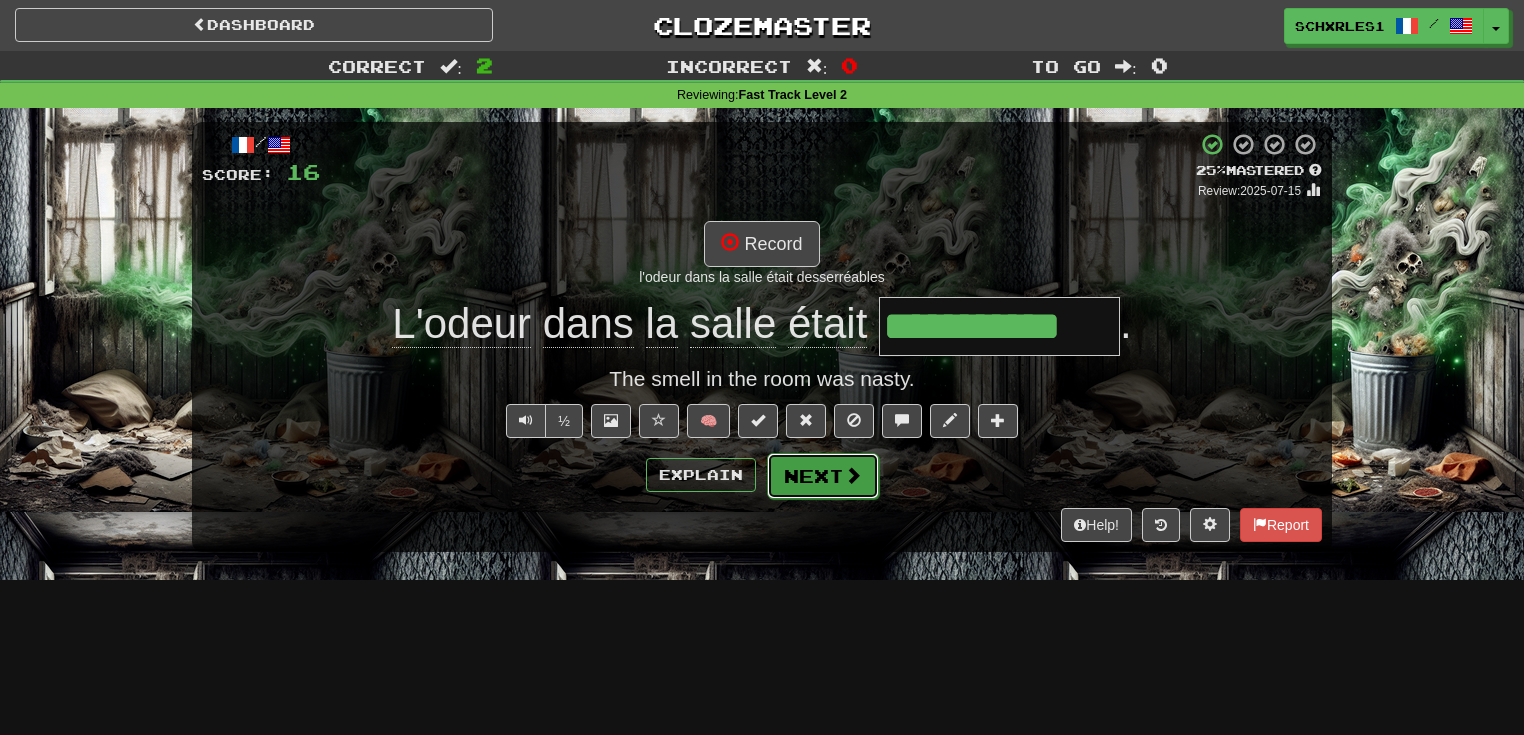 click on "Next" at bounding box center (823, 476) 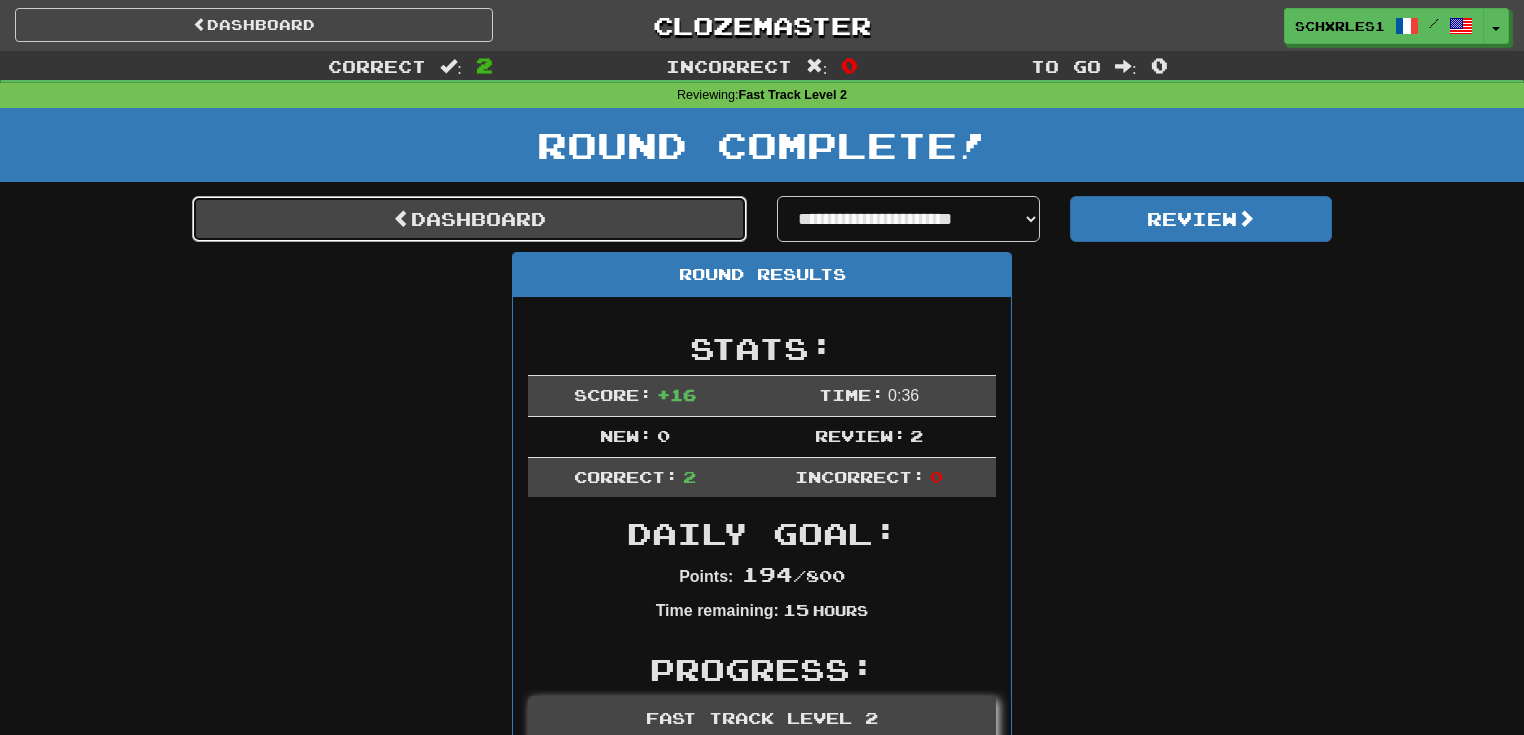 click on "Dashboard" at bounding box center (469, 219) 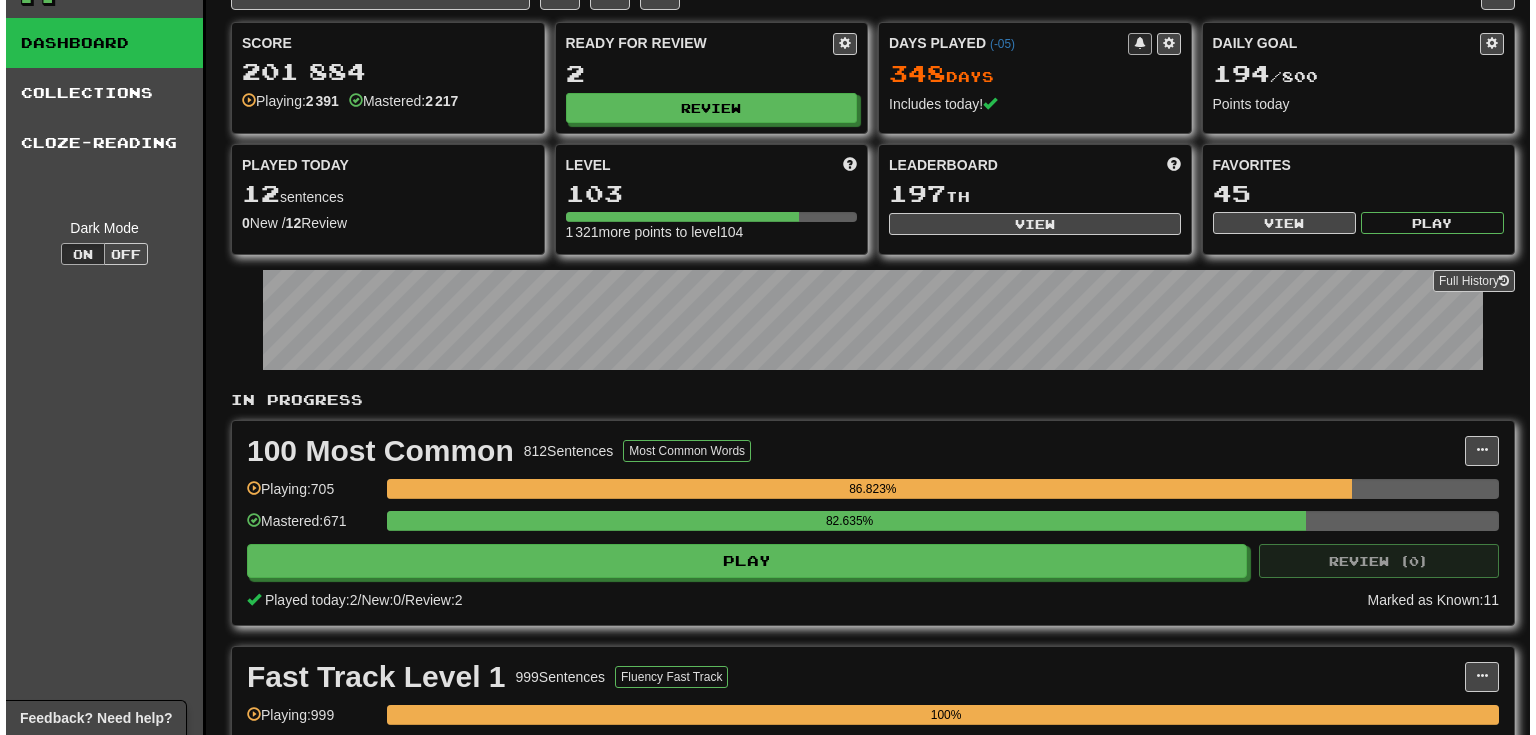 scroll, scrollTop: 533, scrollLeft: 0, axis: vertical 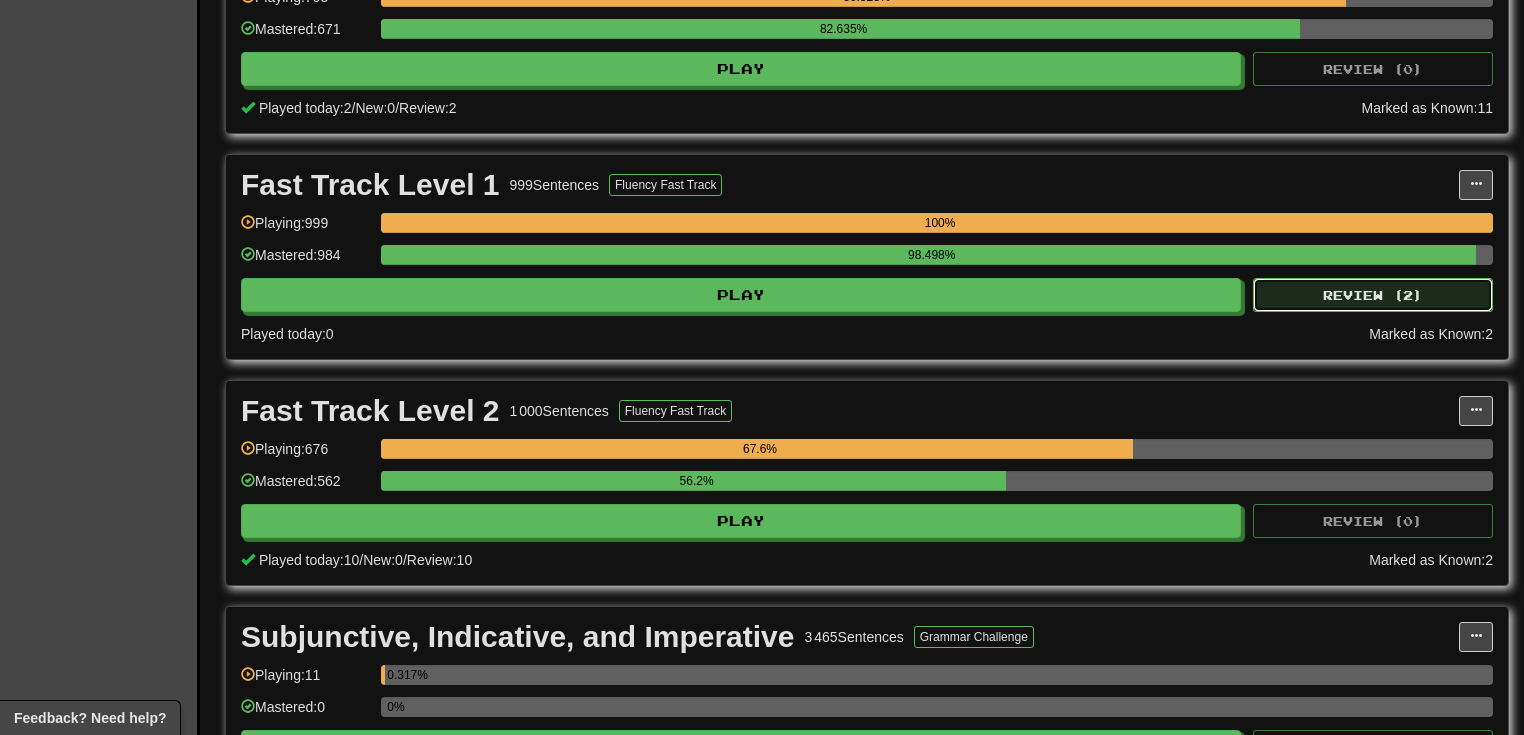 click on "Review ( 2 )" at bounding box center [1373, 295] 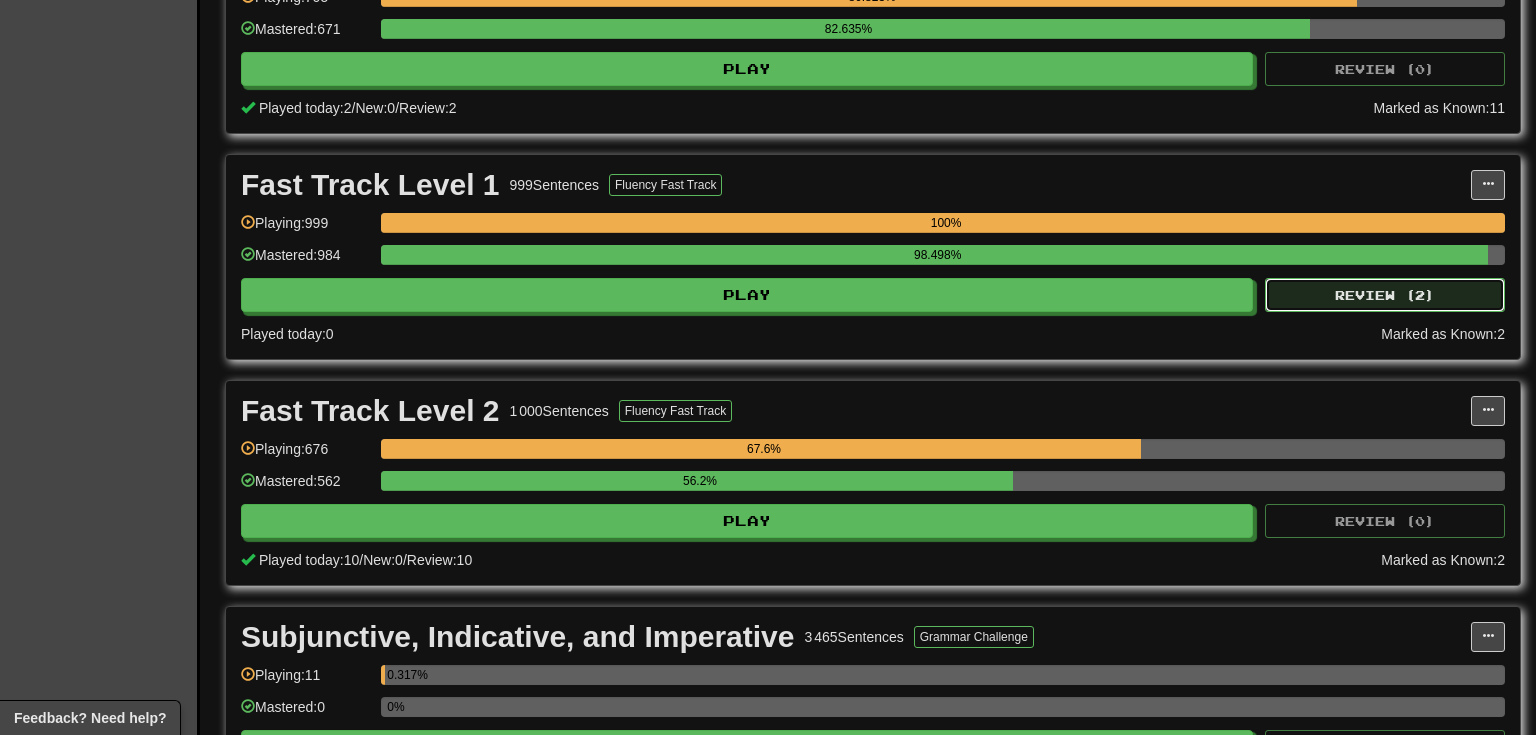select on "**" 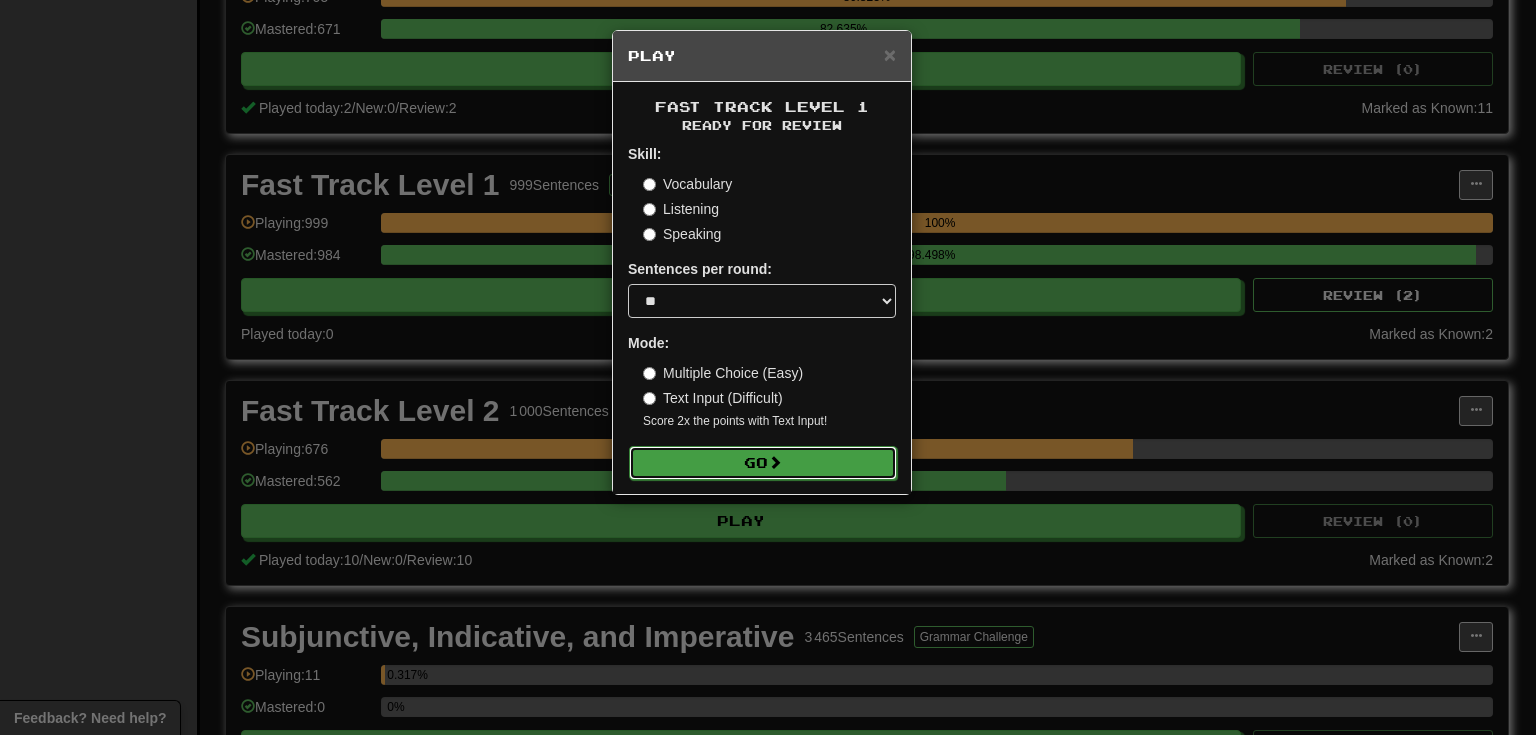 click on "Go" at bounding box center (763, 463) 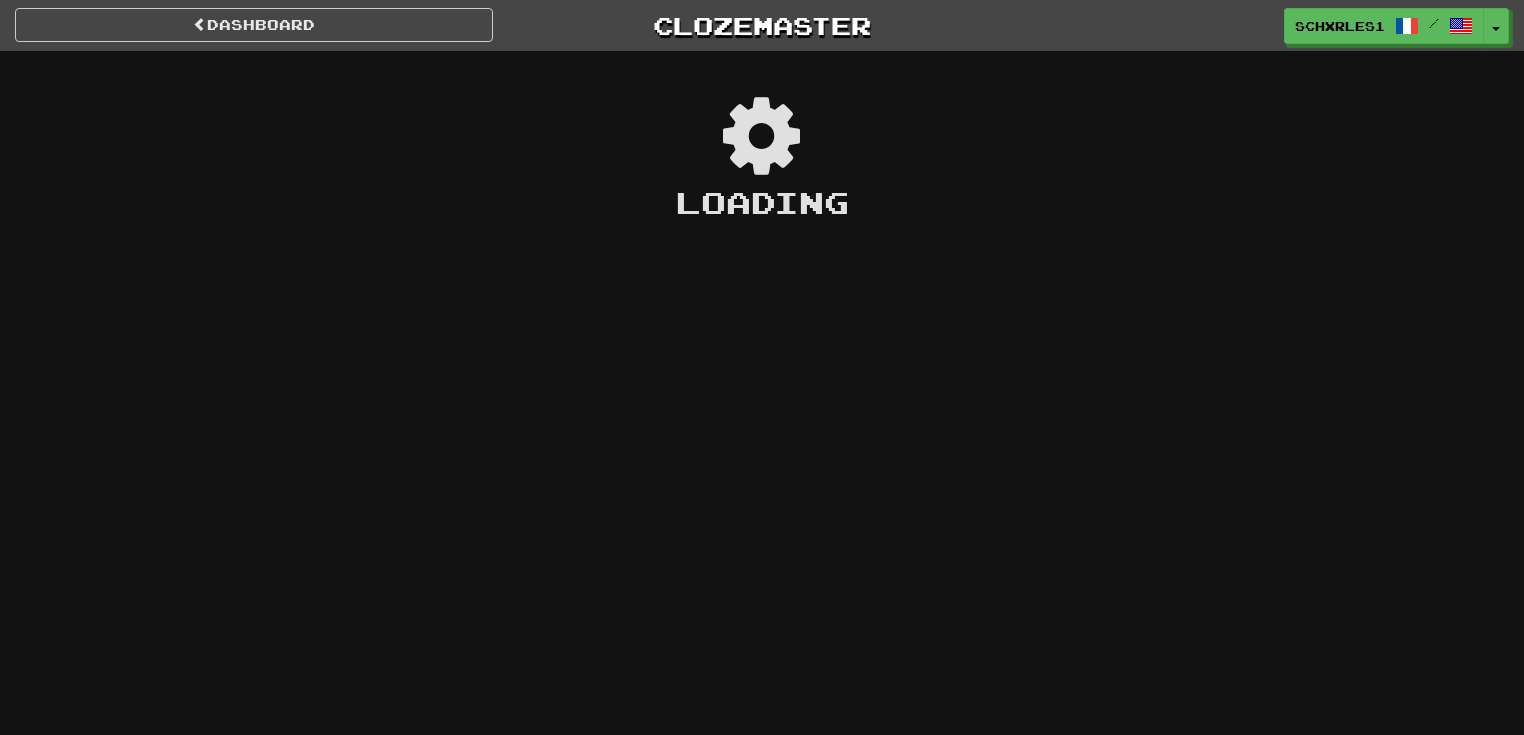 scroll, scrollTop: 0, scrollLeft: 0, axis: both 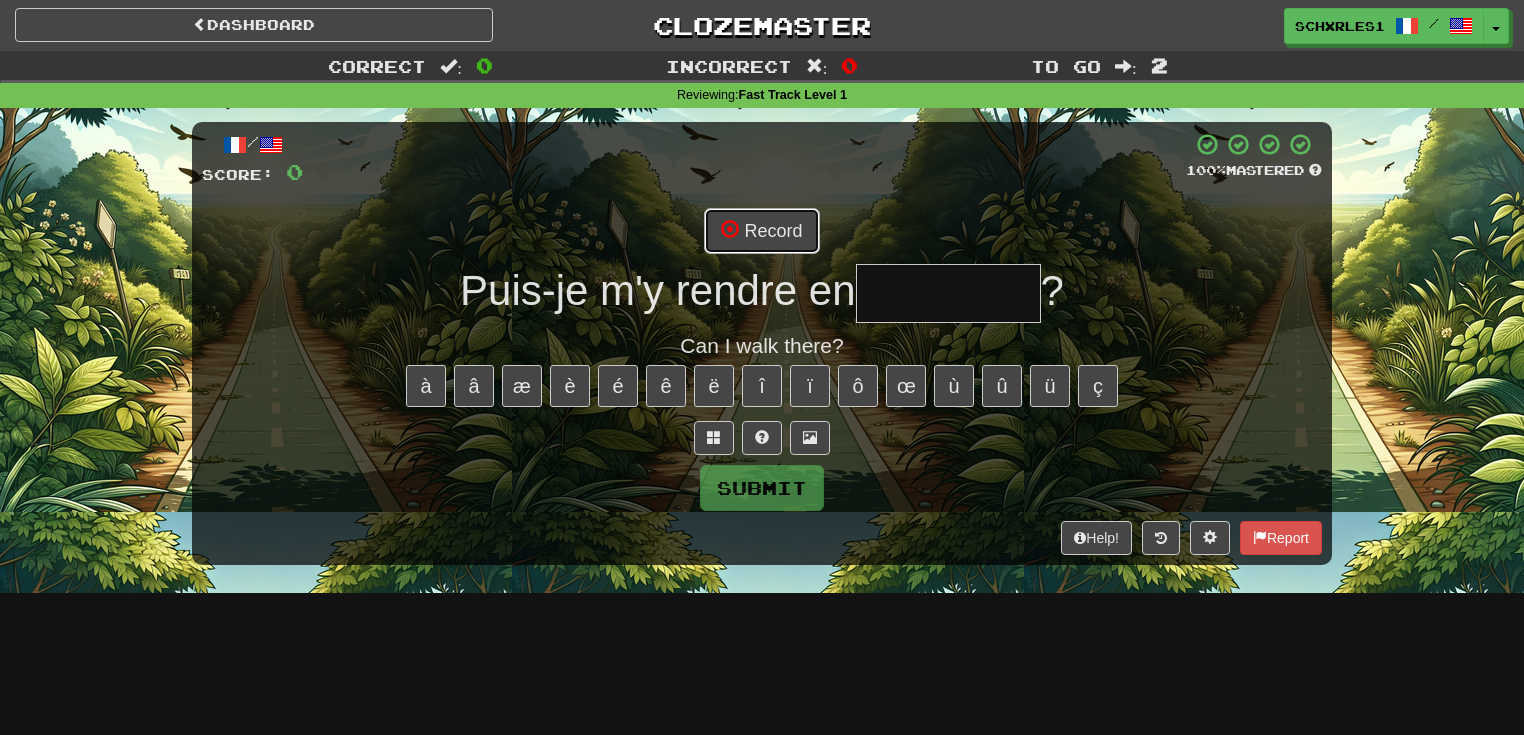click on "Record" at bounding box center (761, 231) 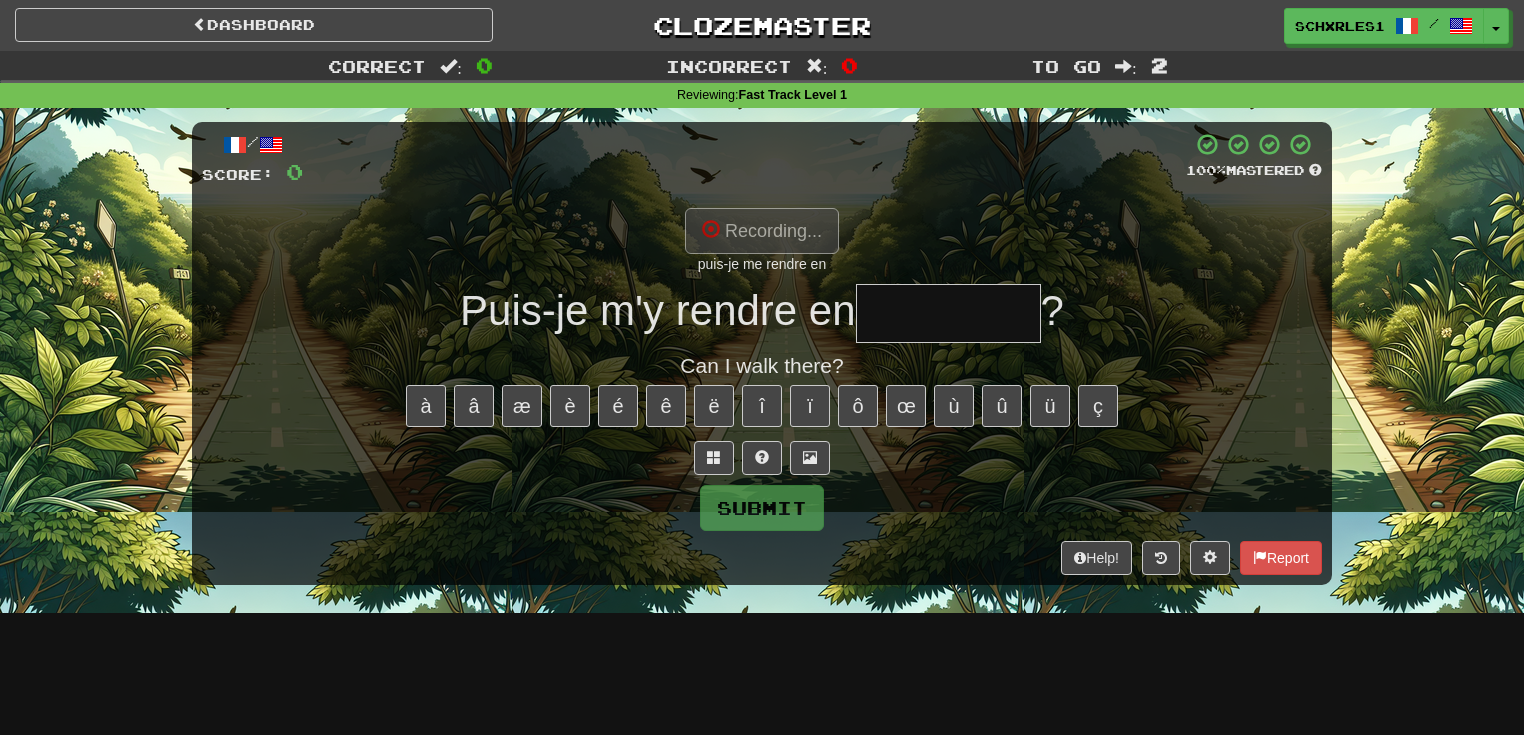 type on "********" 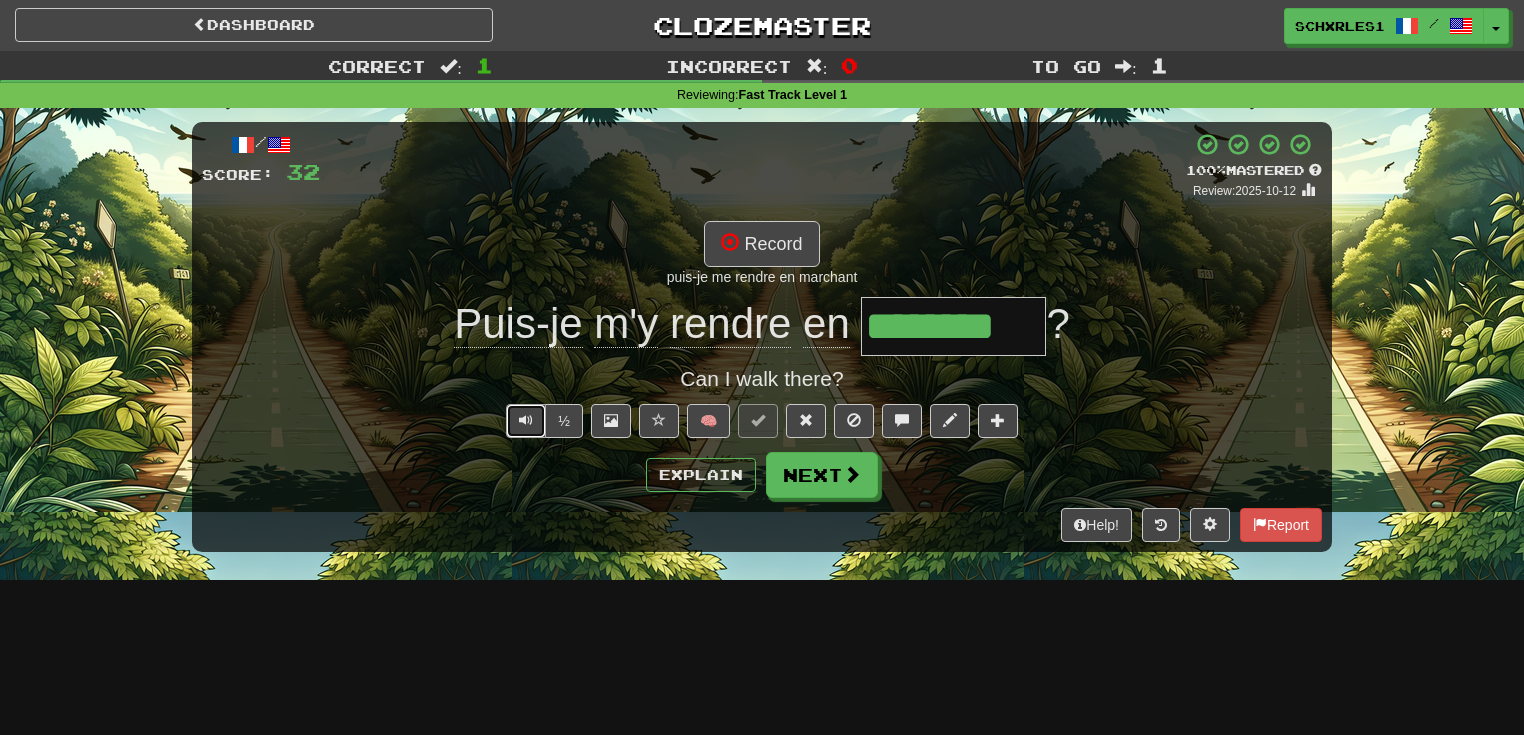 click at bounding box center [526, 420] 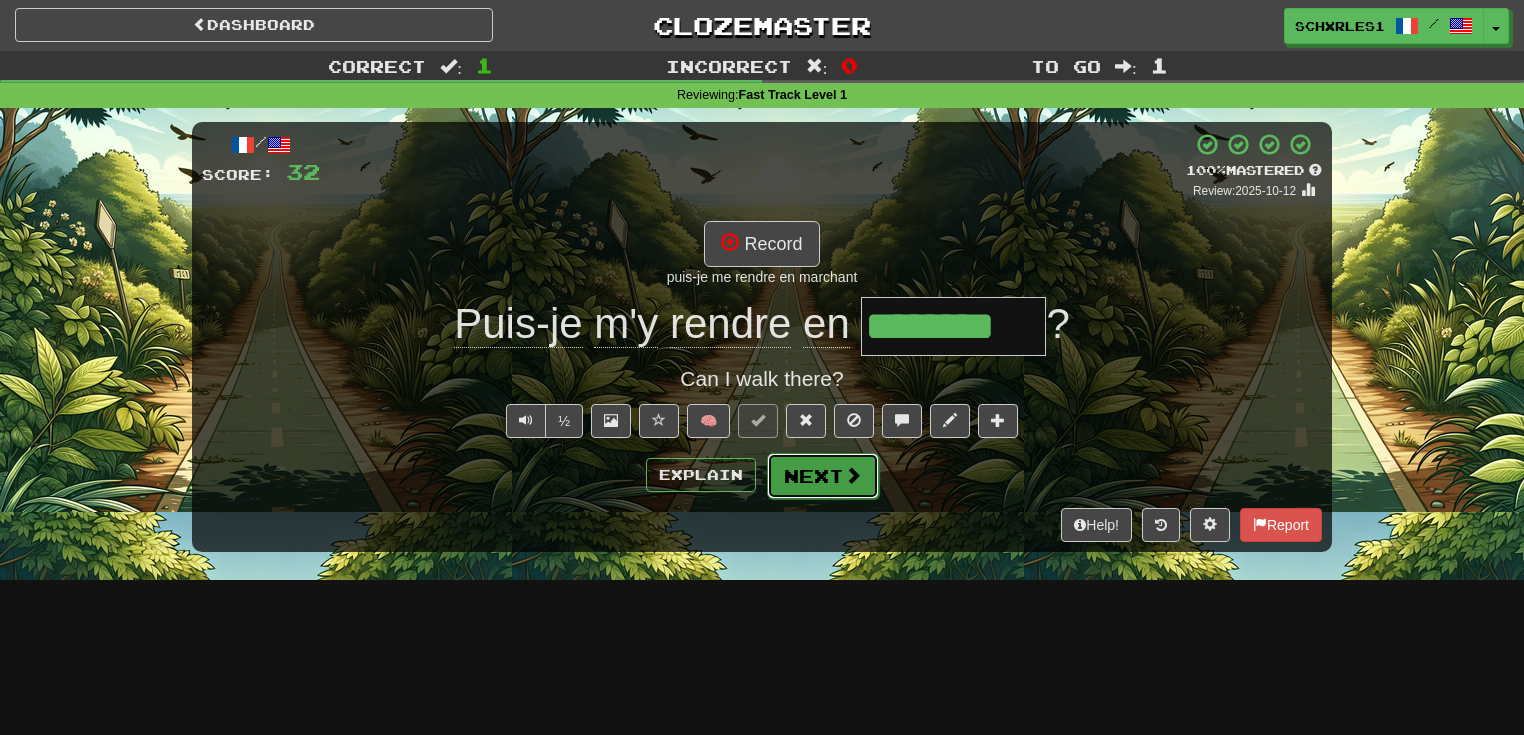 click on "Next" at bounding box center [823, 476] 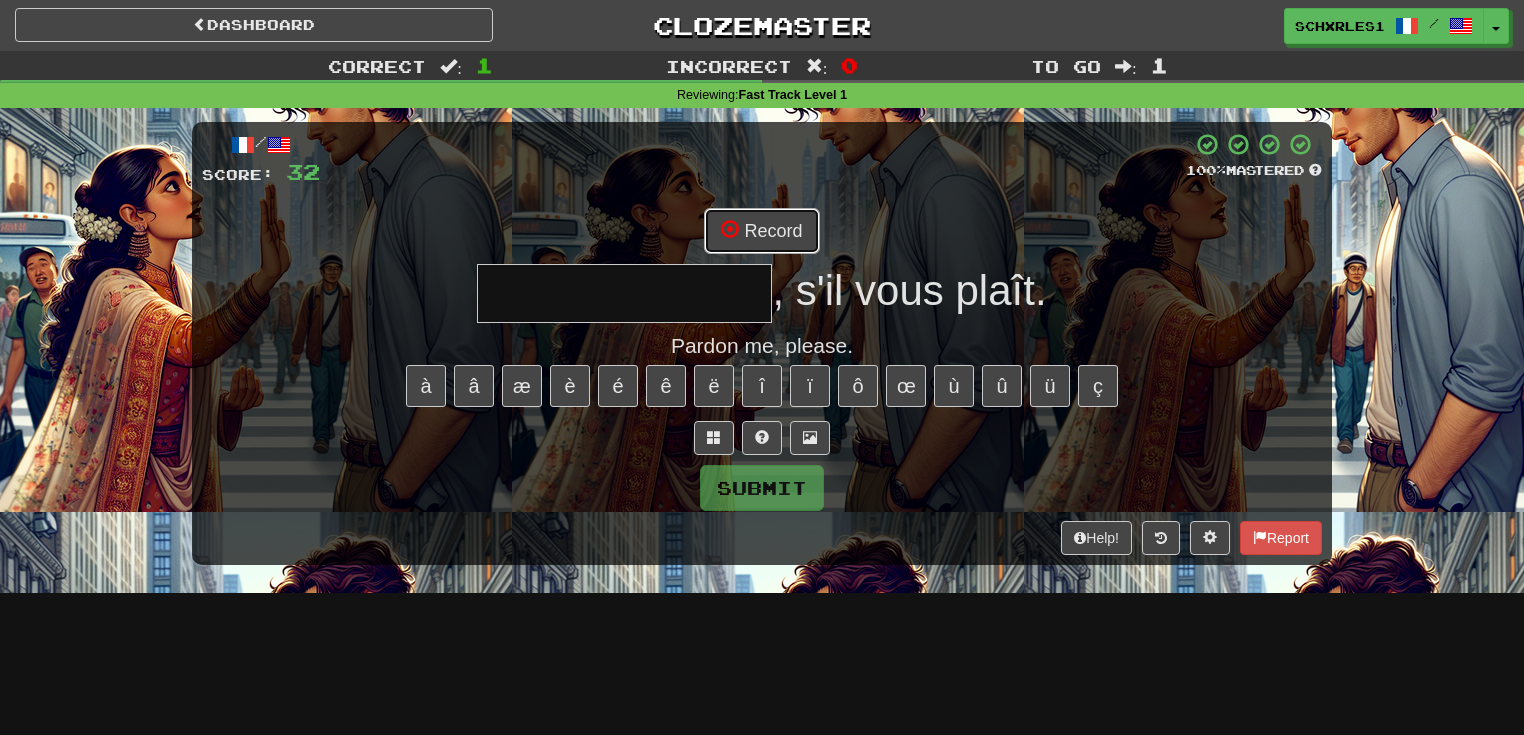 click on "Record" at bounding box center [761, 231] 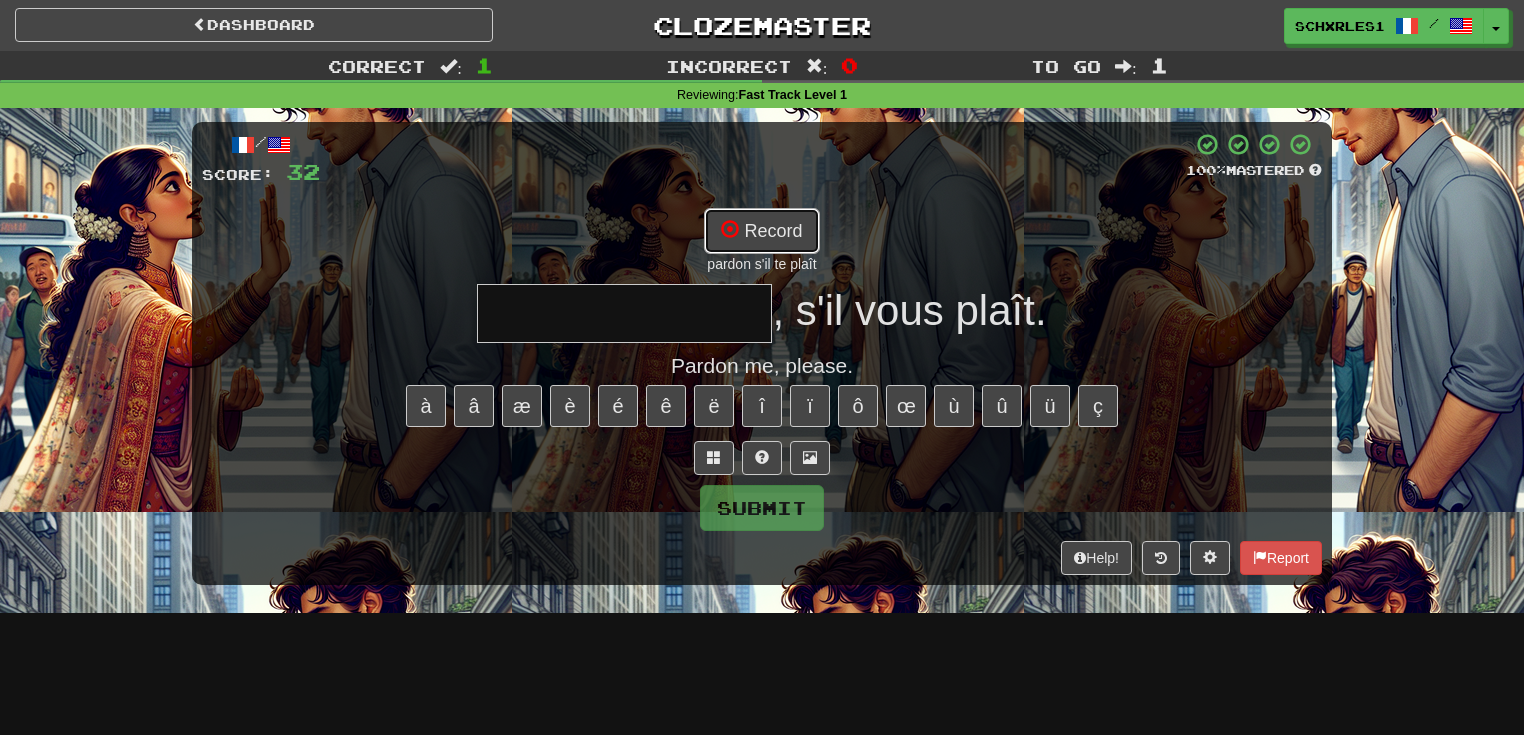 click on "Record" at bounding box center [761, 231] 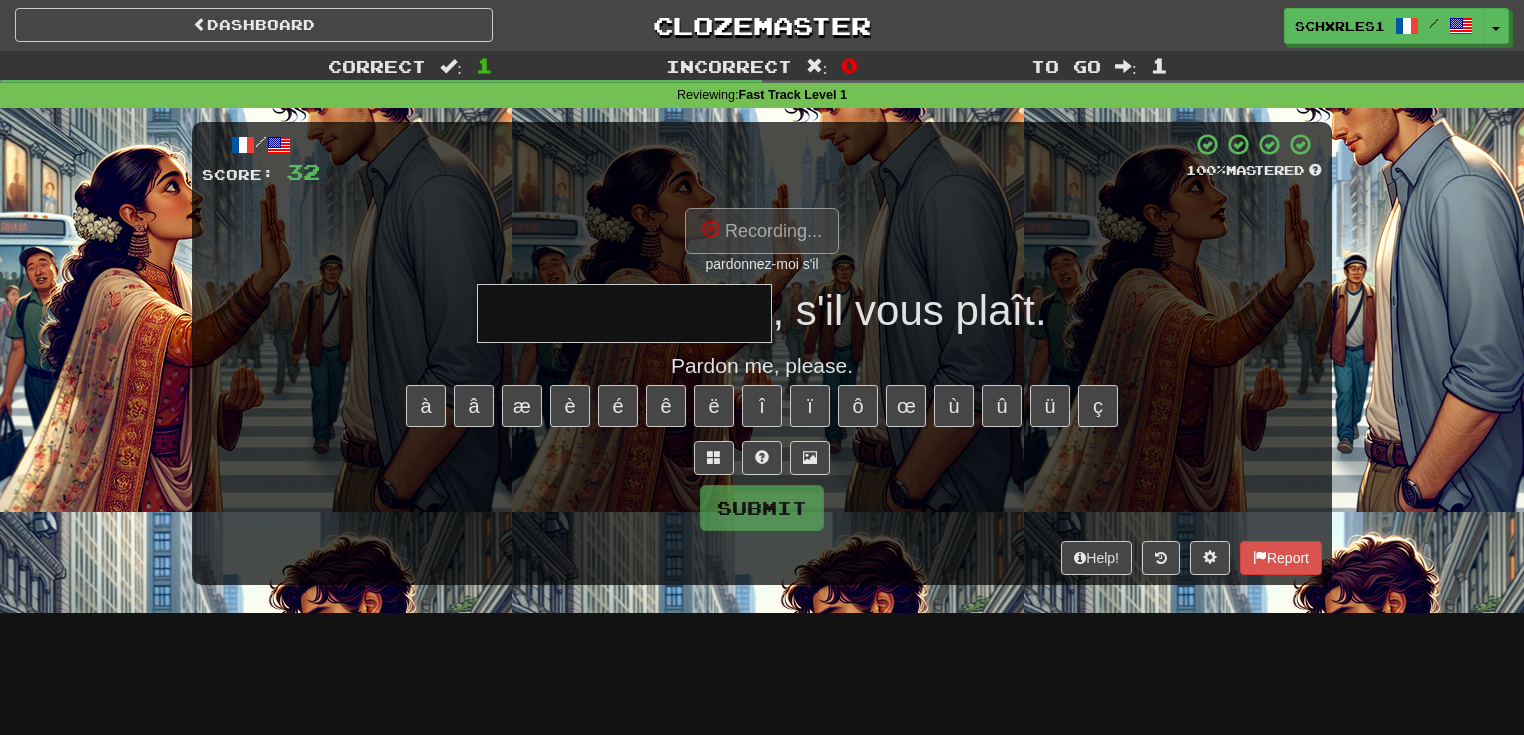 type on "**********" 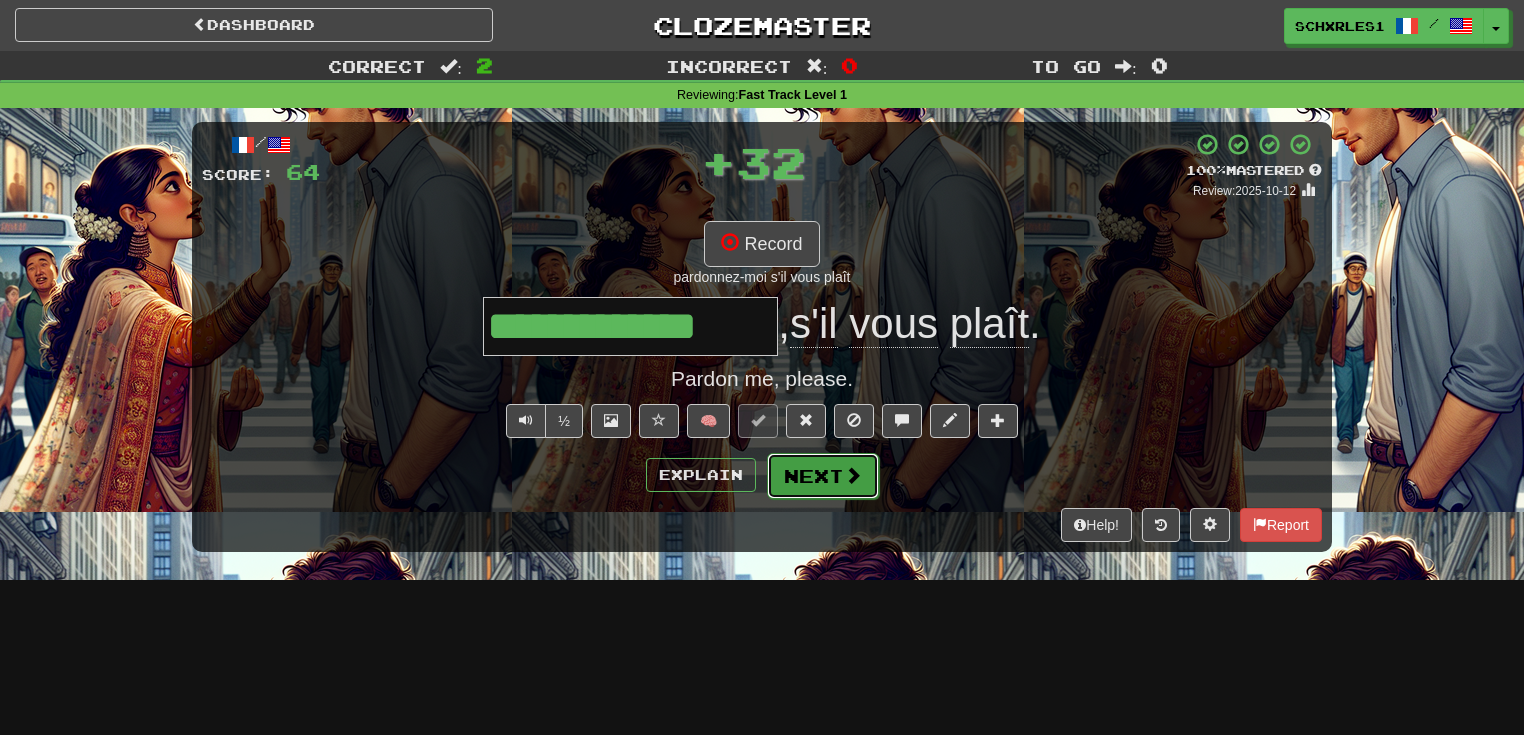 click at bounding box center [853, 475] 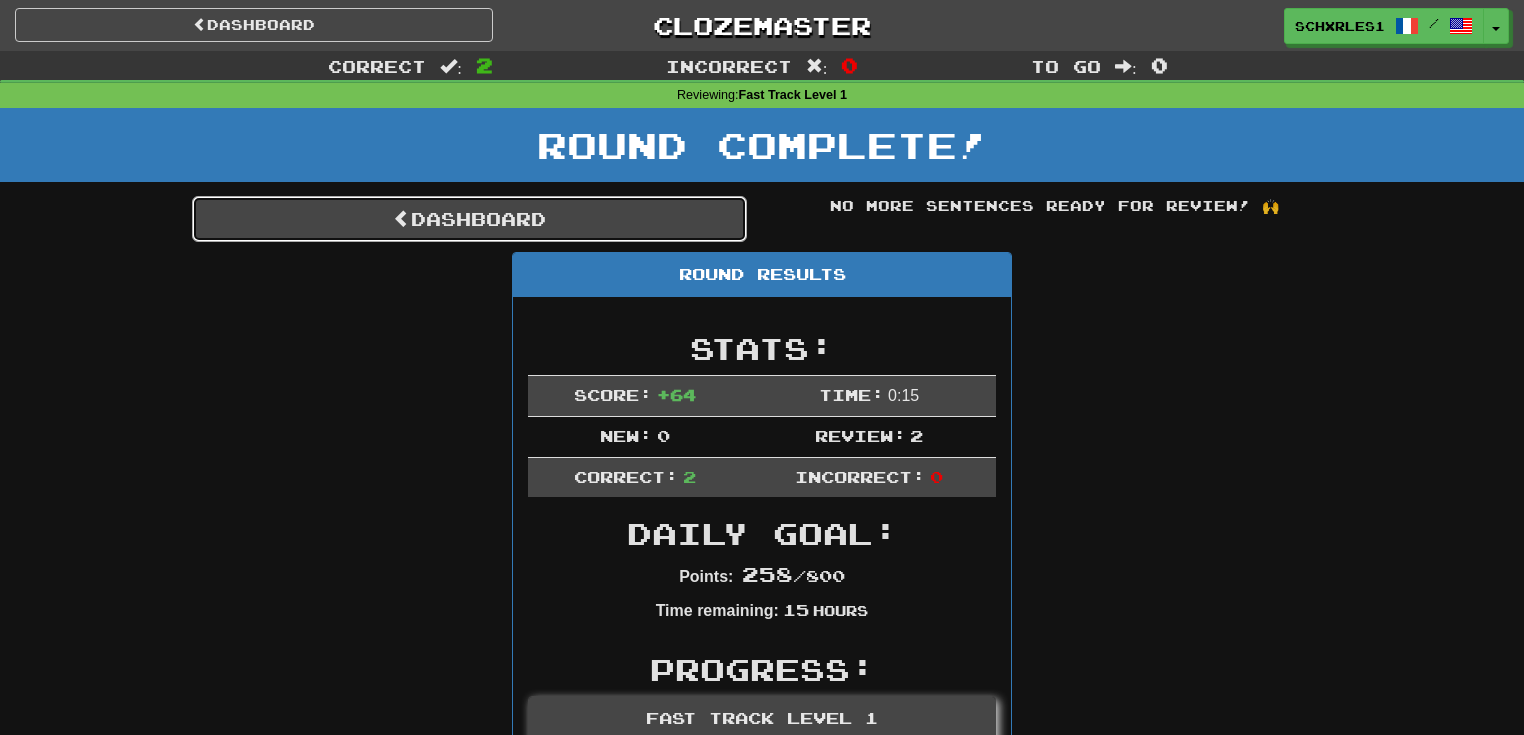 click on "Dashboard" at bounding box center [469, 219] 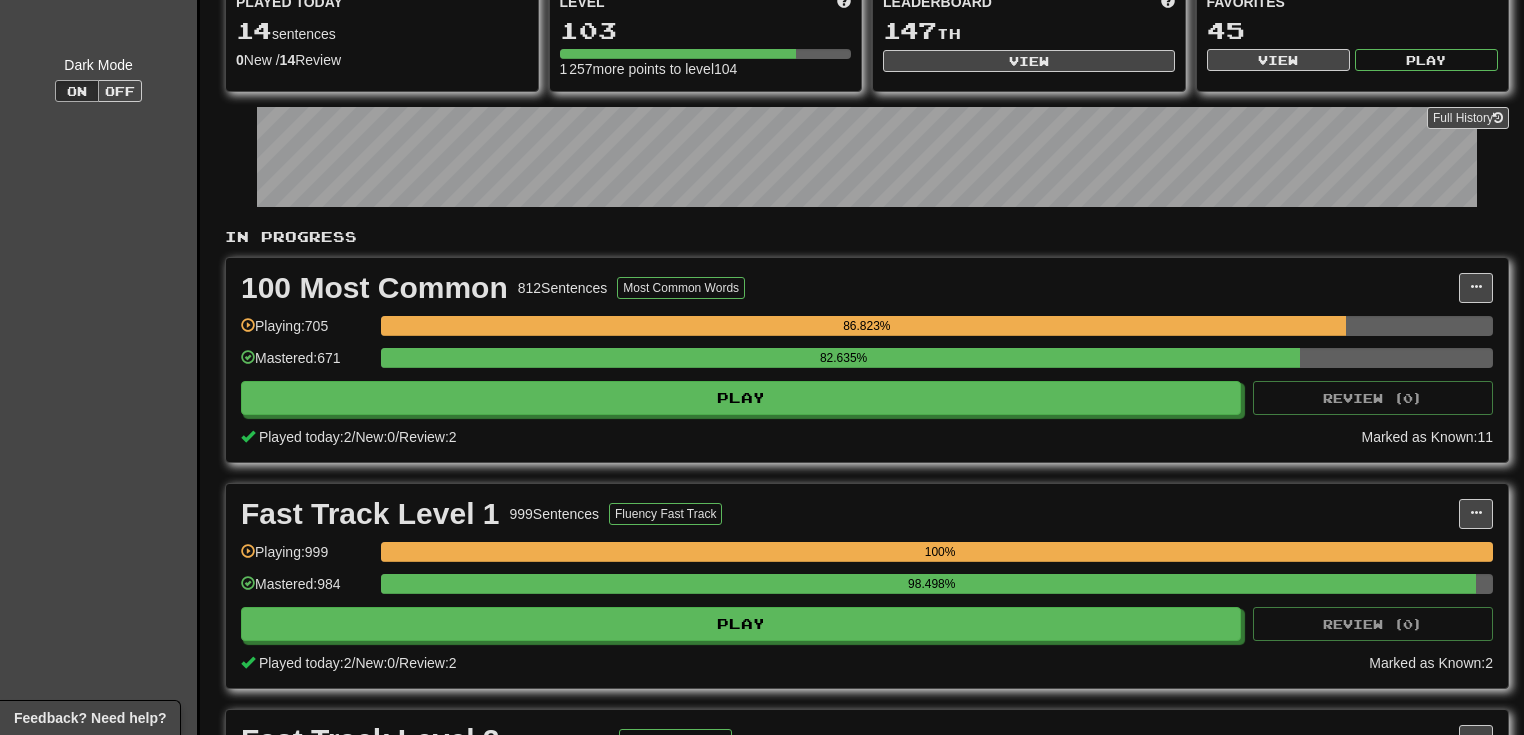 scroll, scrollTop: 0, scrollLeft: 0, axis: both 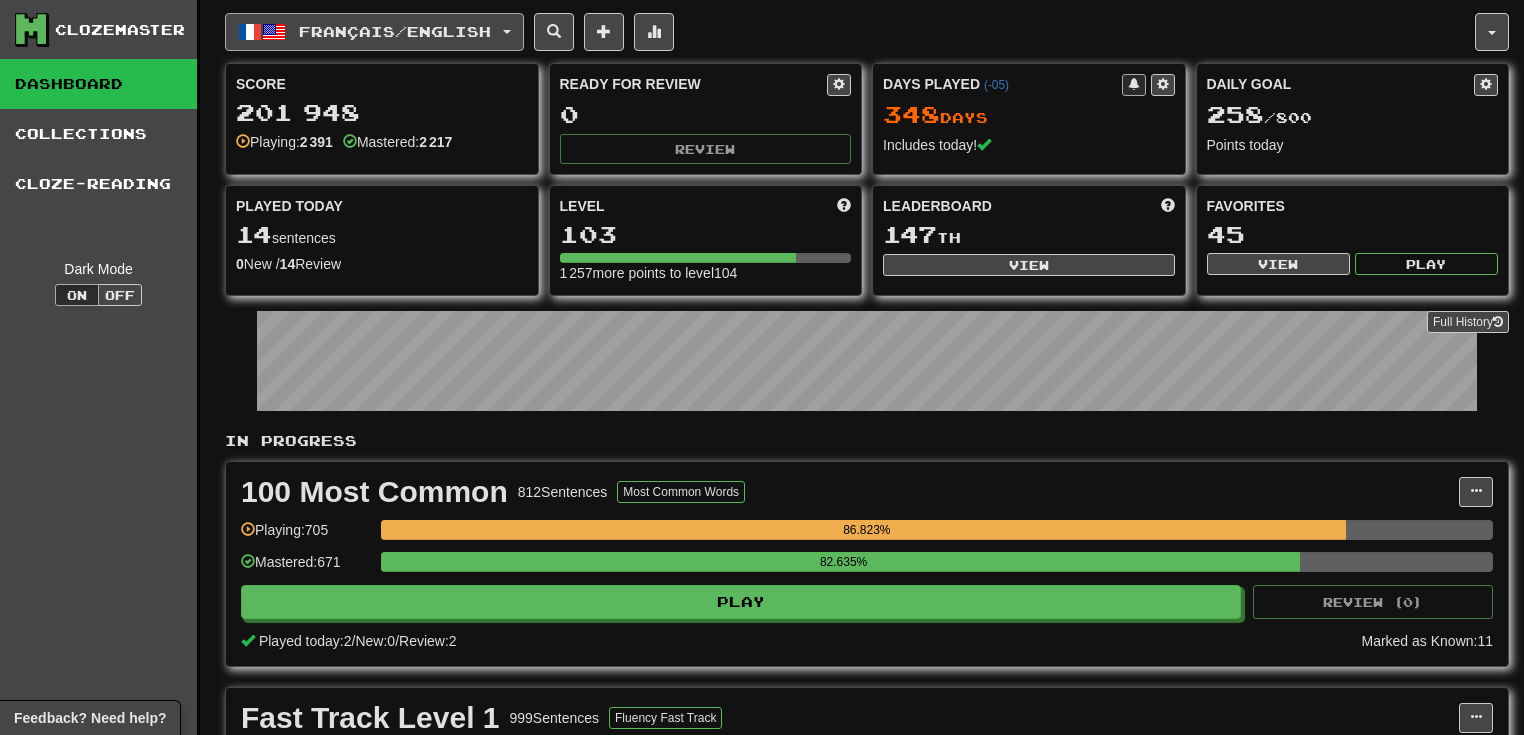 click on "Français  /  English" at bounding box center [395, 31] 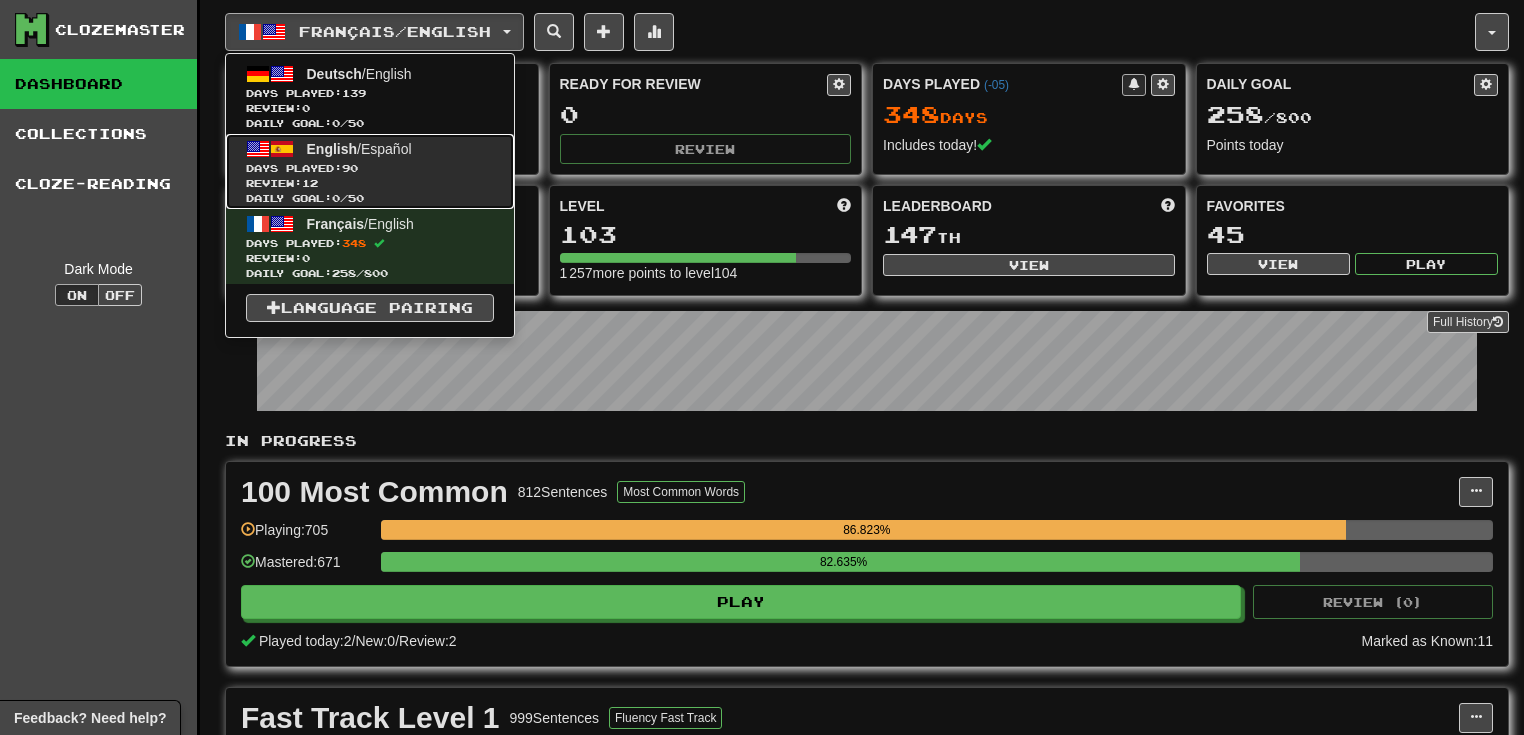click on "Days Played:  90" at bounding box center [370, 168] 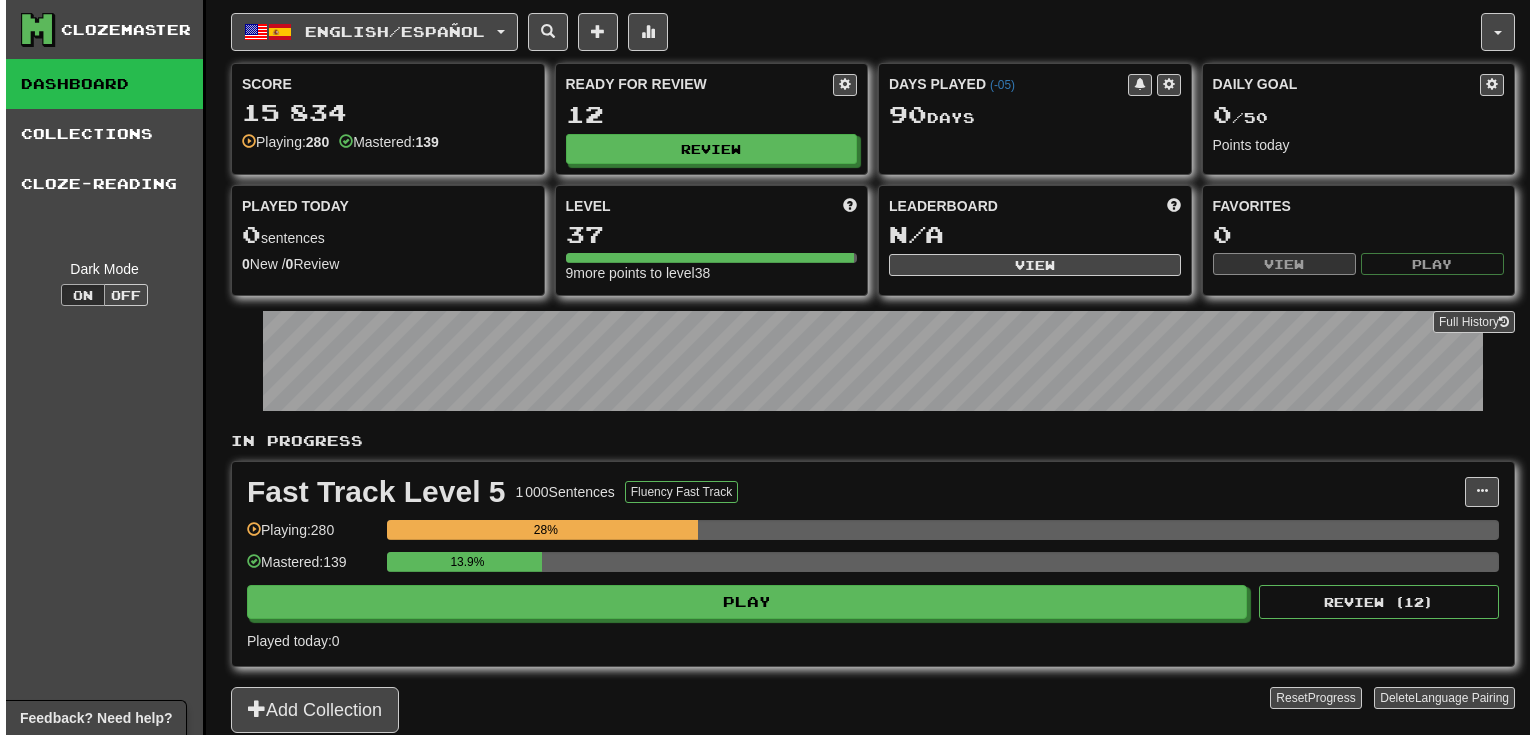scroll, scrollTop: 0, scrollLeft: 0, axis: both 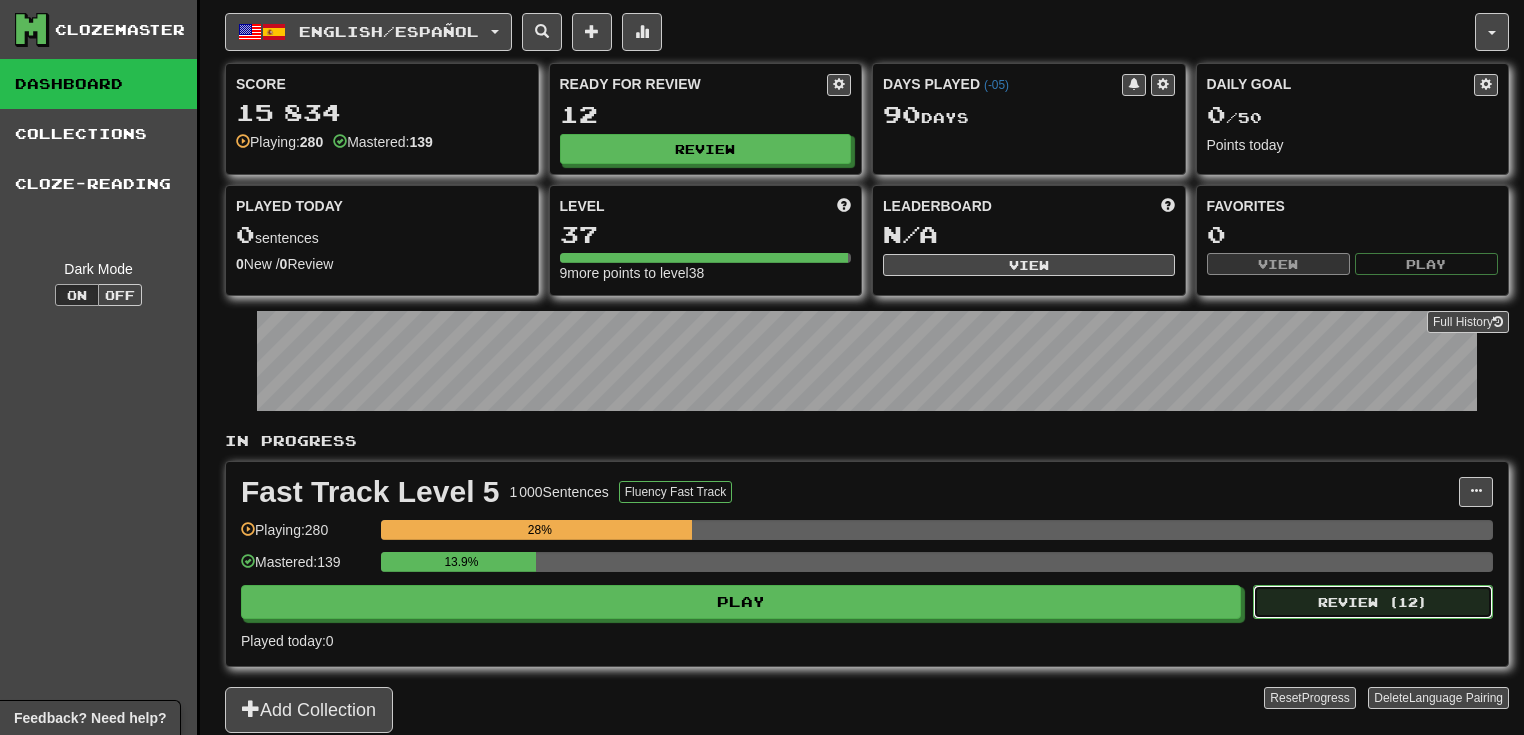 click on "Review ( 12 )" at bounding box center (1373, 602) 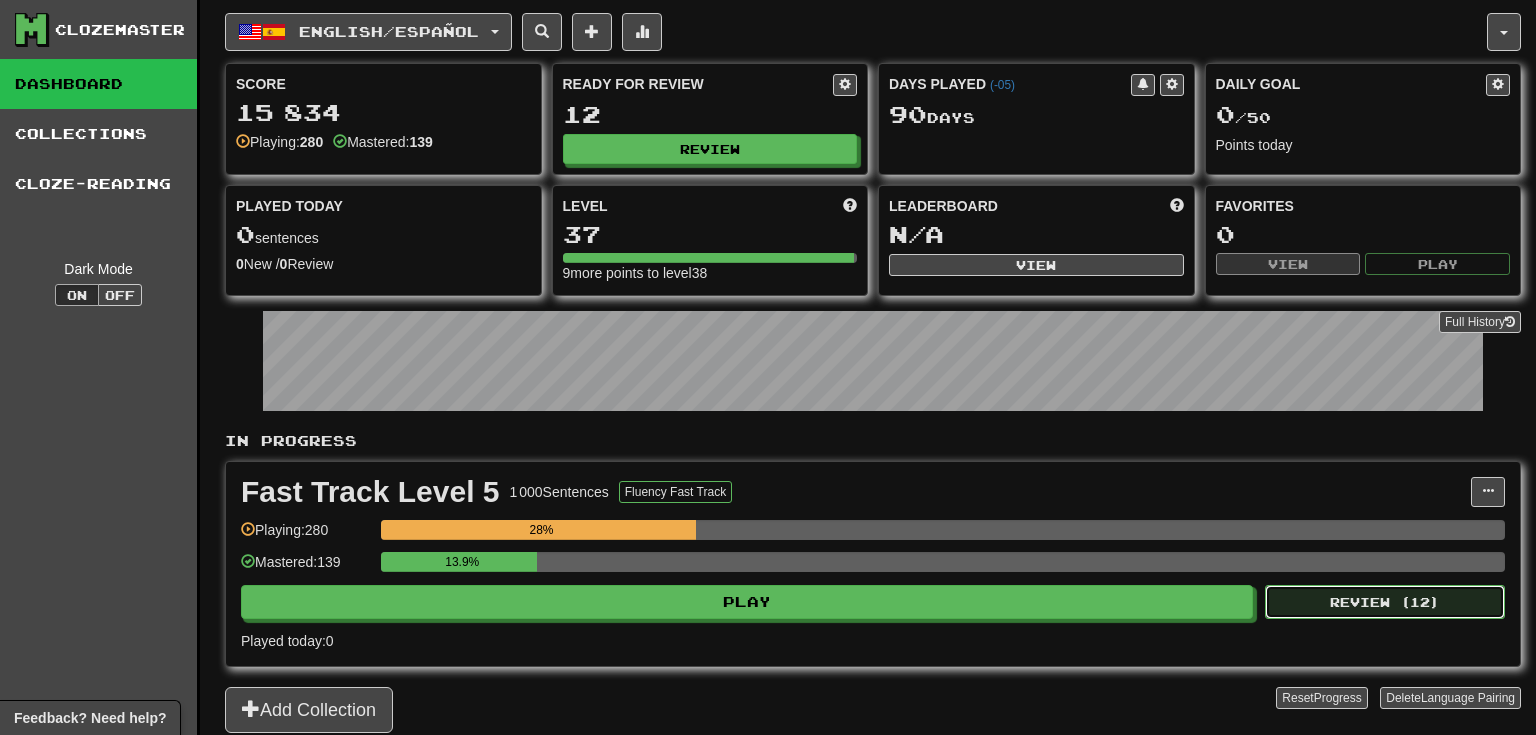 select on "**" 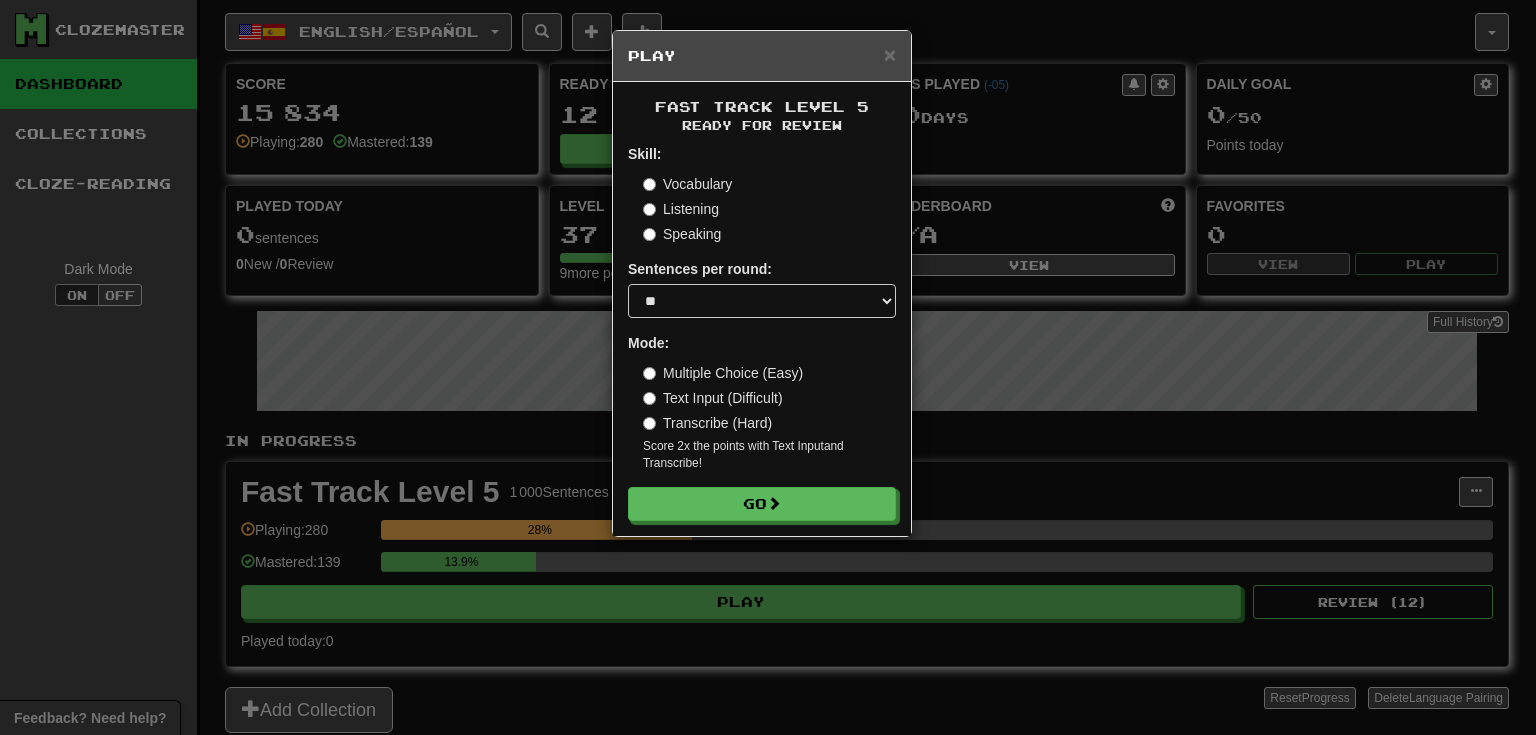 click on "Speaking" at bounding box center [682, 234] 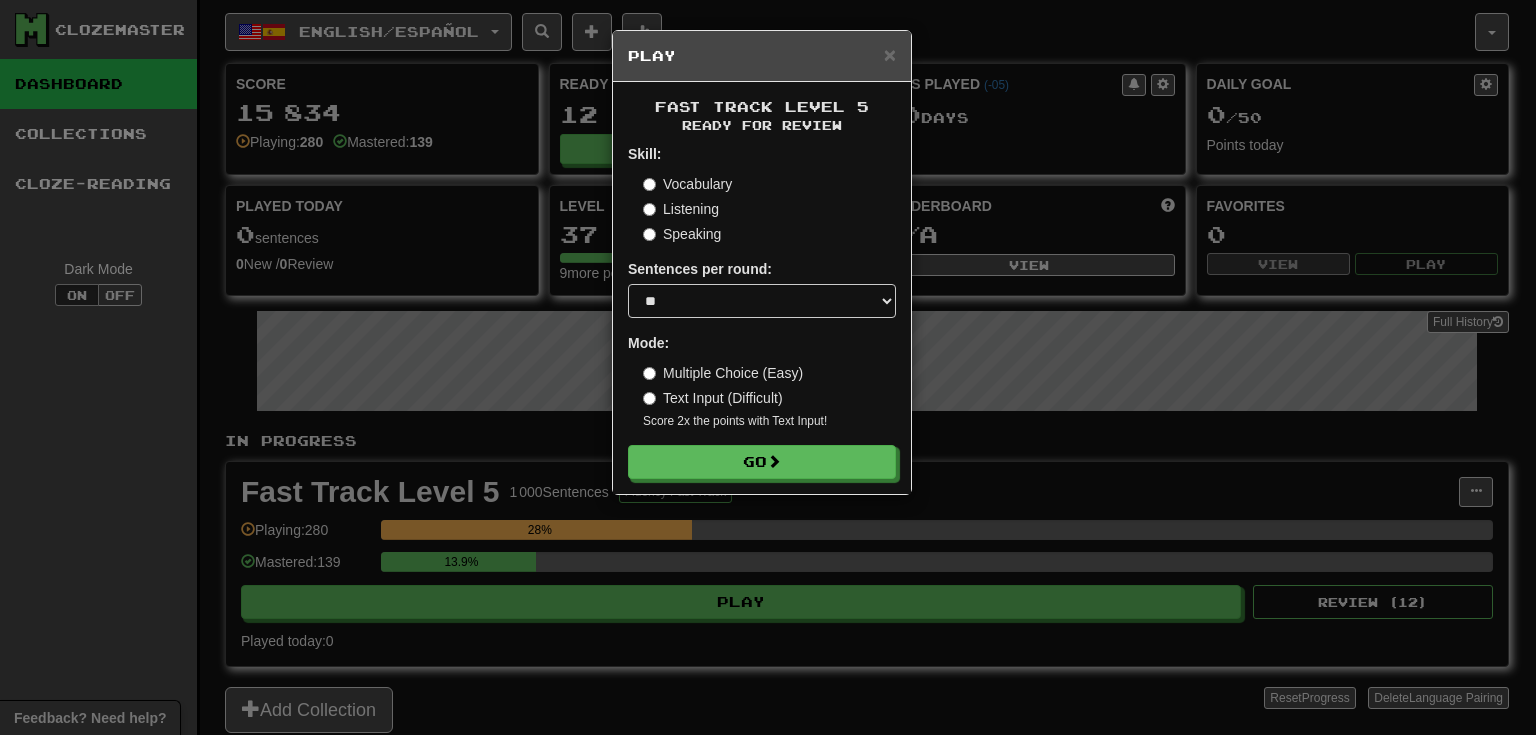 click on "Text Input (Difficult)" at bounding box center [713, 398] 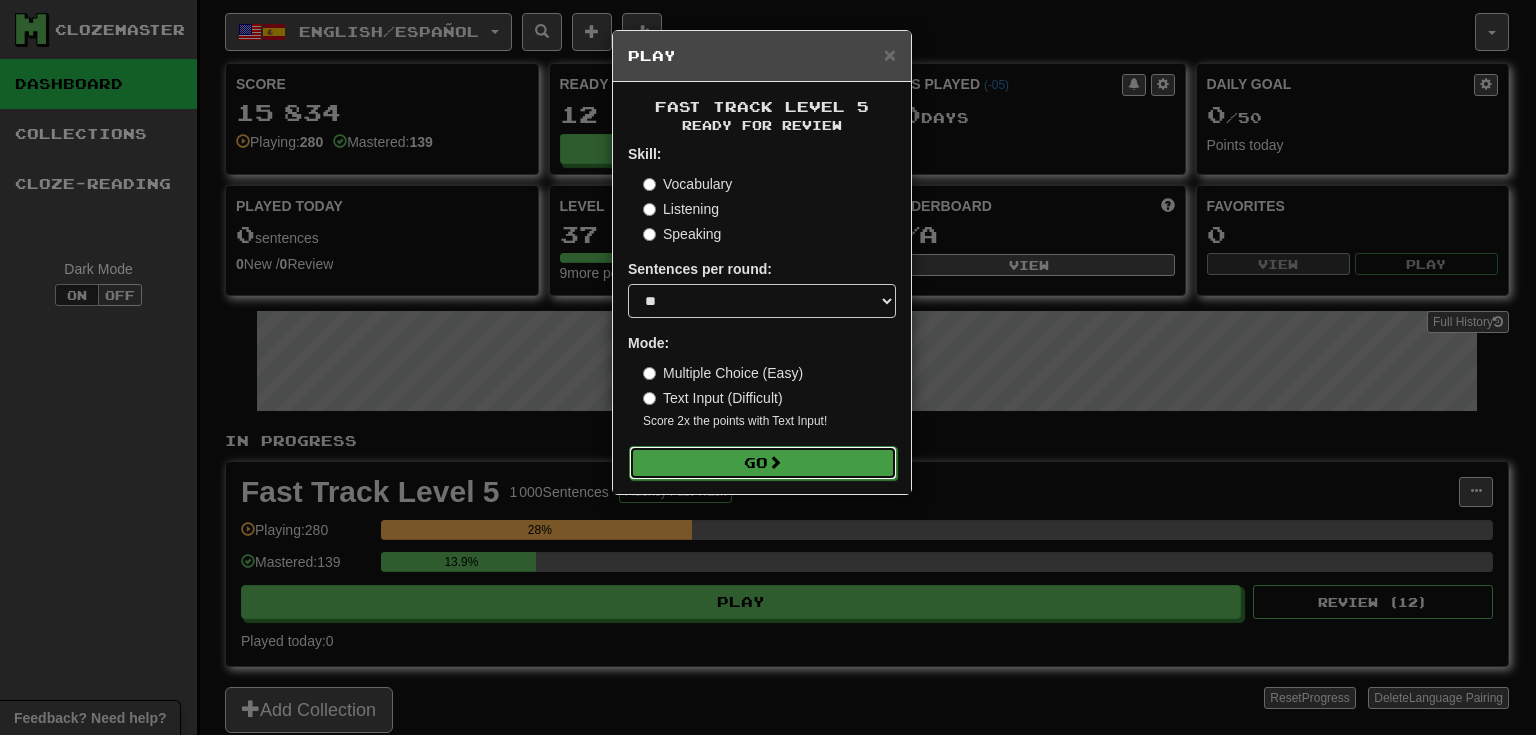 click on "Go" at bounding box center (763, 463) 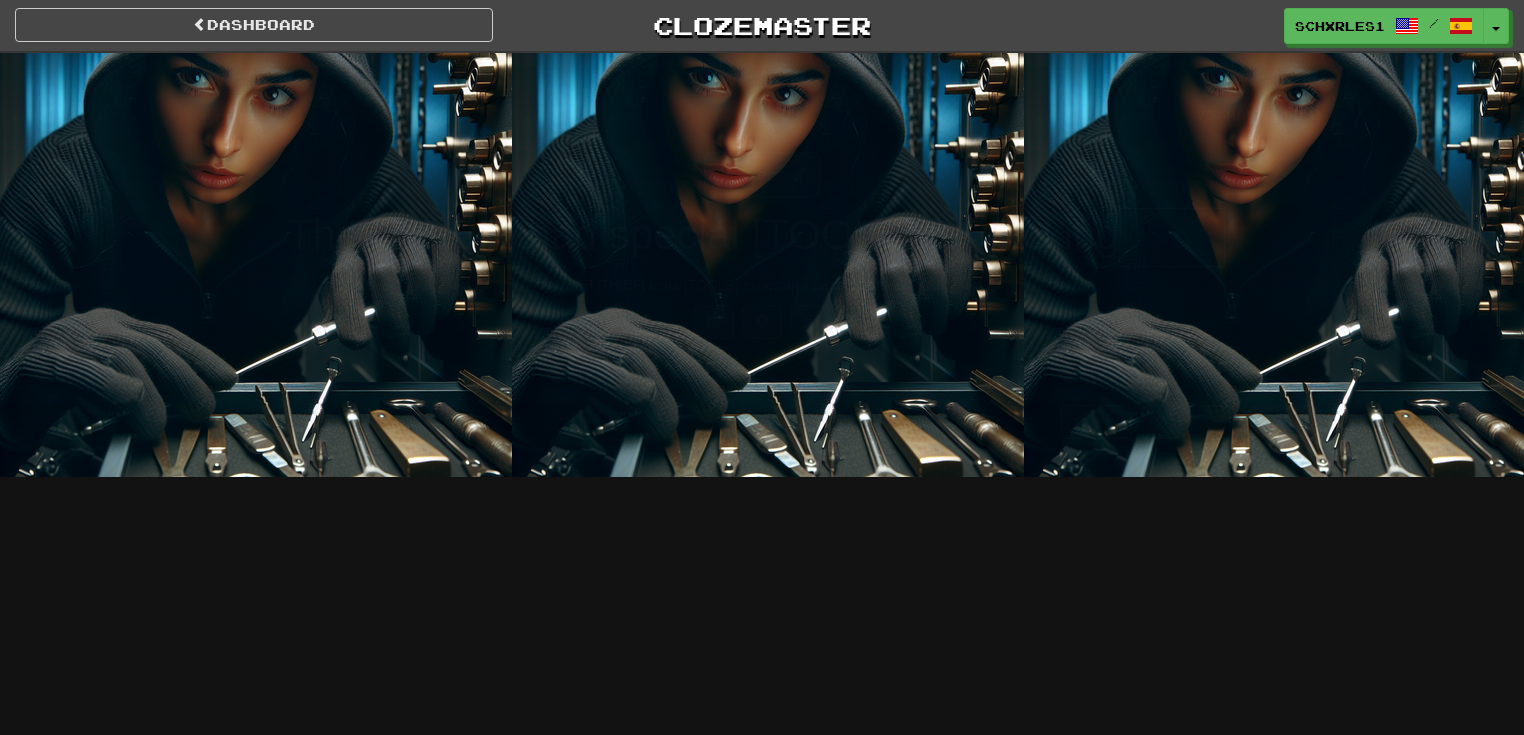 scroll, scrollTop: 0, scrollLeft: 0, axis: both 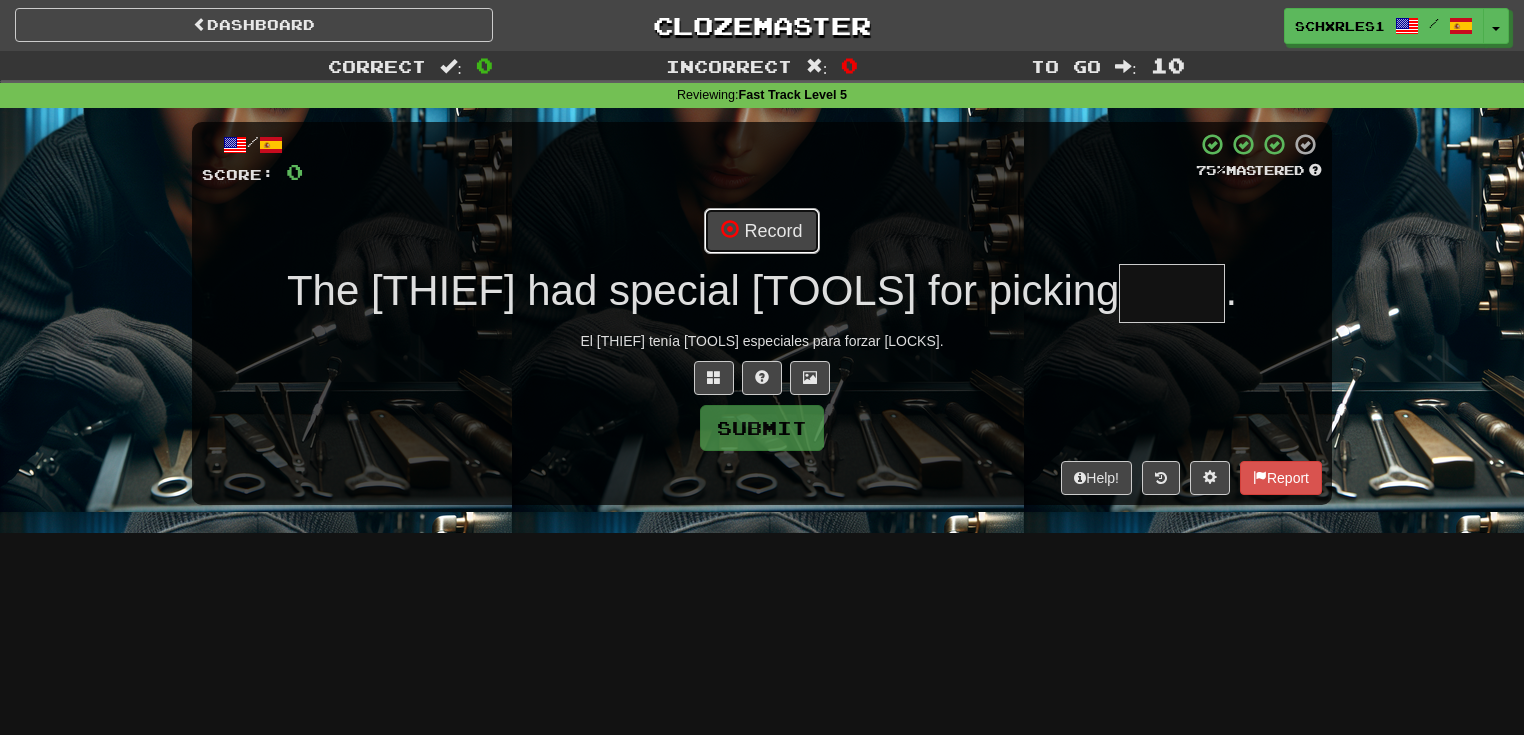 click on "Record" at bounding box center [761, 231] 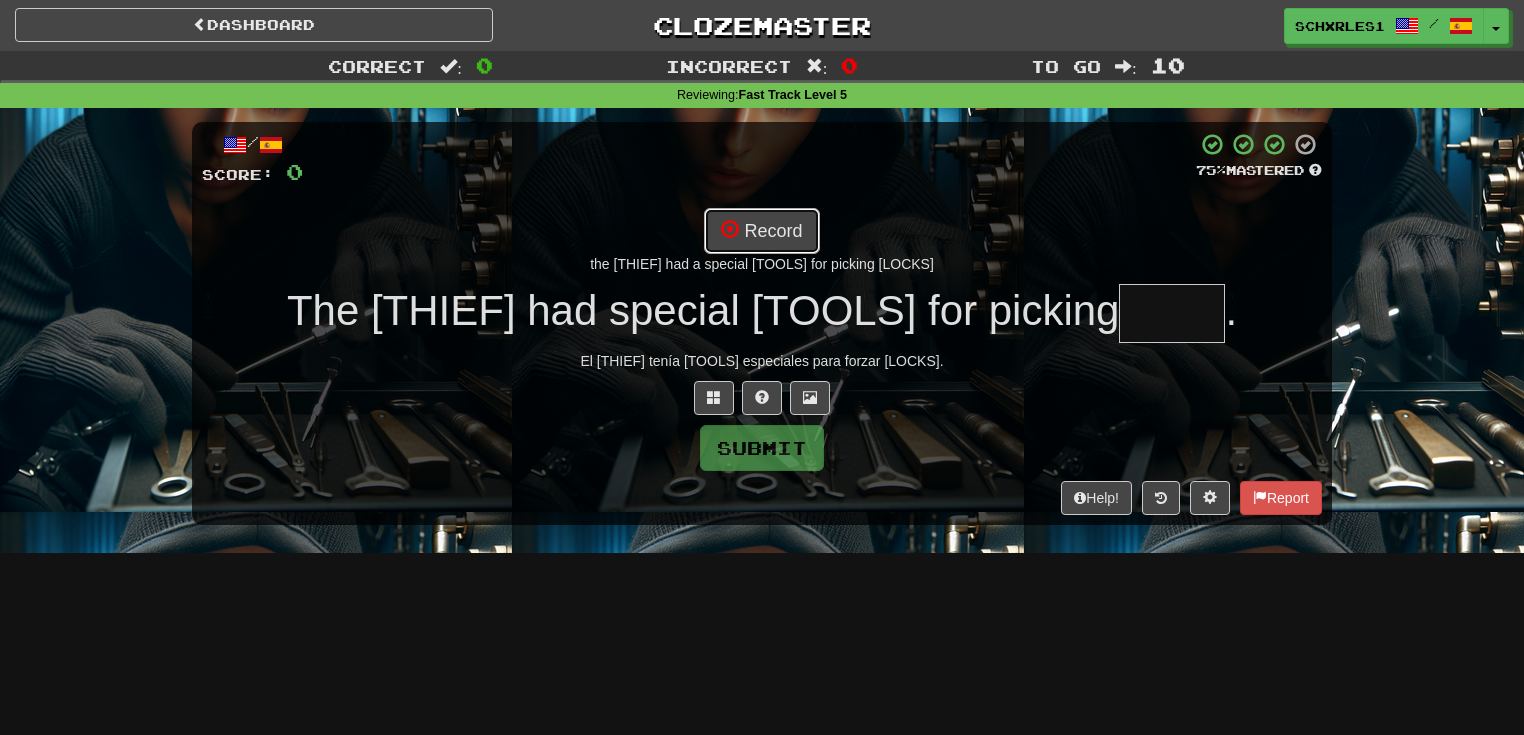 click on "Record" at bounding box center (761, 231) 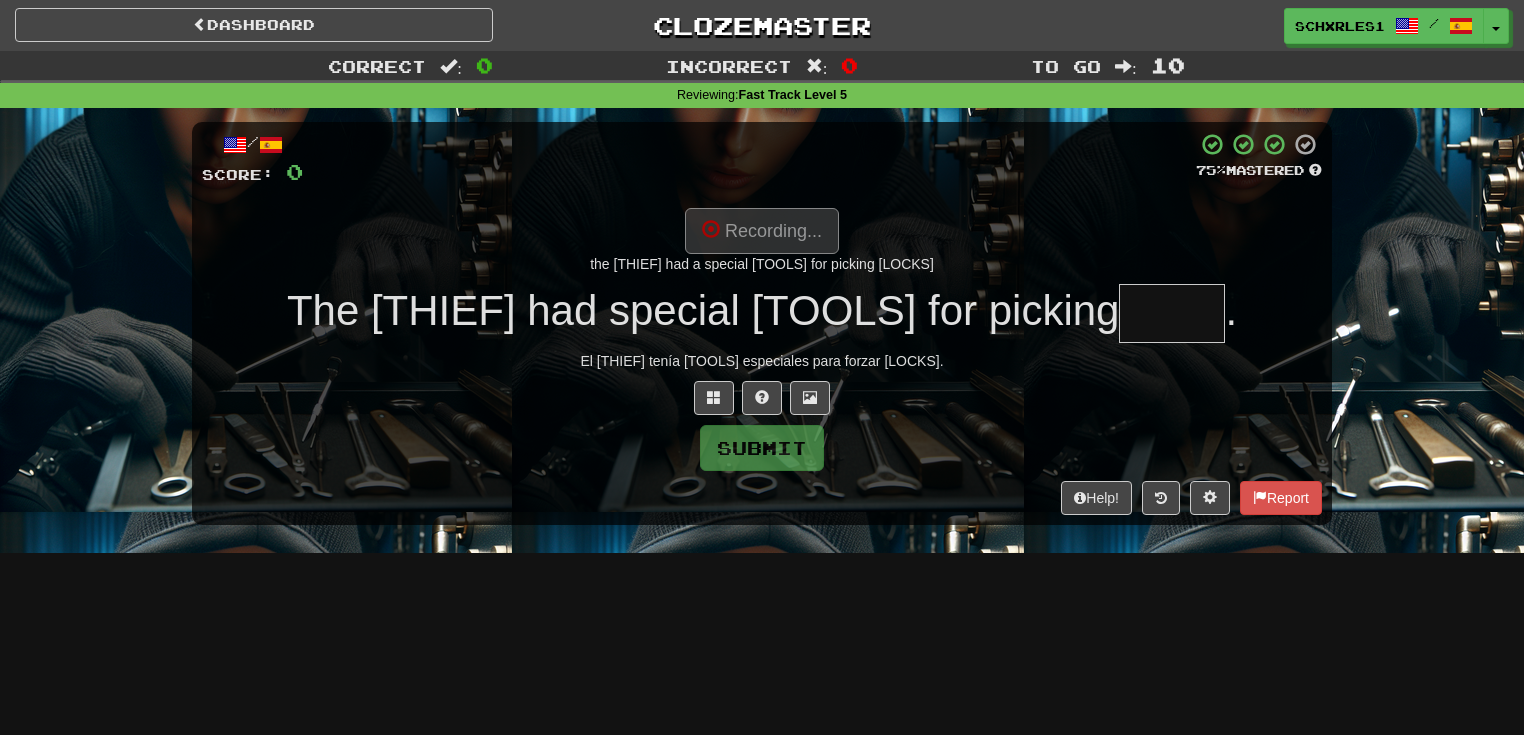 type on "*****" 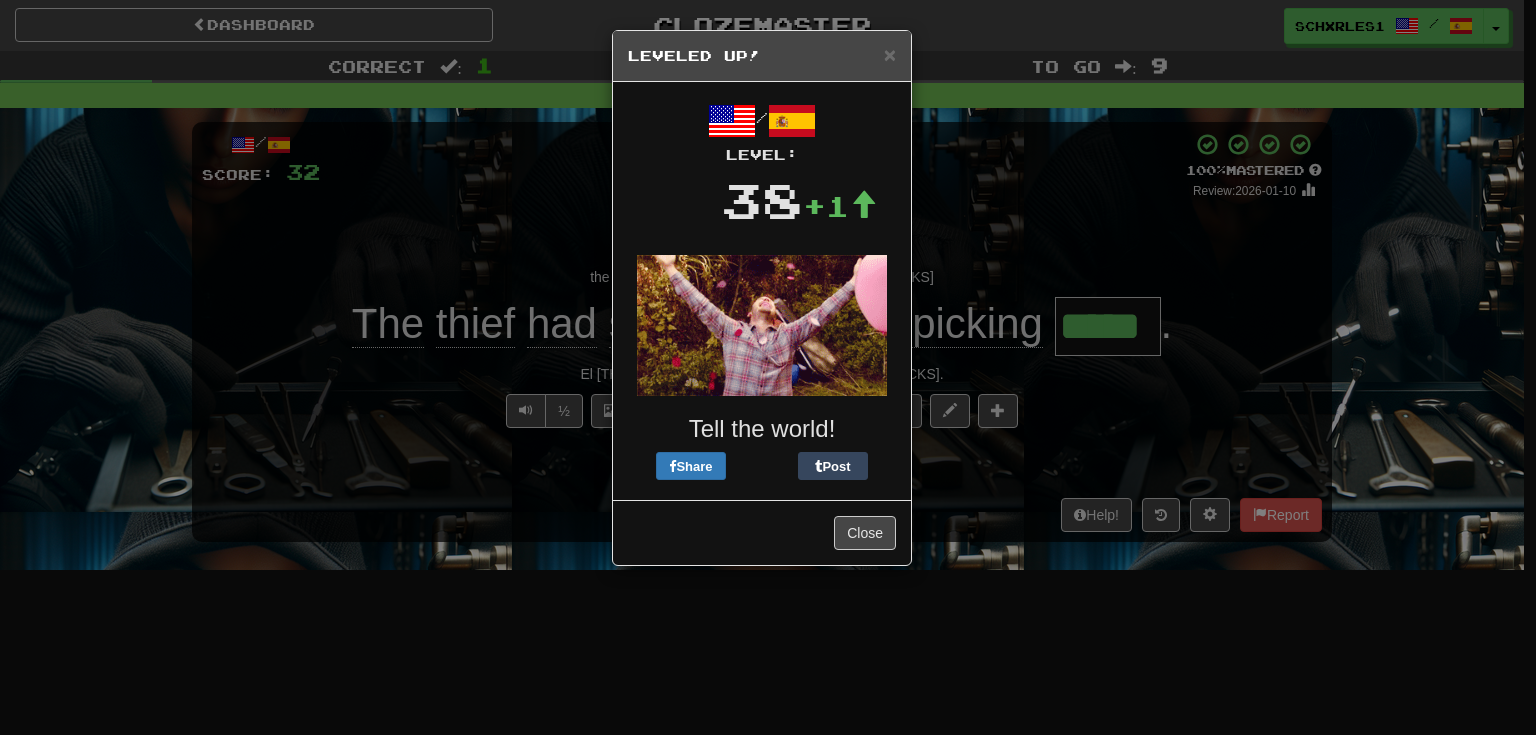 click on "× Leveled Up!  /  Level: 38 +1 Tell the world!  Share  Post Close" at bounding box center [768, 367] 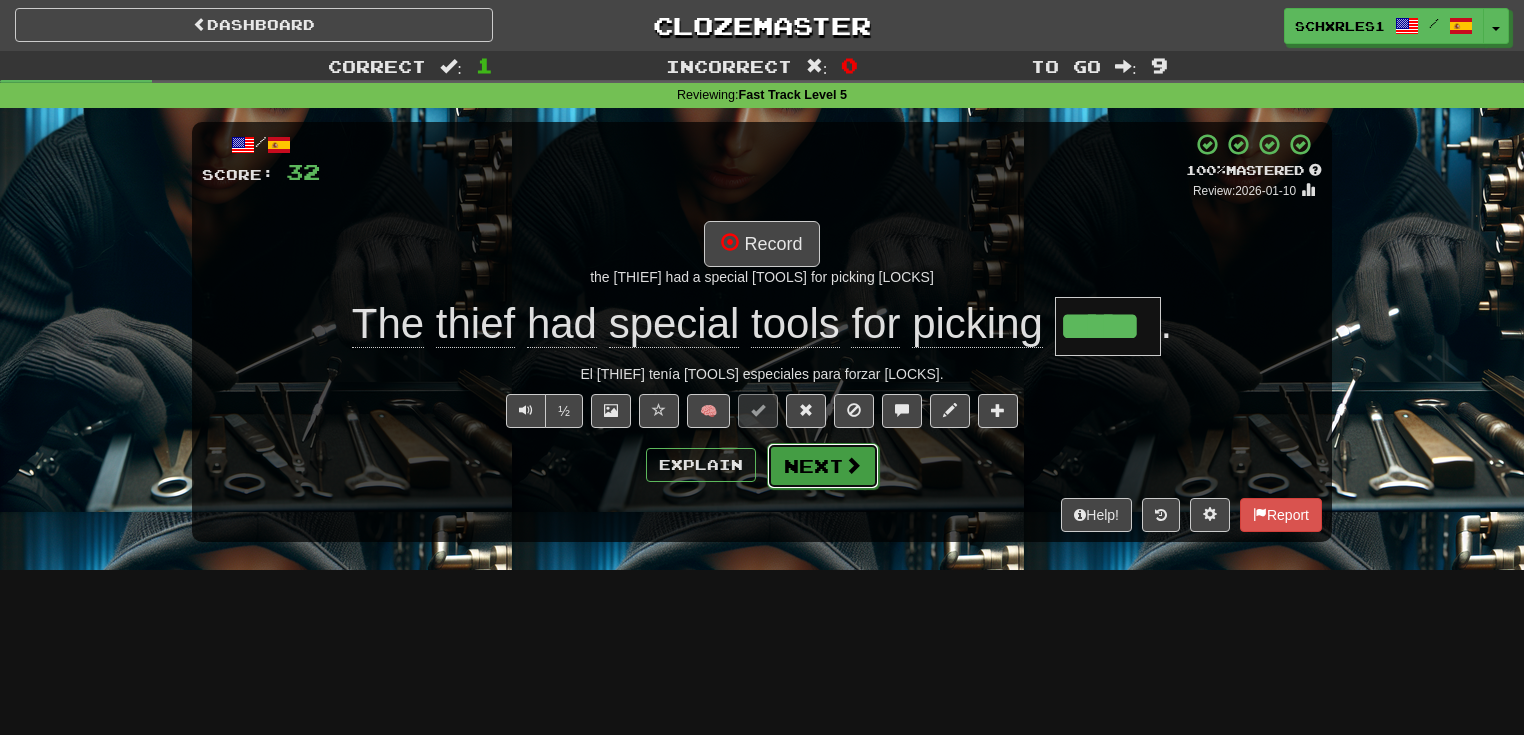 click on "Next" at bounding box center [823, 466] 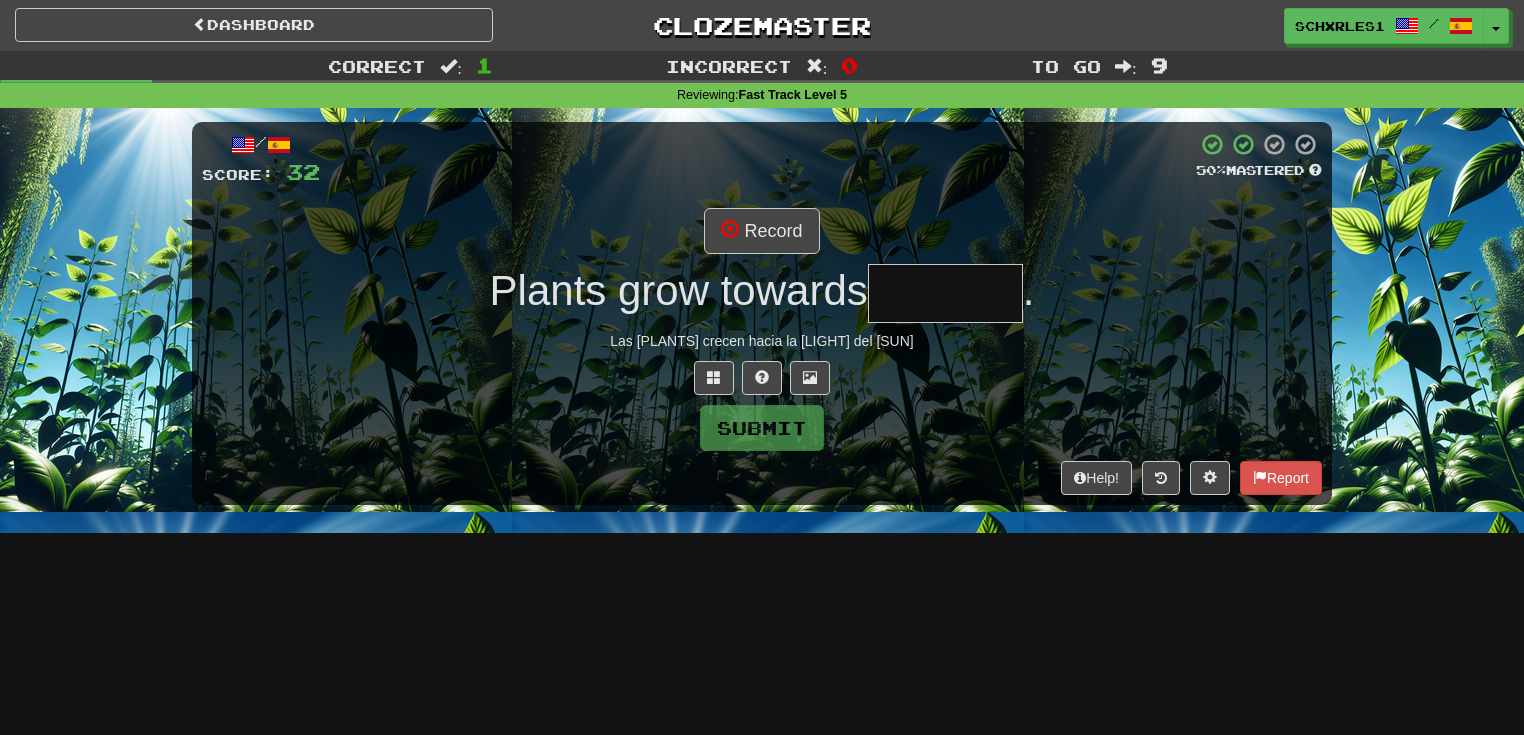 click on "/  Score:   32 50 %  Mastered   Record Plants grow towards  . Las plantas crecen hacia la luz del sol. Submit  Help!  Report" at bounding box center (762, 313) 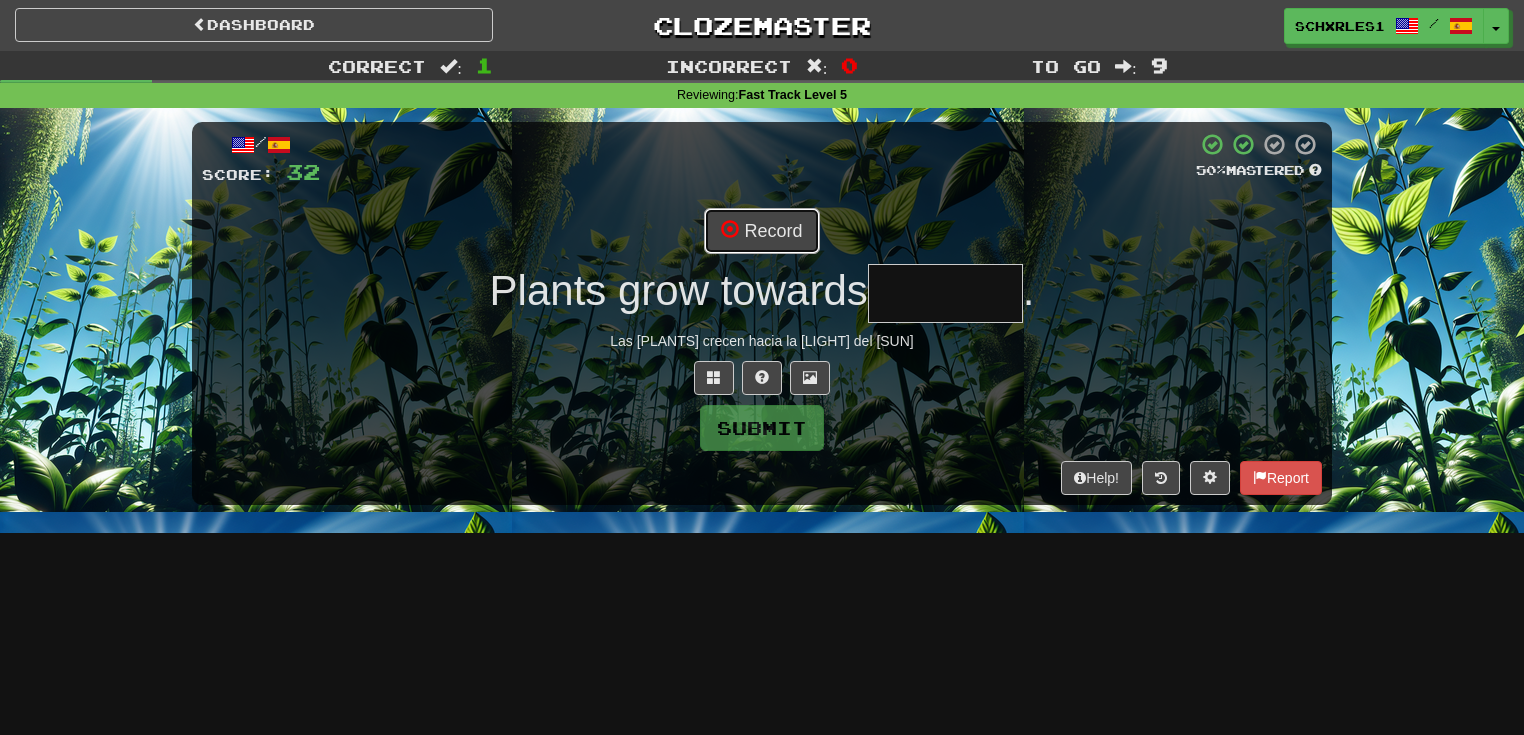 click on "Record" at bounding box center (761, 231) 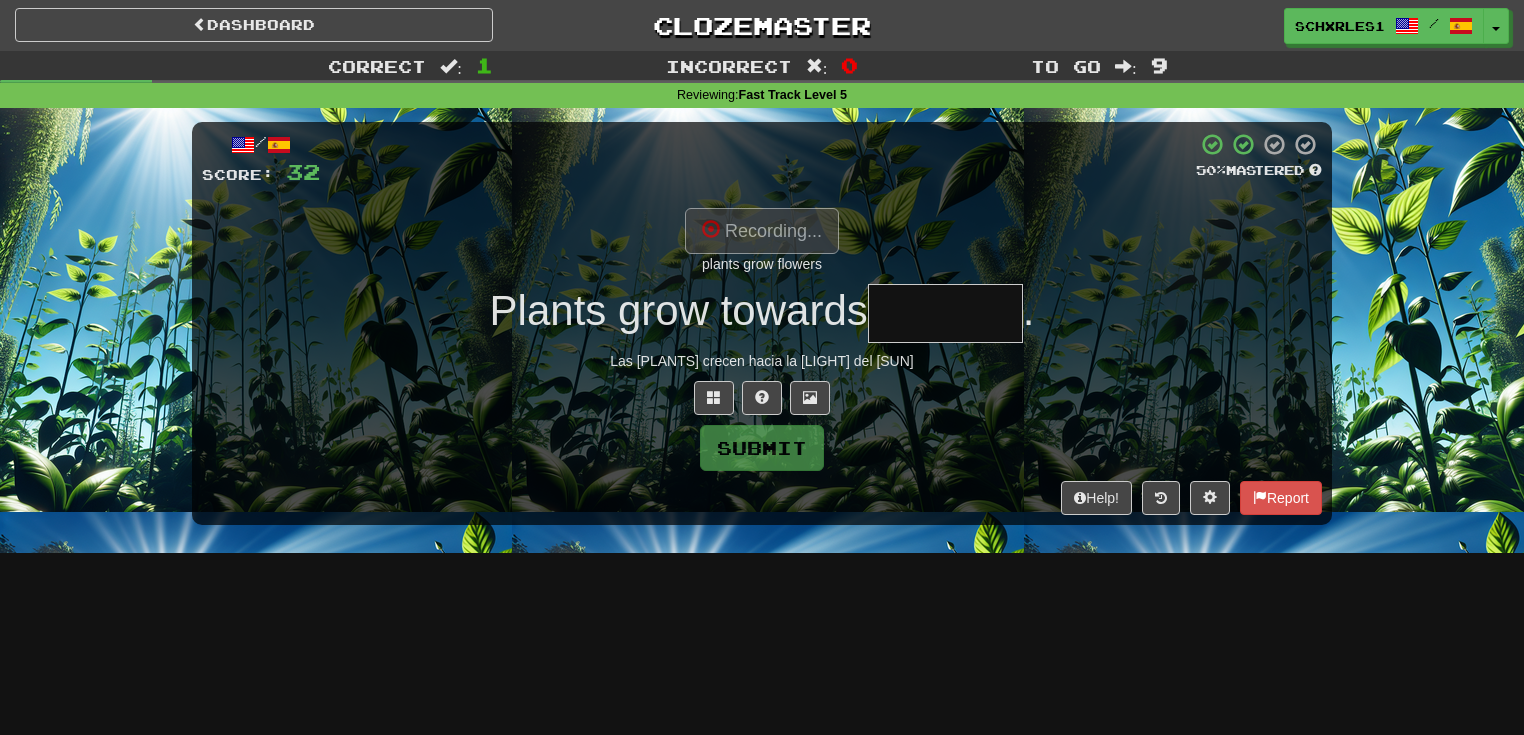 type on "********" 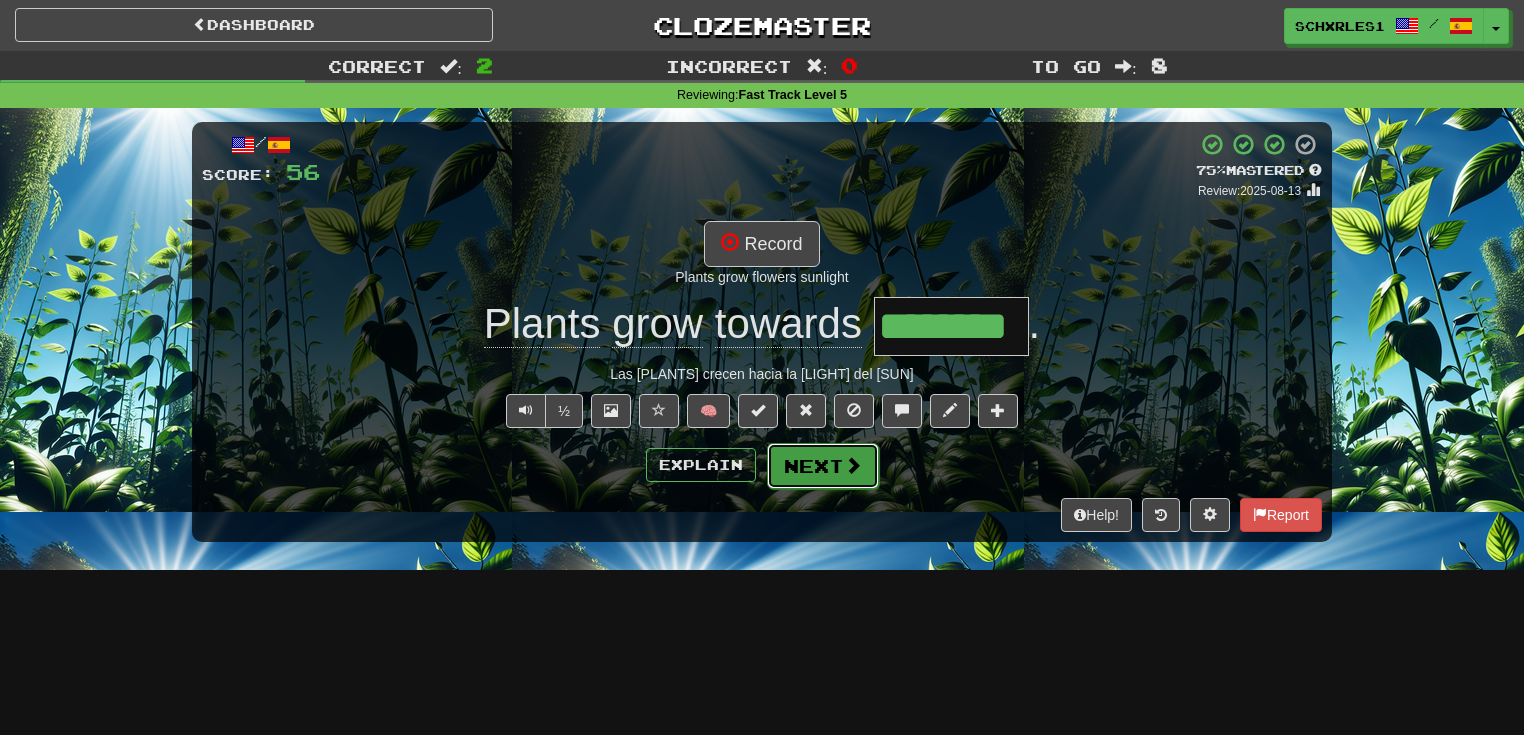 click on "Next" at bounding box center [823, 466] 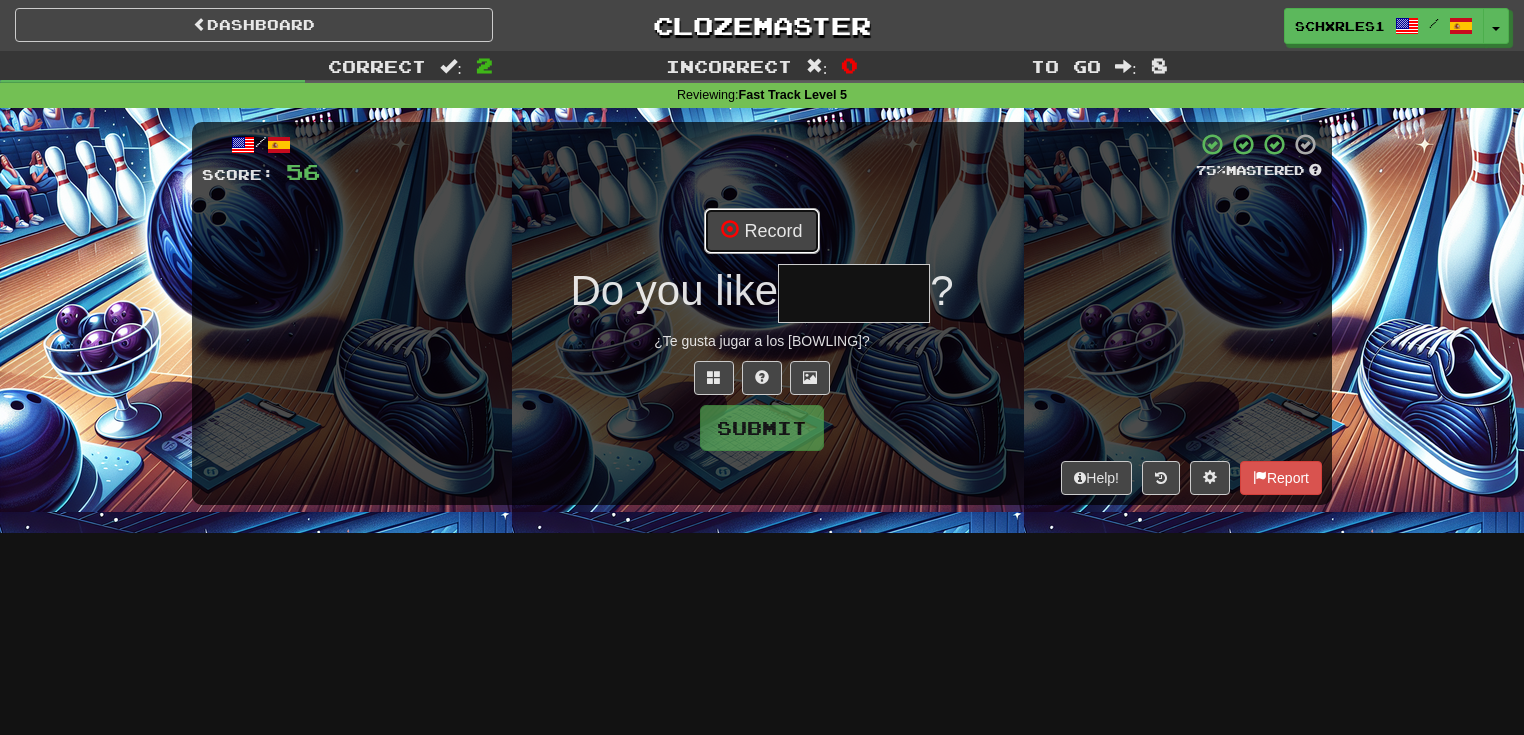 click on "Record" at bounding box center [761, 231] 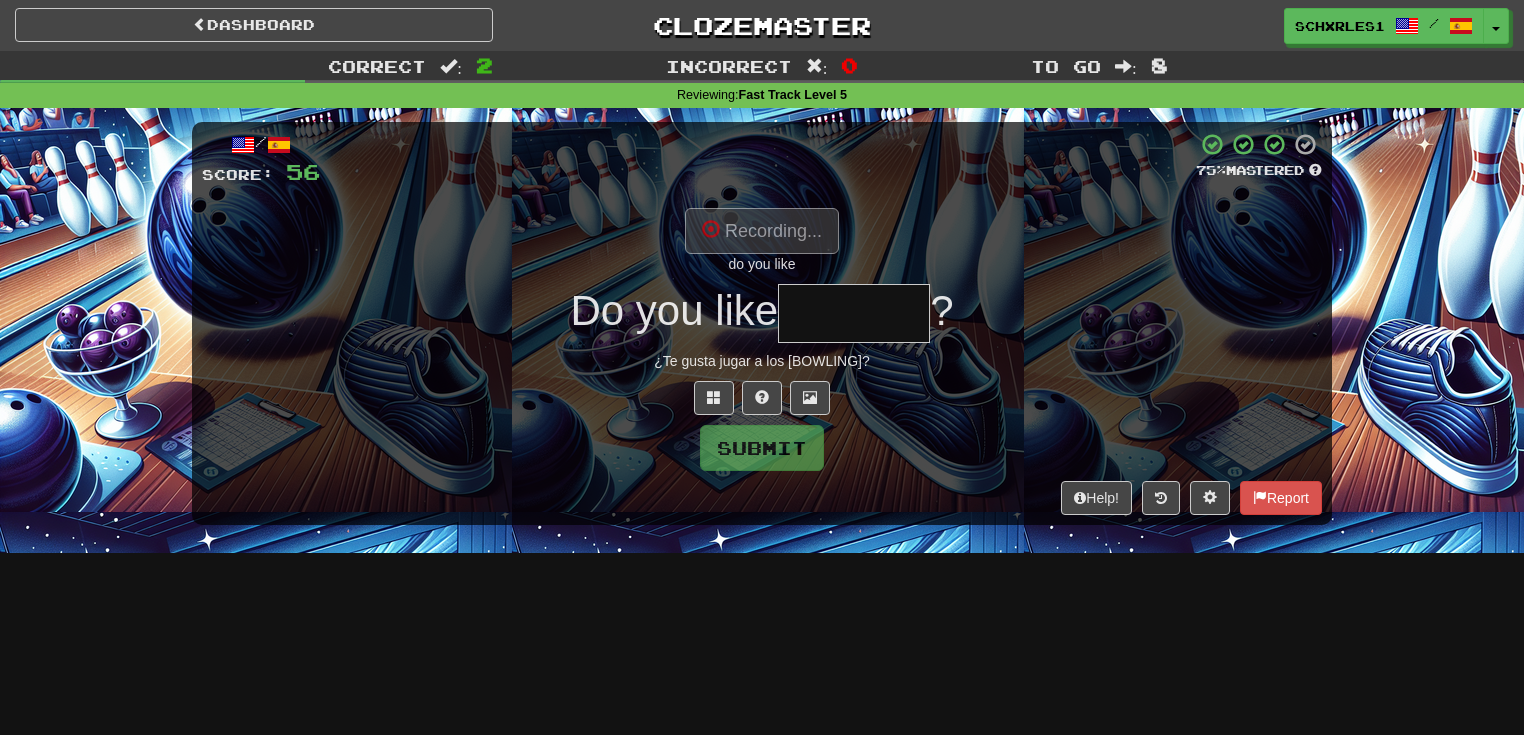 type on "*******" 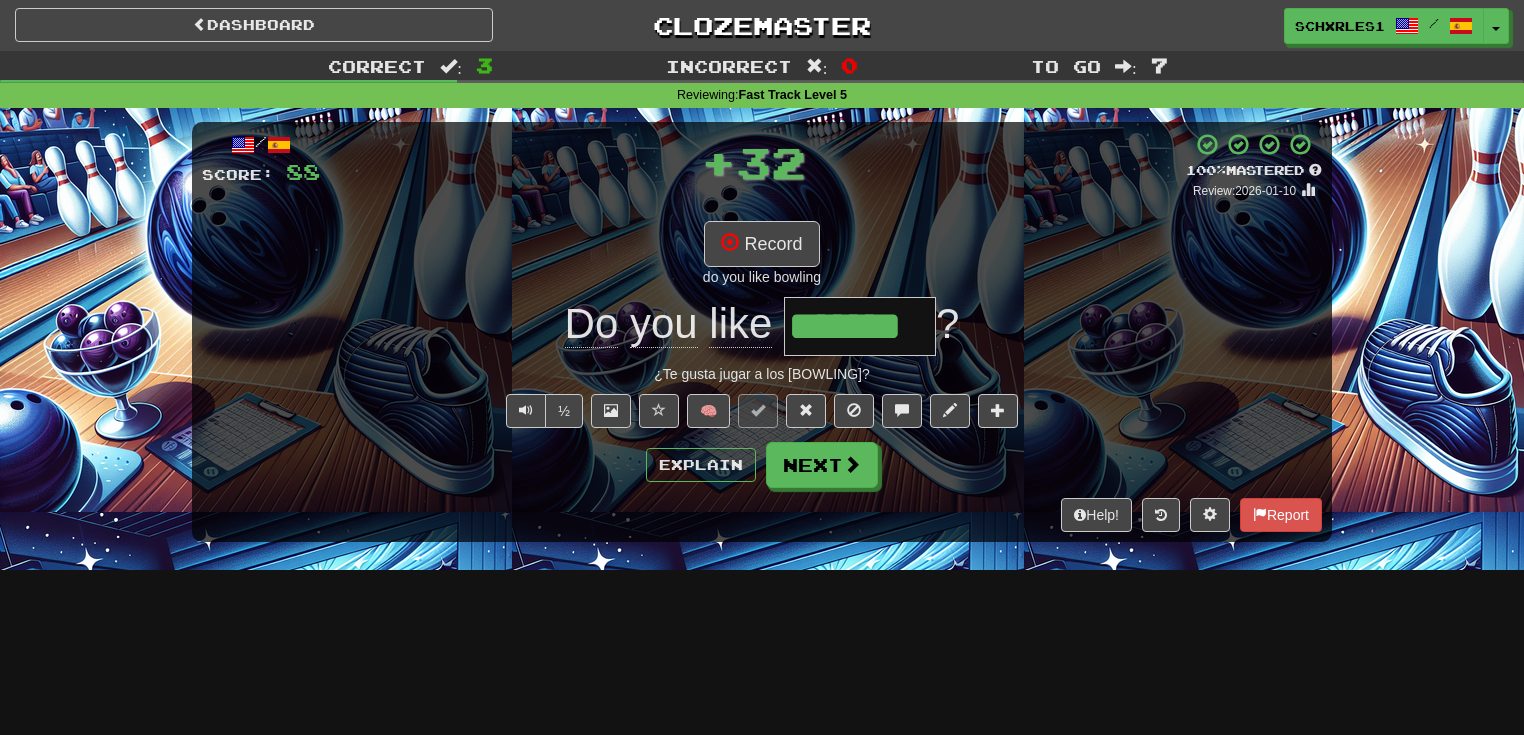click on "Explain Next" at bounding box center [762, 465] 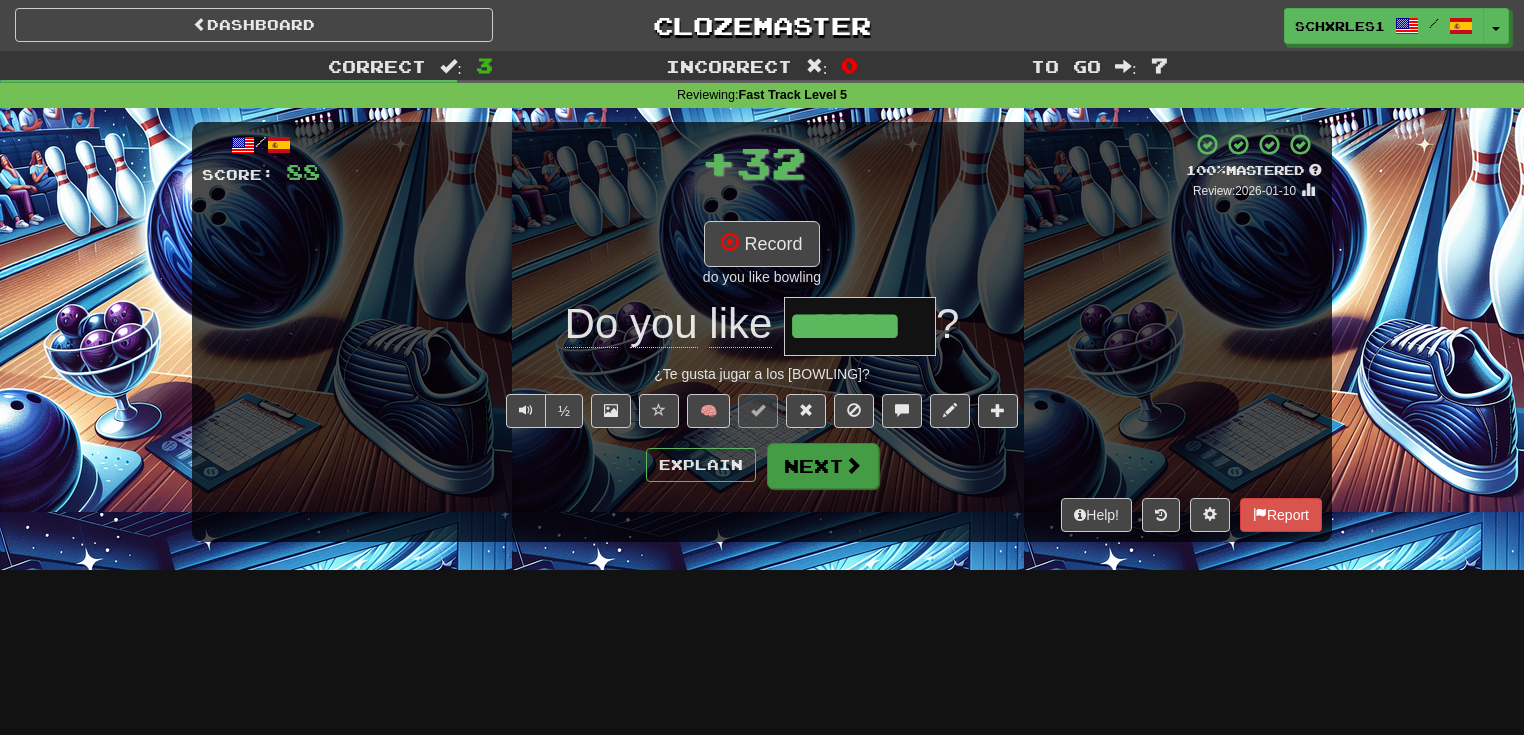 click on "Explain Next" at bounding box center (762, 465) 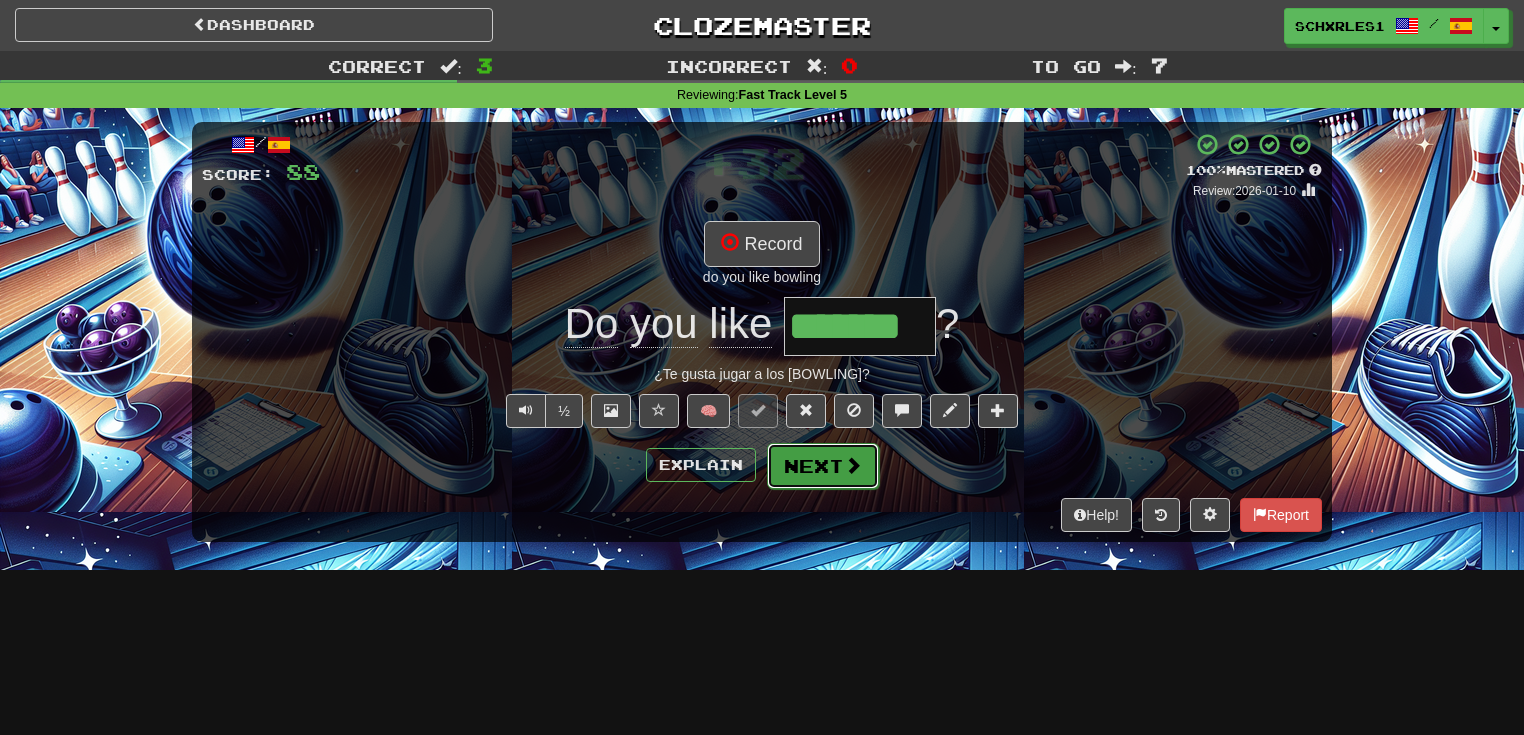 click on "Next" at bounding box center [823, 466] 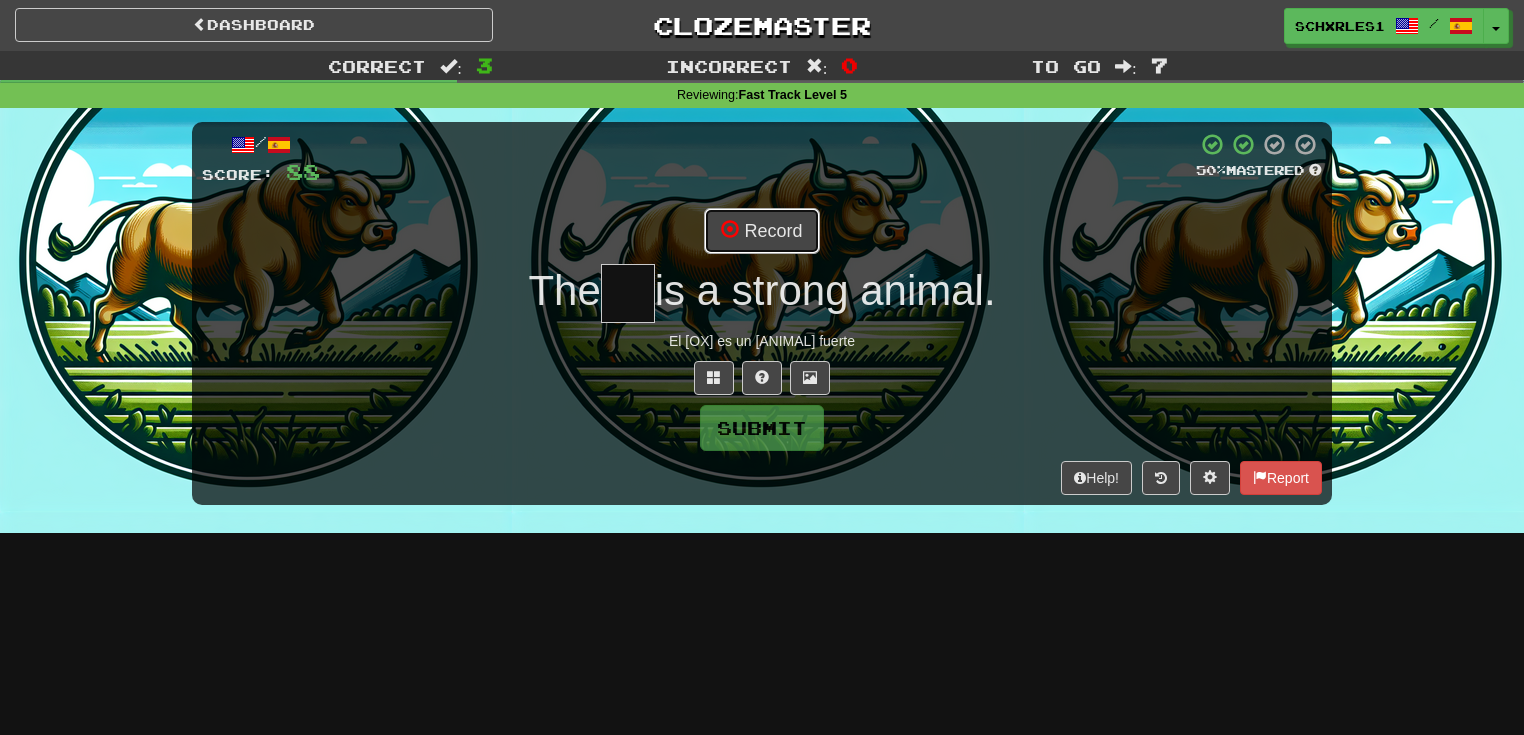 click on "Record" at bounding box center (761, 231) 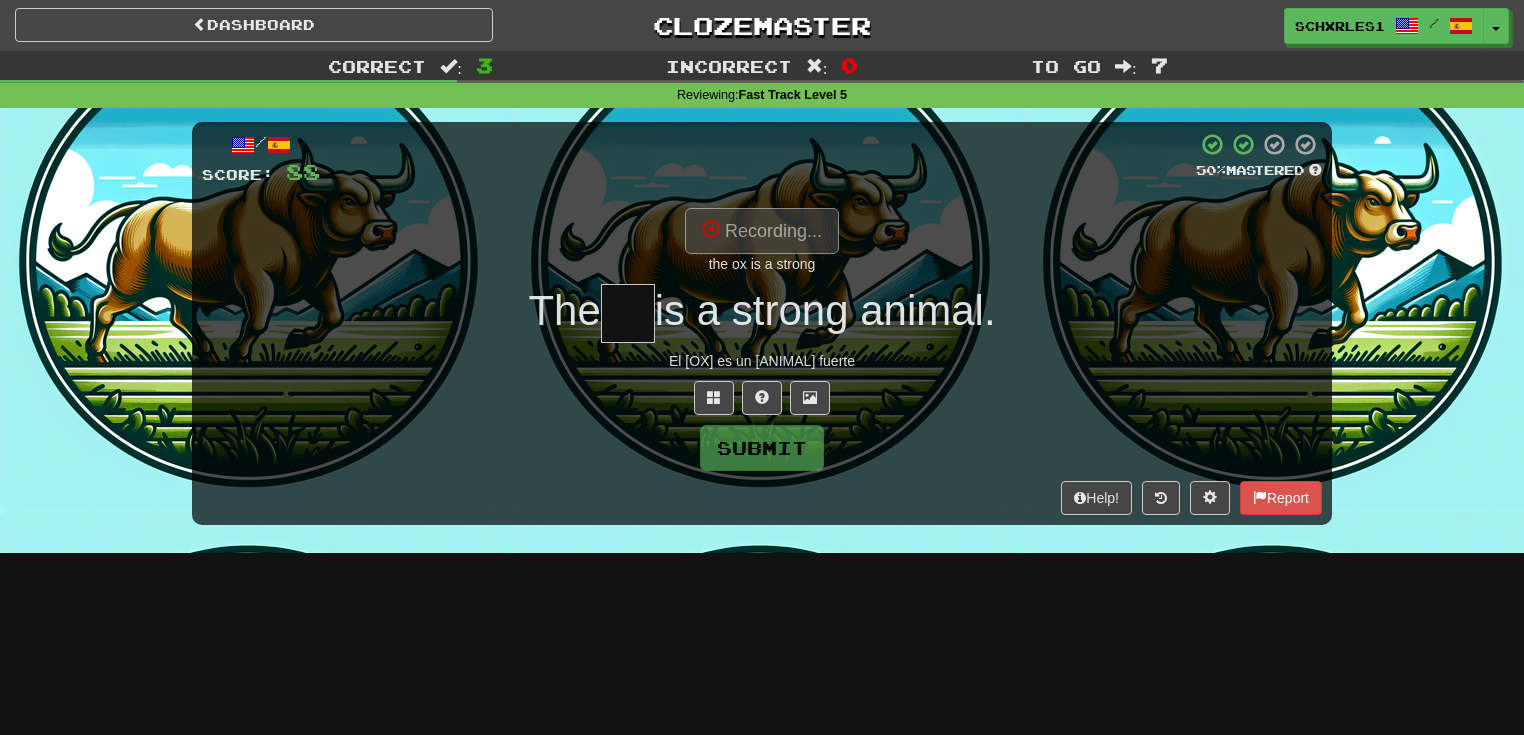type on "**" 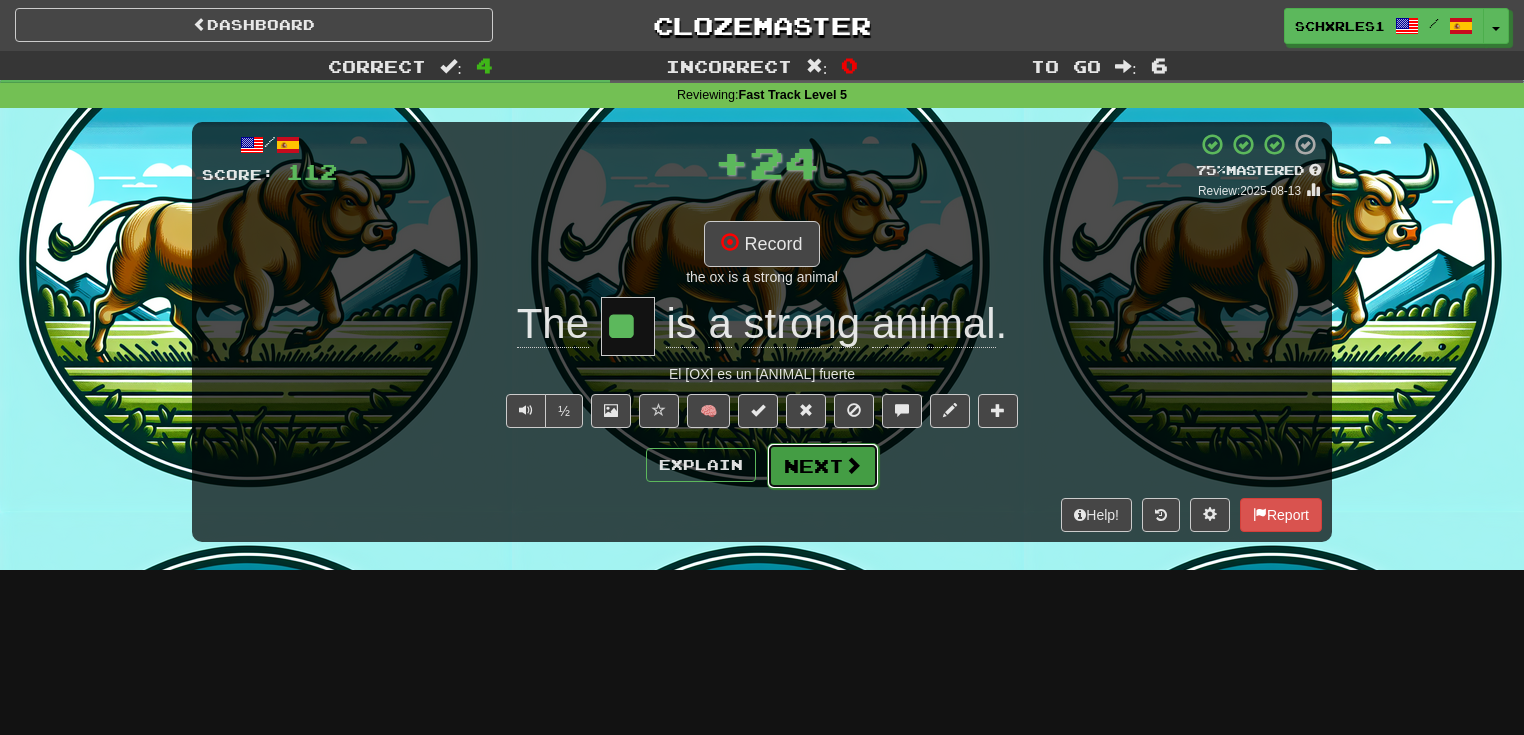 click on "Next" at bounding box center [823, 466] 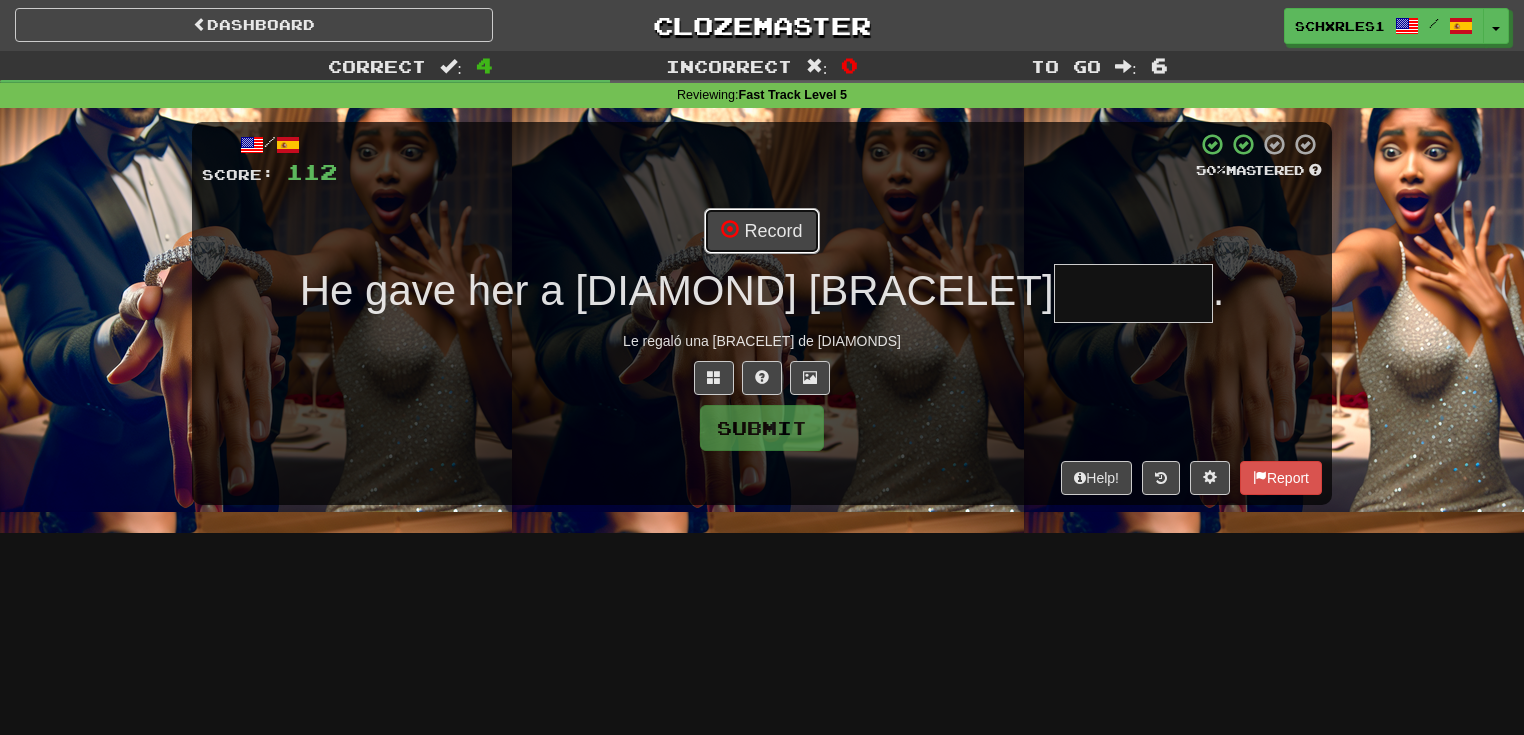 click on "Record" at bounding box center [761, 231] 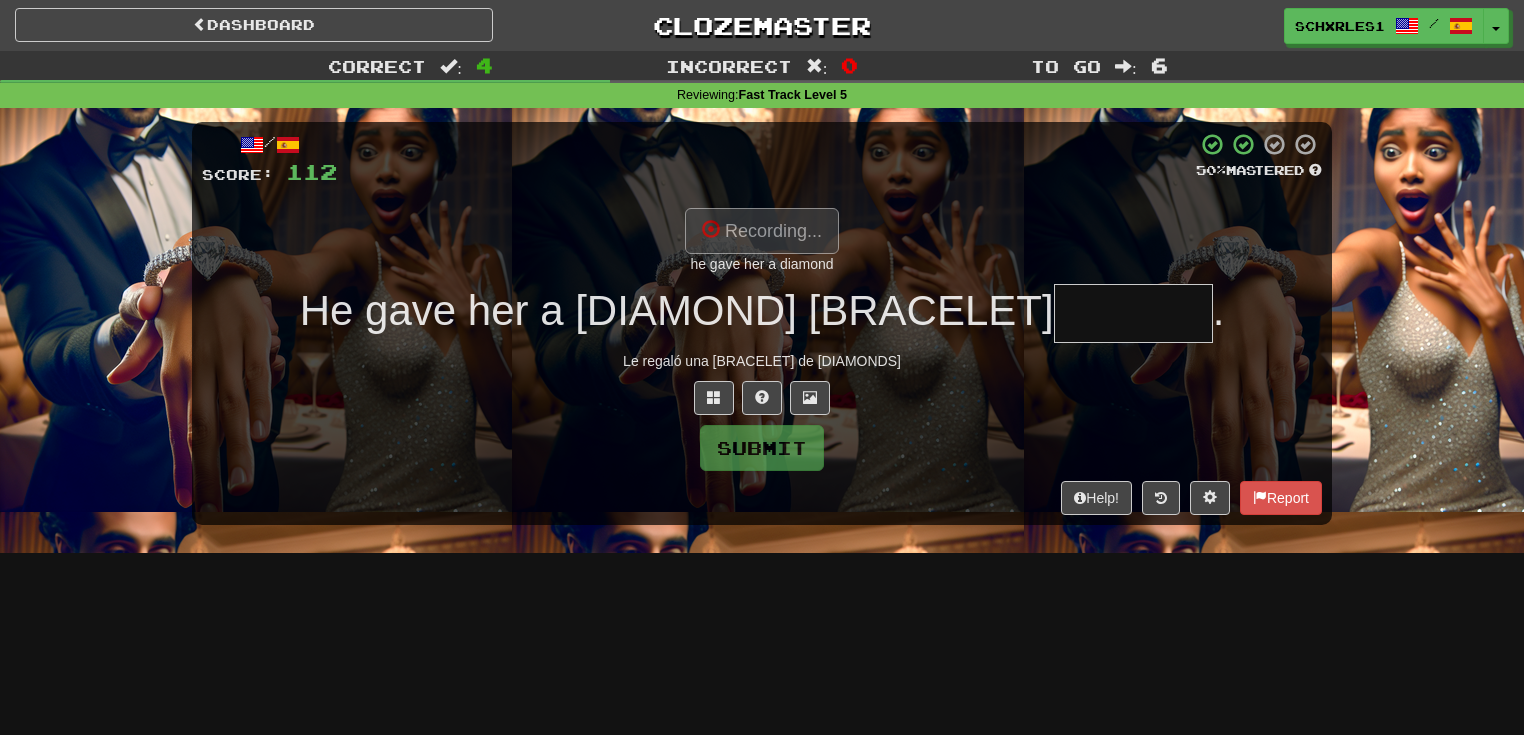 type on "********" 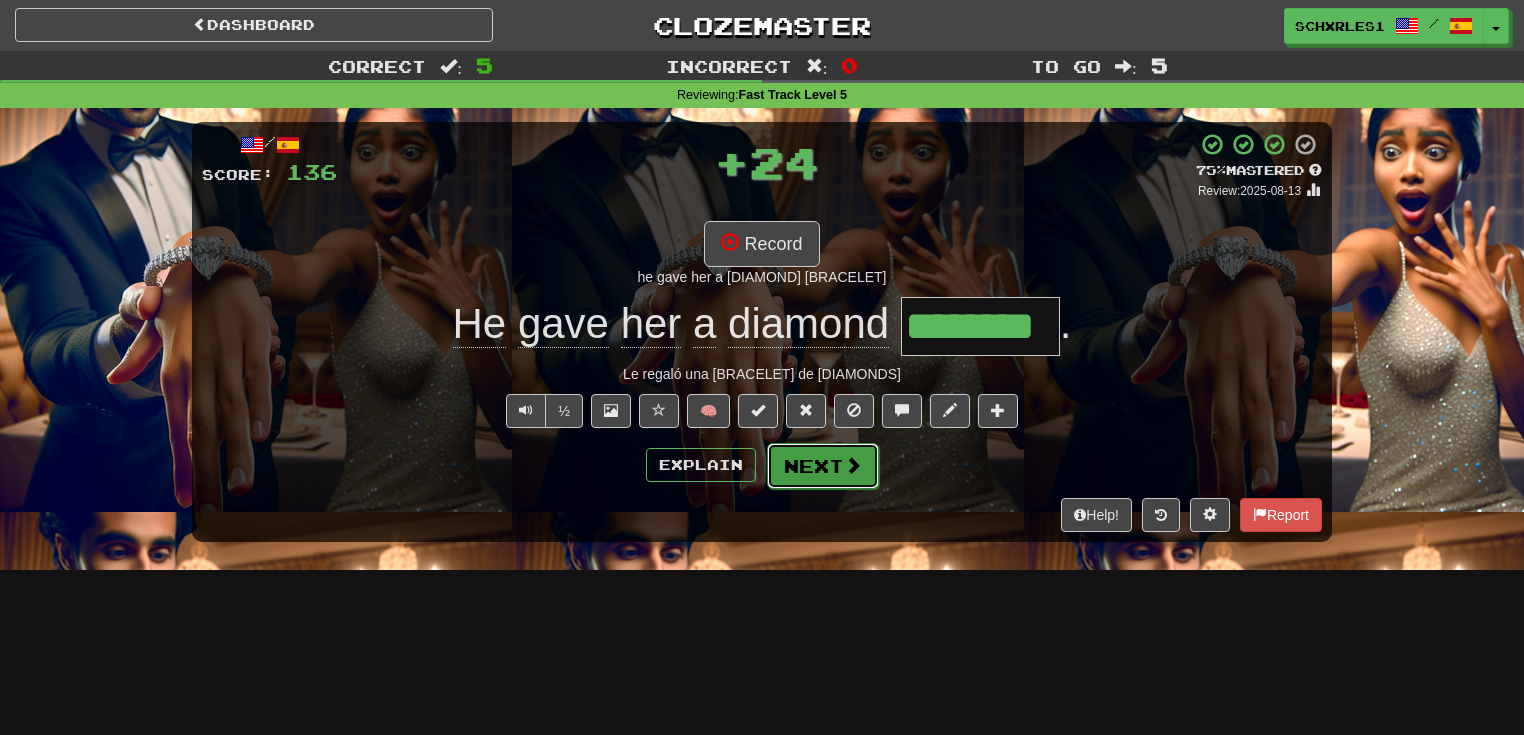 click at bounding box center [853, 465] 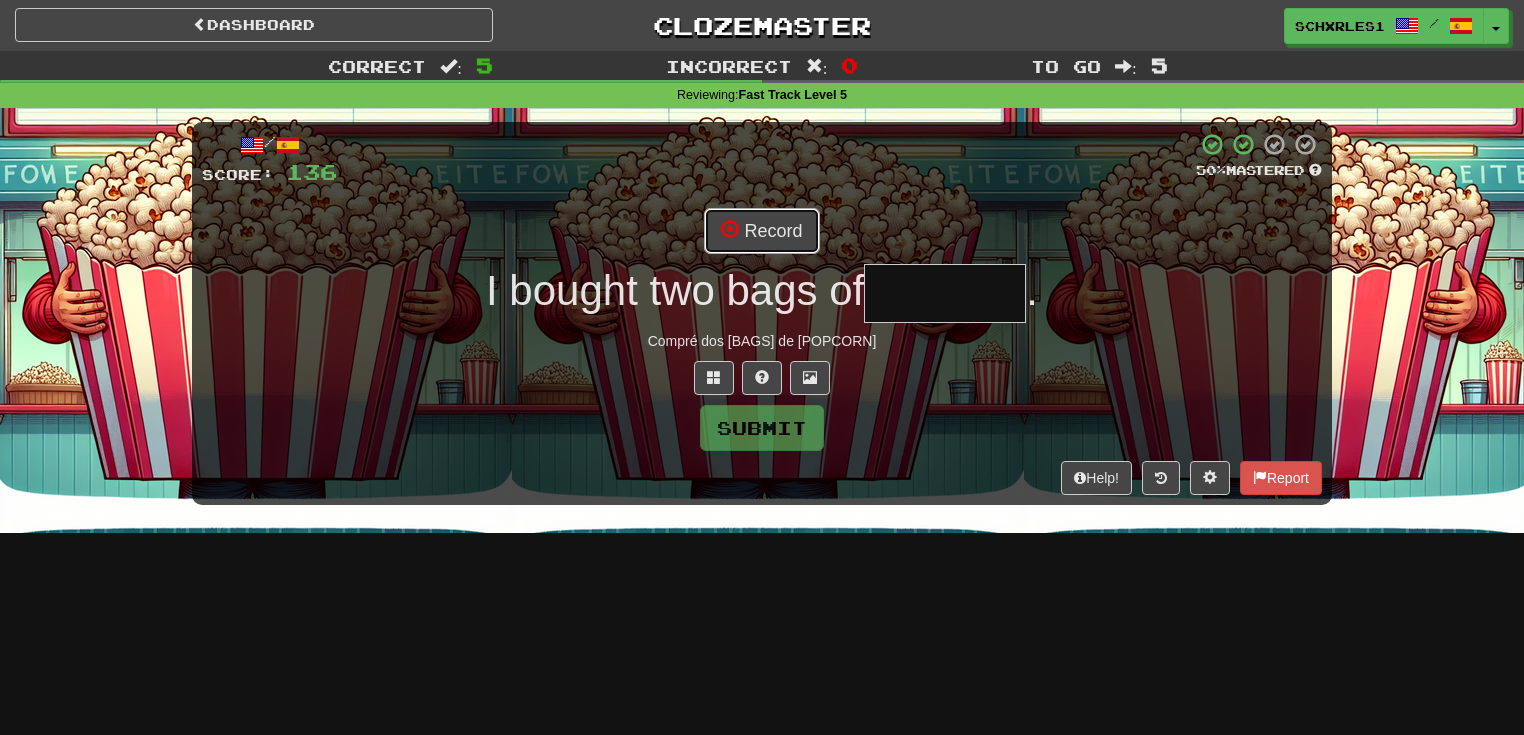 click on "Record" at bounding box center (761, 231) 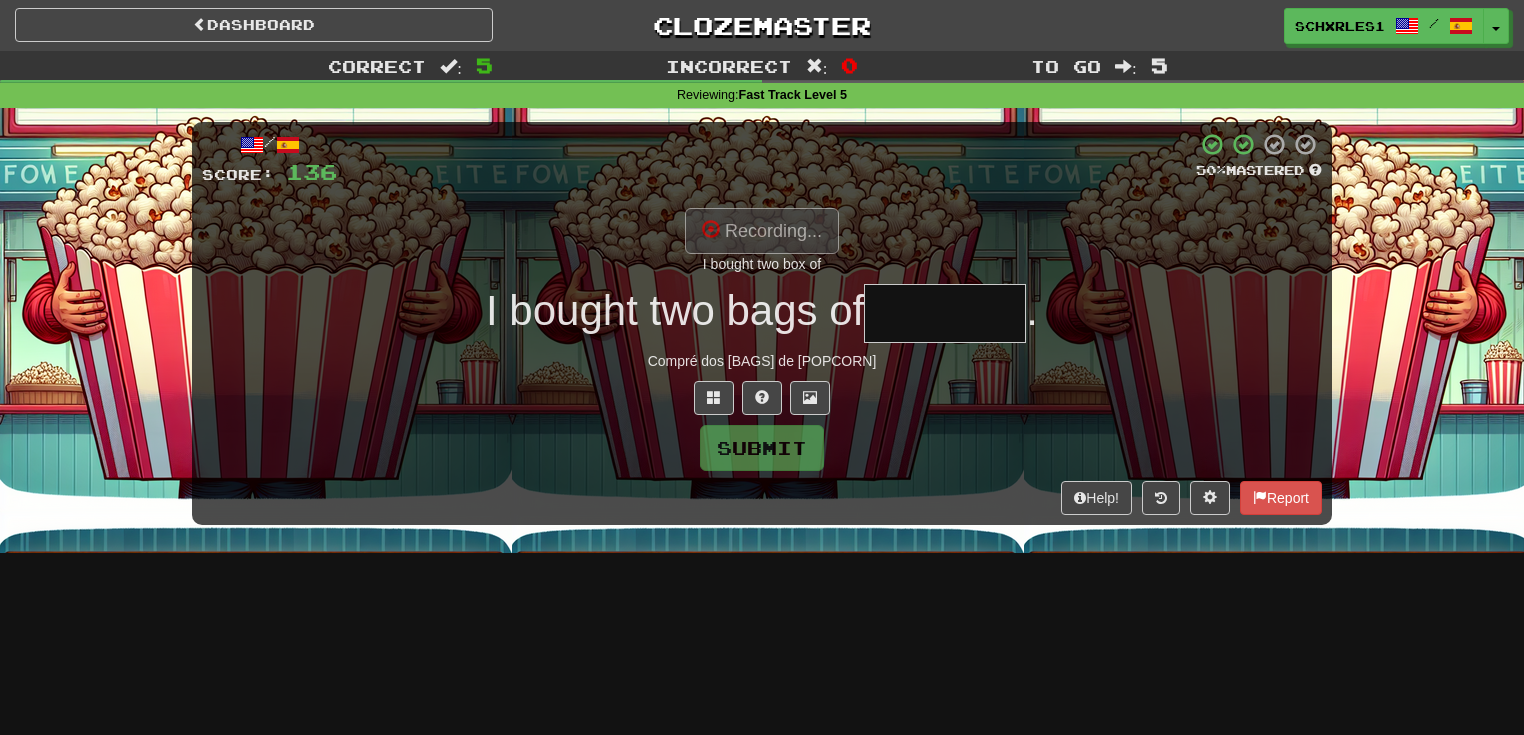 type on "*******" 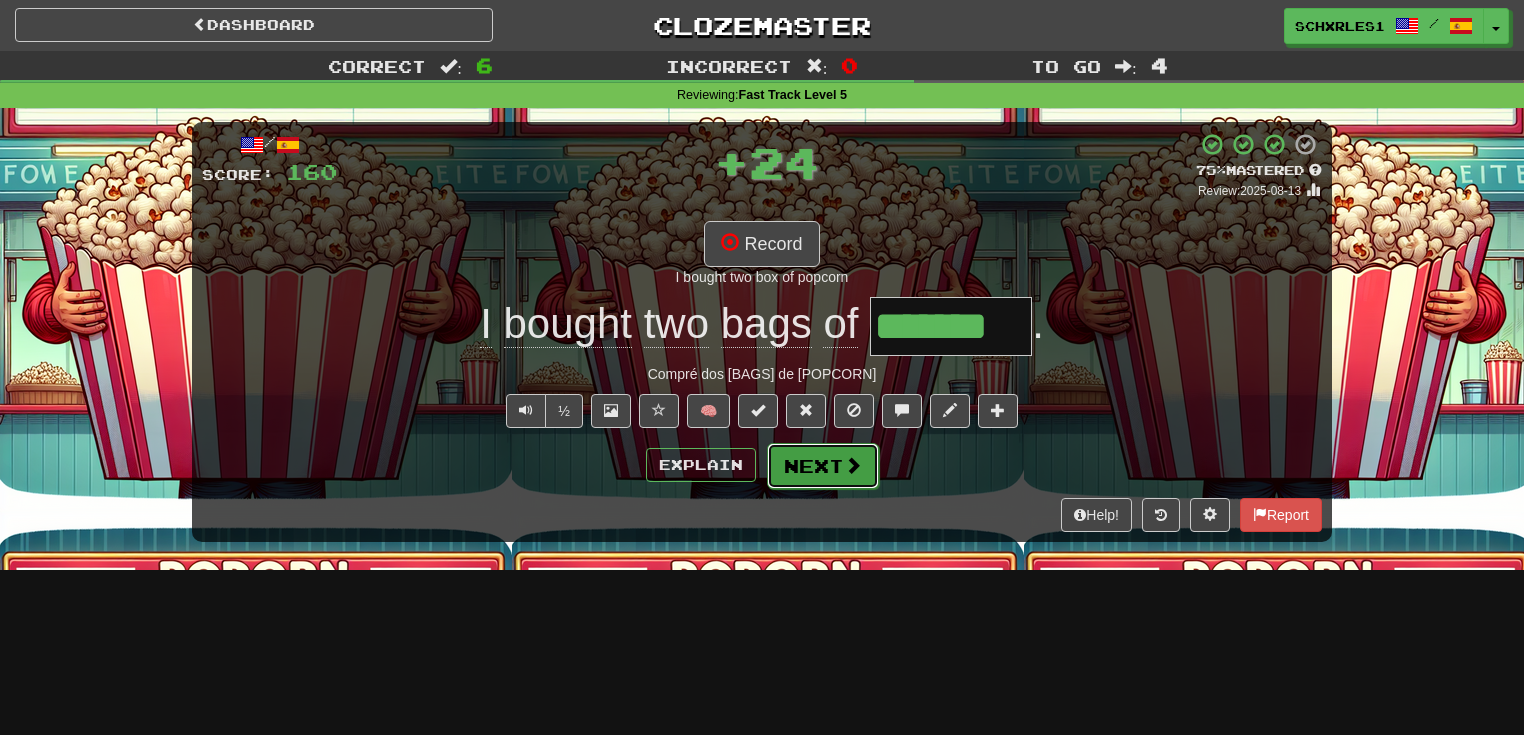 click on "Next" at bounding box center (823, 466) 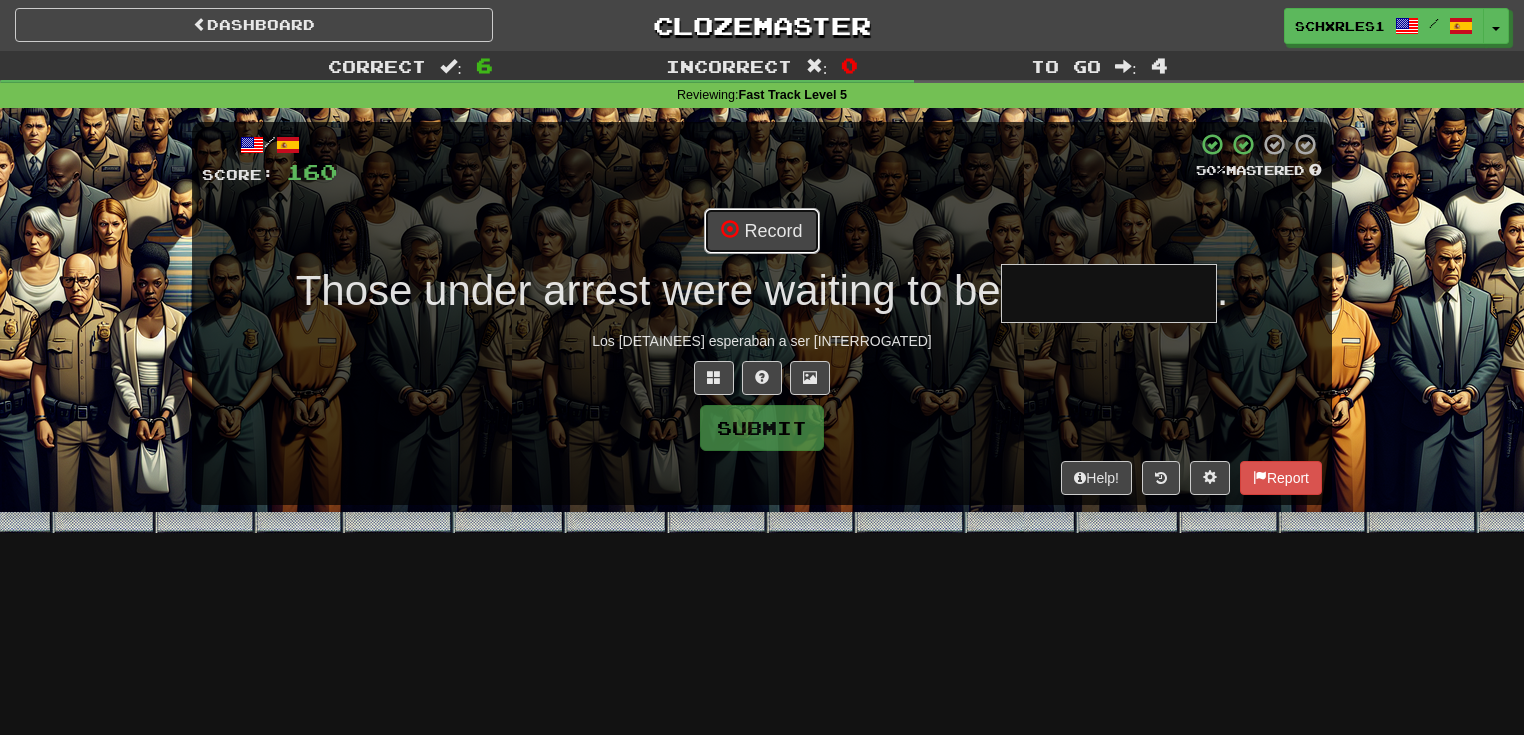 click on "Record" at bounding box center (761, 231) 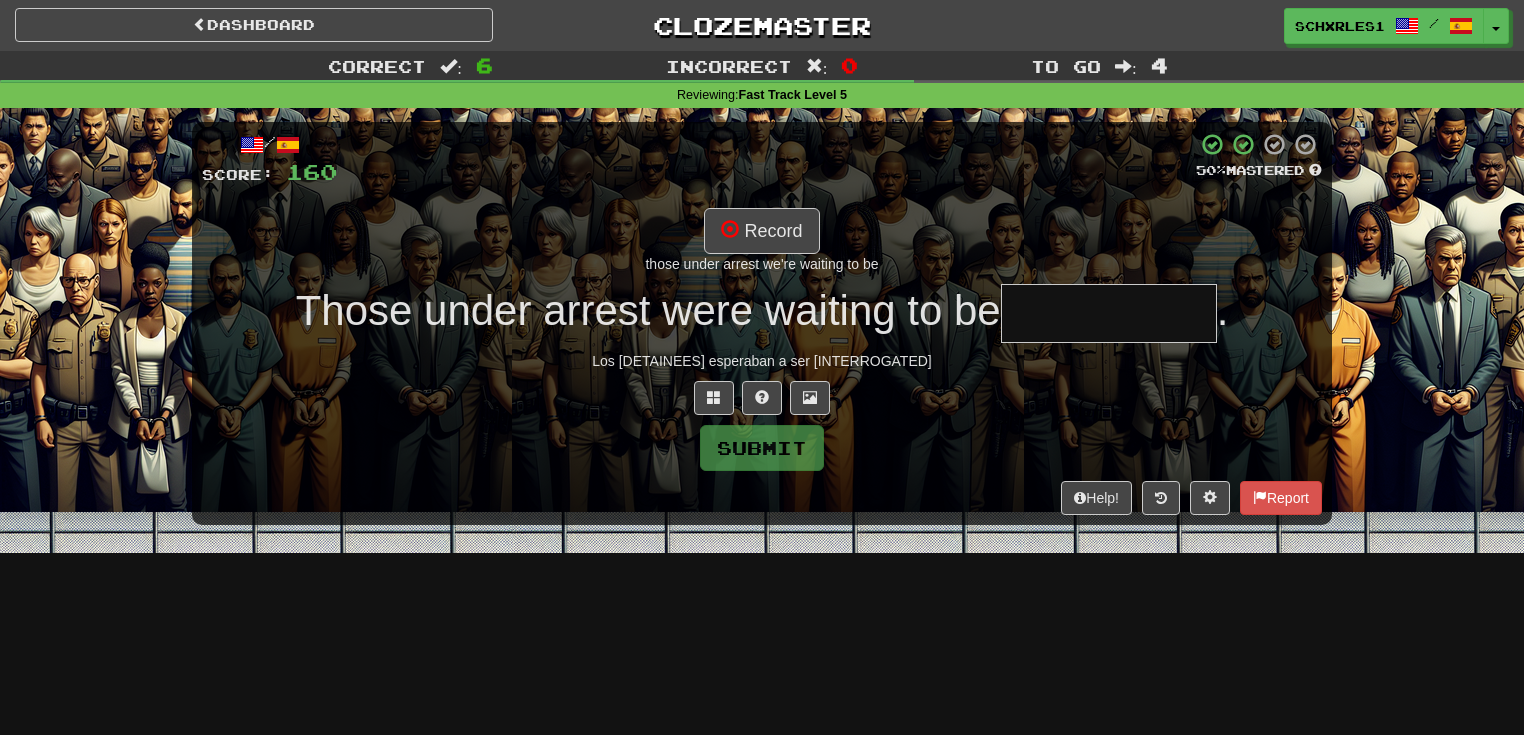 click on "Record those under arrest we're waiting to be" at bounding box center [762, 241] 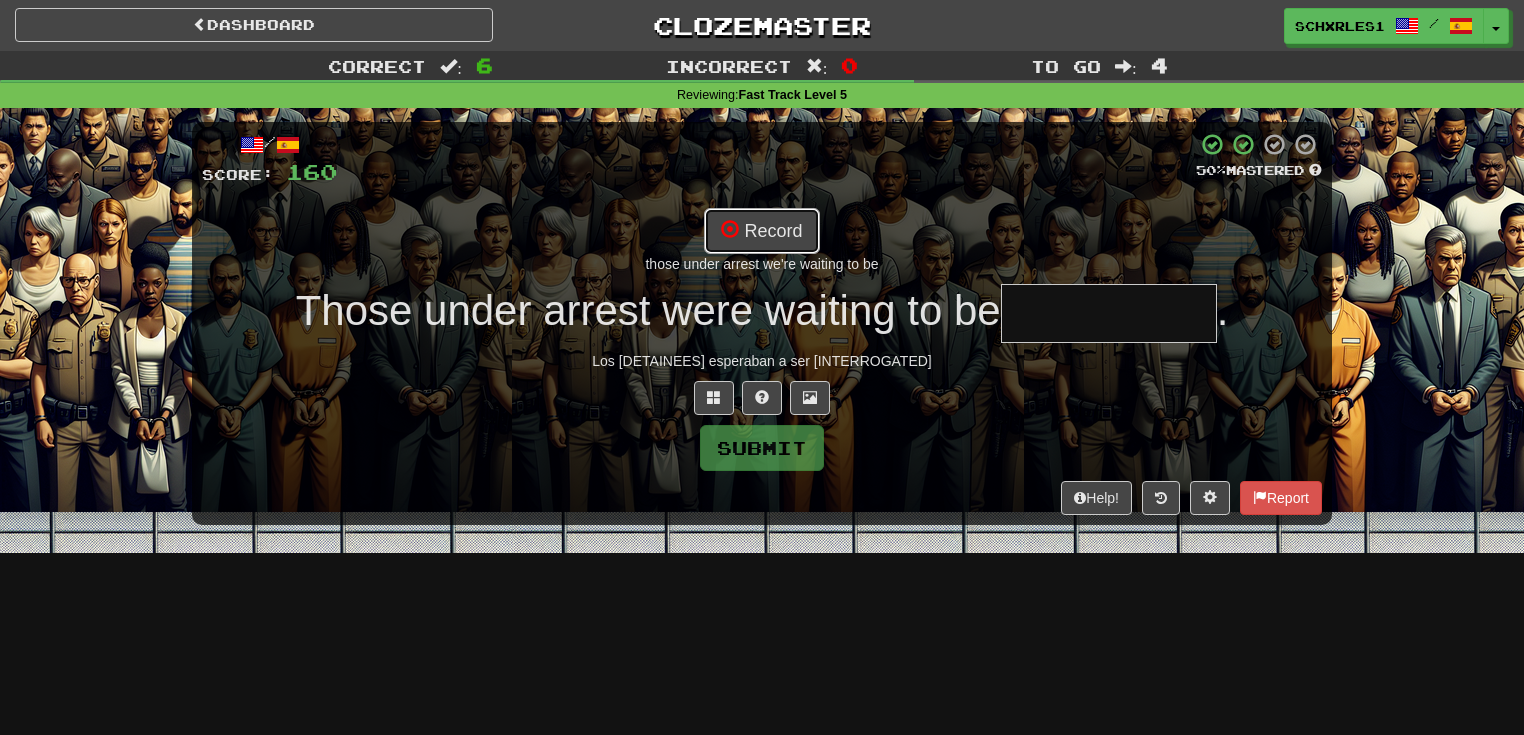 click on "Record" at bounding box center (761, 231) 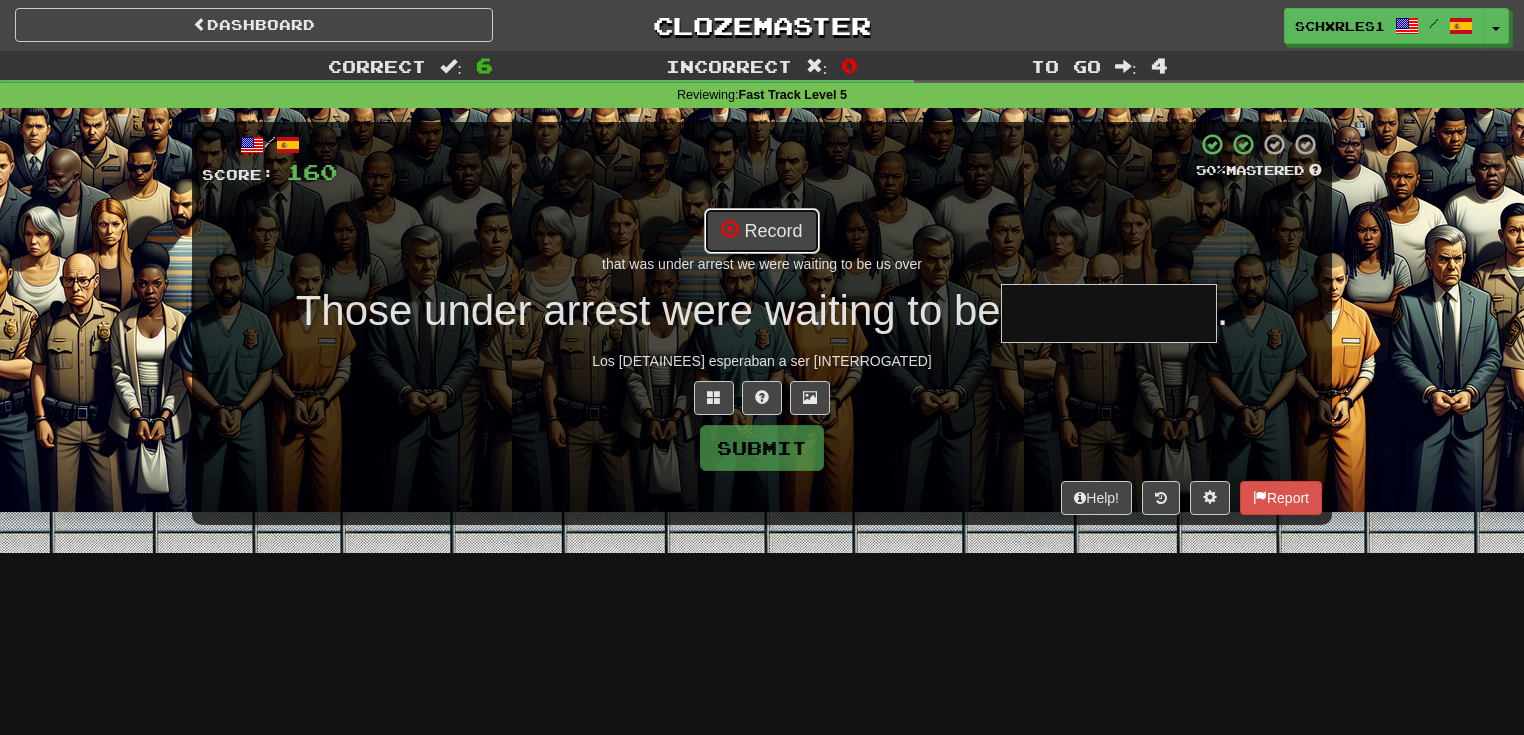 click on "Record" at bounding box center (761, 231) 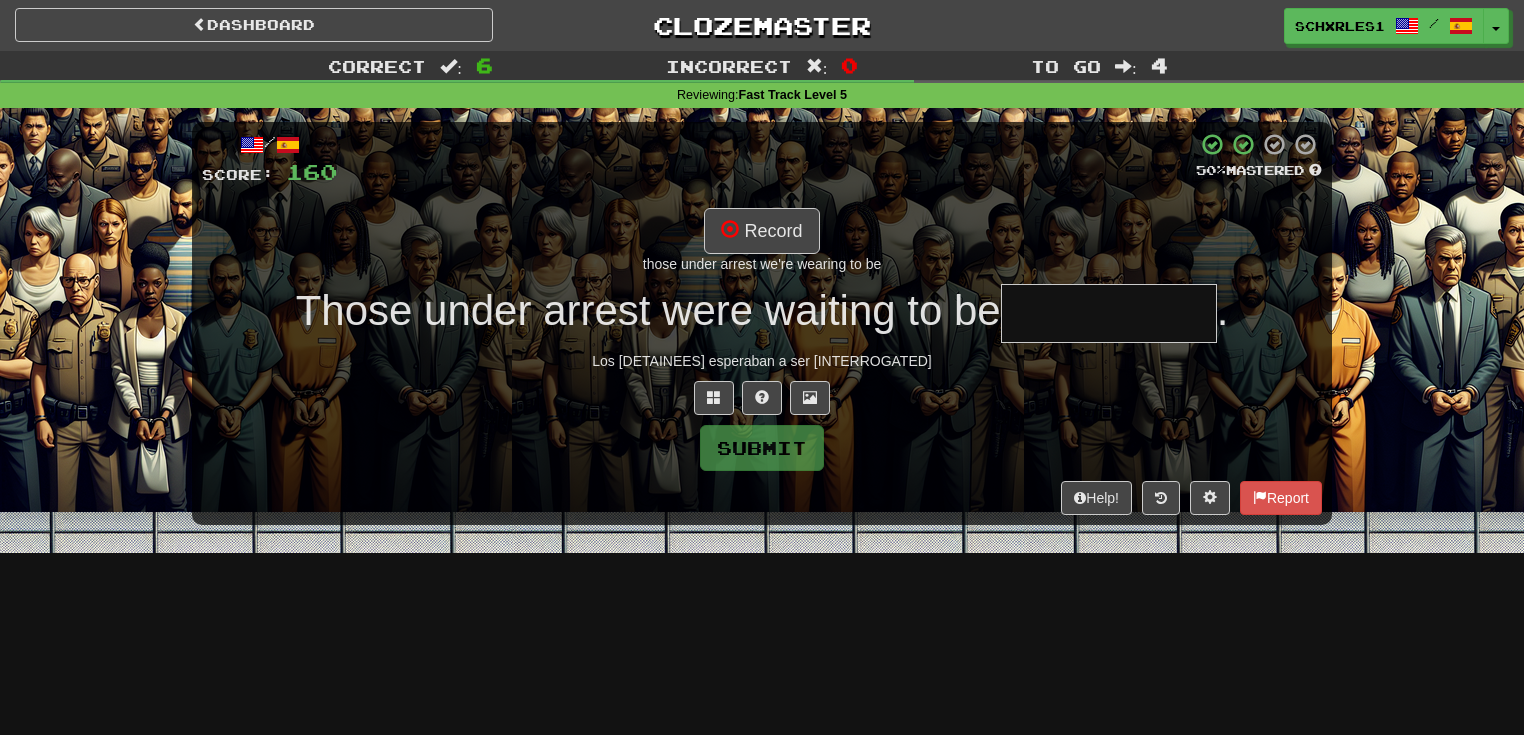 drag, startPoint x: 824, startPoint y: 247, endPoint x: 807, endPoint y: 240, distance: 18.384777 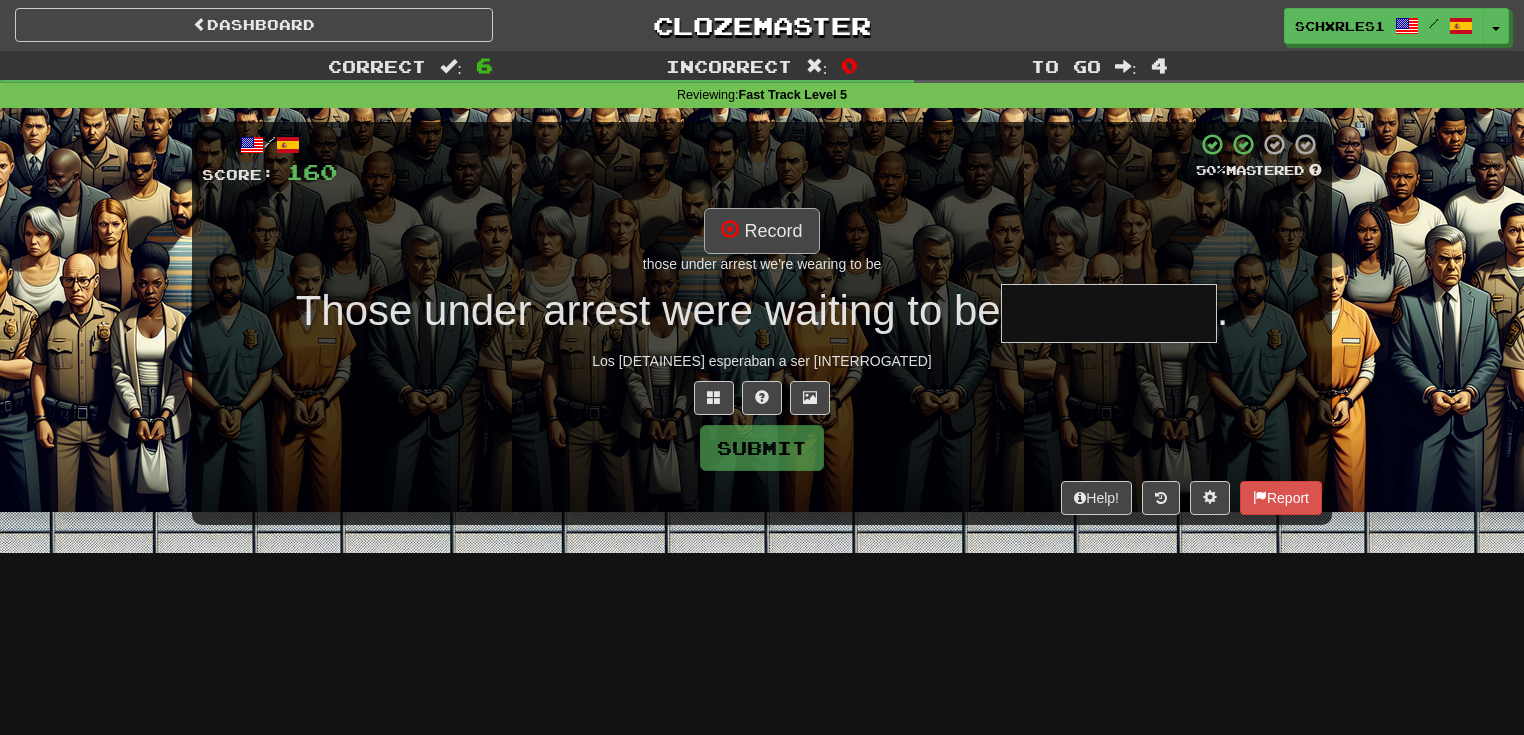 click on "Record those under arrest we're wearing to be" at bounding box center [762, 241] 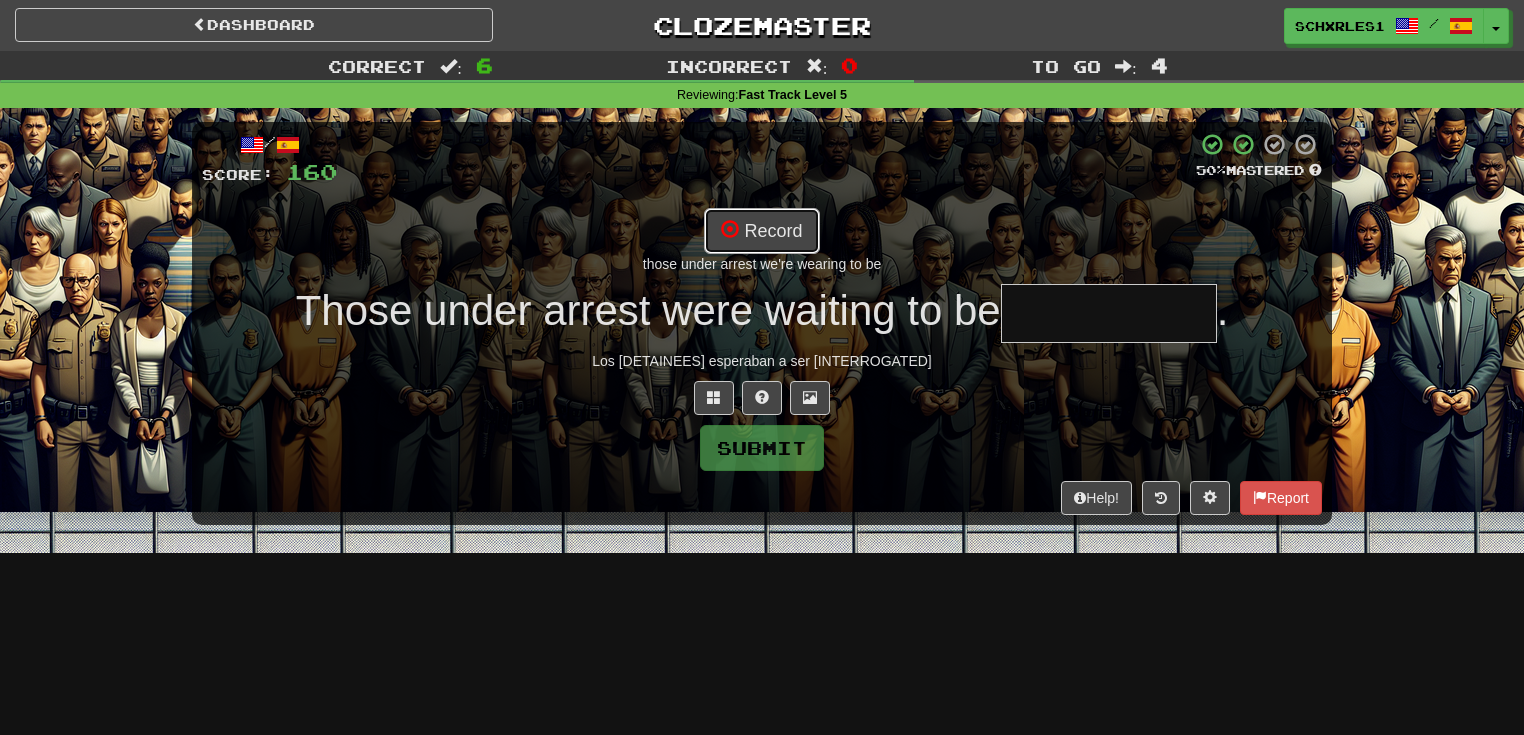 click on "Record" at bounding box center (761, 231) 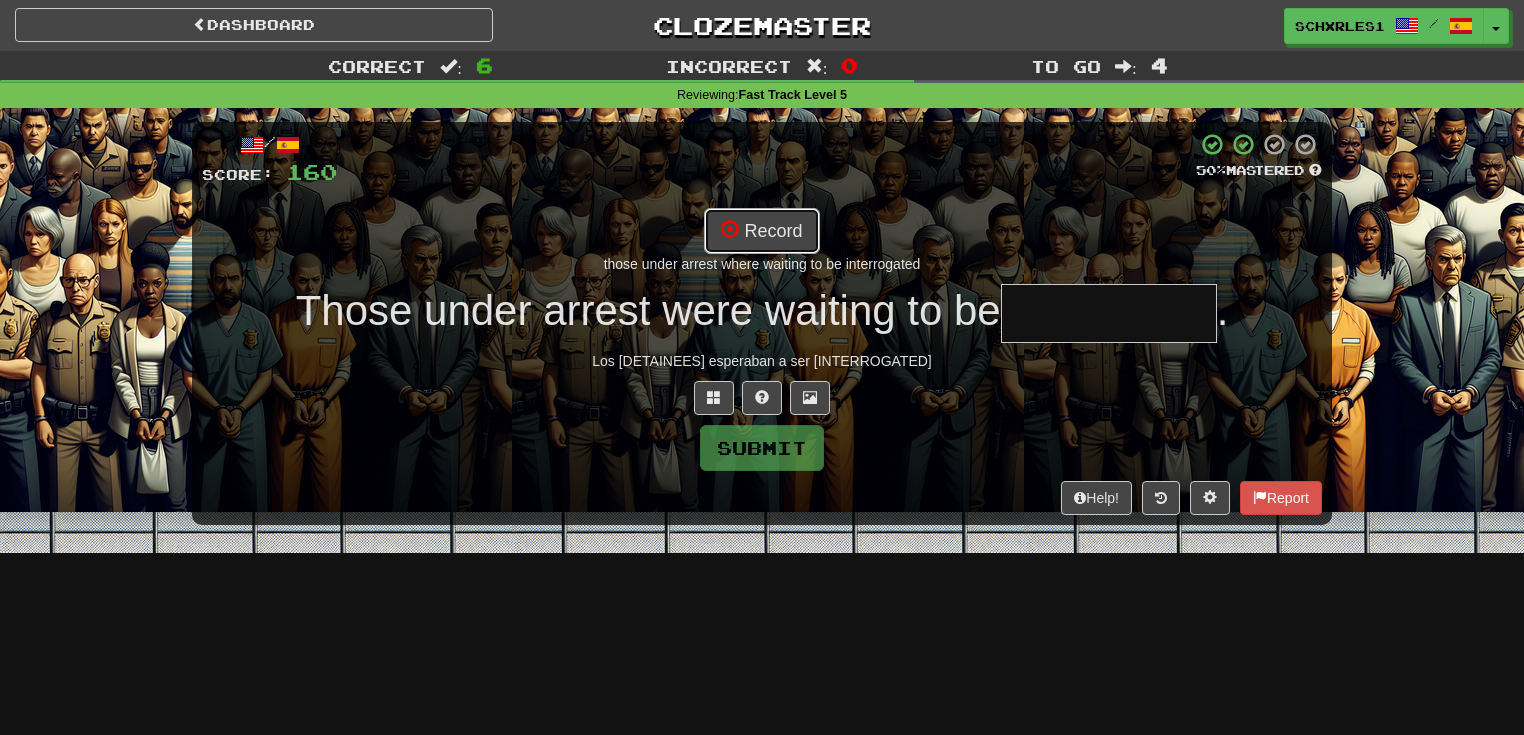 click on "Record" at bounding box center [761, 231] 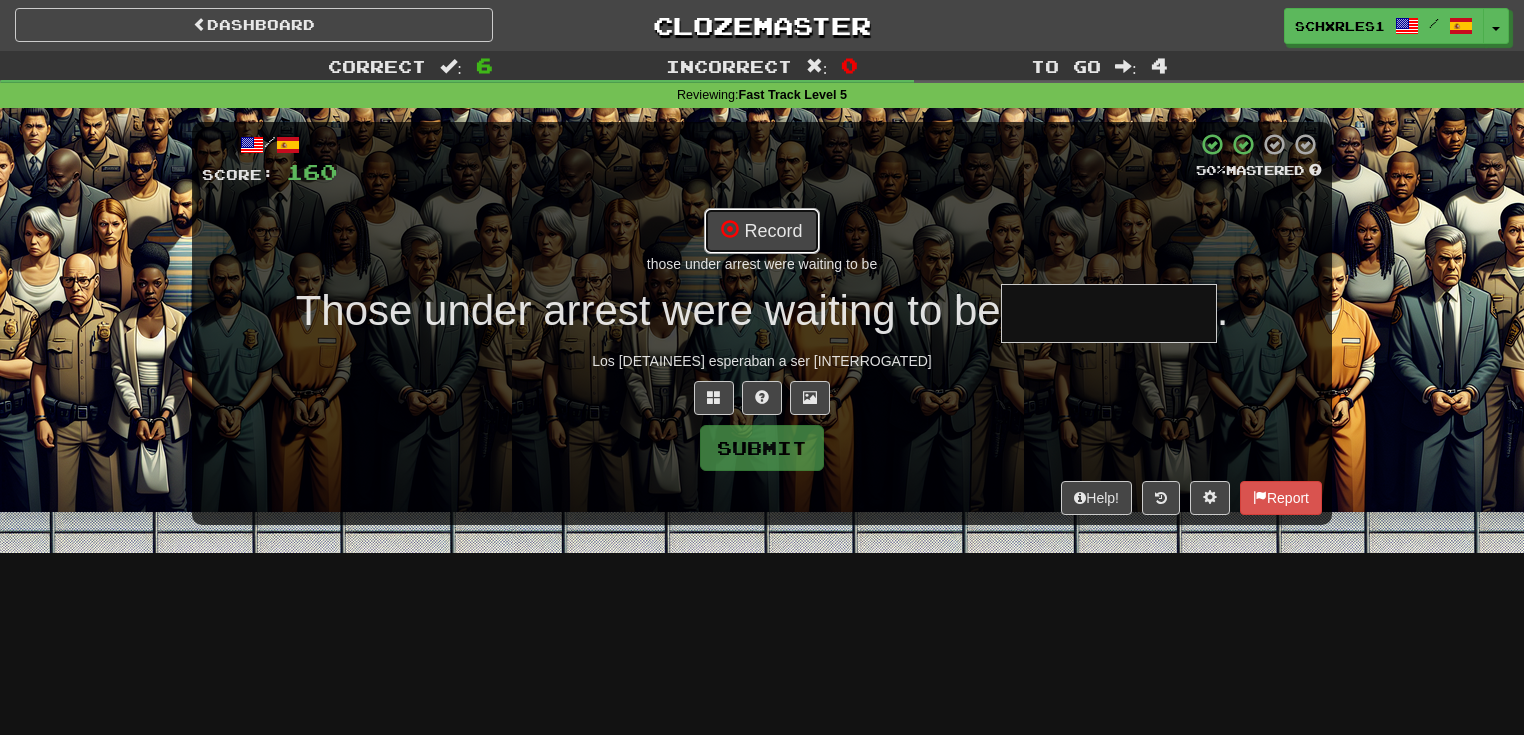 click on "Record" at bounding box center [761, 231] 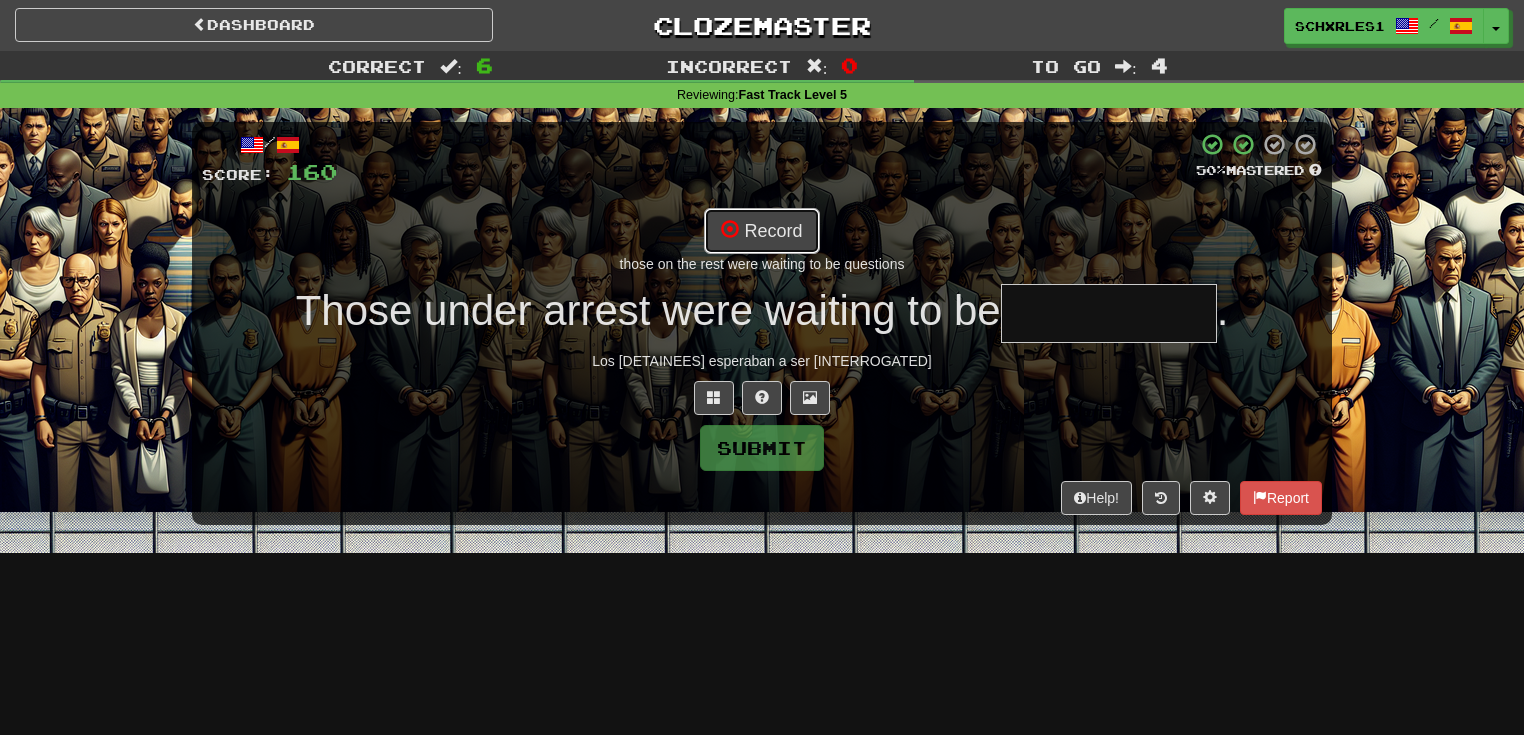 click on "Record" at bounding box center [761, 231] 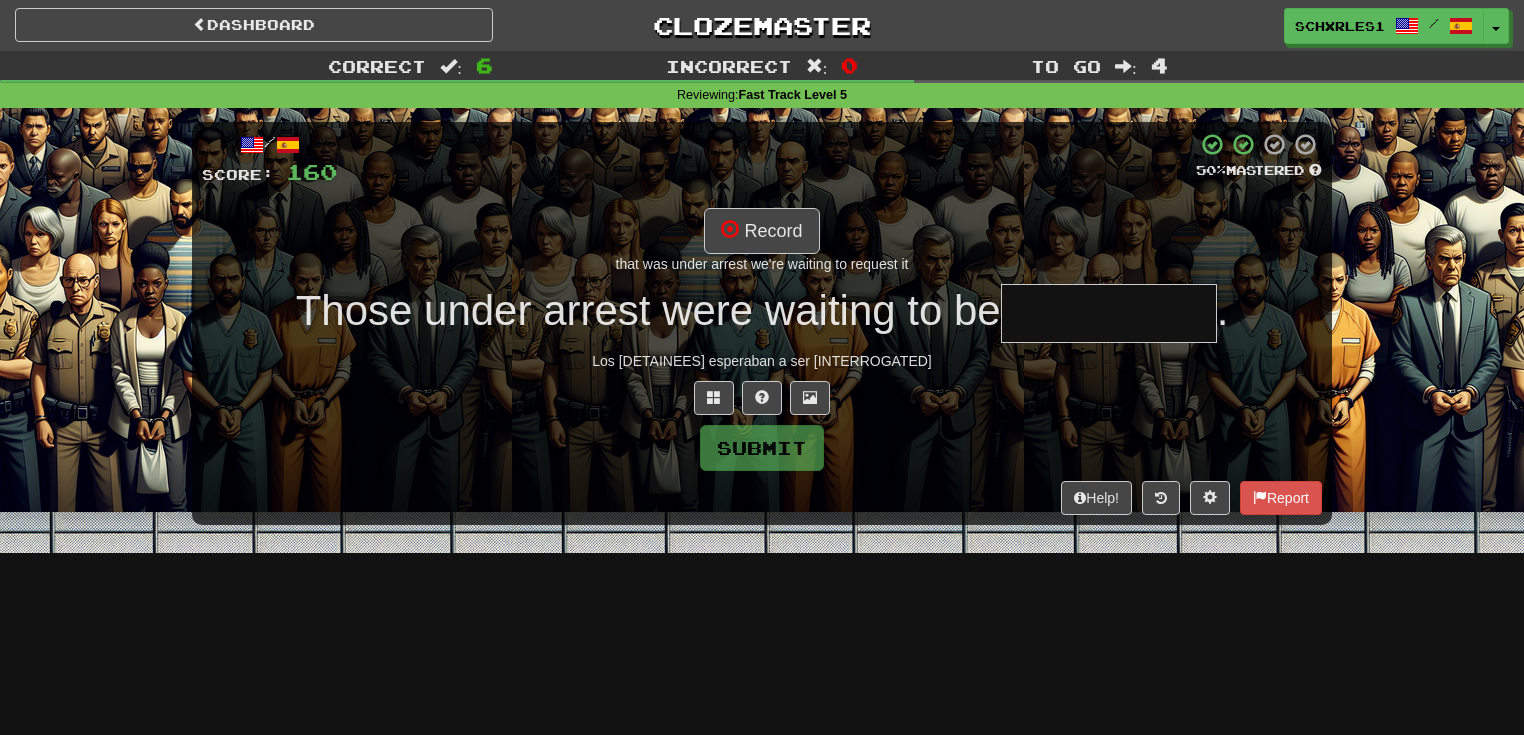 click on "/  Score:   160 50 %  Mastered   Record that was under arrest we're waiting to request it Those under arrest were waiting to be  . Los detenidos esperaban a ser interrogados. Submit  Help!  Report" at bounding box center (762, 323) 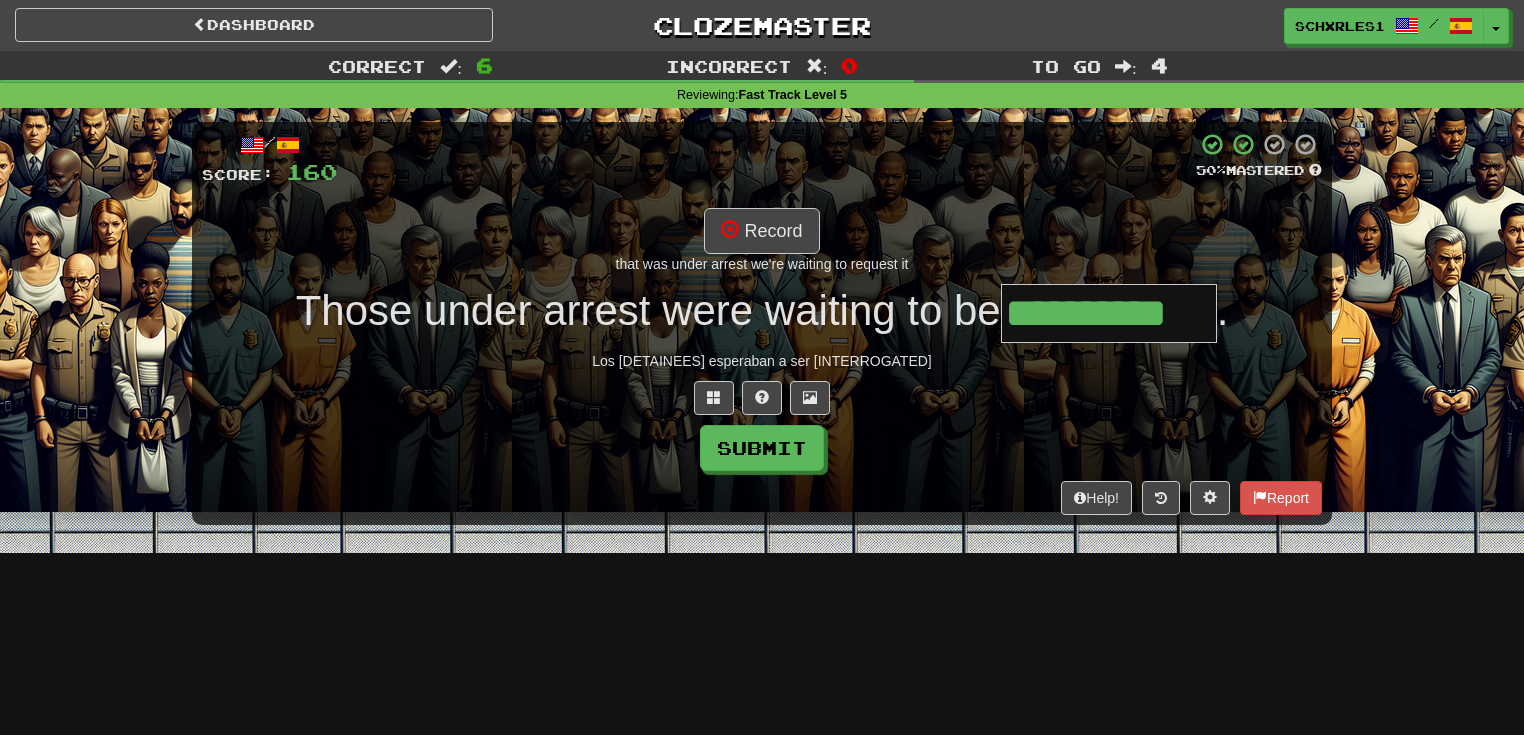 type on "**********" 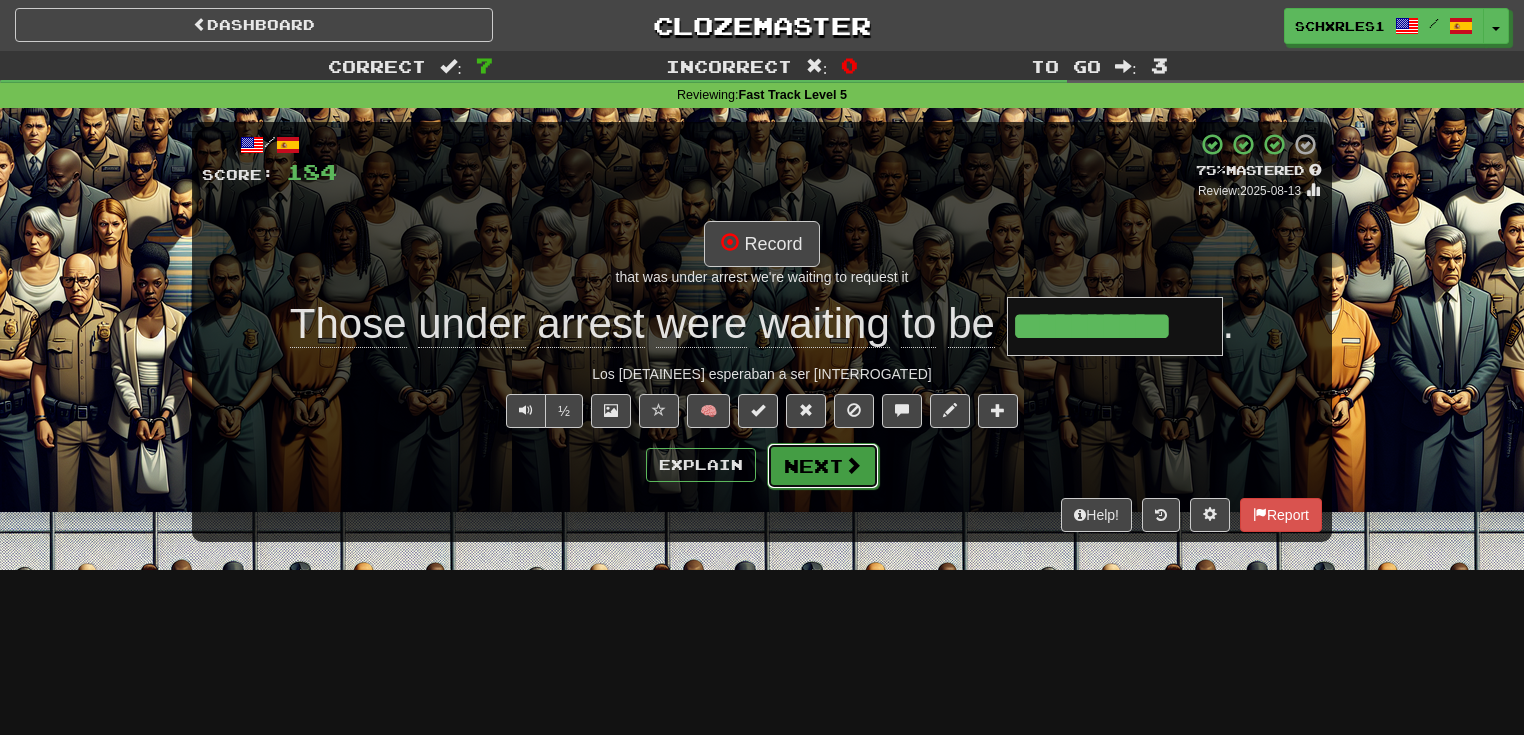 click at bounding box center (853, 465) 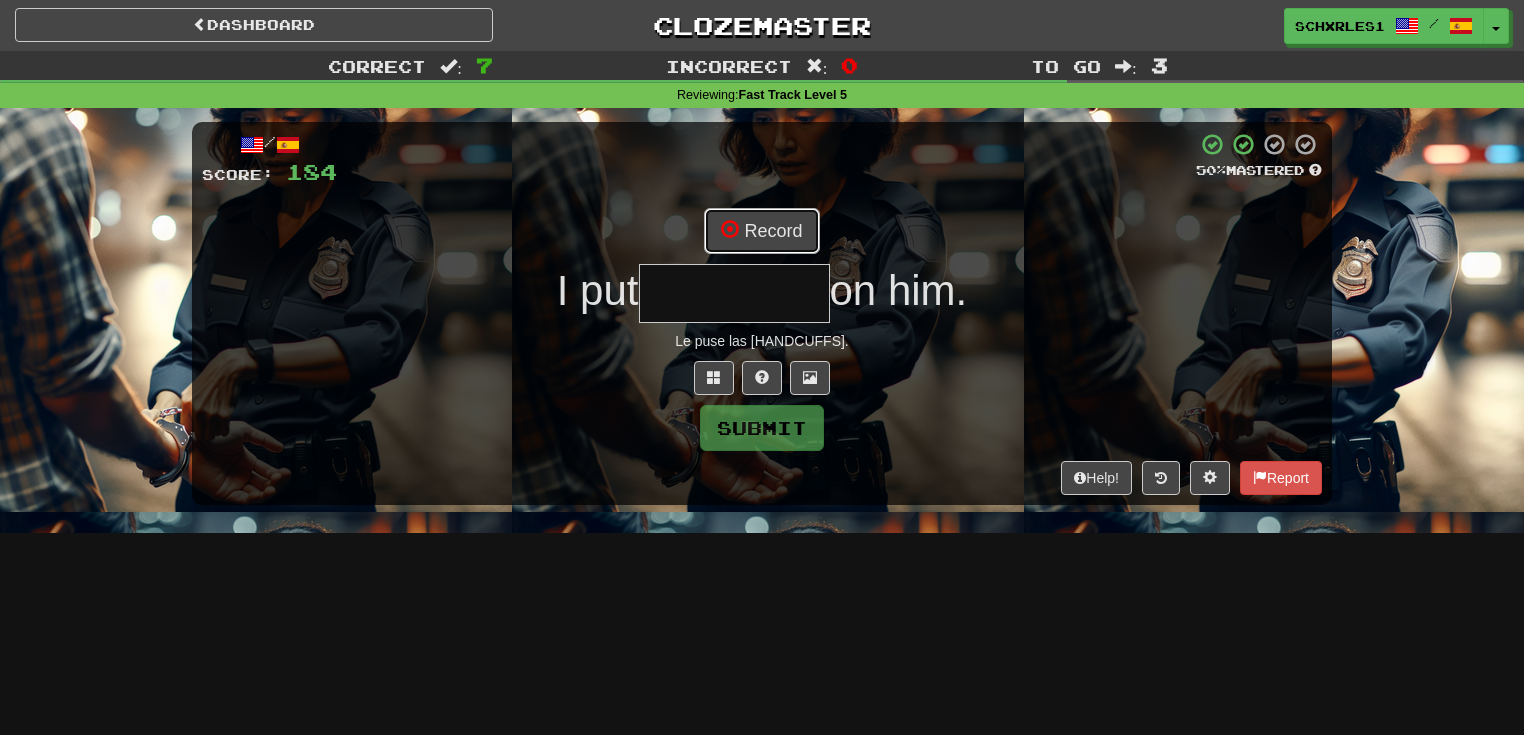 click on "Record" at bounding box center [761, 231] 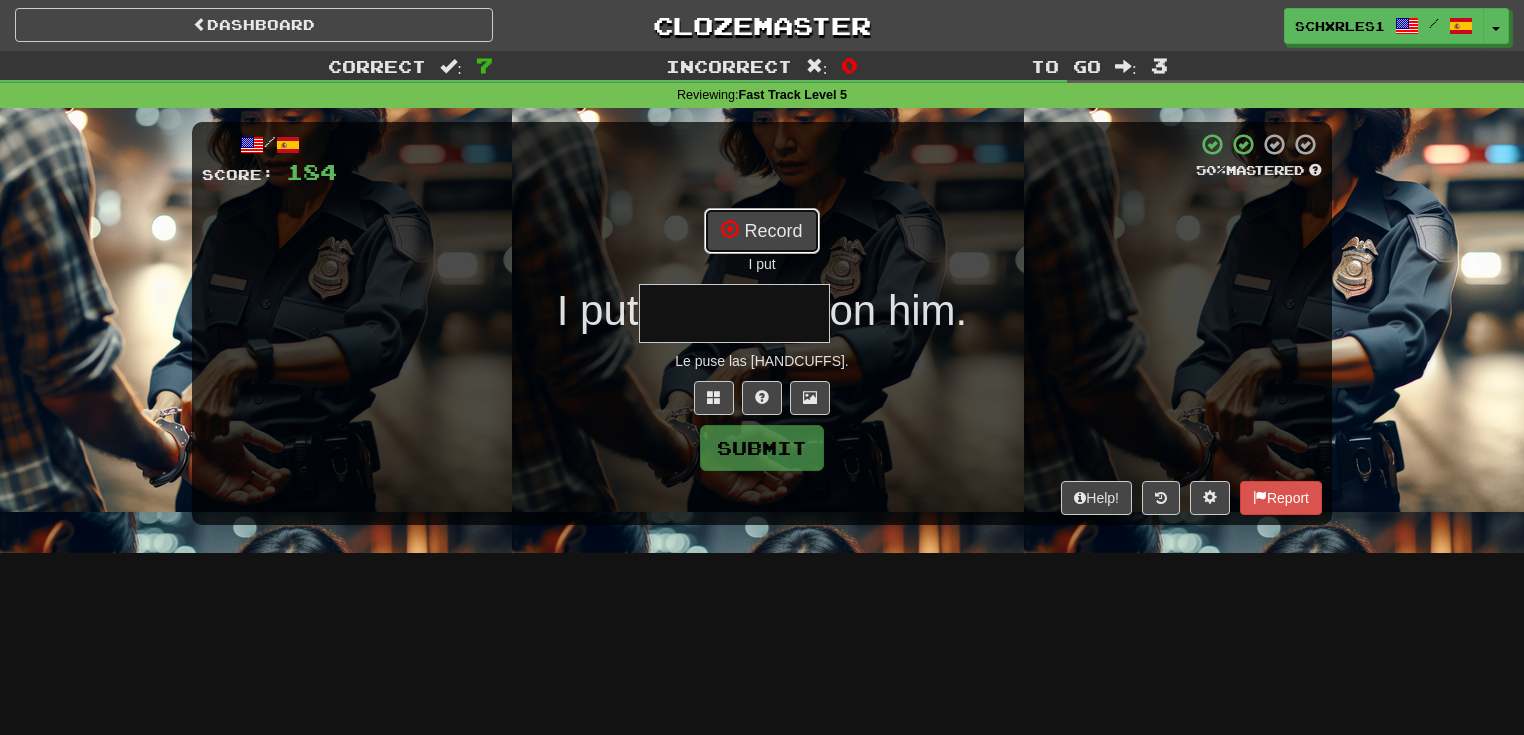 click on "Record" at bounding box center (761, 231) 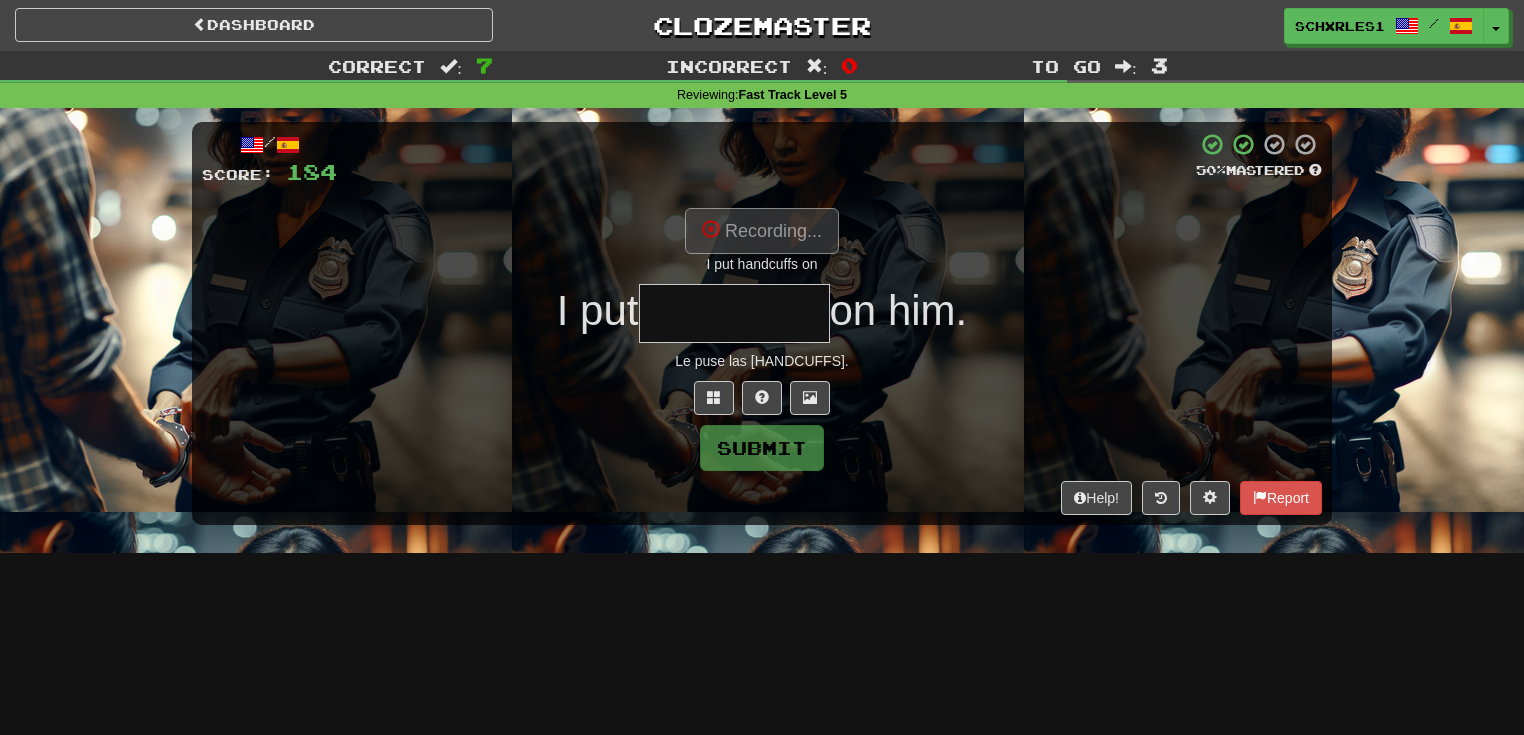 type on "*********" 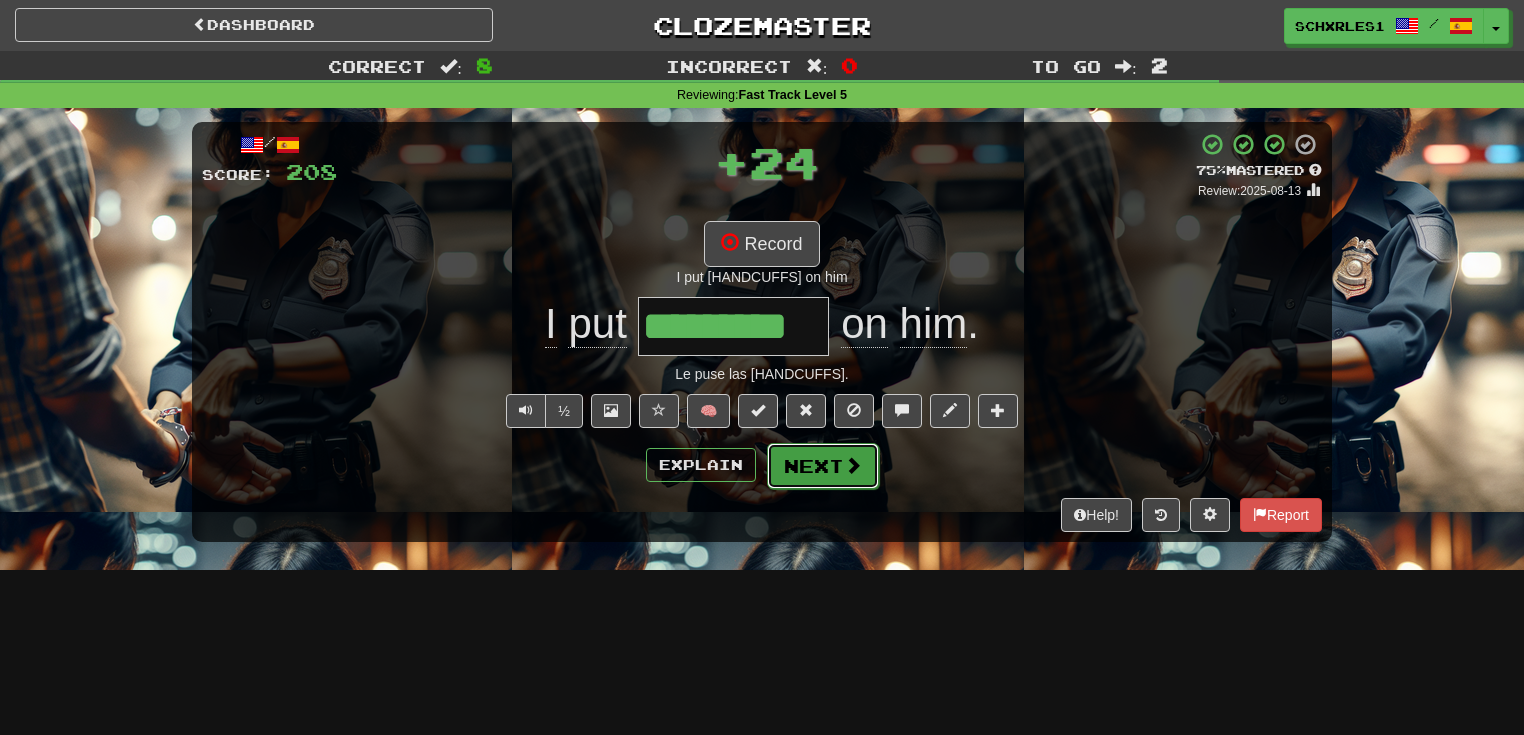 click on "Next" at bounding box center (823, 466) 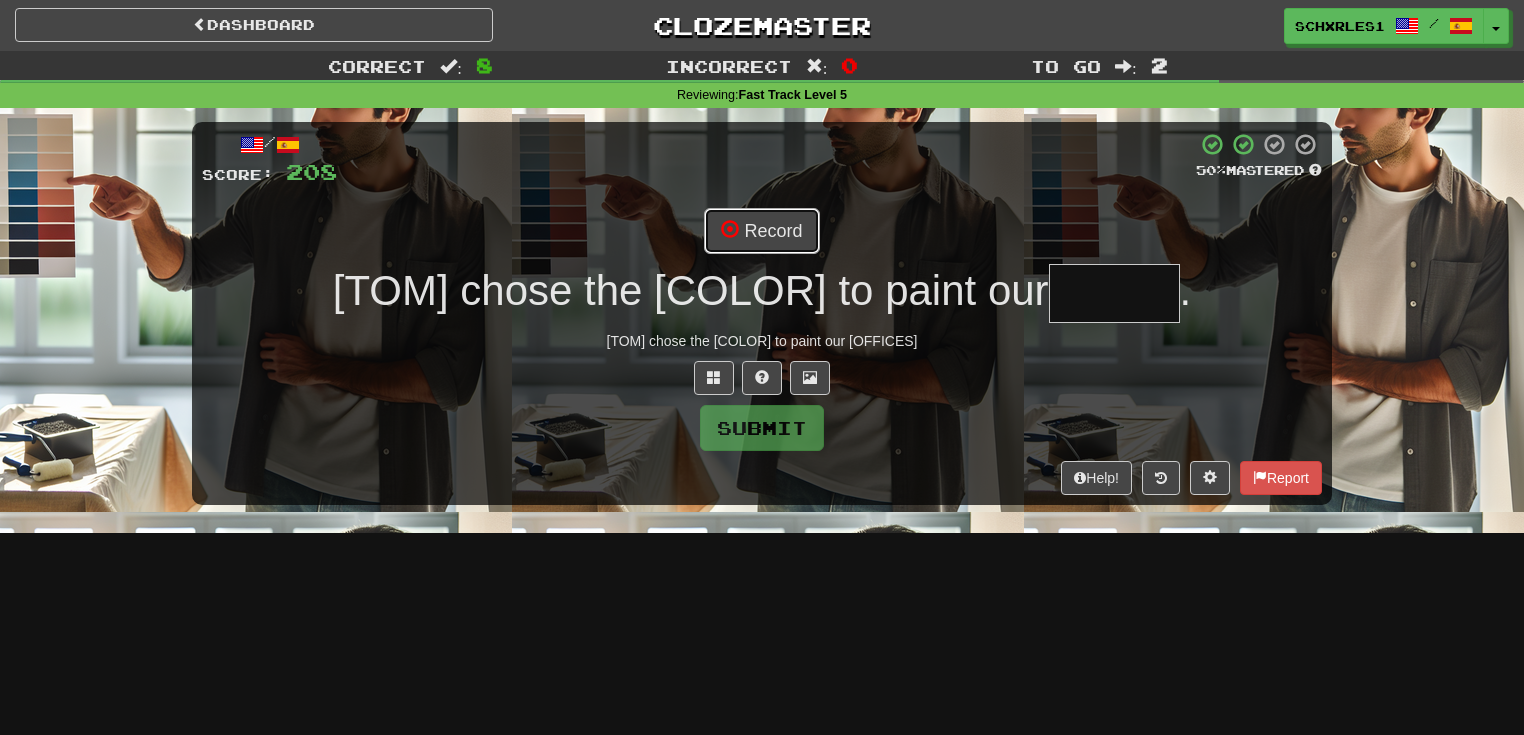 click on "Record" at bounding box center [761, 231] 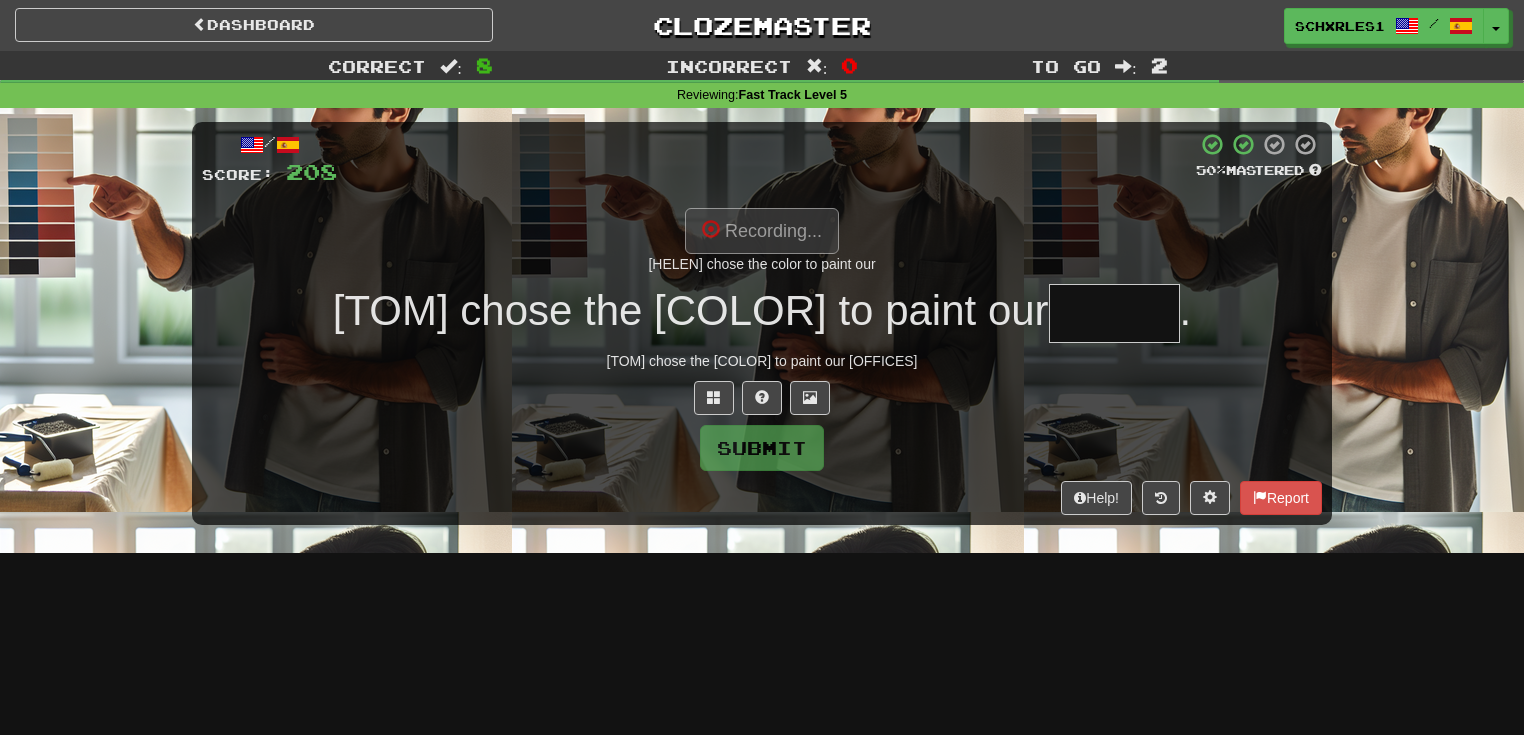 type on "*******" 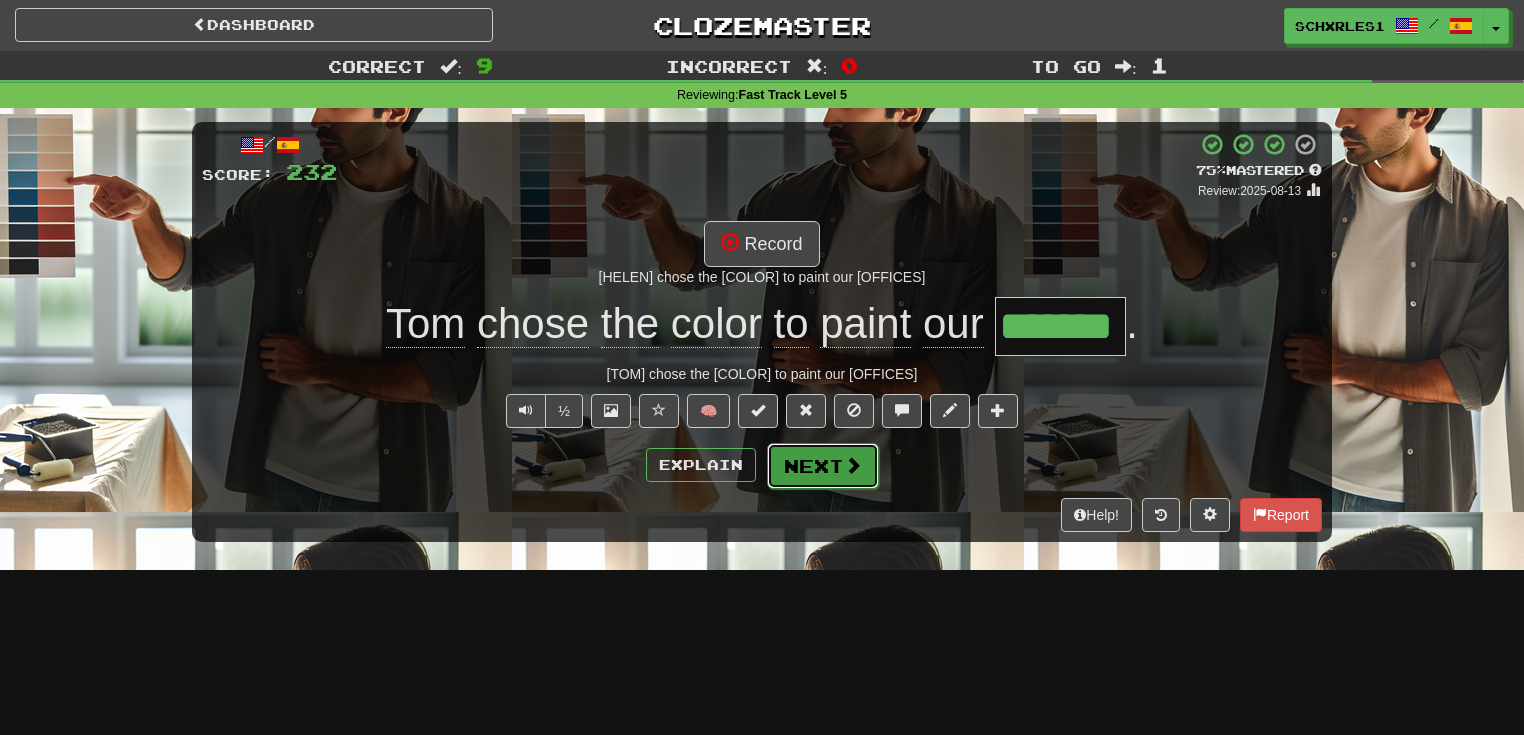 click at bounding box center (853, 465) 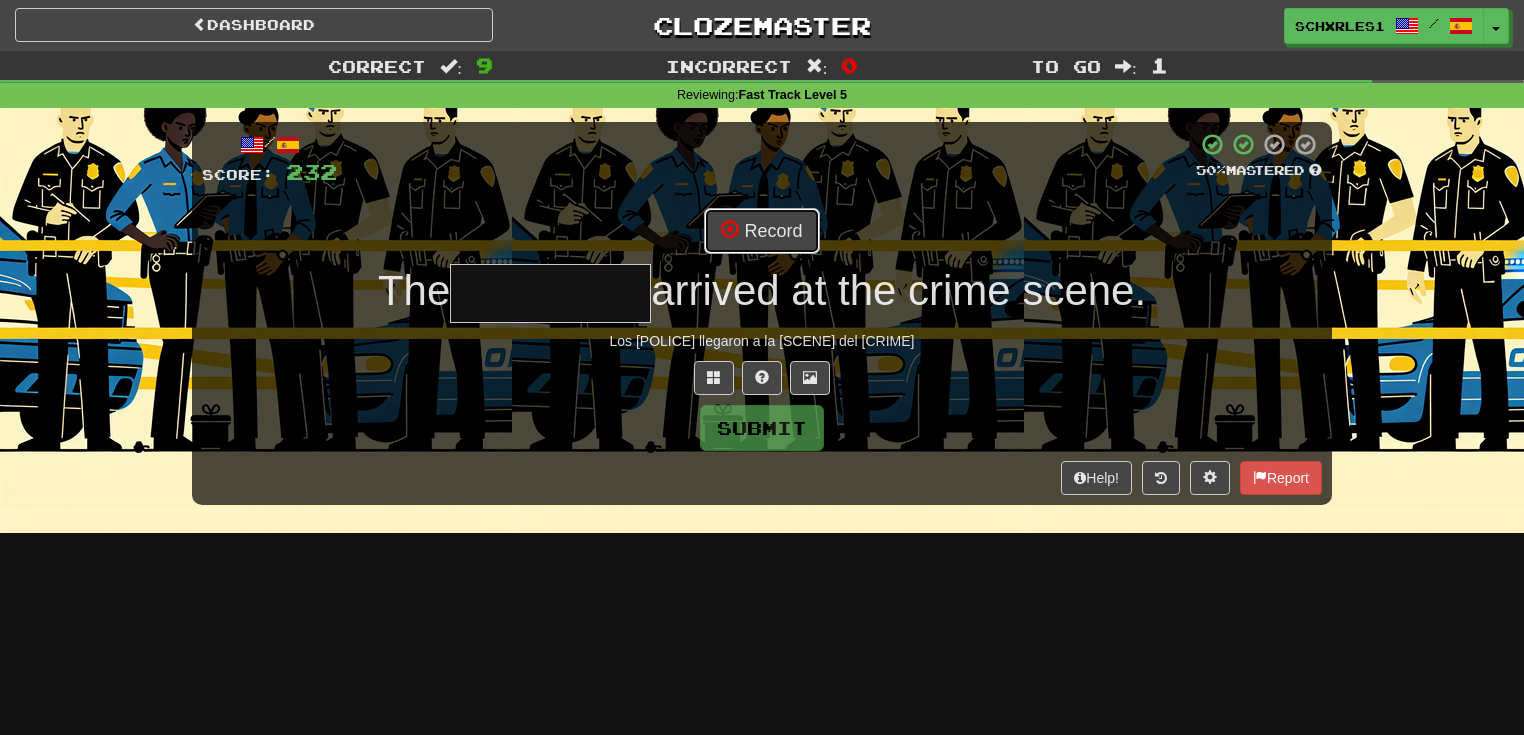 click on "Record" at bounding box center [761, 231] 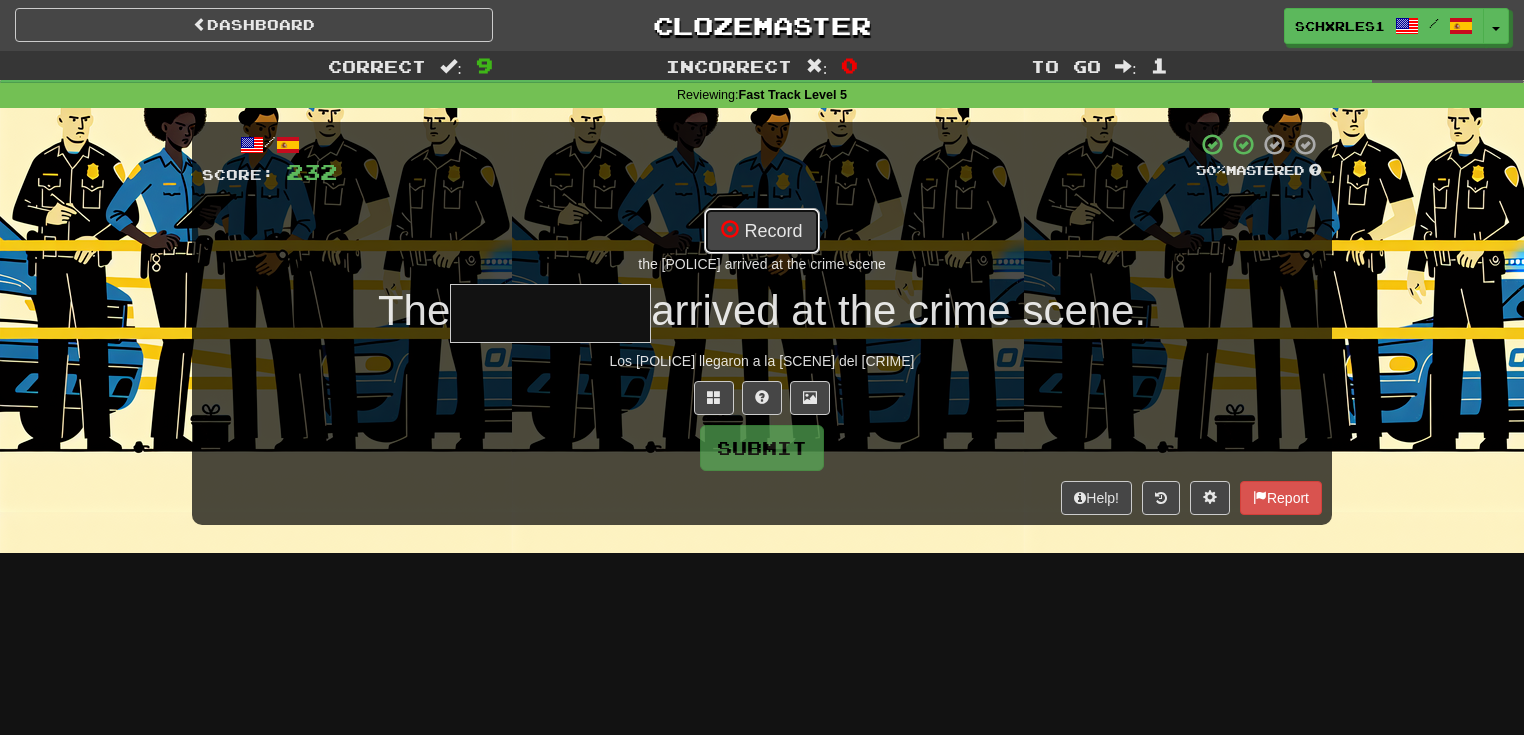 click on "Record" at bounding box center (761, 231) 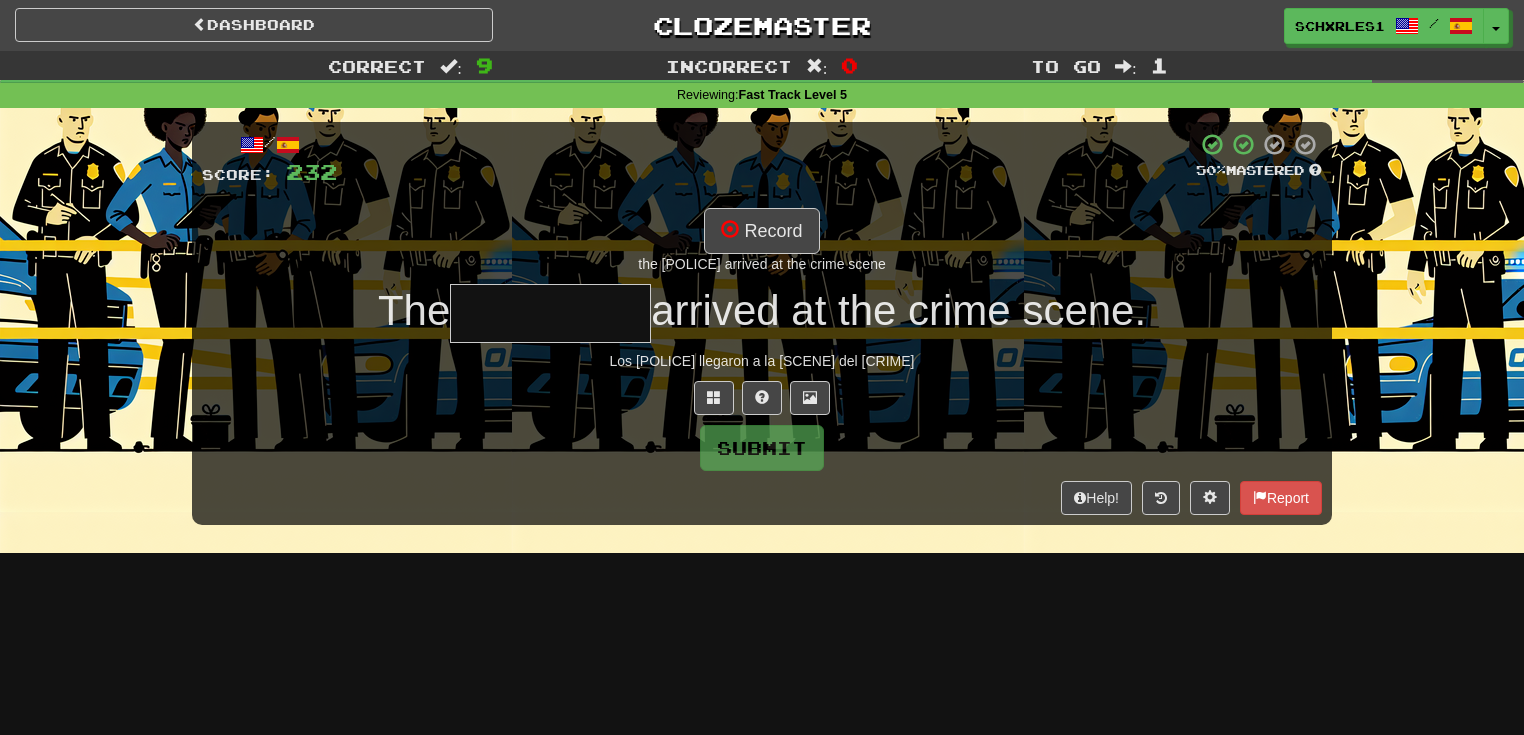 click on "Record the policeman arrived at the crime scene" at bounding box center (762, 241) 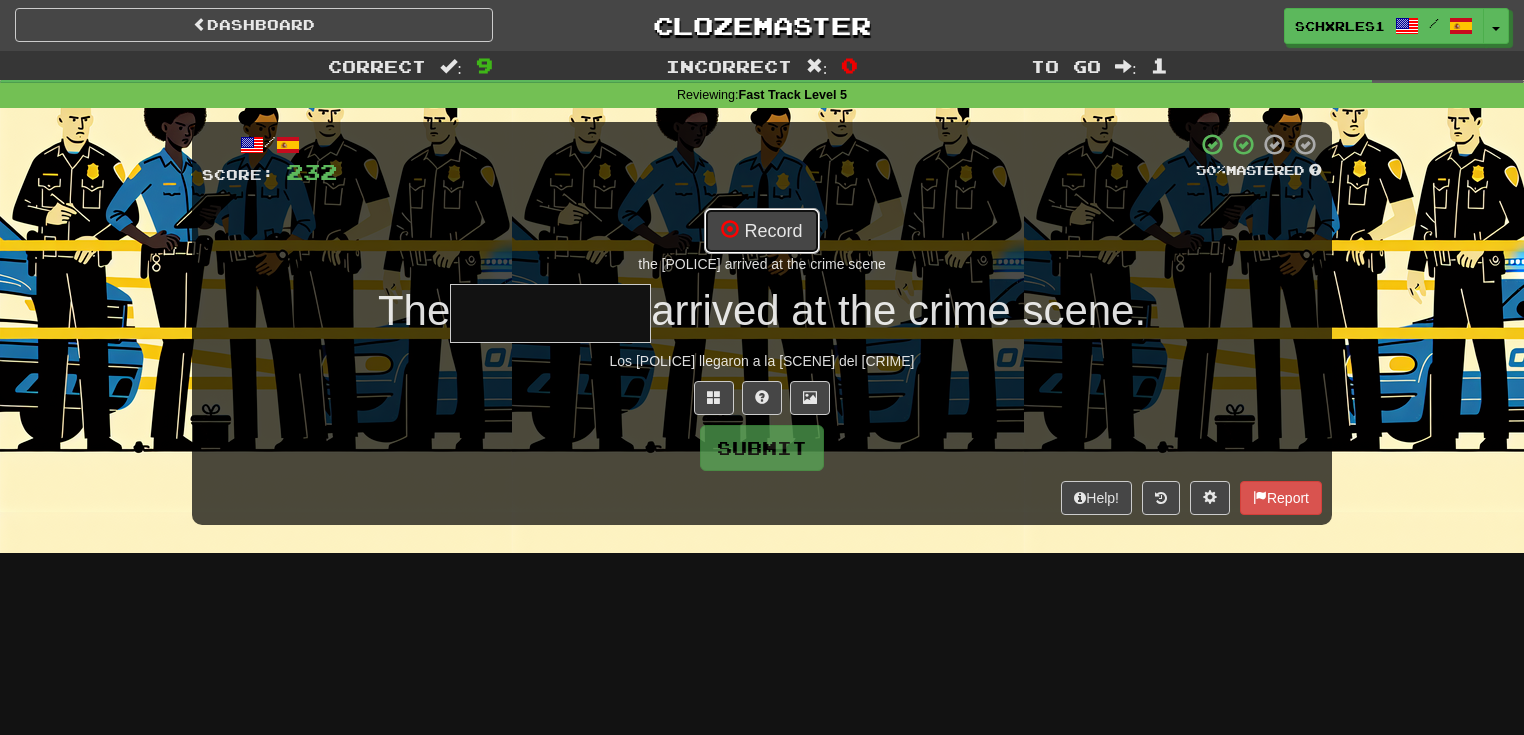 click on "Record" at bounding box center (761, 231) 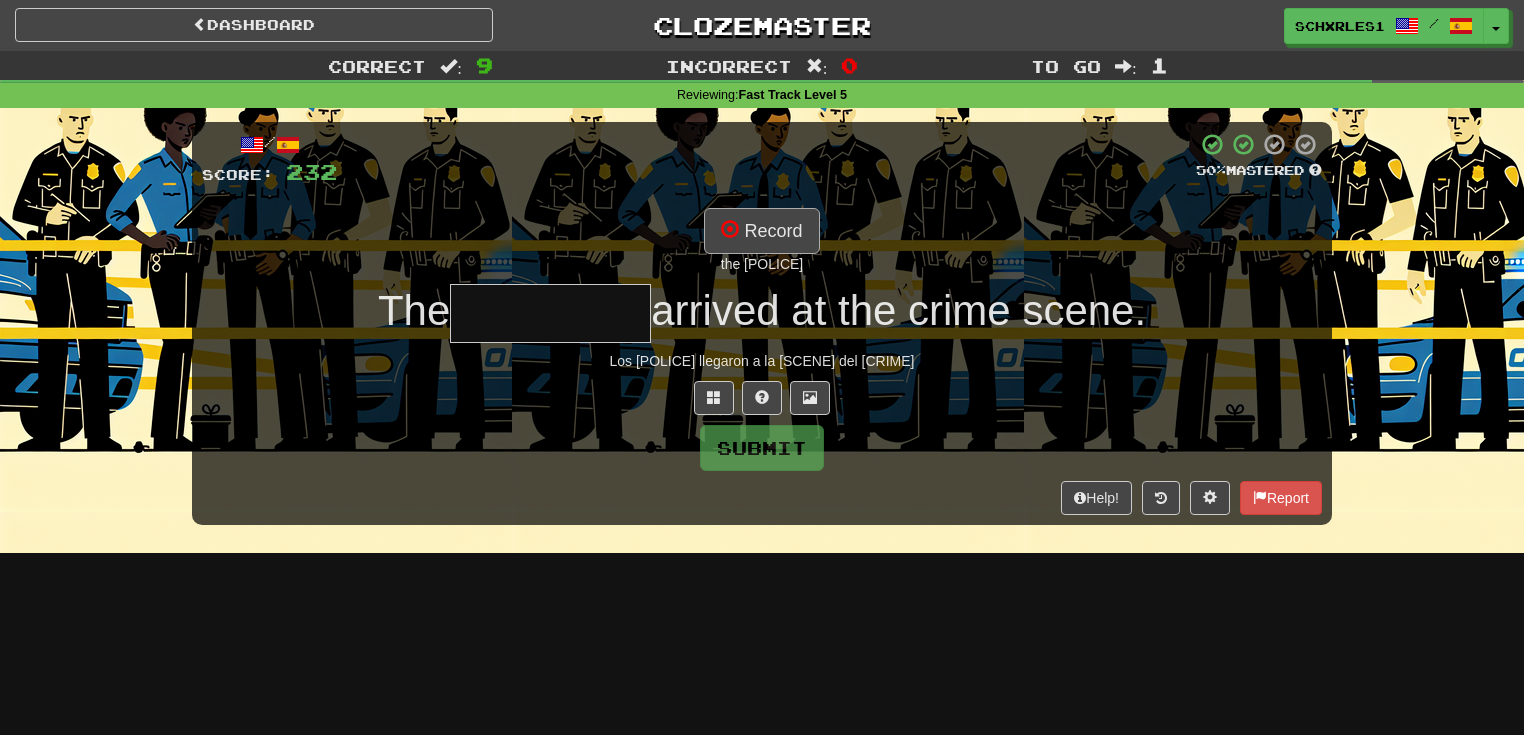 click on "Record the policeman" at bounding box center (762, 241) 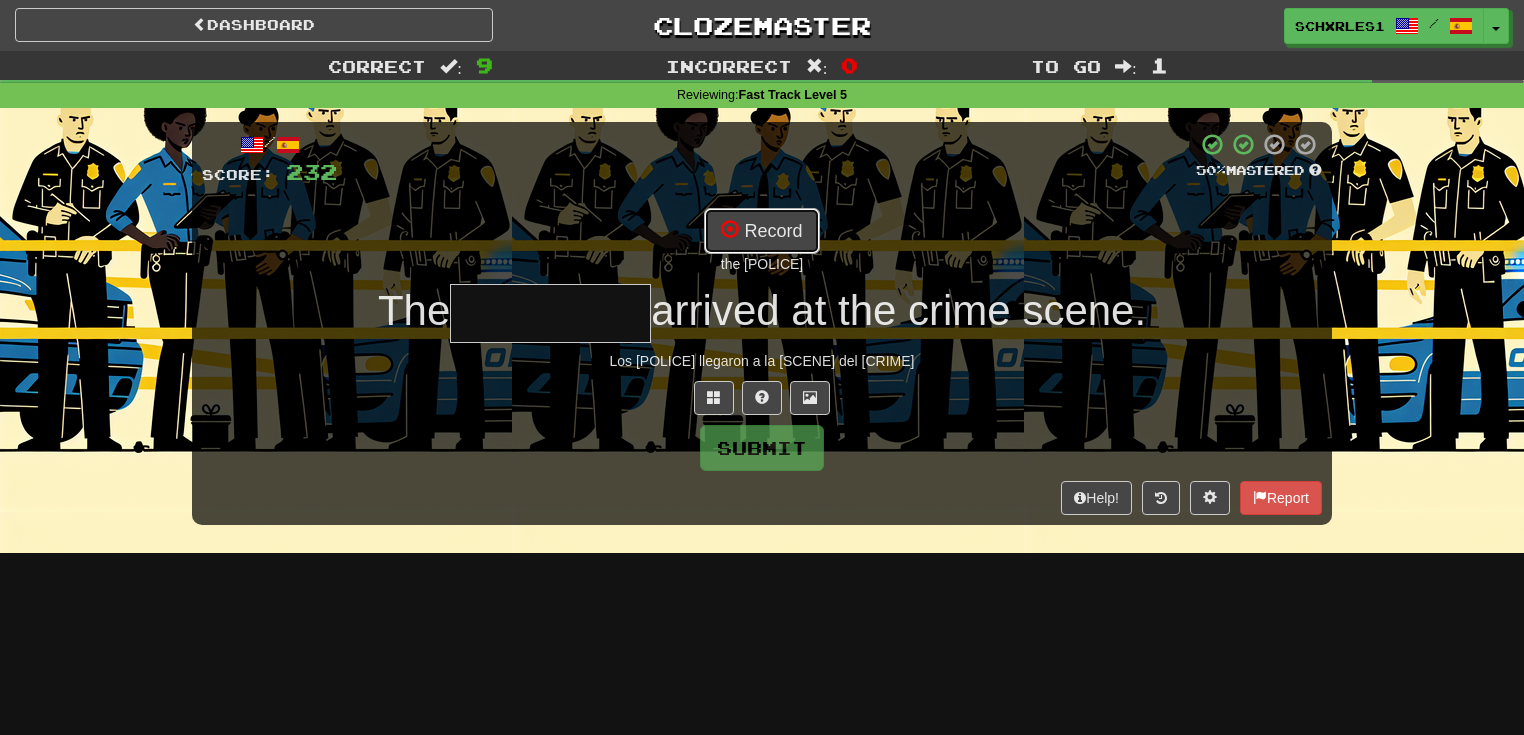 click on "Record" at bounding box center [761, 231] 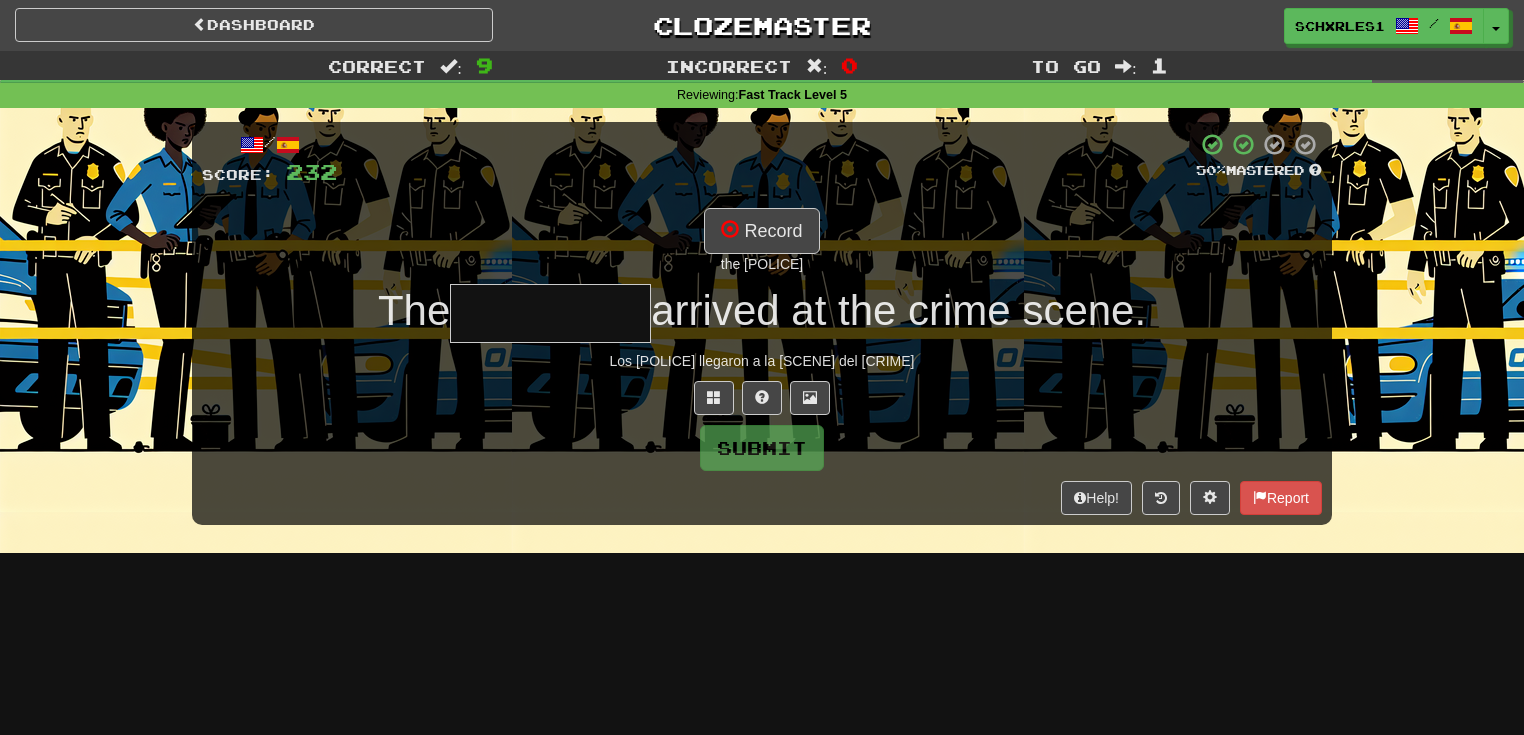 drag, startPoint x: 560, startPoint y: 309, endPoint x: 0, endPoint y: 542, distance: 606.5385 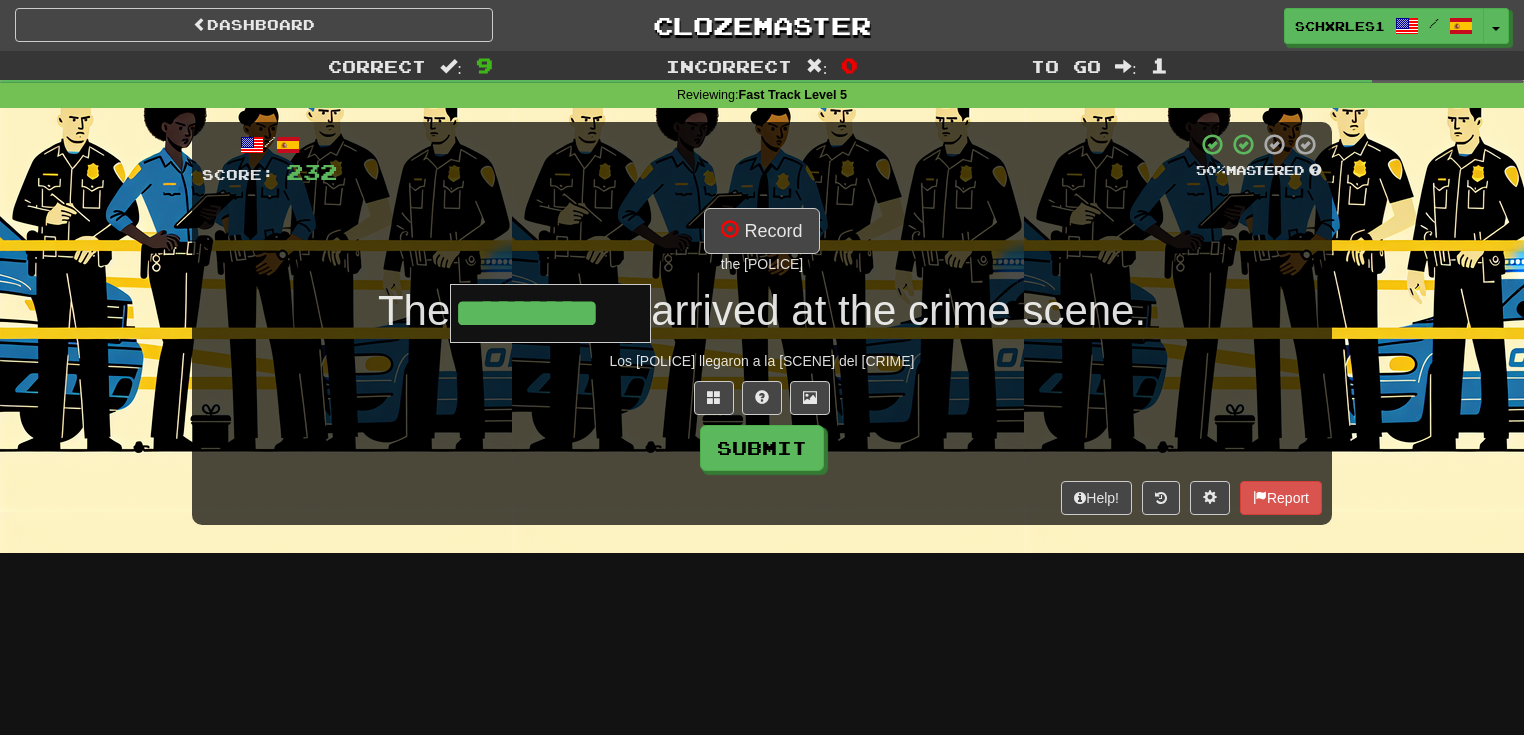 type on "*********" 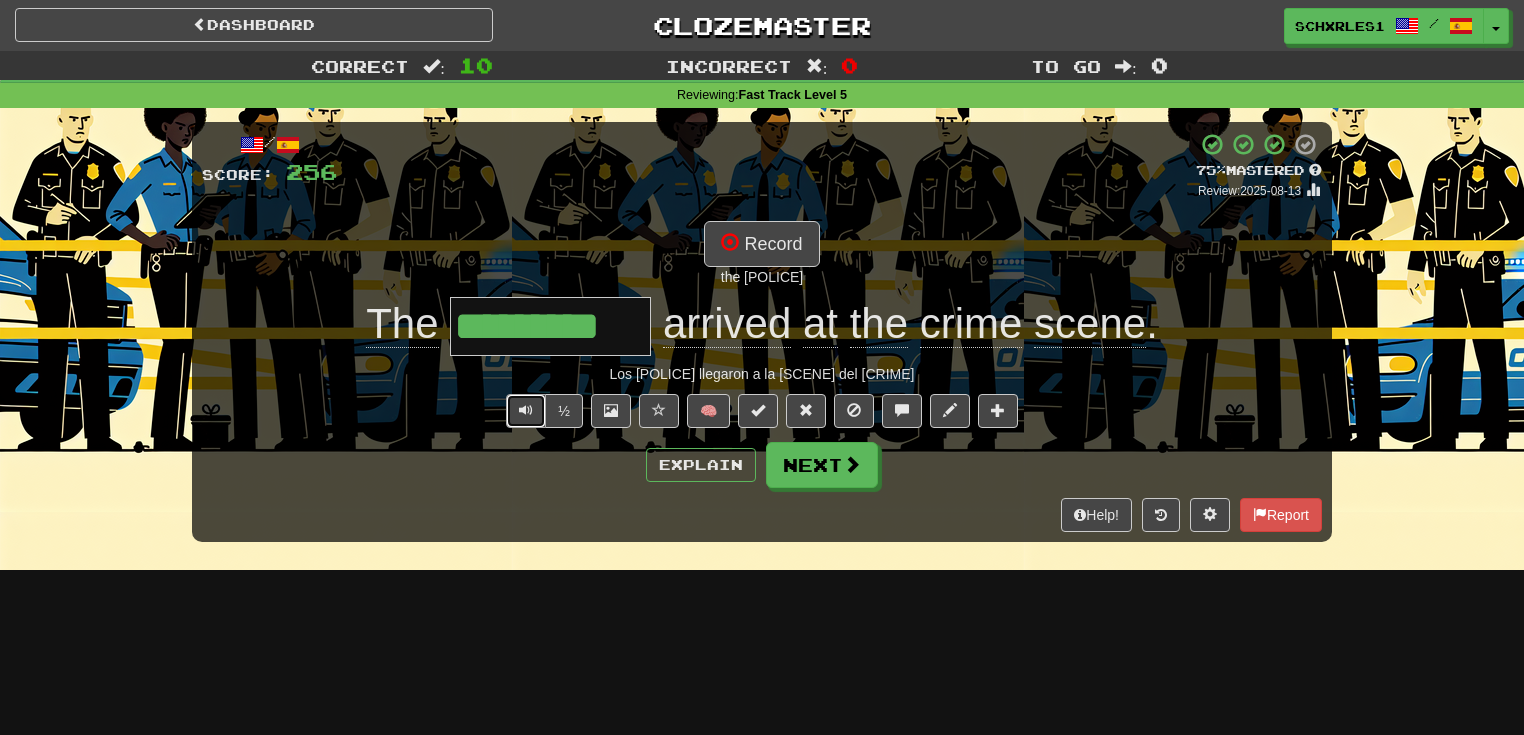 click at bounding box center [526, 411] 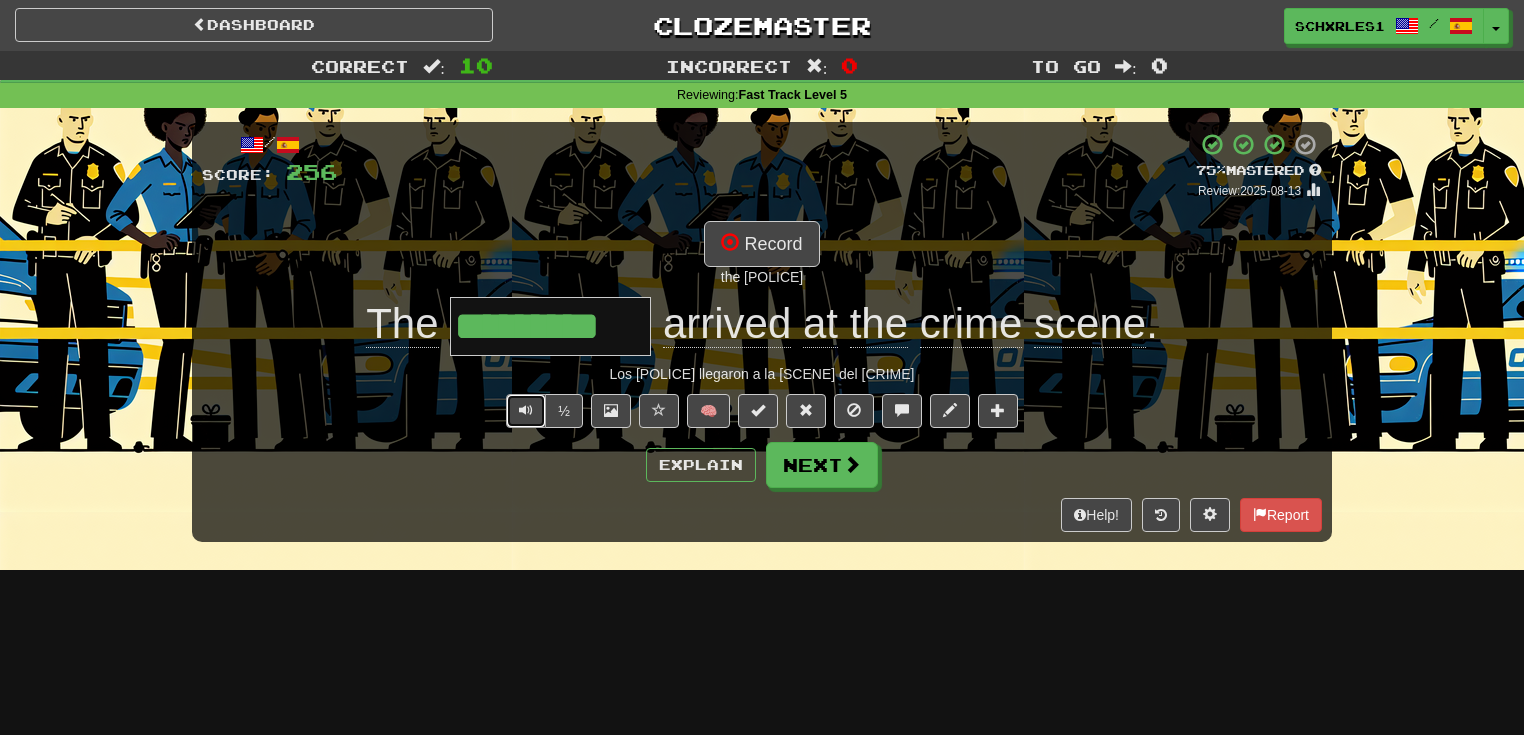 click at bounding box center (526, 411) 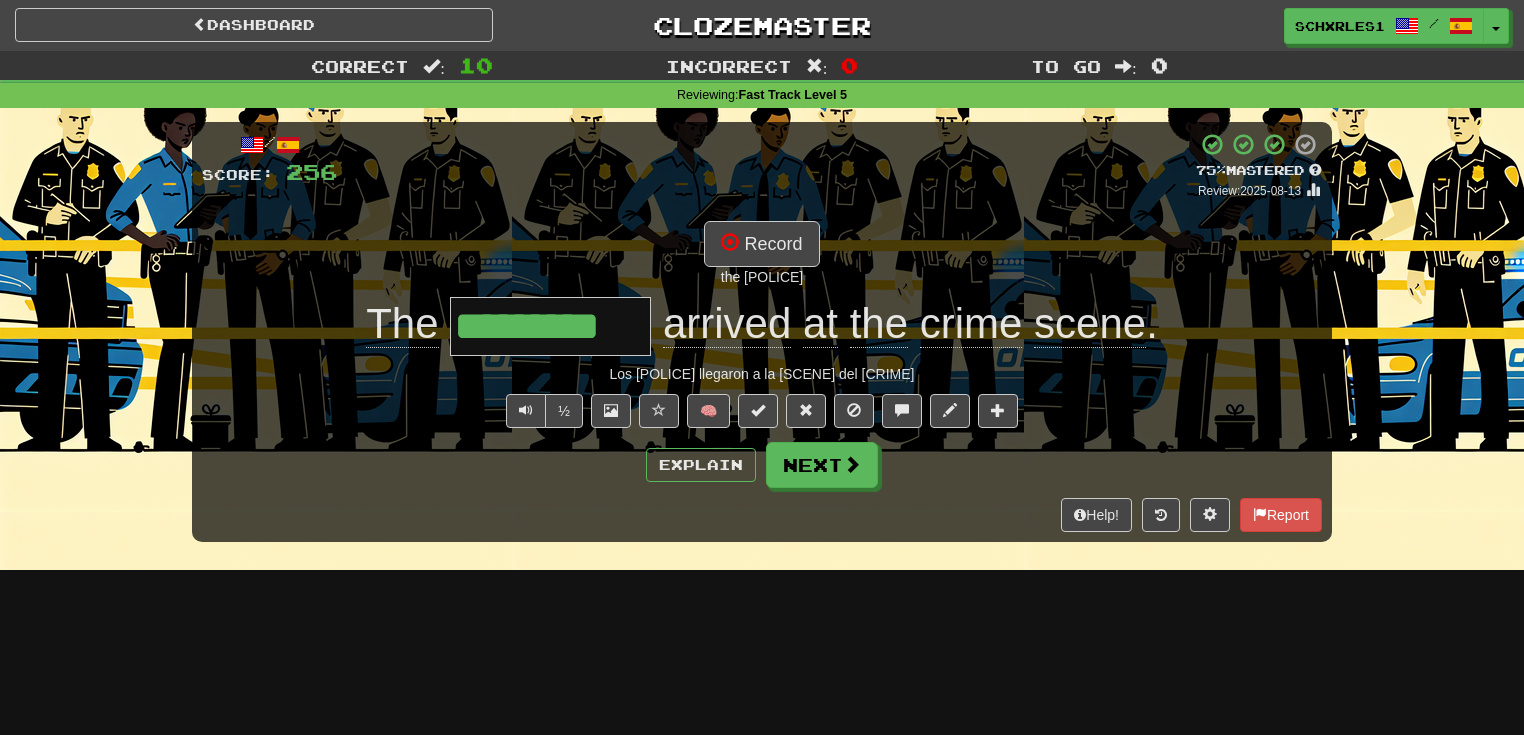 click on "Help!  Report" at bounding box center [762, 515] 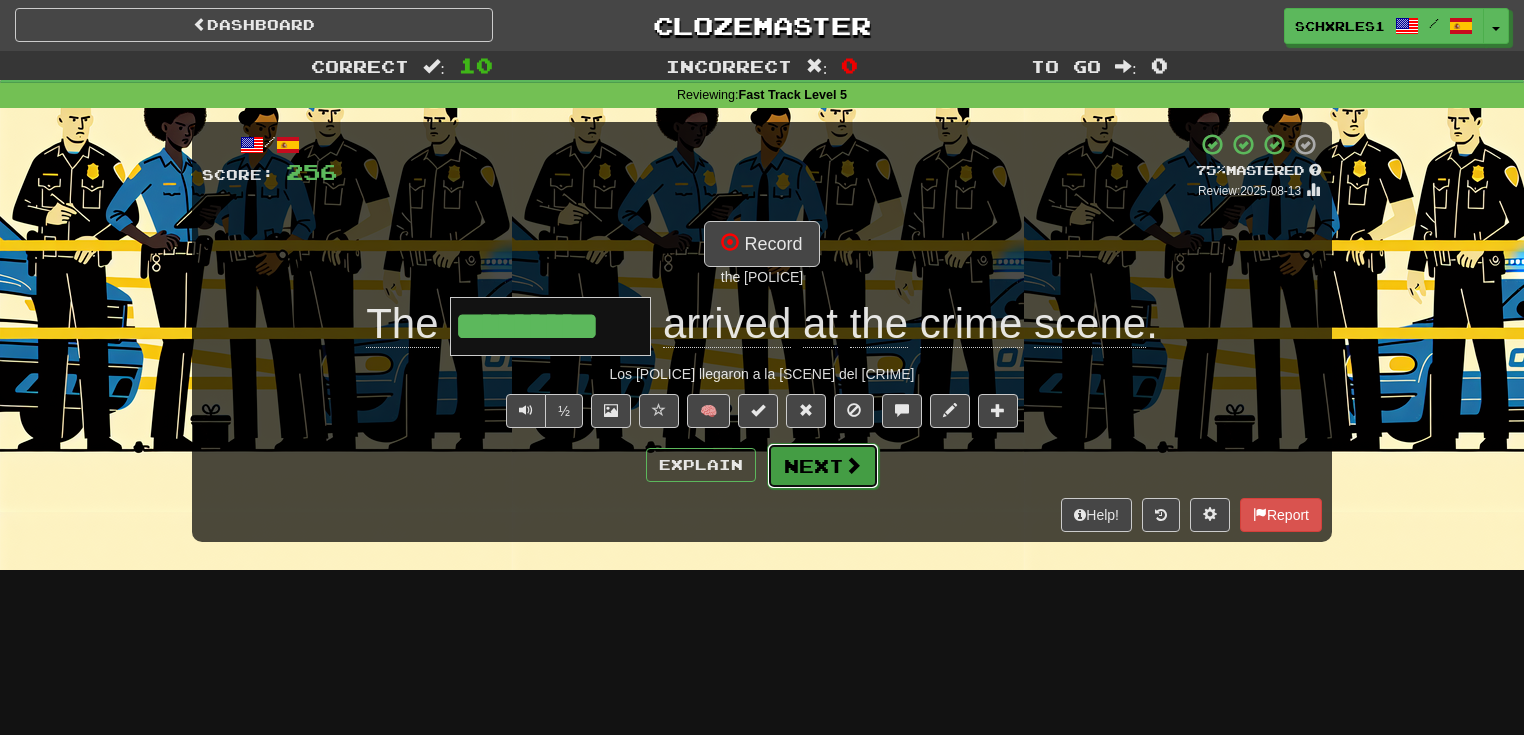 click on "Next" at bounding box center (823, 466) 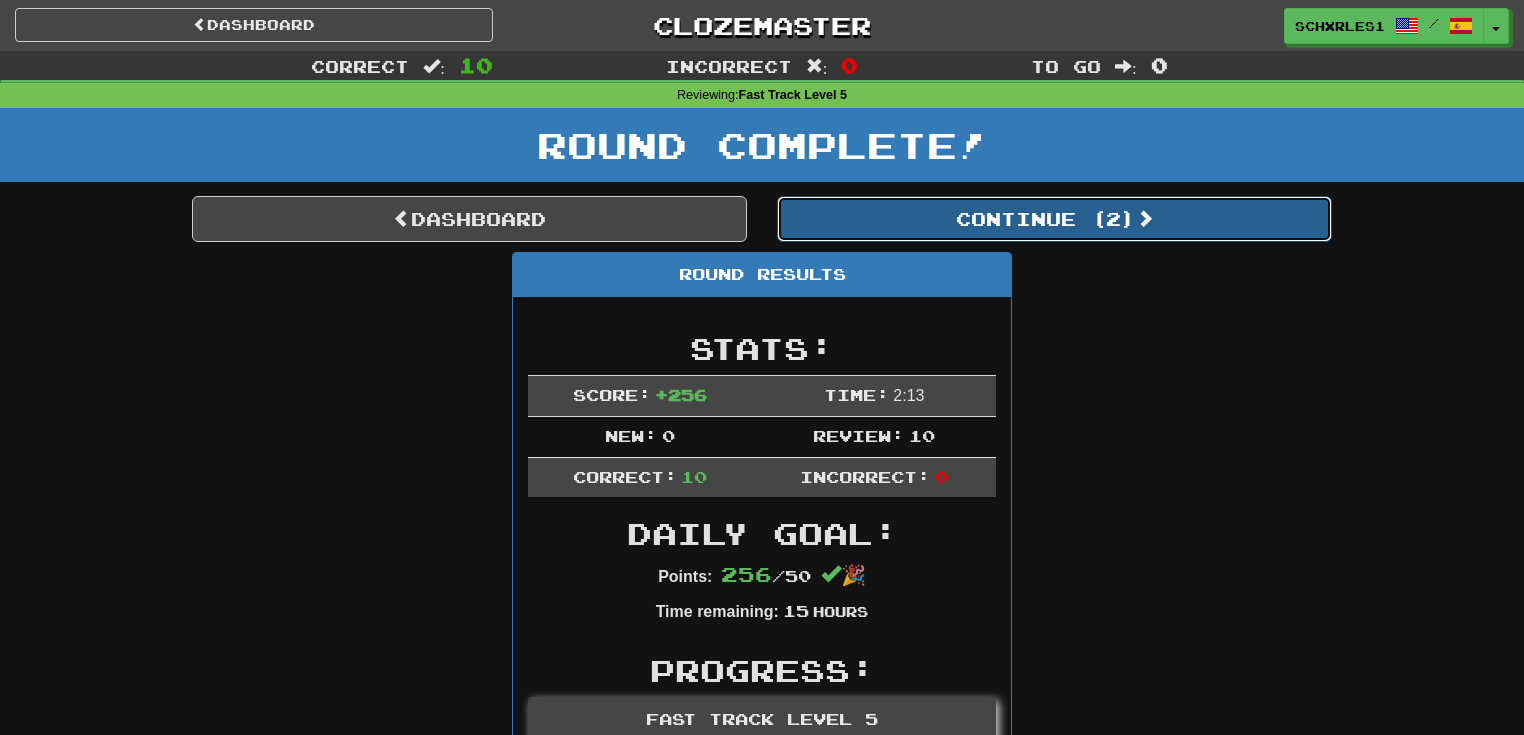 click on "Continue ( 2 )" at bounding box center [1054, 219] 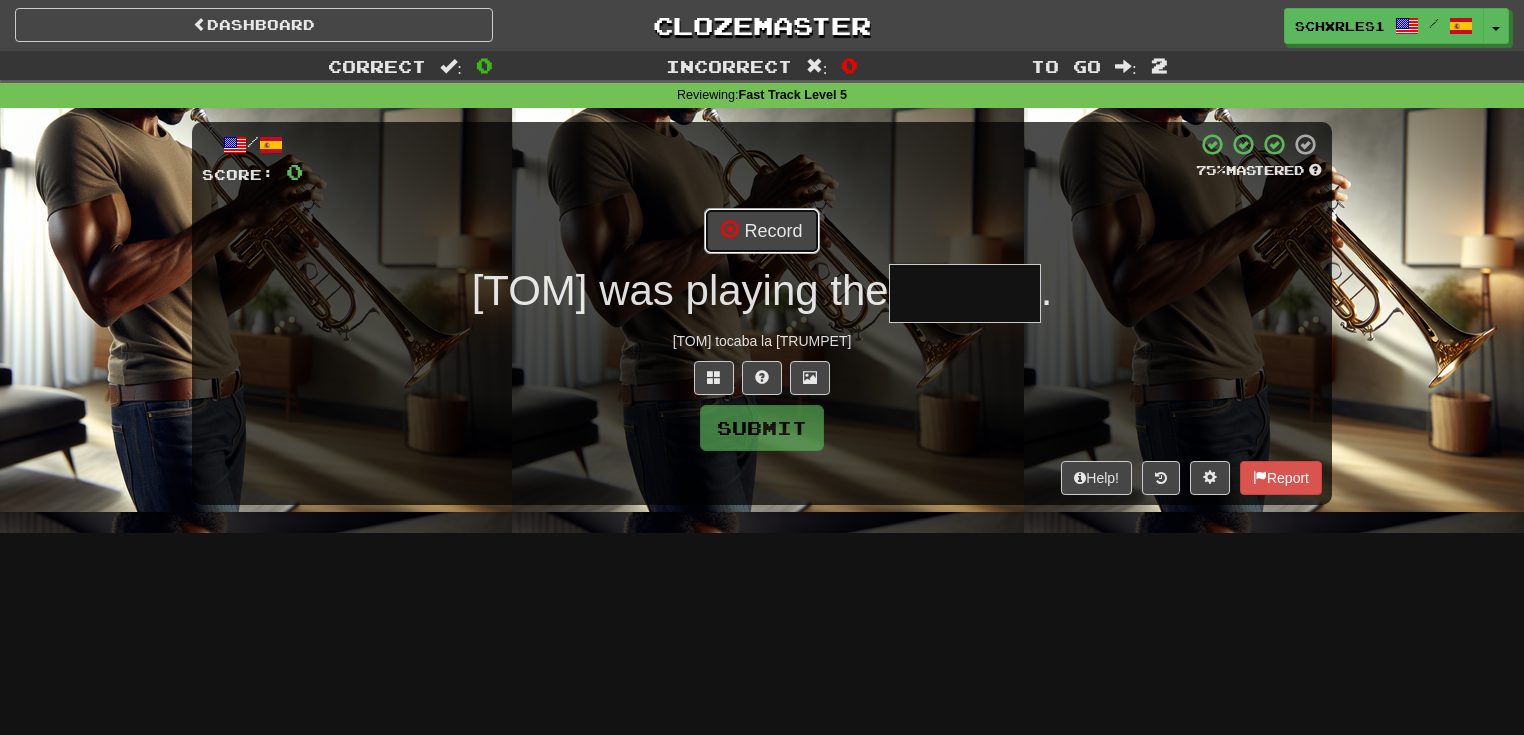 click on "Record" at bounding box center (761, 231) 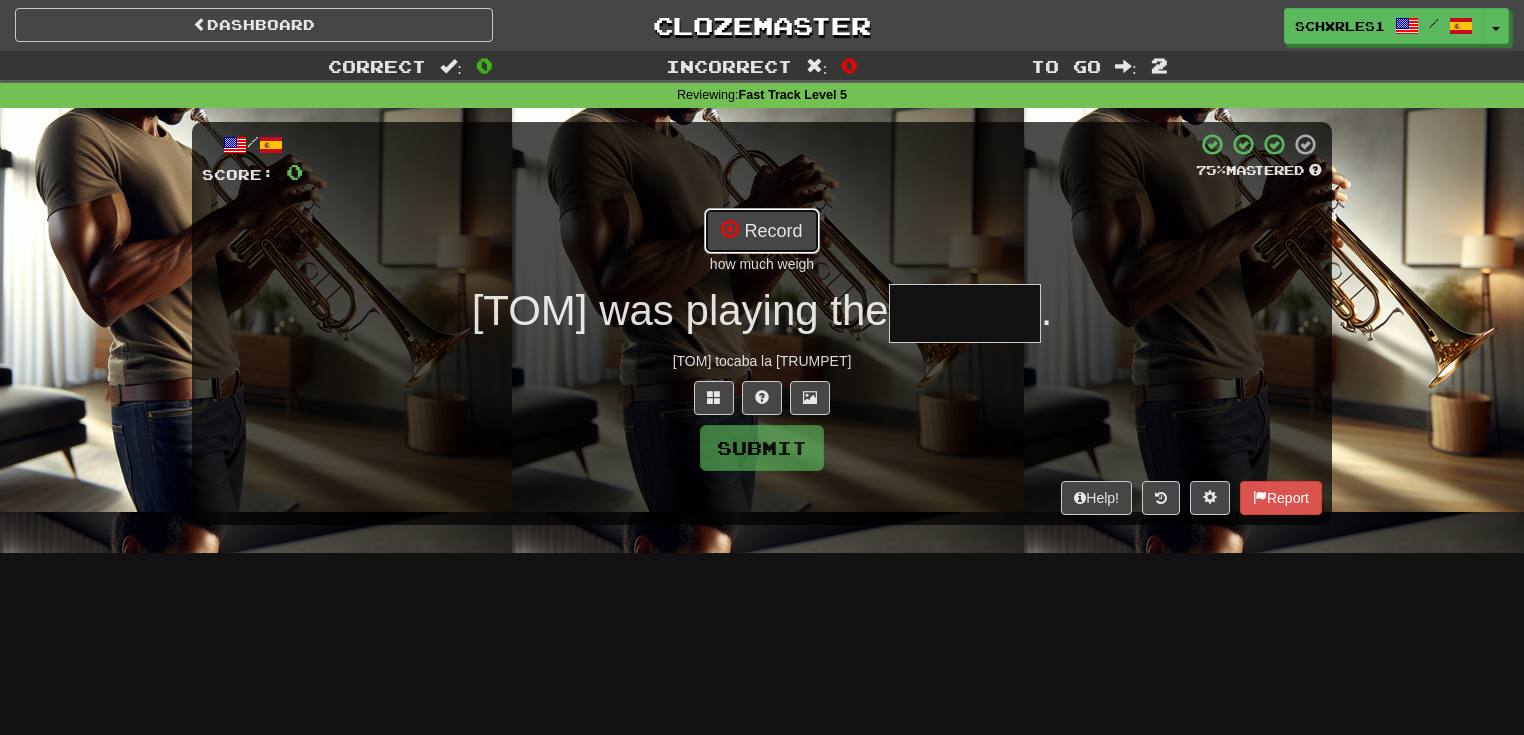 click on "Record" at bounding box center [761, 231] 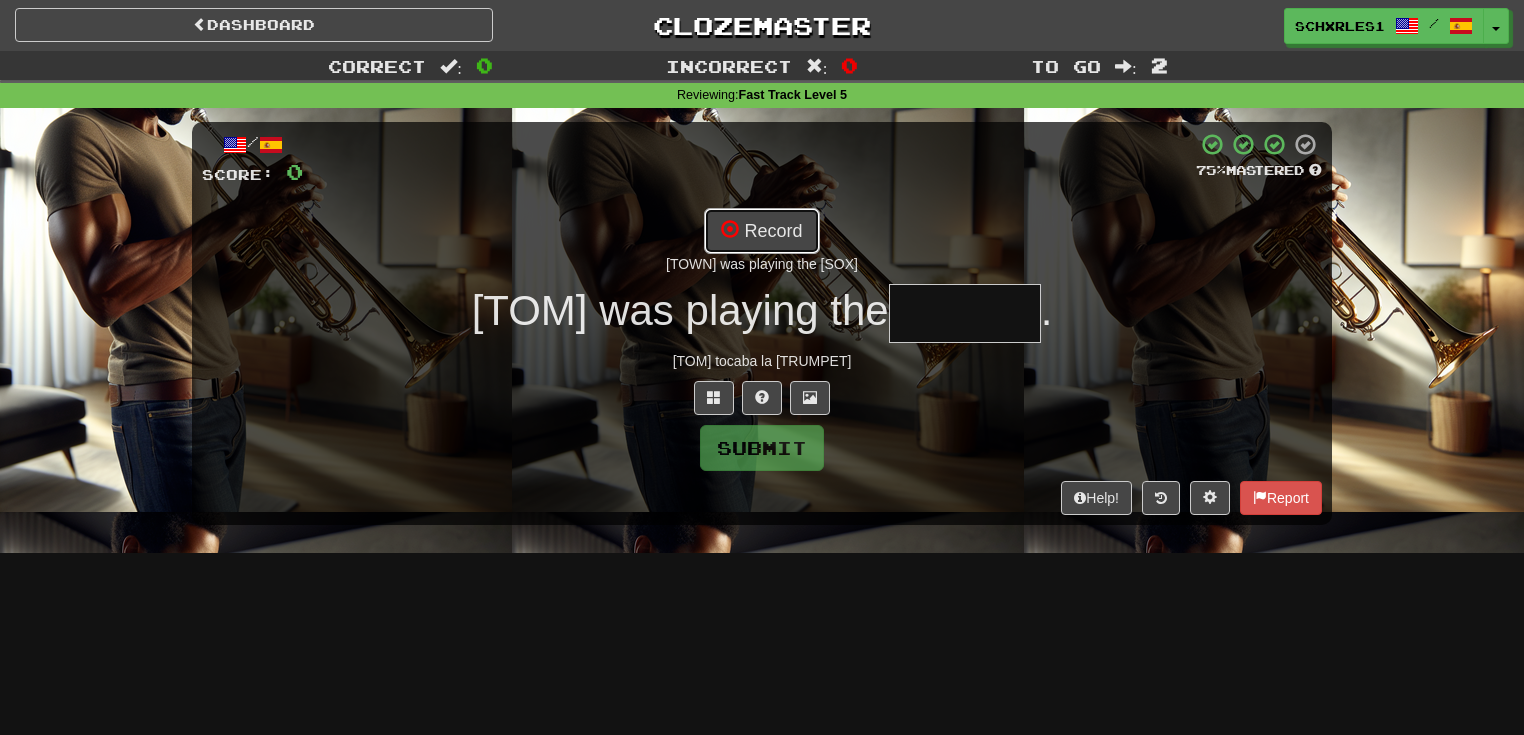 click on "Record" at bounding box center [761, 231] 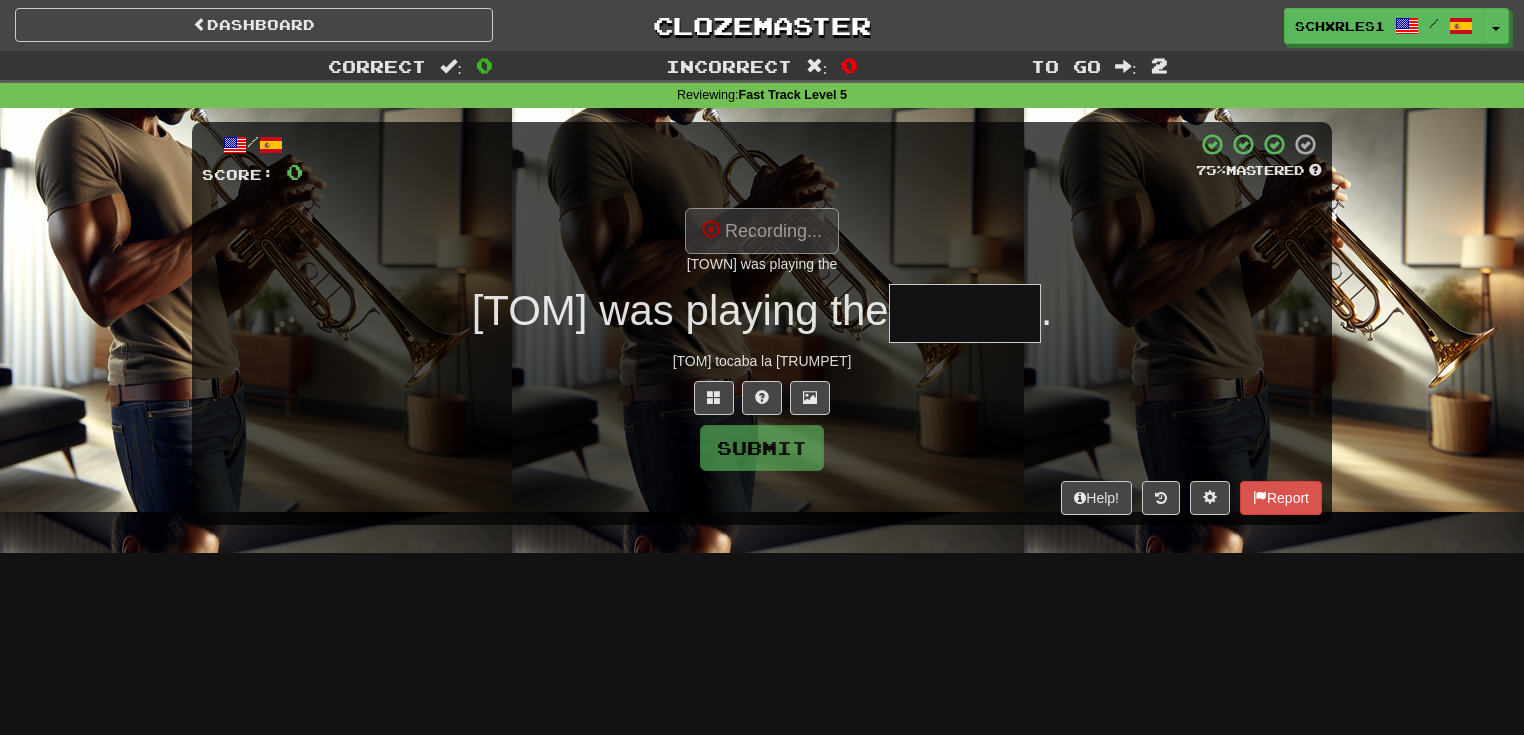 type on "*******" 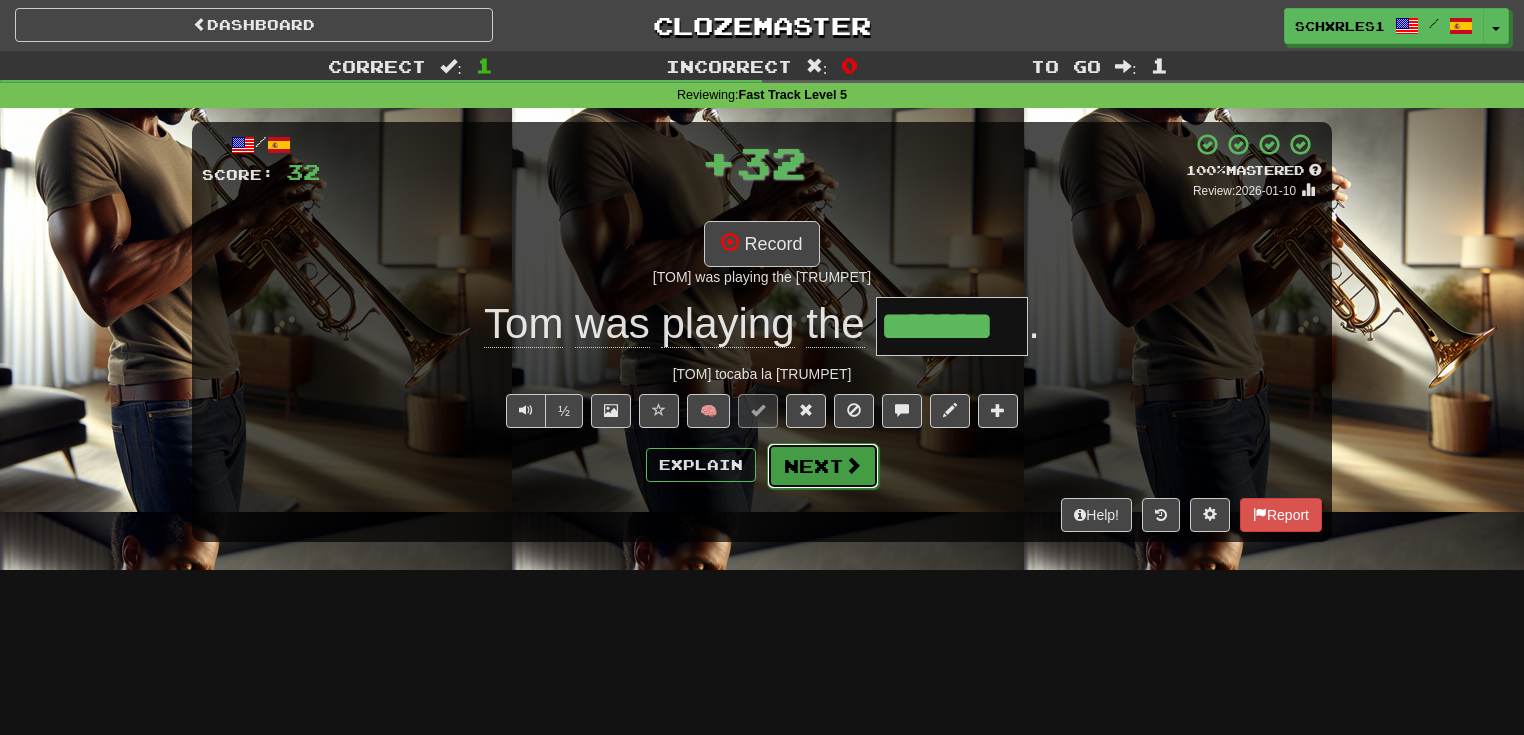 click on "Next" at bounding box center [823, 466] 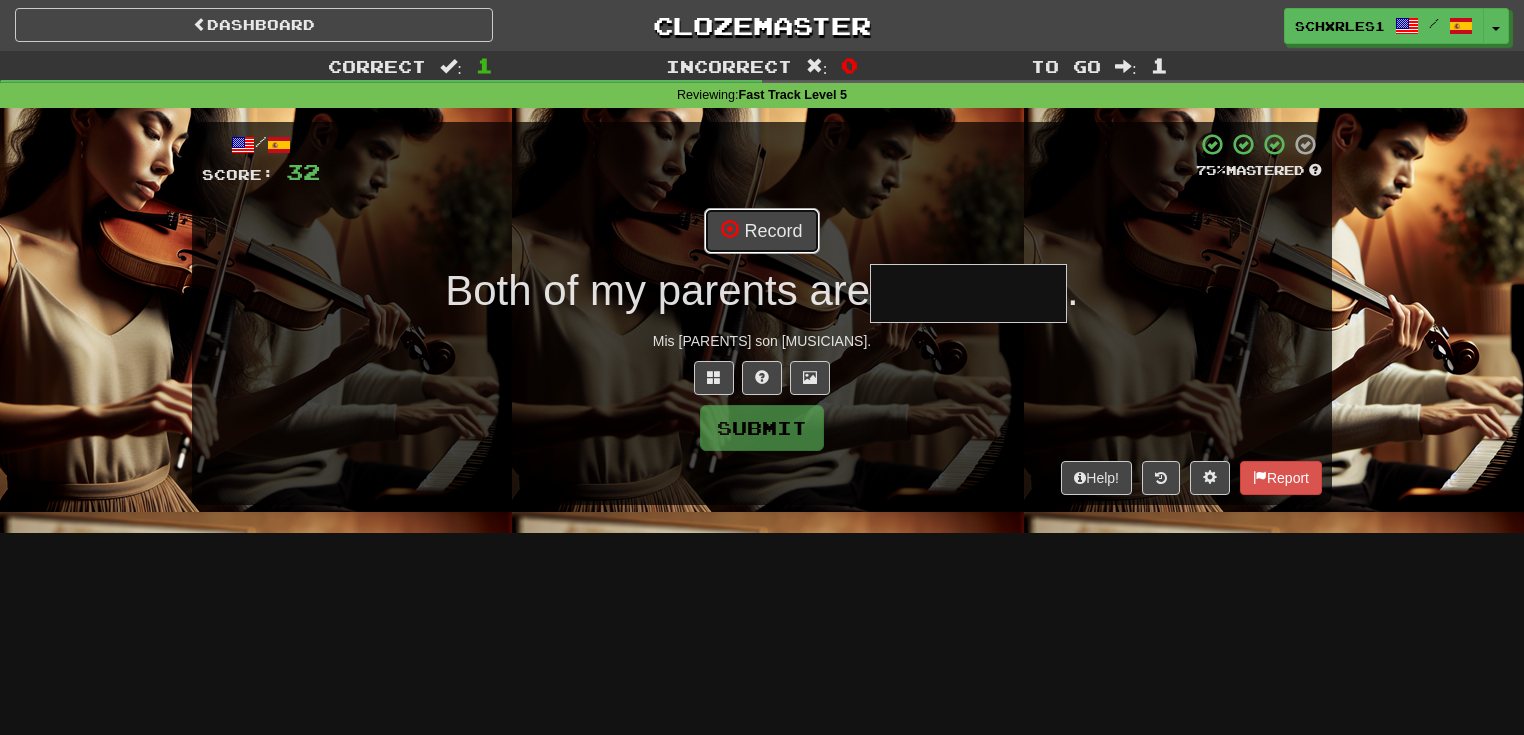 click on "Record" at bounding box center [761, 231] 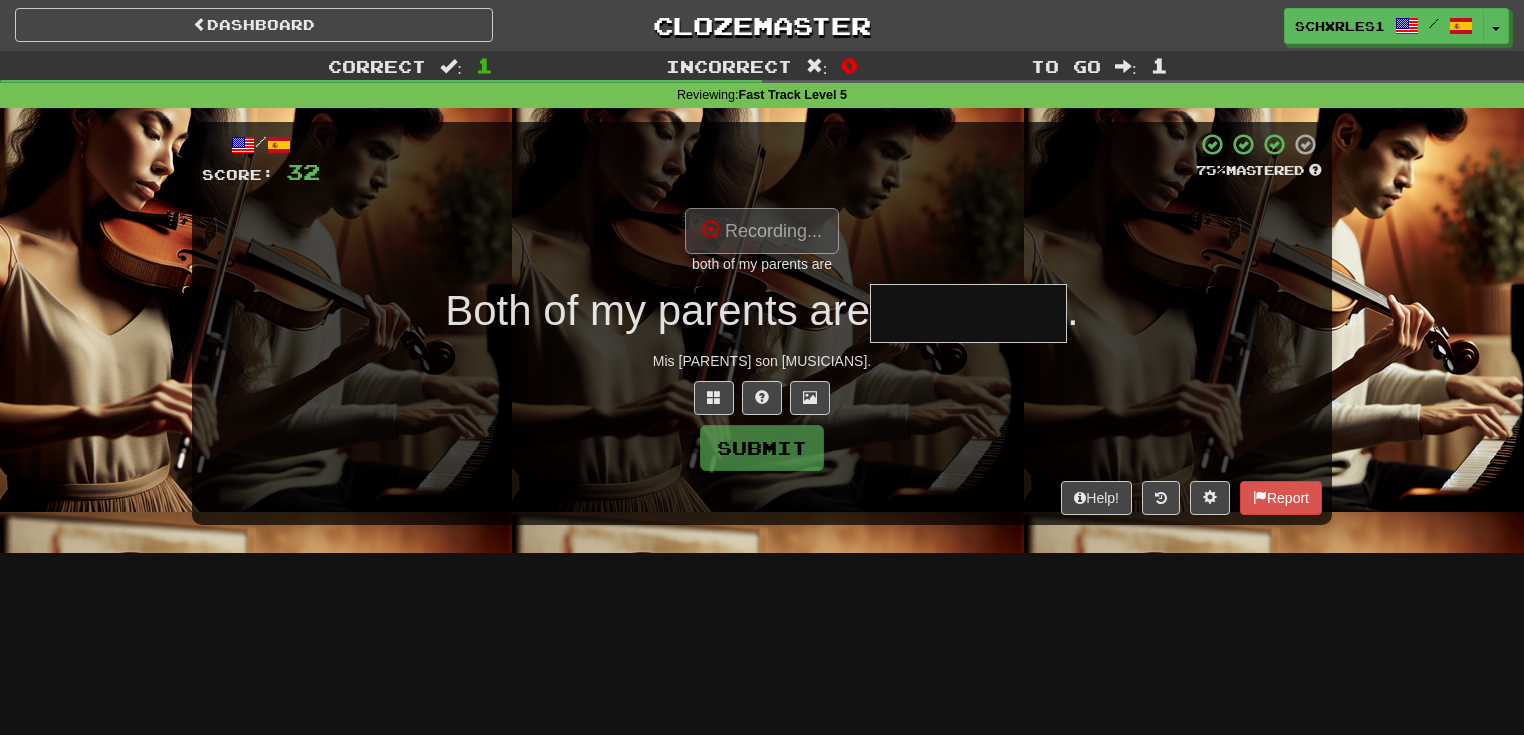 type on "*********" 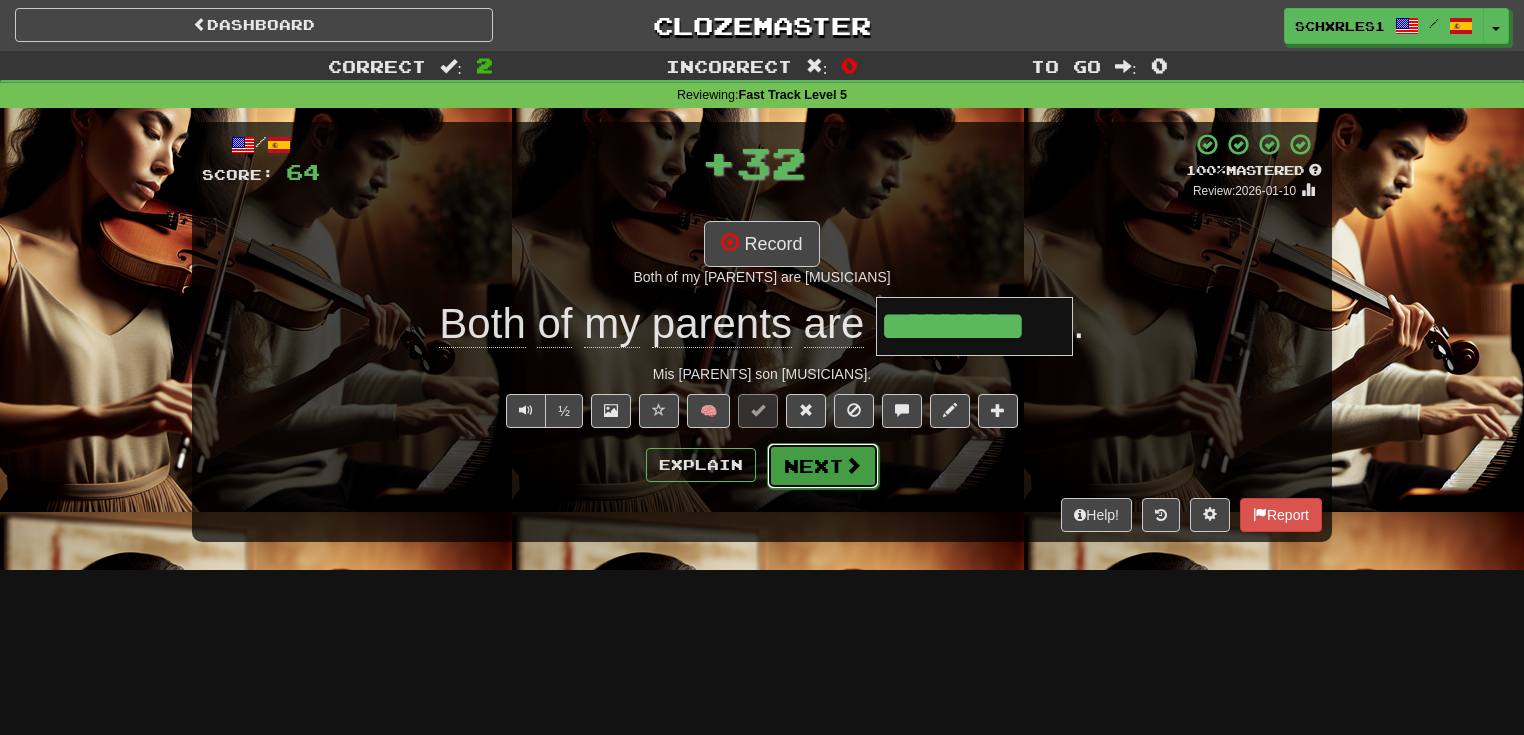 click on "Next" at bounding box center [823, 466] 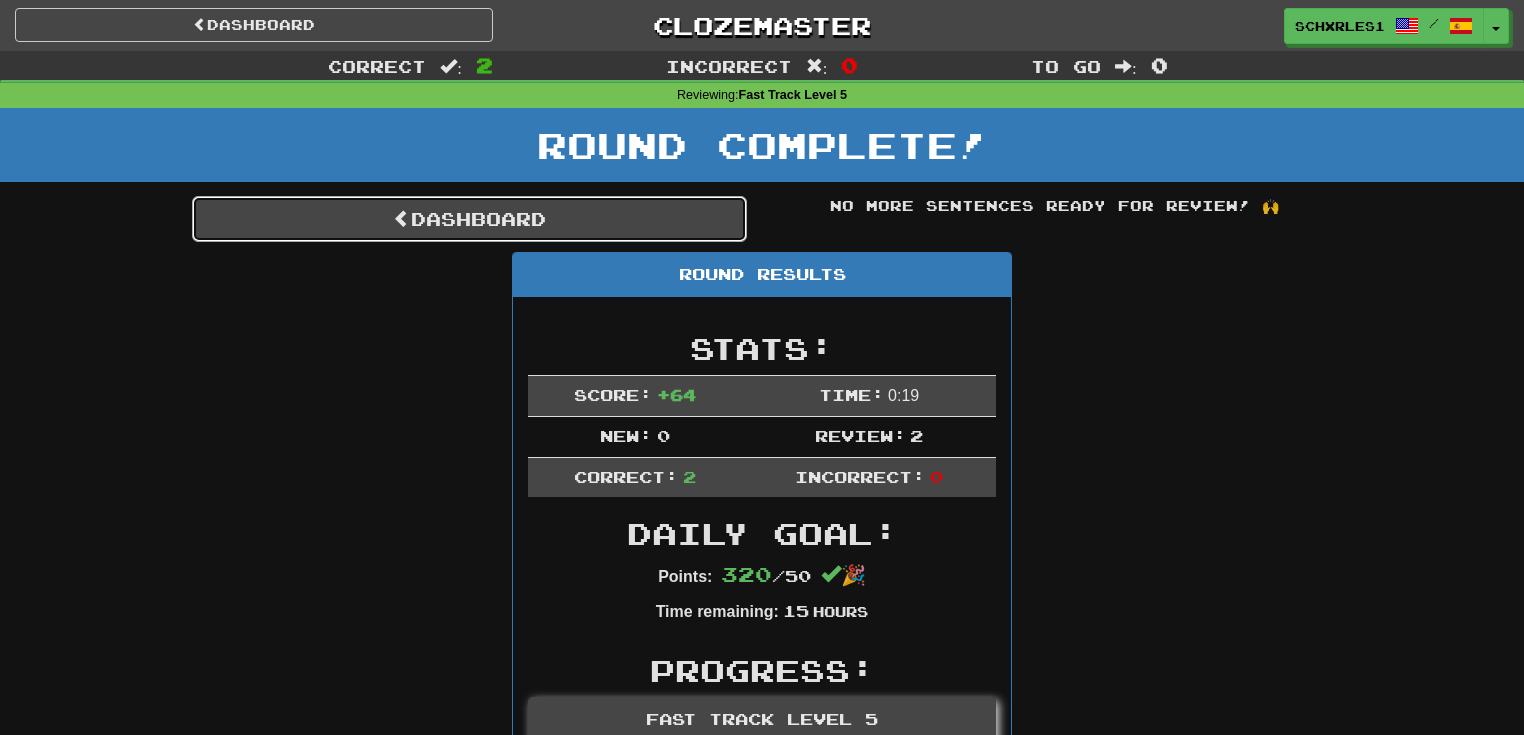 click on "Dashboard" at bounding box center [469, 219] 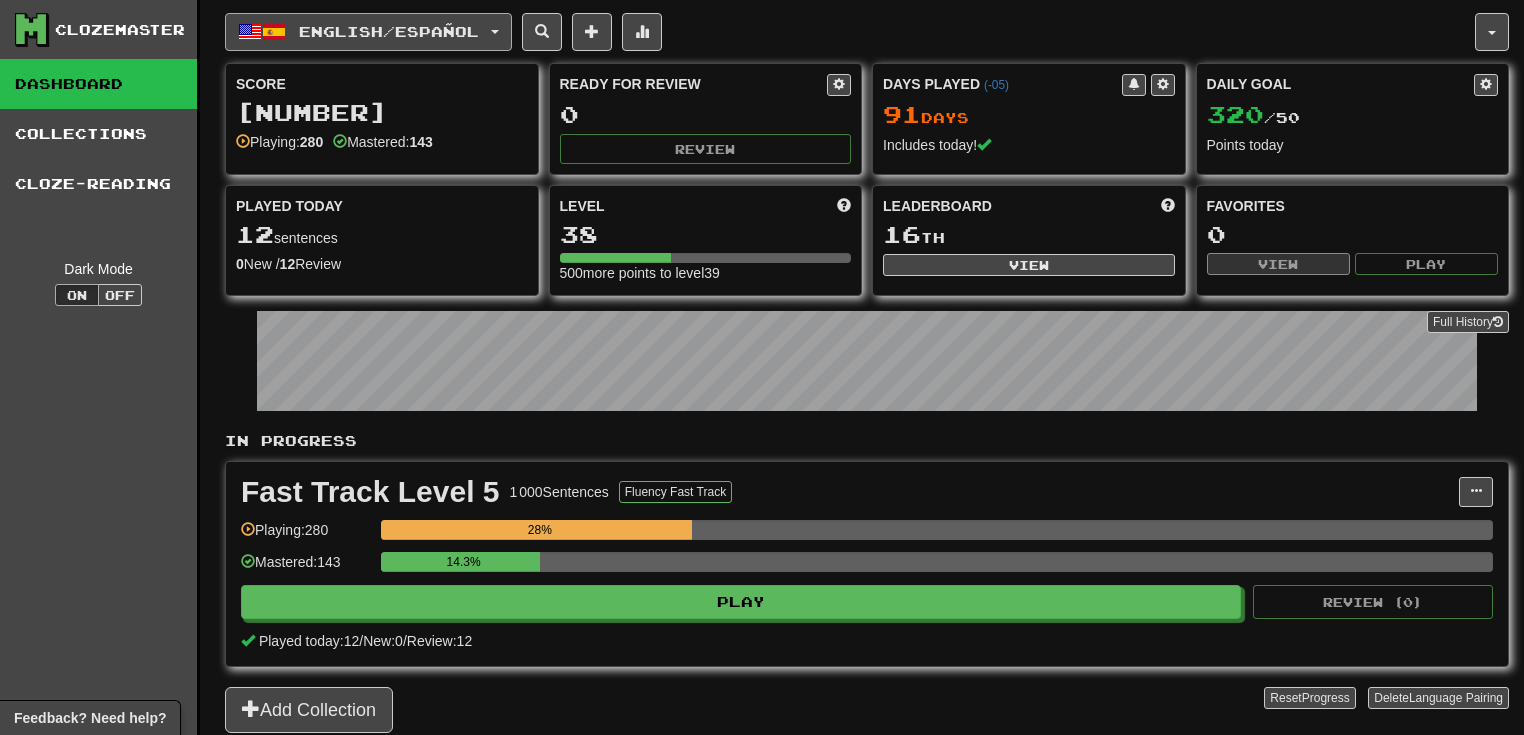 scroll, scrollTop: 0, scrollLeft: 0, axis: both 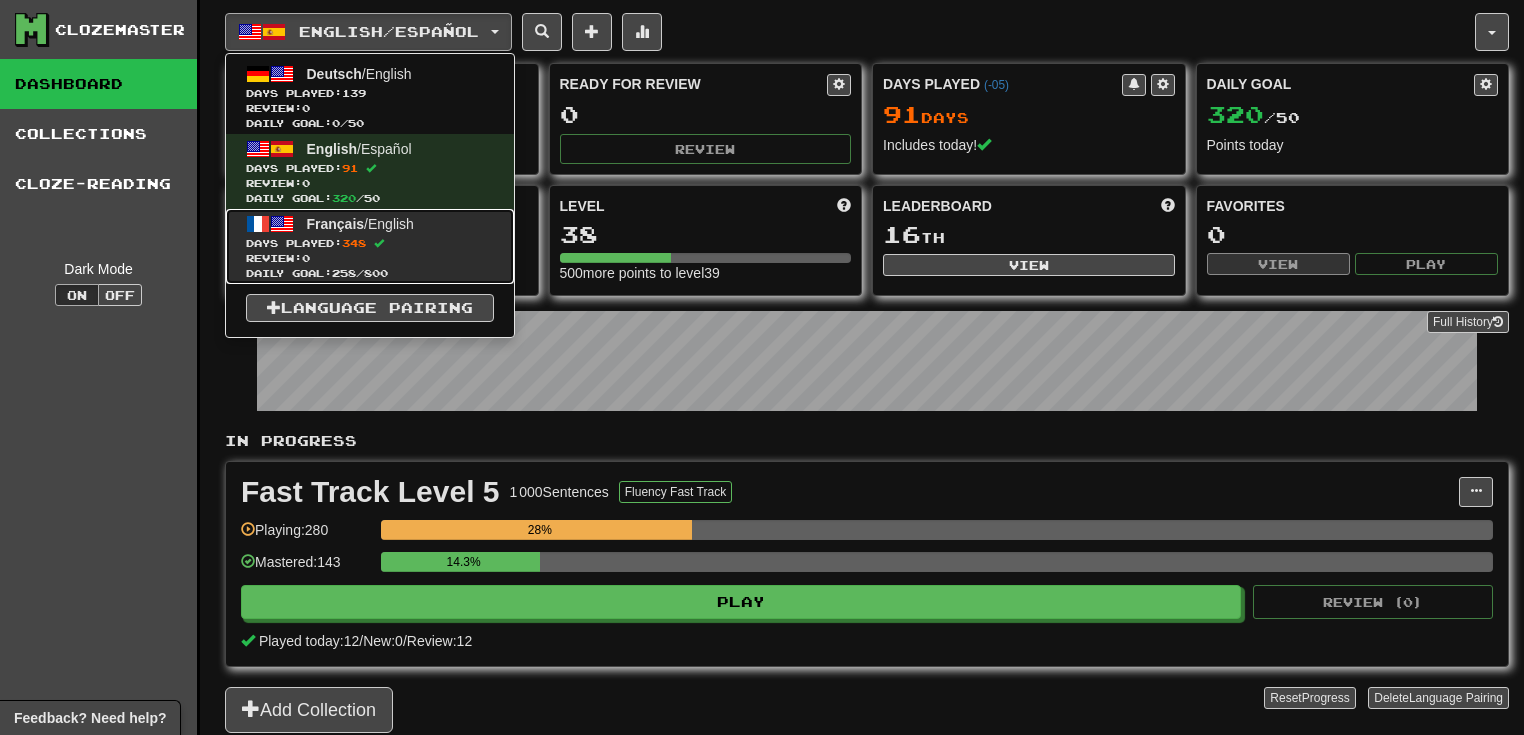 click on "Days Played:  348" at bounding box center [370, 243] 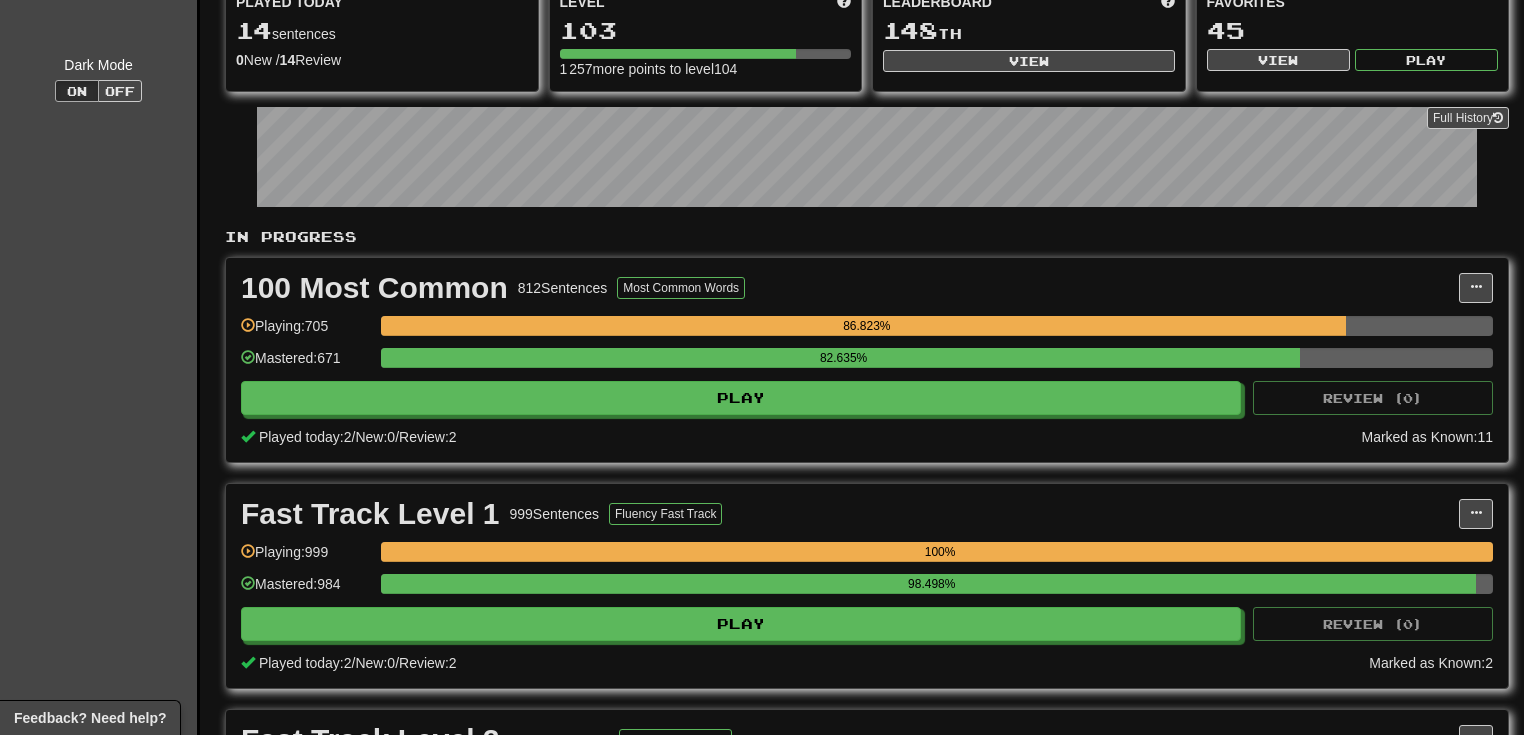 scroll, scrollTop: 0, scrollLeft: 0, axis: both 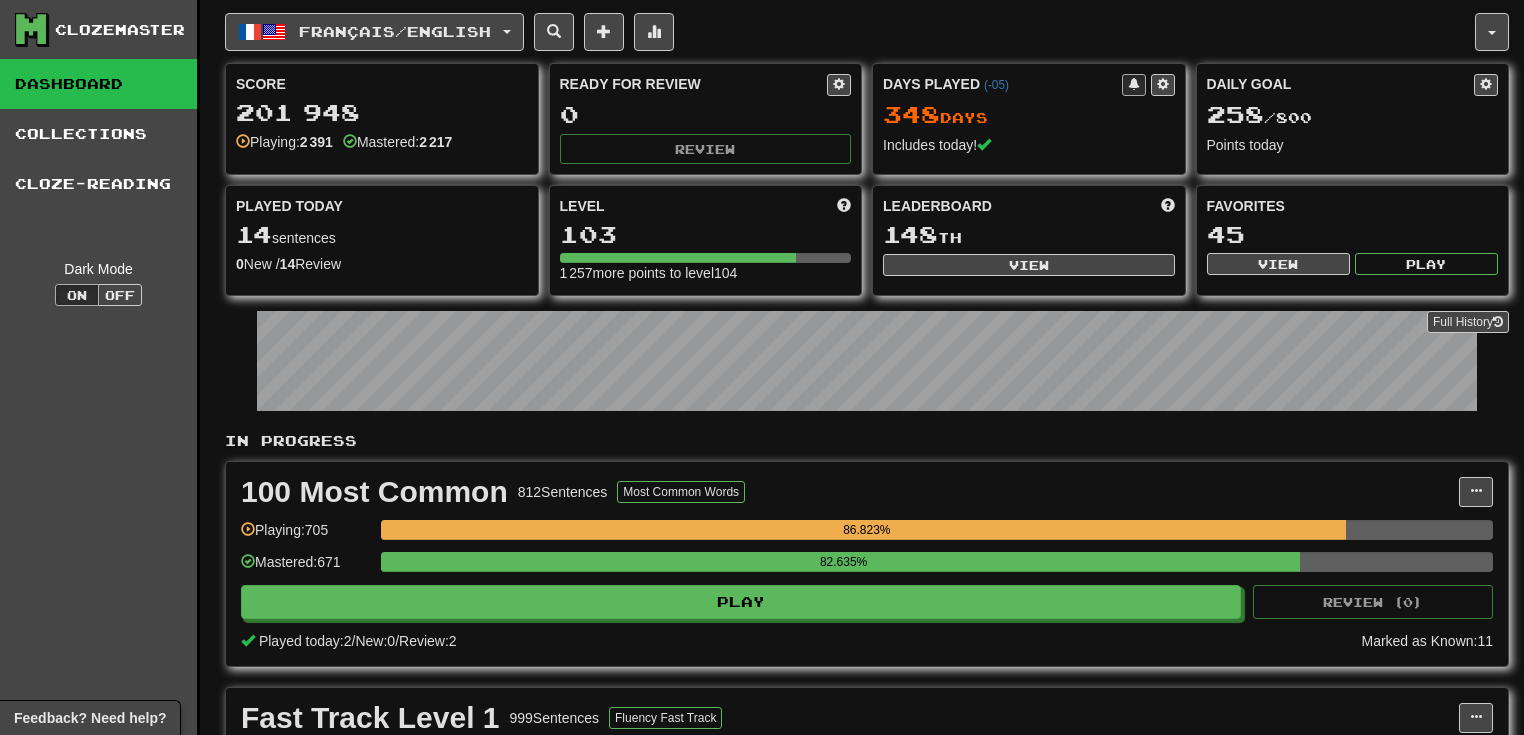 click on "Français  /  English Deutsch  /  English Days Played:  139   Review:  0 Daily Goal:  0  /  50 English  /  Español Days Played:  91   Review:  0 Daily Goal:  320  /  50 Français  /  English Days Played:  348   Review:  0 Daily Goal:  258  /  800  Language Pairing Username: [USERNAME] Edit  Account  Notifications  Activity Feed  Profile  Leaderboard  Forum  Logout Score 201 948  Playing:  2 391  Mastered:  2 217 Ready for Review 0   Review Days Played   ( -05 ) 348  Day s Includes today!  Daily Goal 258  /  800 Points today Played Today 14  sentences 0  New /  14  Review Full History  Level 103 1 257  more points to level  104 Leaderboard 148 th View Favorites 45 View Play Full History  In Progress 100 Most Common 812  Sentences Most Common Words Manage Sentences Unpin from Dashboard  Playing:  705 86.823%  Mastered:  671 82.635% Play Review ( 0 )   Played today:  2  /  New:  0  /  Review:  2 Marked as Known:  11 Fast Track Level 1 999  Sentences Fluency Fast Track Manage Sentences  Playing:  999 100%" at bounding box center [867, 730] 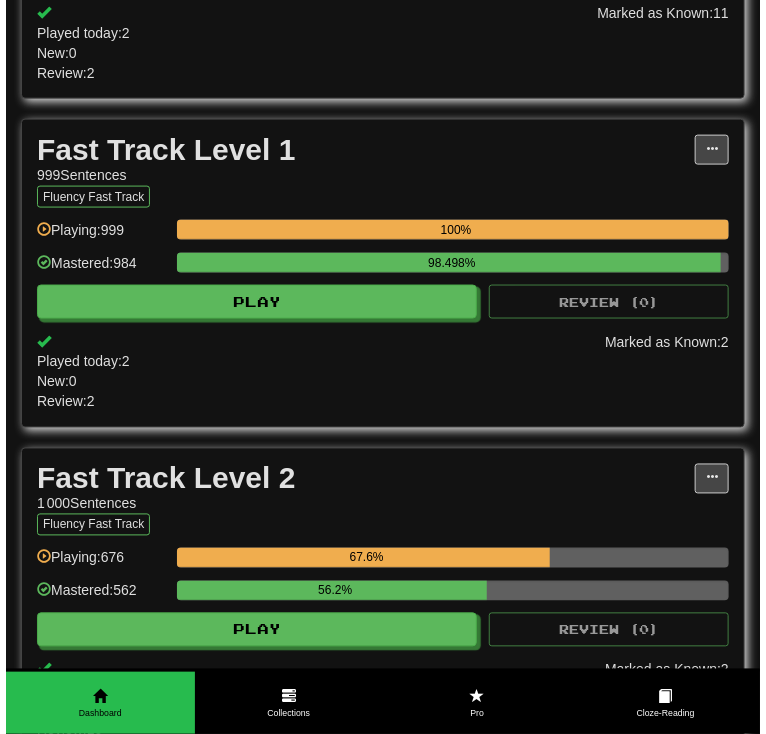 scroll, scrollTop: 640, scrollLeft: 0, axis: vertical 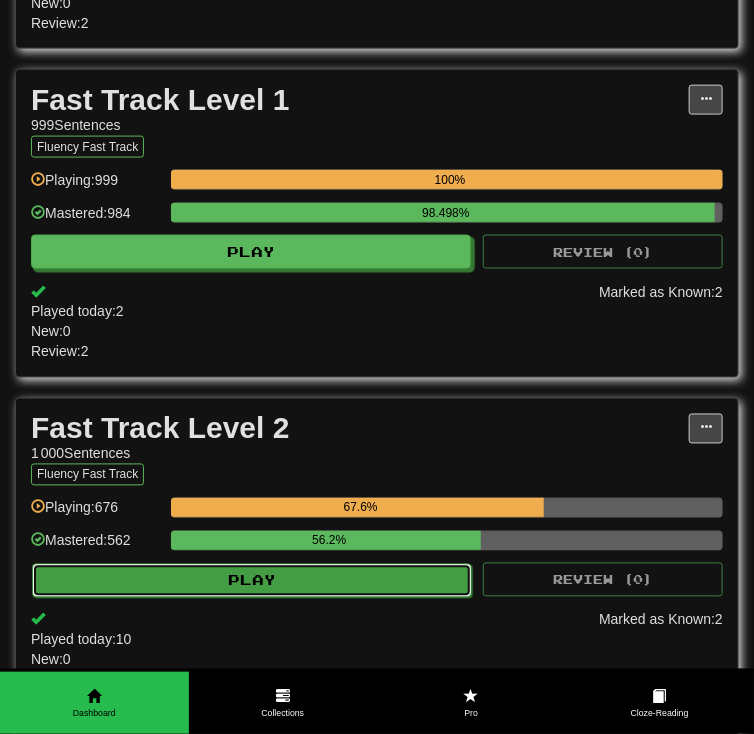 click on "Play" at bounding box center (252, 581) 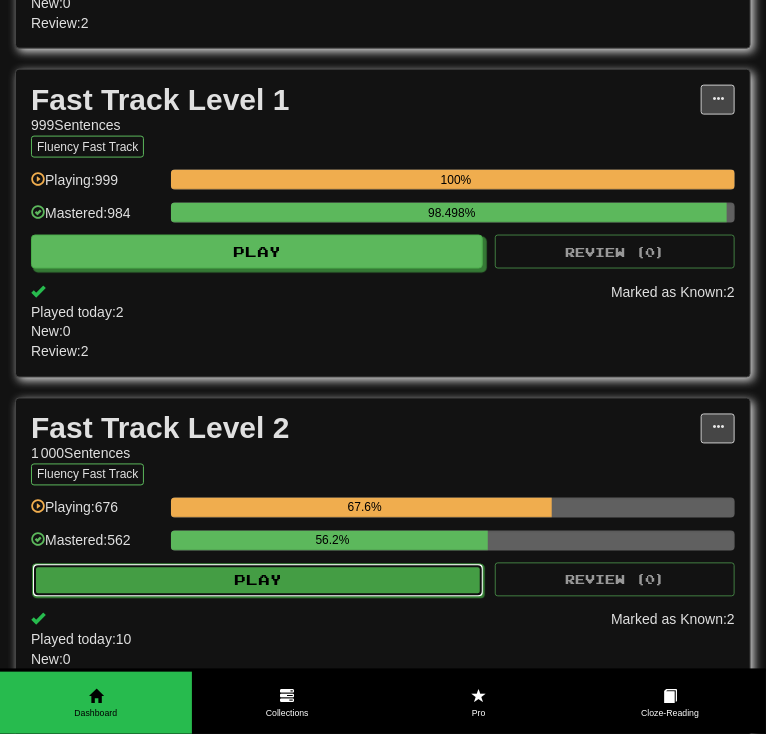select on "**" 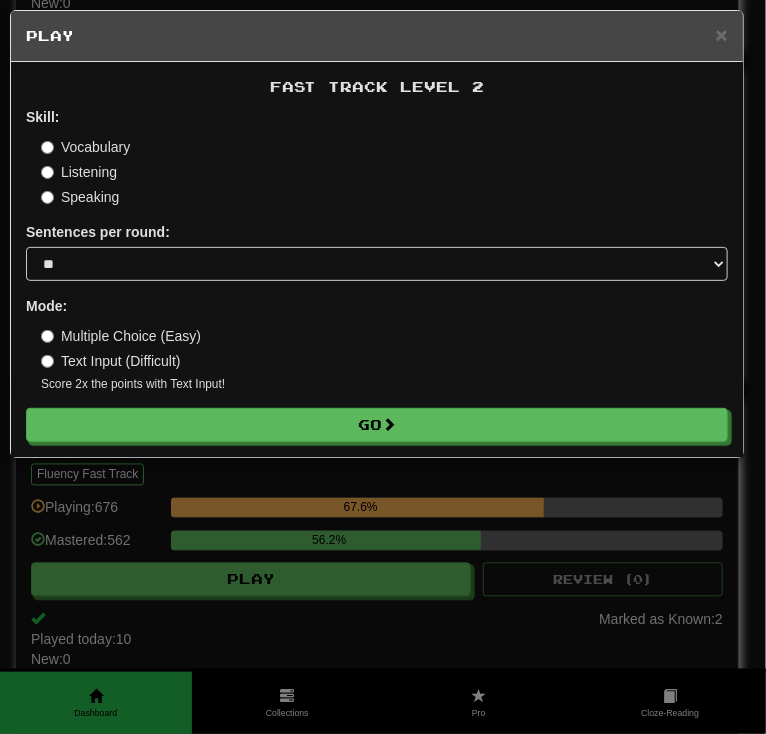 click on "Vocabulary" at bounding box center (85, 147) 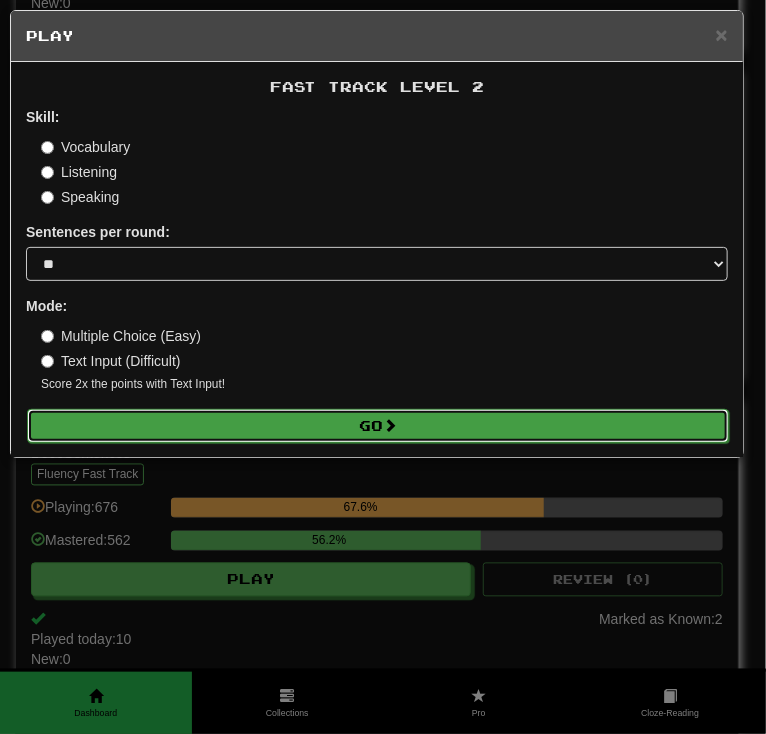 click on "Go" at bounding box center (378, 426) 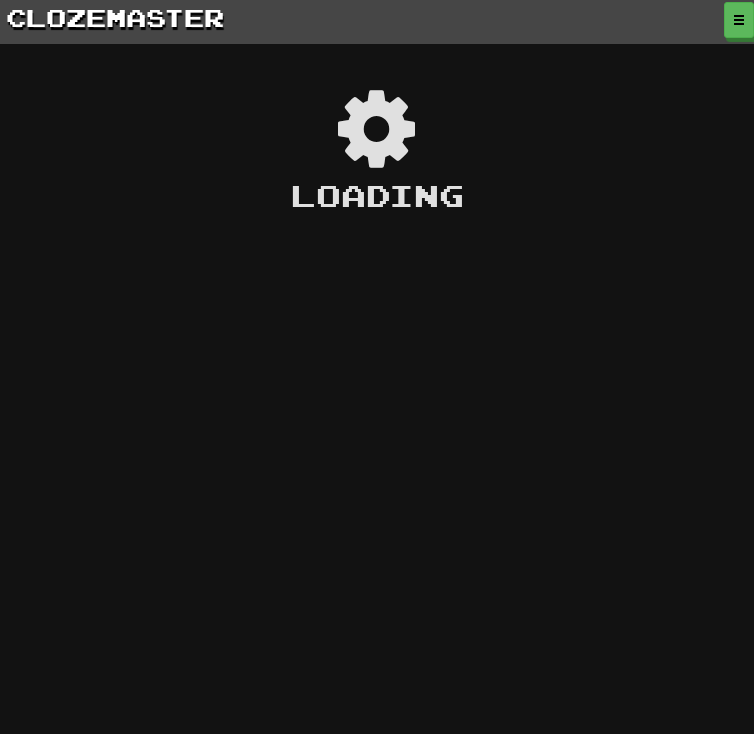 scroll, scrollTop: 0, scrollLeft: 0, axis: both 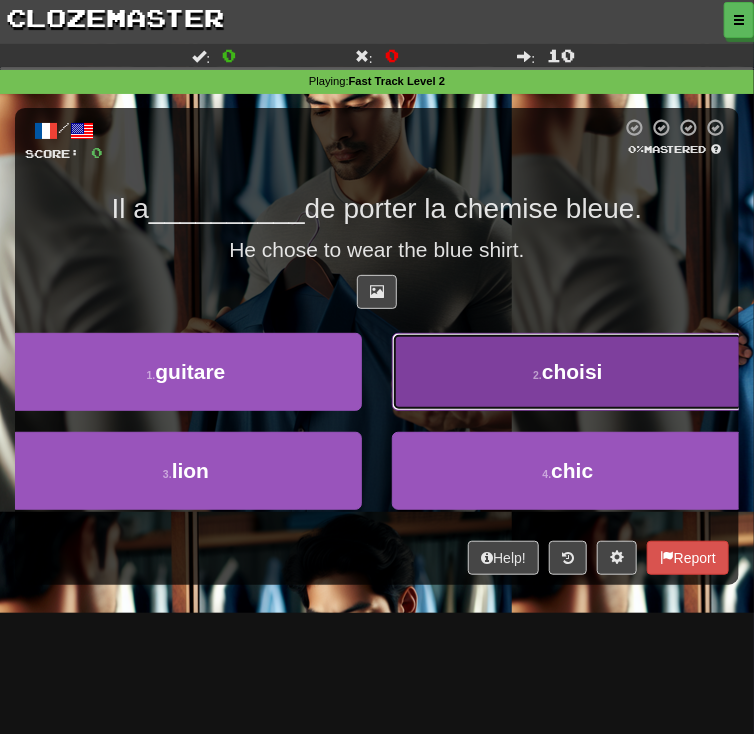 click on "2 .  choisi" at bounding box center [568, 372] 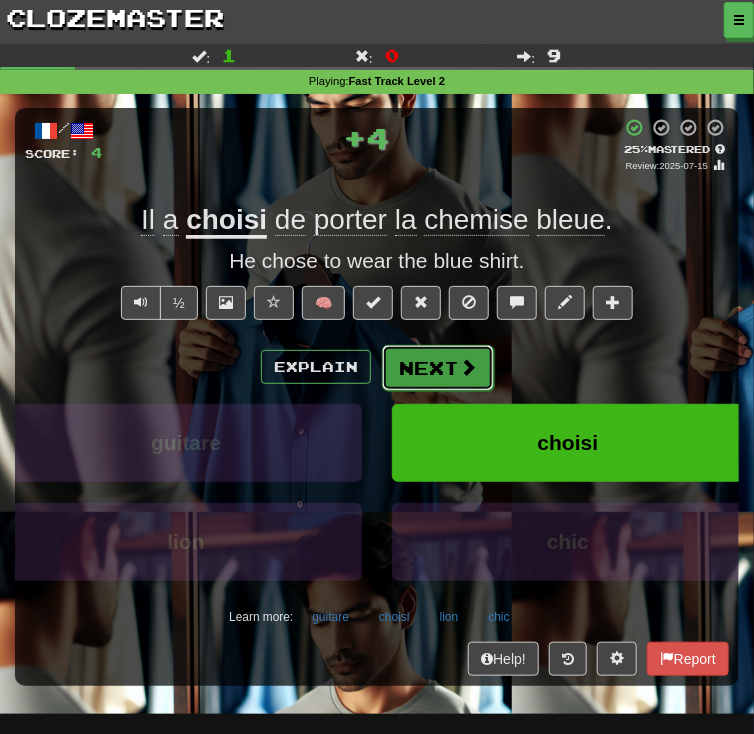 click at bounding box center (468, 367) 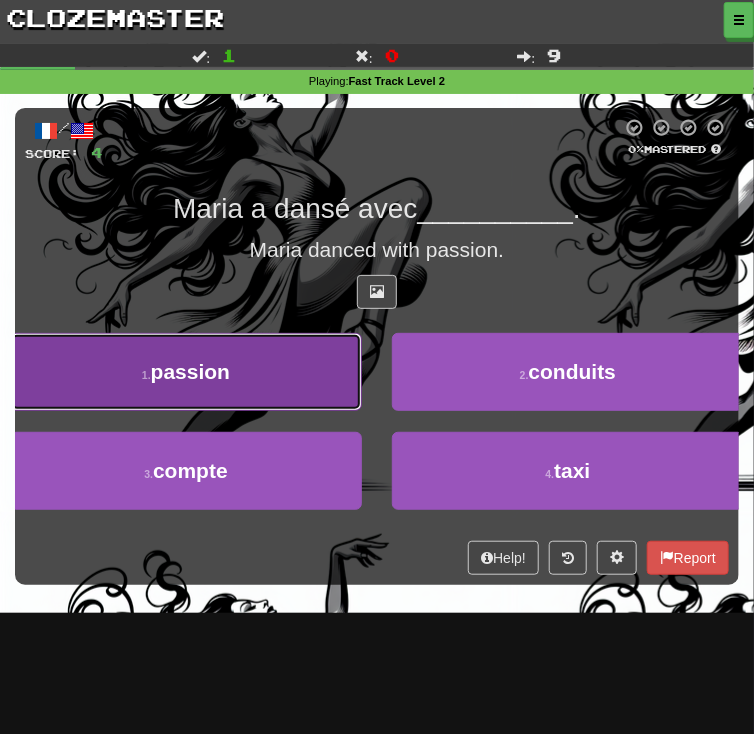 click on "1 .  passion" at bounding box center (186, 372) 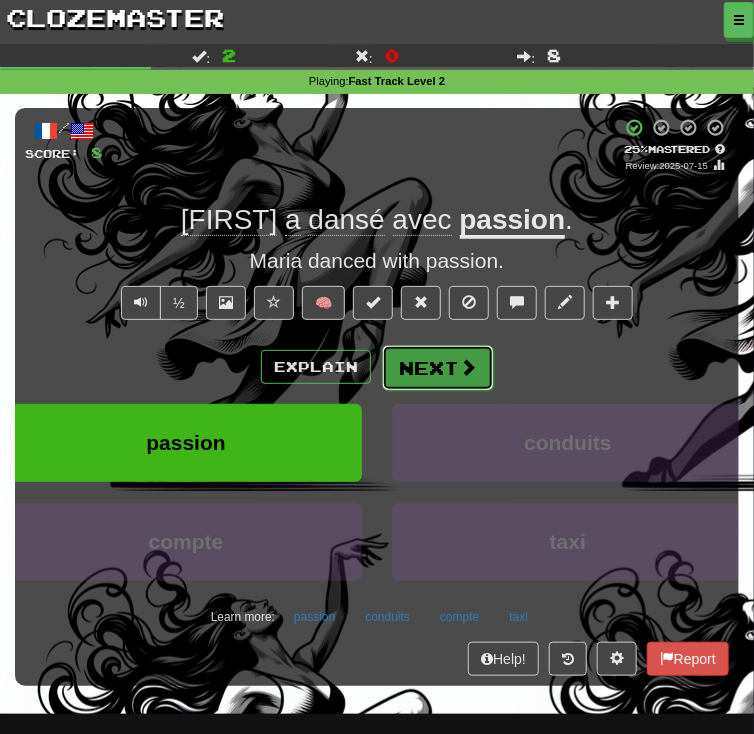 click at bounding box center [468, 367] 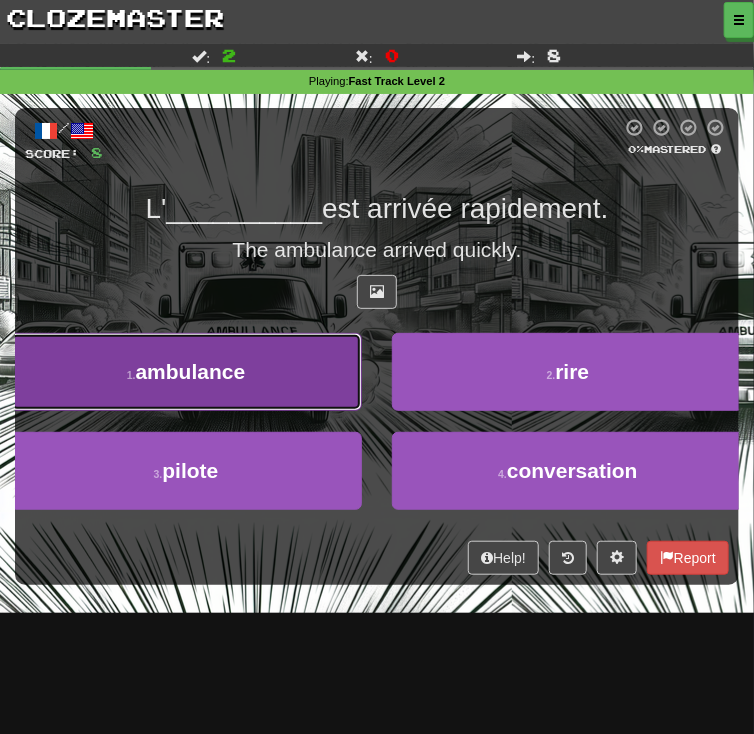 click on "1 .  ambulance" at bounding box center [186, 372] 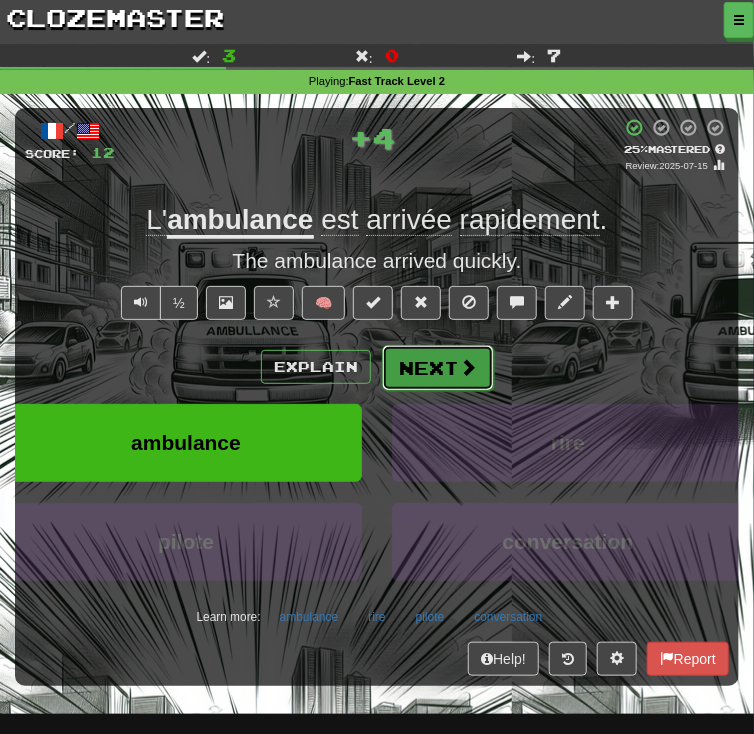 click on "Next" at bounding box center [438, 368] 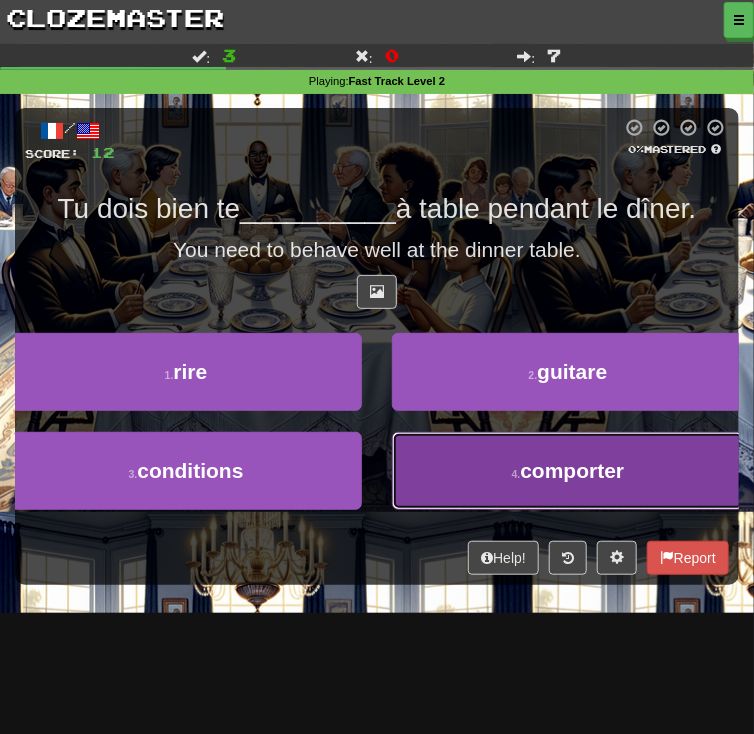 click on "comporter" at bounding box center (572, 470) 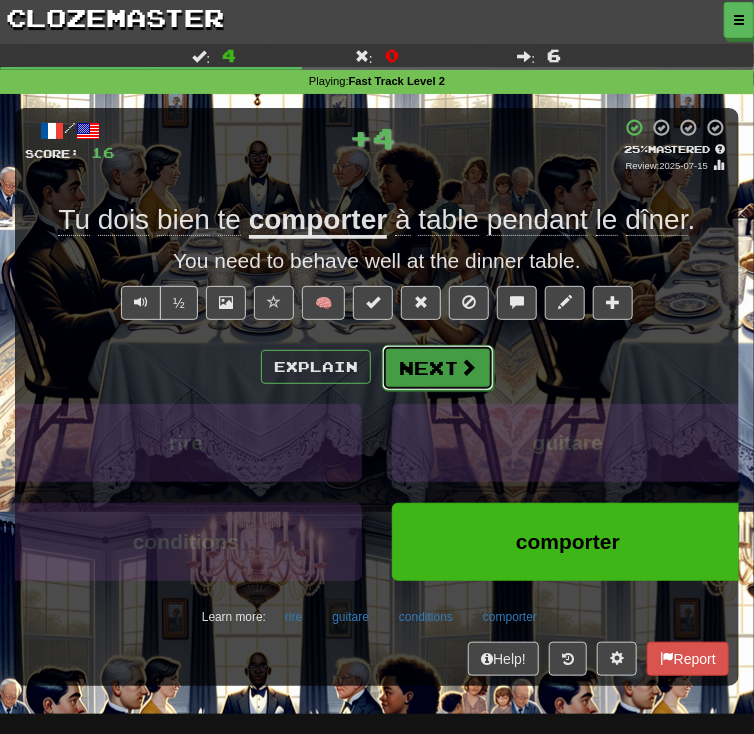 click on "Next" at bounding box center (438, 368) 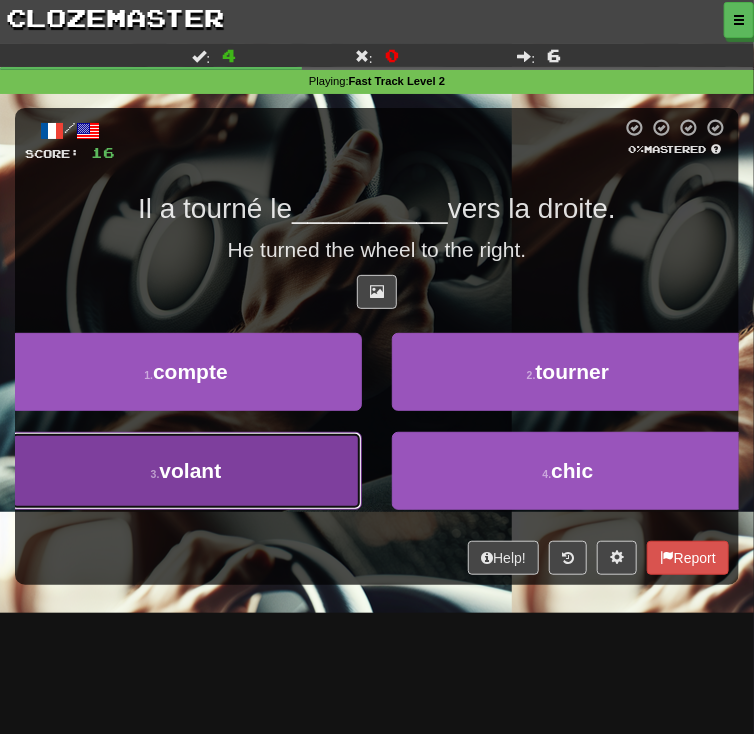 click on "3 .  volant" at bounding box center (186, 471) 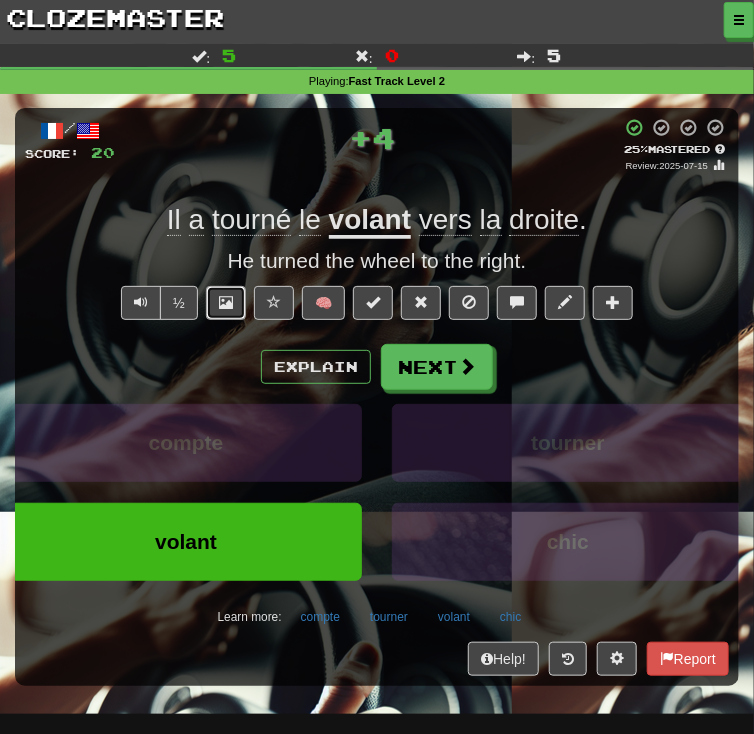 click at bounding box center [226, 302] 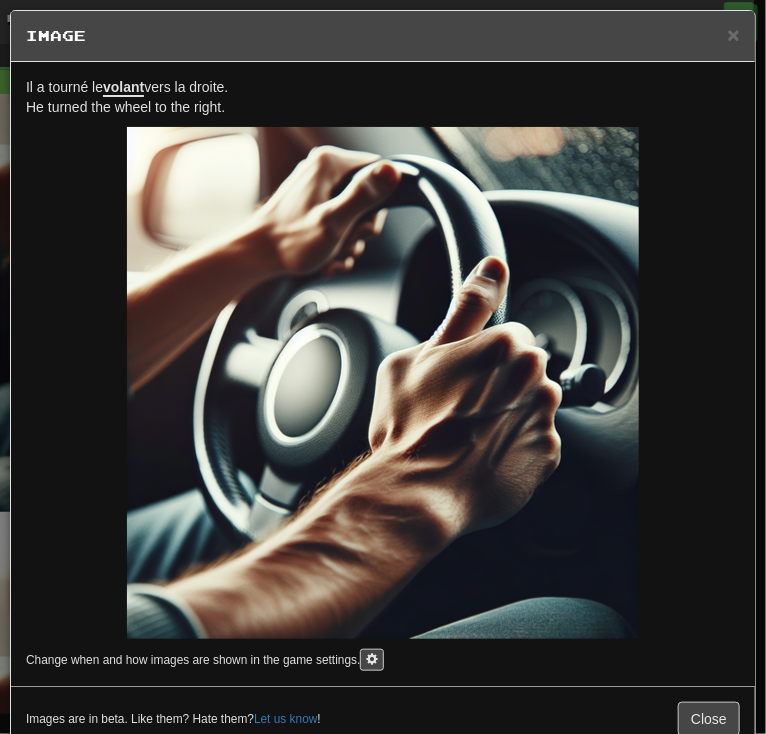 click at bounding box center (383, 383) 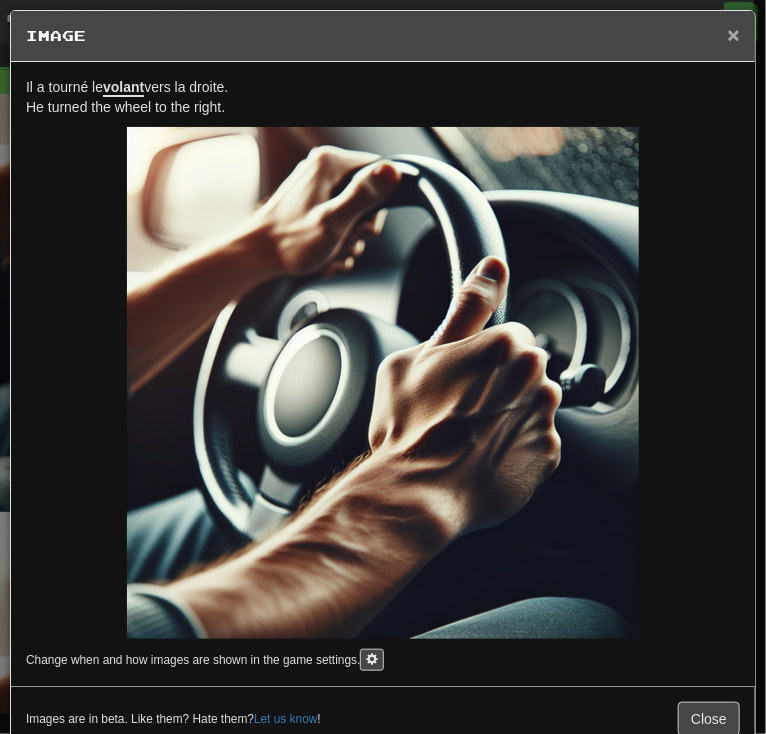 click on "×" at bounding box center (734, 34) 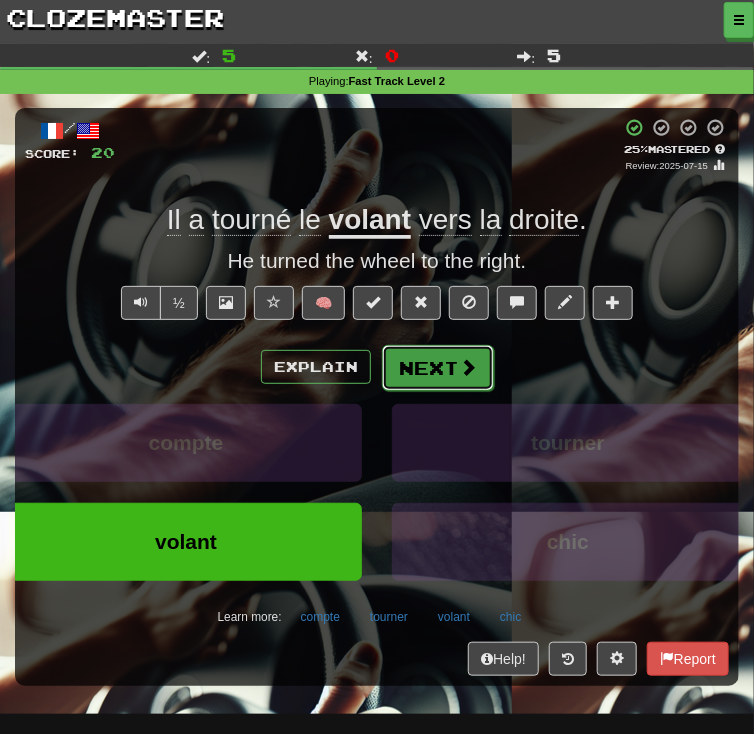 click on "Next" at bounding box center (438, 368) 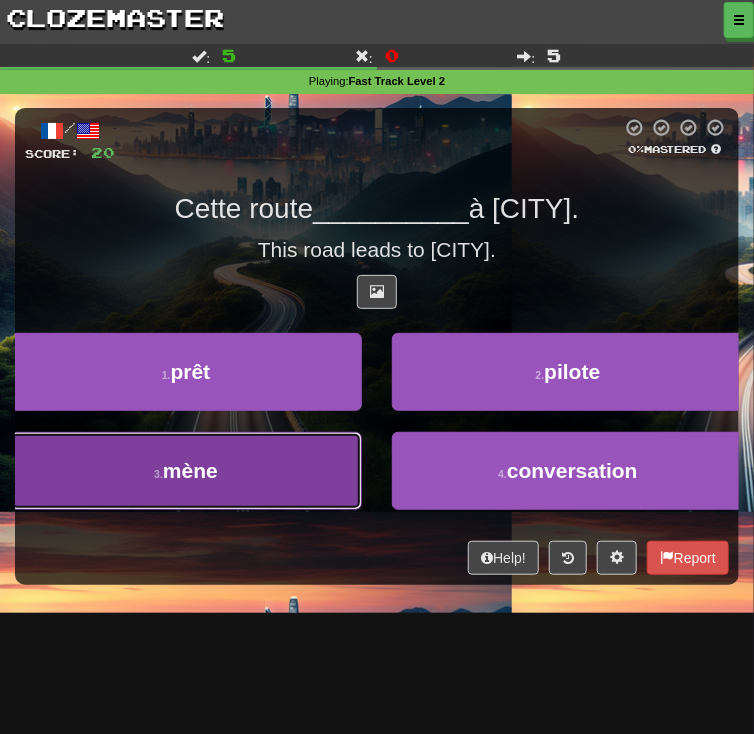 click on "3 .  mène" at bounding box center [186, 471] 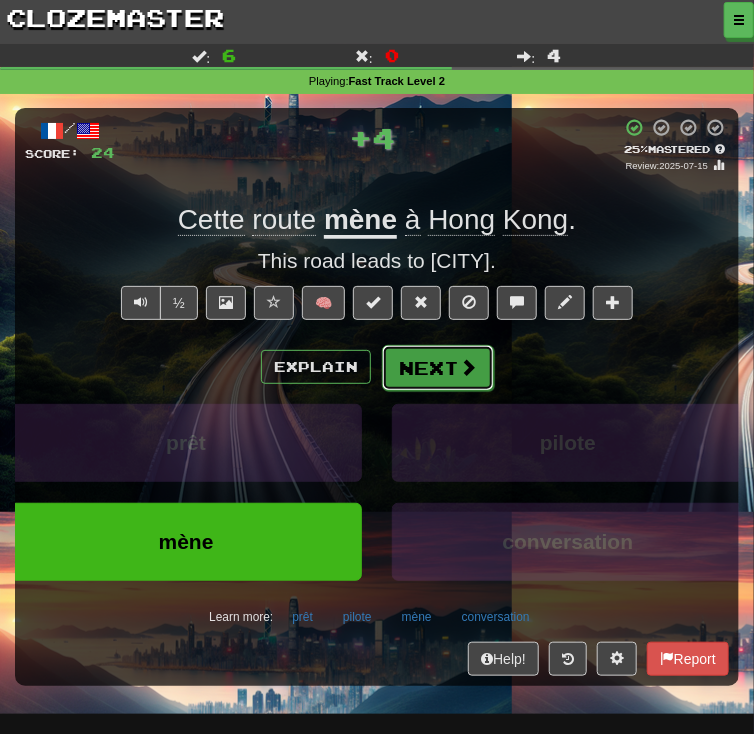 click at bounding box center (468, 367) 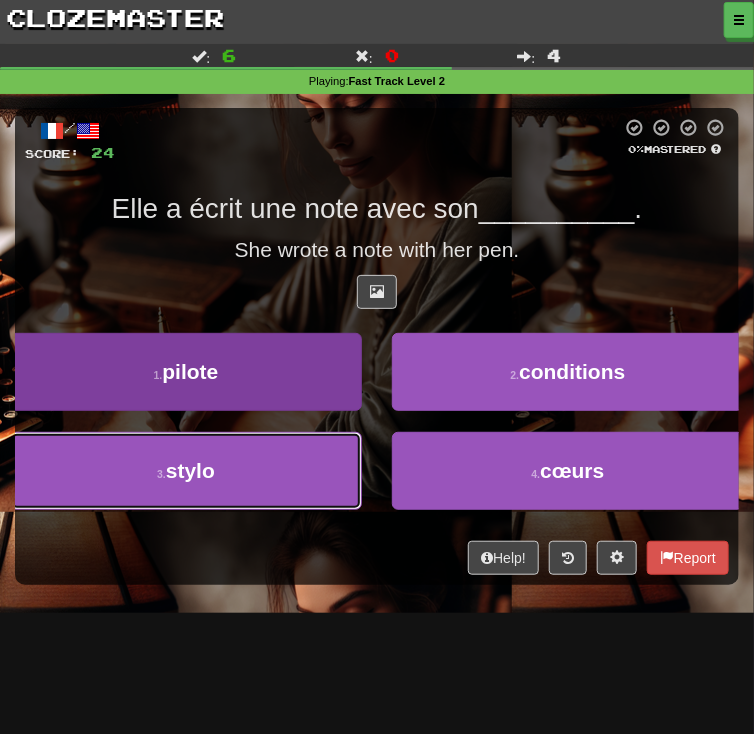 drag, startPoint x: 242, startPoint y: 445, endPoint x: 252, endPoint y: 441, distance: 10.770329 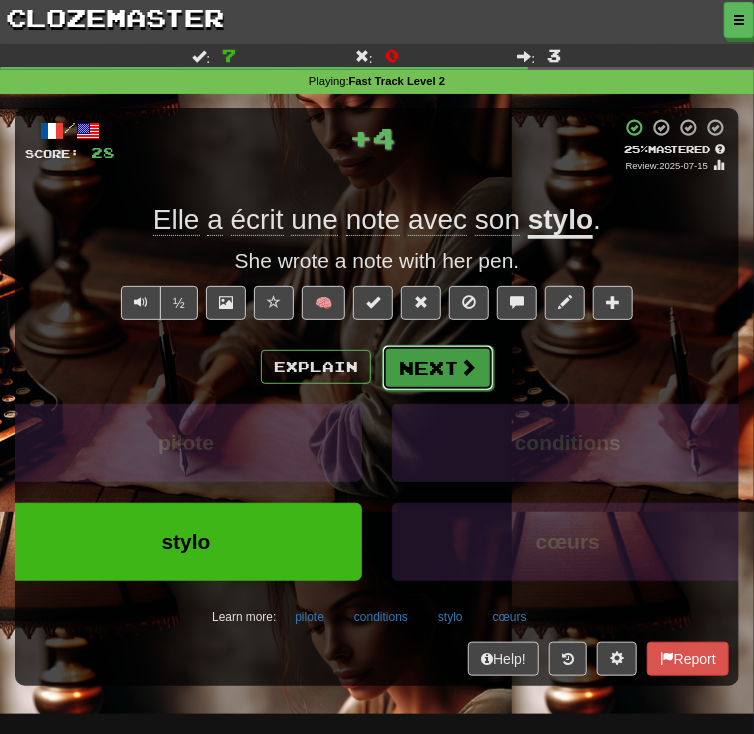 click on "Next" at bounding box center [438, 368] 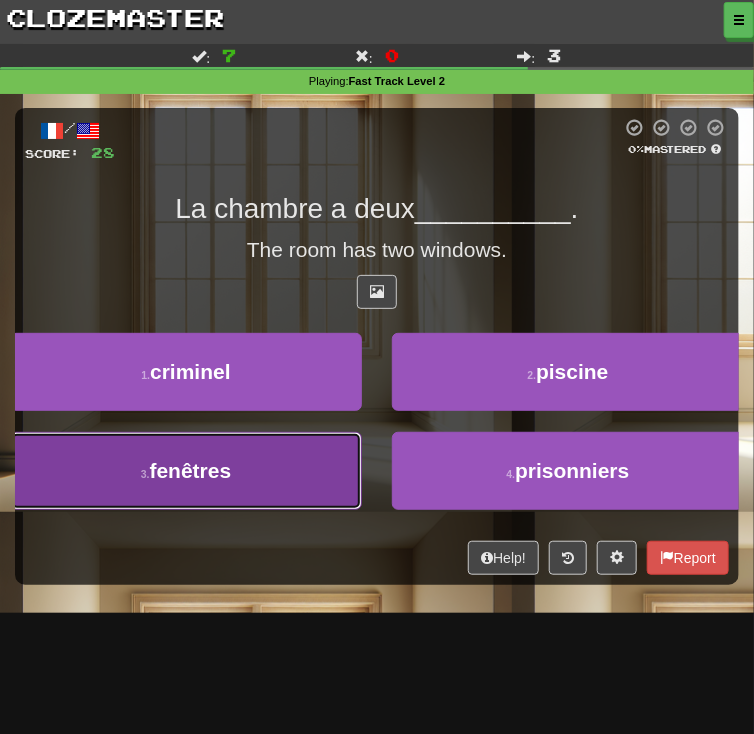 click on "3 .  fenêtres" at bounding box center (186, 471) 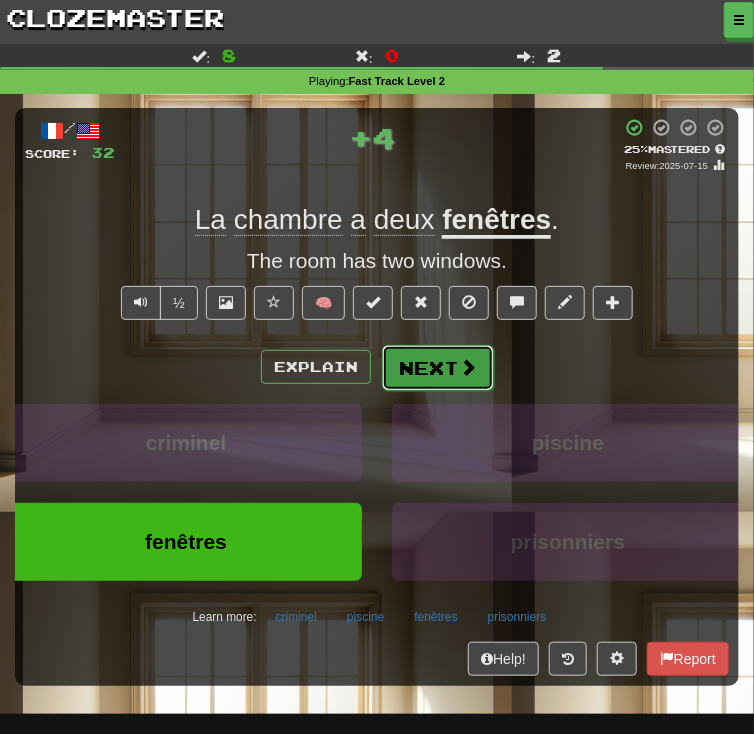 click on "Next" at bounding box center (438, 368) 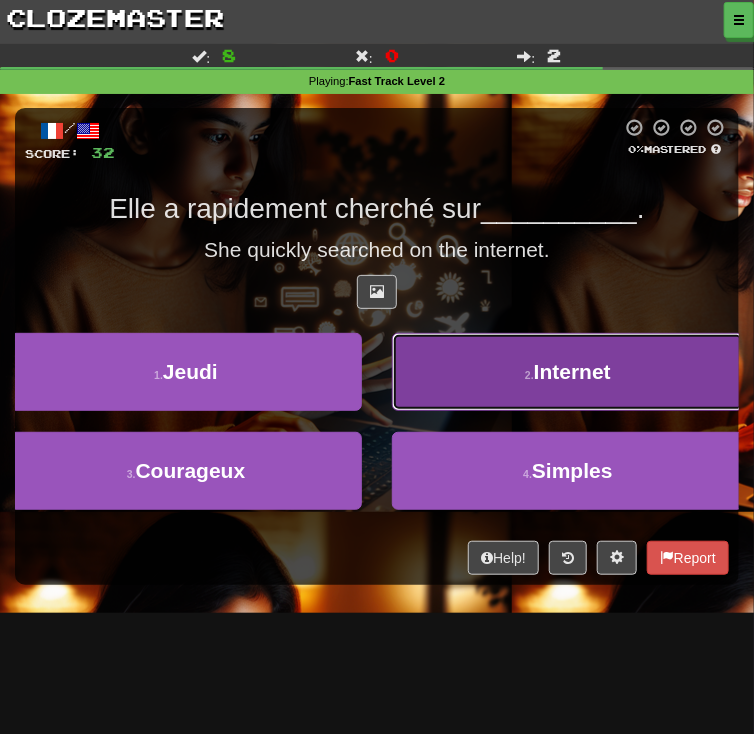 click on "2 .  Internet" at bounding box center [568, 372] 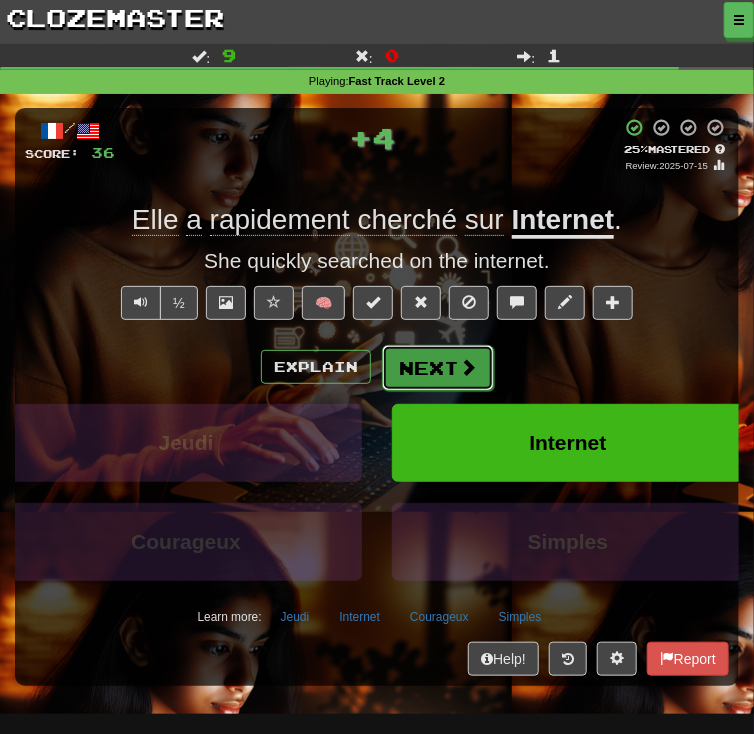 click on "Next" at bounding box center [438, 368] 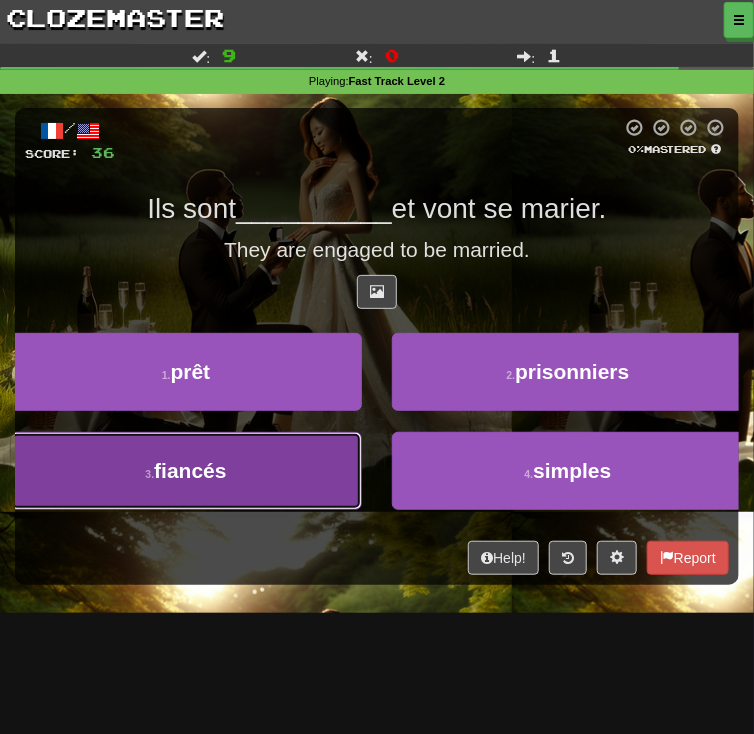 click on "3 .  fiancés" at bounding box center [186, 471] 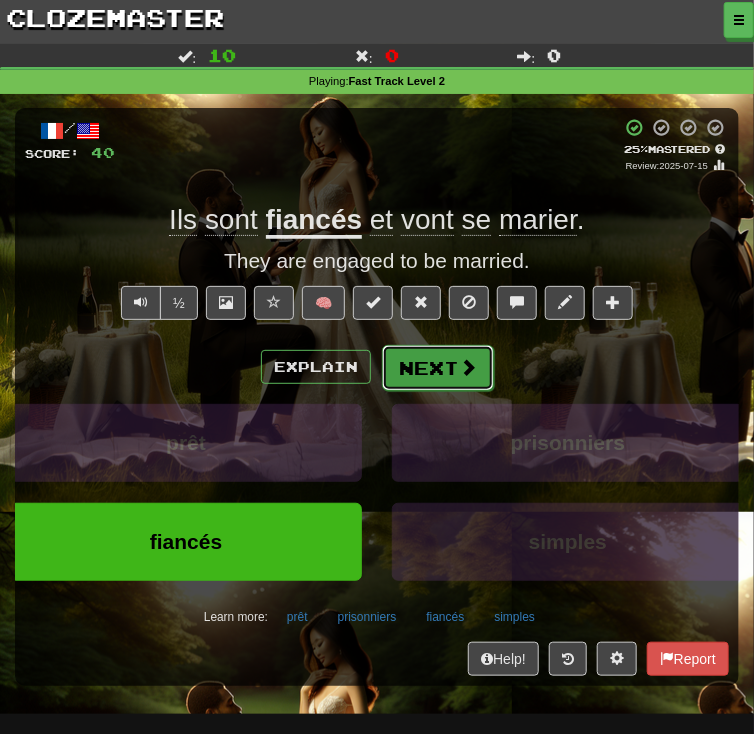 click on "Next" at bounding box center [438, 368] 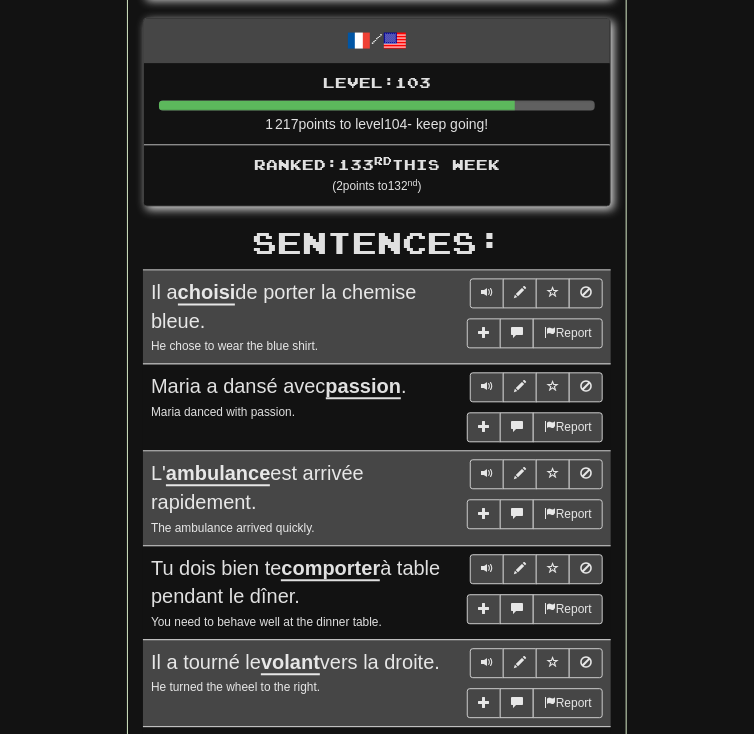 scroll, scrollTop: 1066, scrollLeft: 0, axis: vertical 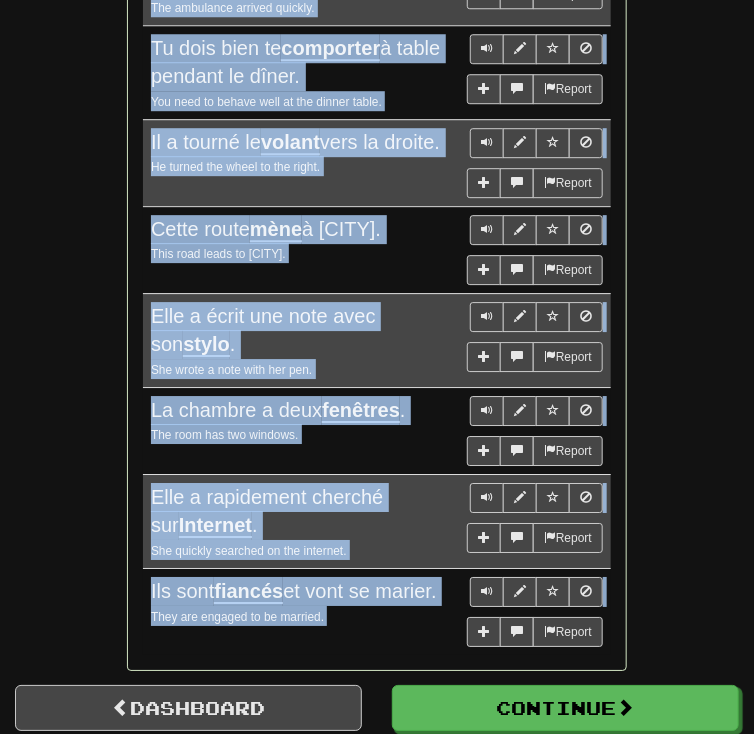 drag, startPoint x: 152, startPoint y: 102, endPoint x: 460, endPoint y: 575, distance: 564.4404 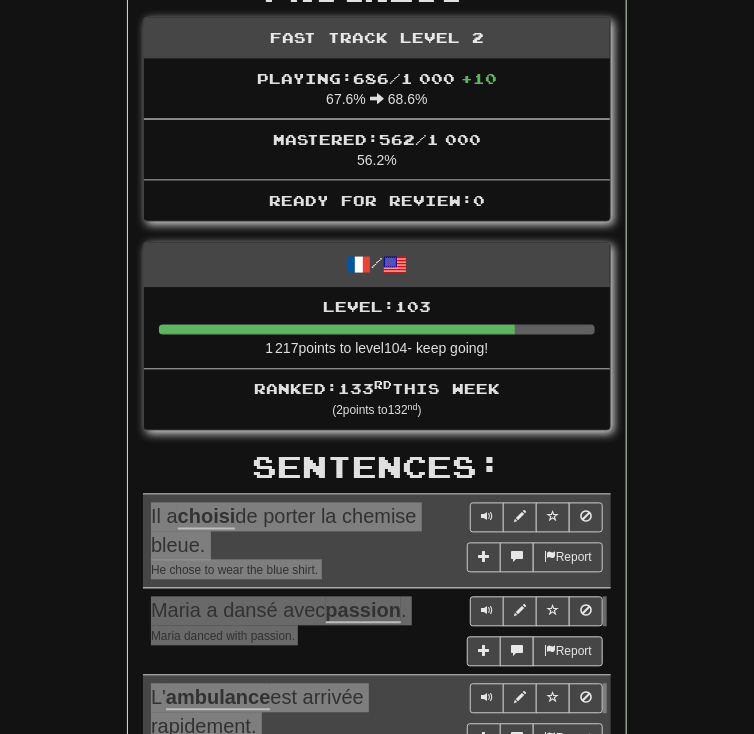 scroll, scrollTop: 856, scrollLeft: 0, axis: vertical 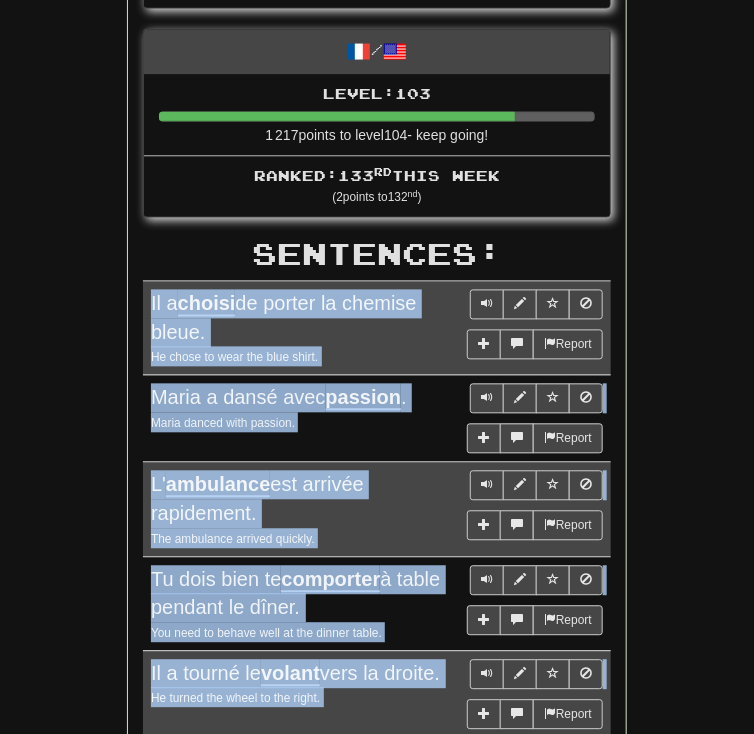 click on "He chose to wear the blue shirt." at bounding box center [377, 357] 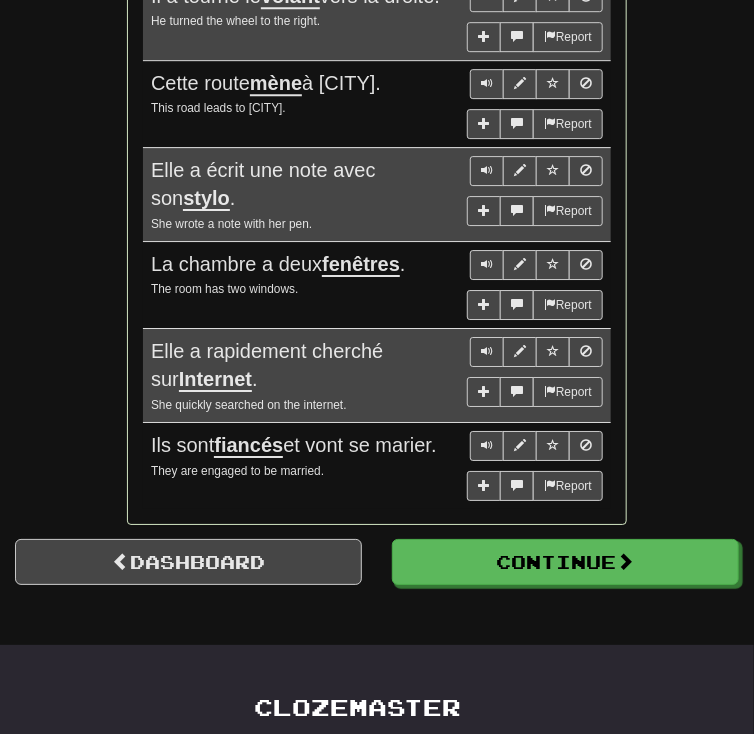 scroll, scrollTop: 1602, scrollLeft: 0, axis: vertical 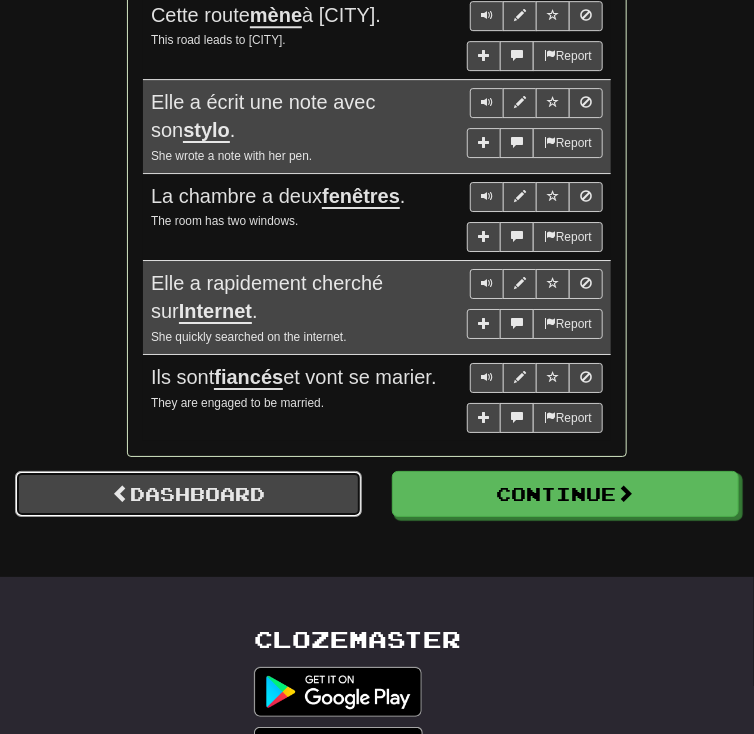 drag, startPoint x: 220, startPoint y: 485, endPoint x: 229, endPoint y: 478, distance: 11.401754 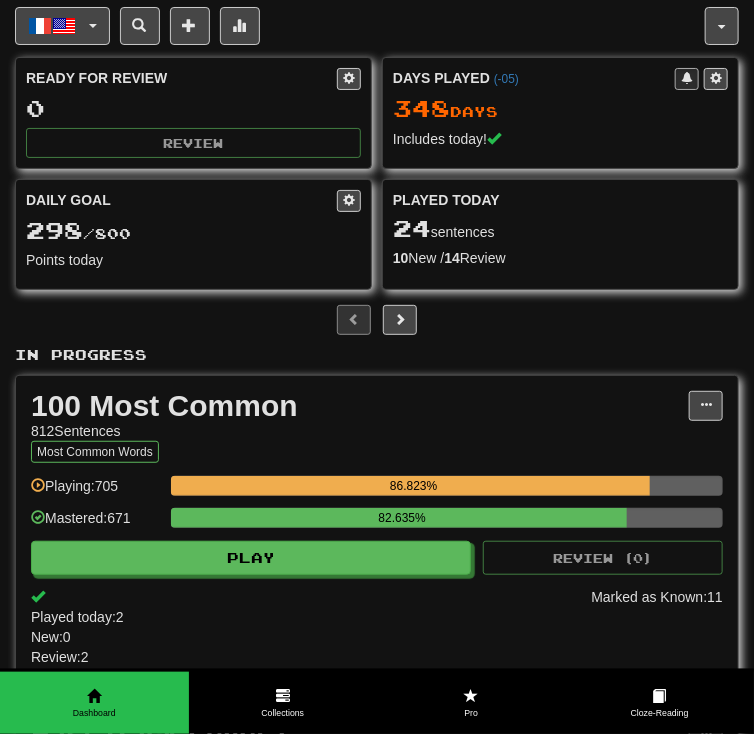 scroll, scrollTop: 0, scrollLeft: 0, axis: both 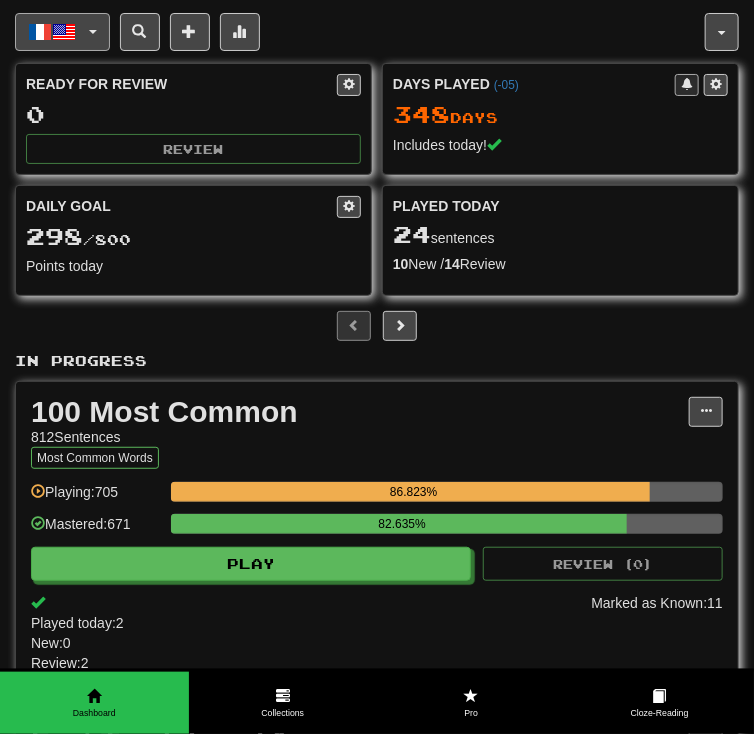 click at bounding box center [40, 32] 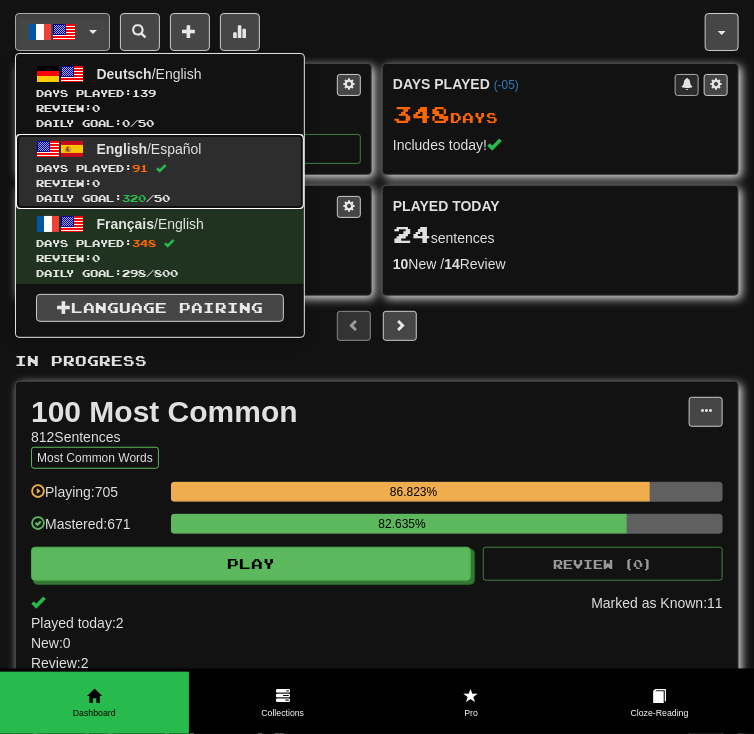 click on "Days Played:  91" at bounding box center (160, 168) 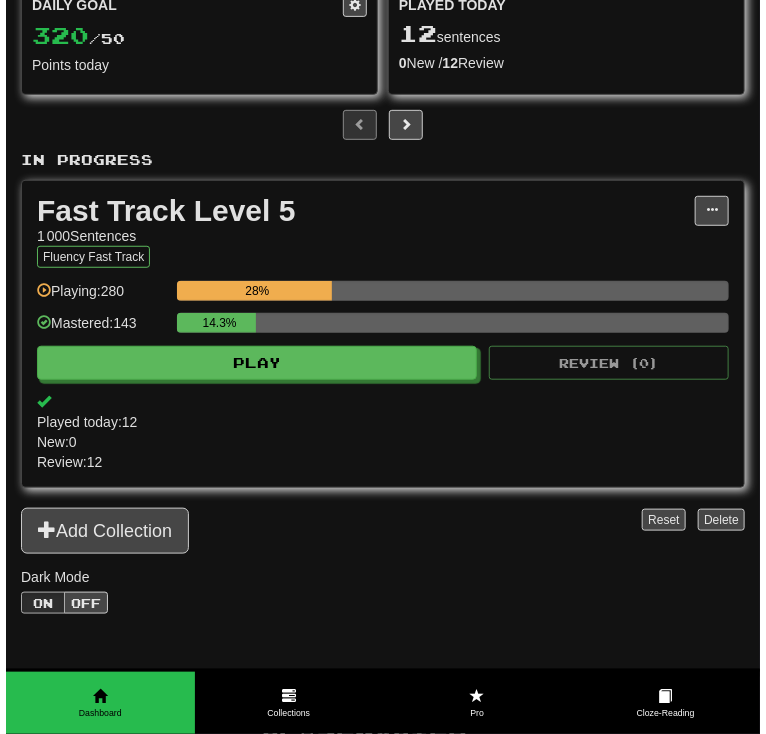 scroll, scrollTop: 213, scrollLeft: 0, axis: vertical 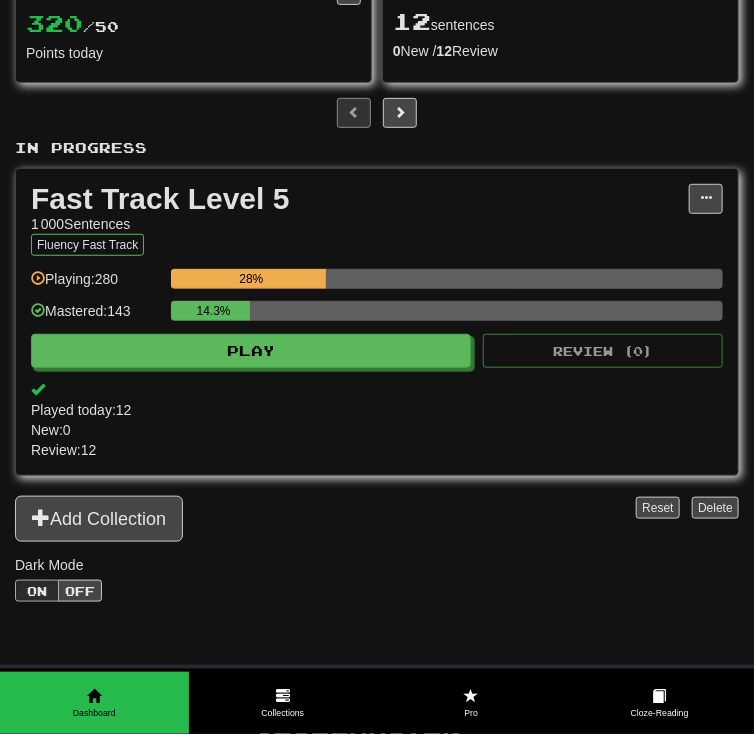 click on "Fast Track Level 5 1 000  Sentences Fluency Fast Track Manage Sentences Unpin from Dashboard  Playing:  280 28%  Mastered:  143 14.3% Play Review ( 0 )   Played today:  12  /  New:  0  /  Review:  12" at bounding box center (377, 322) 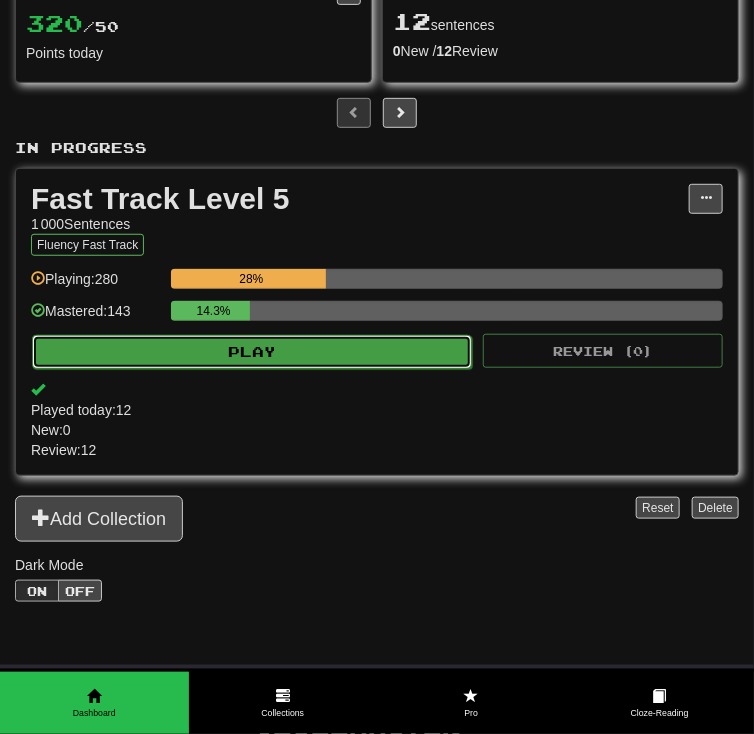 click on "Play" at bounding box center [252, 352] 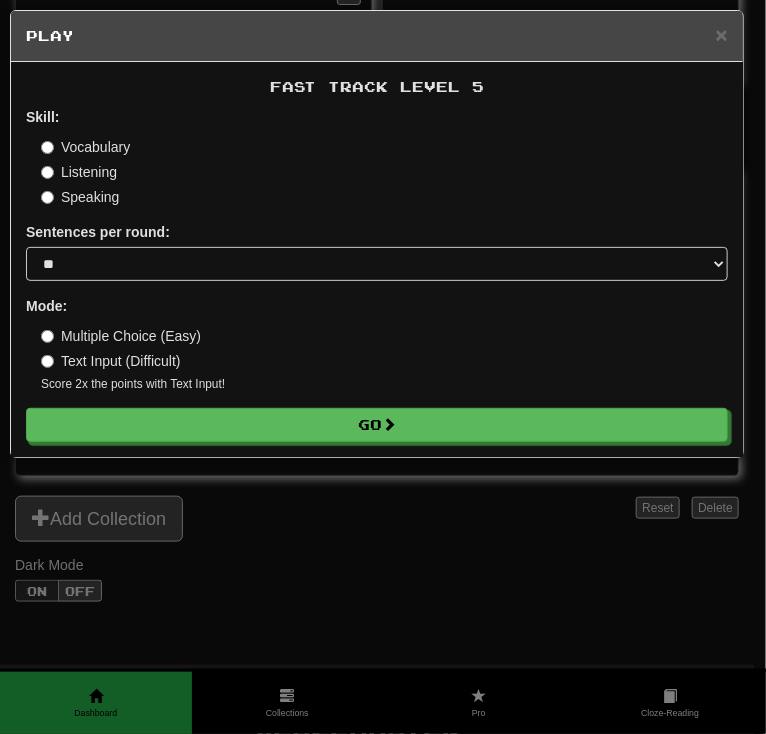 drag, startPoint x: 121, startPoint y: 146, endPoint x: 138, endPoint y: 164, distance: 24.758837 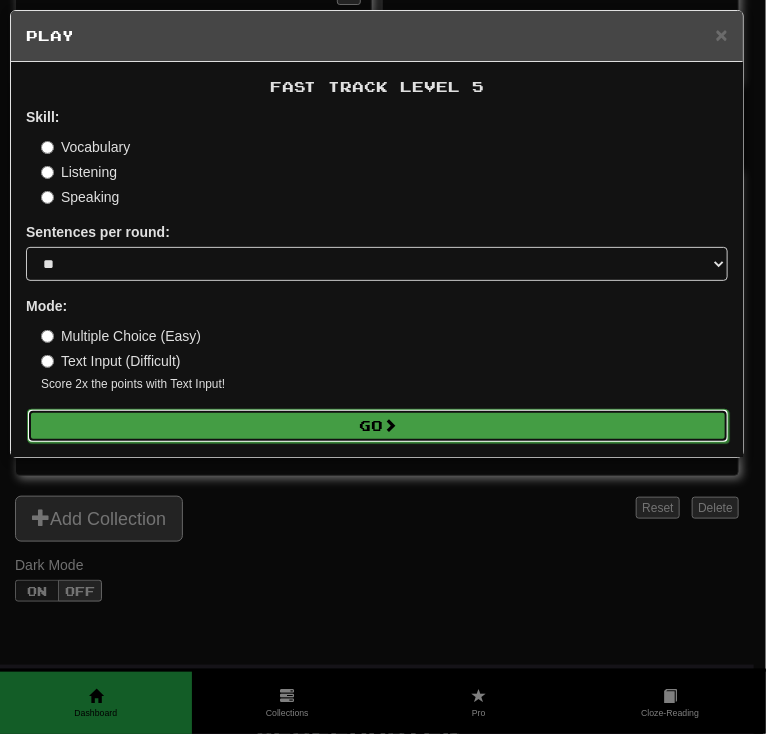click on "Skill: Vocabulary Listening Speaking Sentences per round: * ** ** ** ** ** *** ******** Mode: Multiple Choice (Easy) Text Input (Difficult) Score 2x the points with Text Input ! Go" at bounding box center [377, 274] 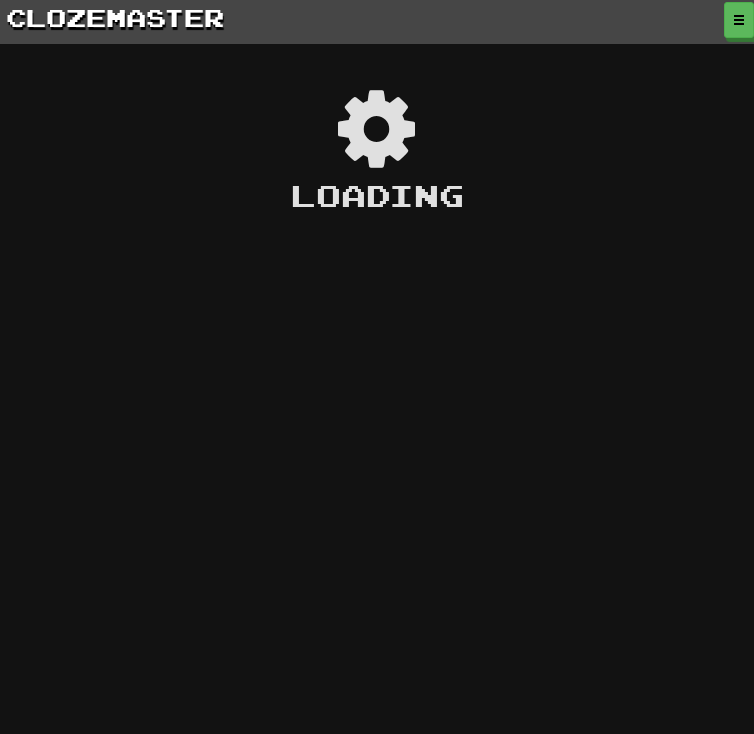 scroll, scrollTop: 0, scrollLeft: 0, axis: both 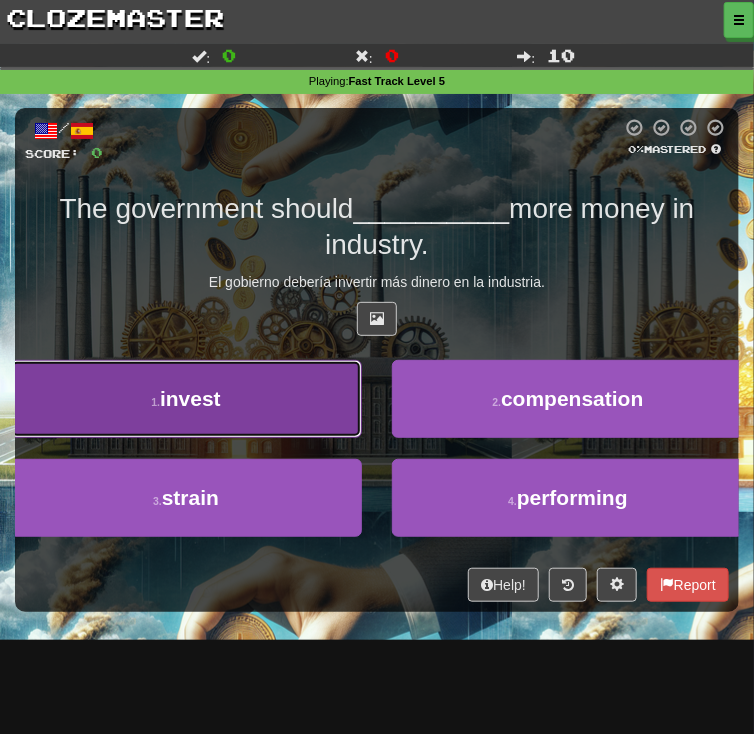 click on "1 .  invest" at bounding box center [186, 399] 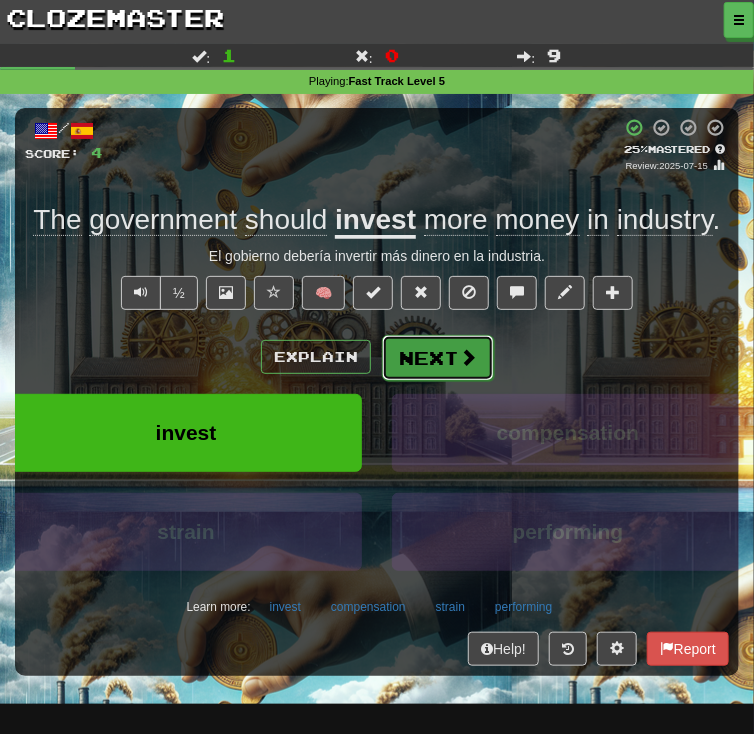 click at bounding box center [468, 357] 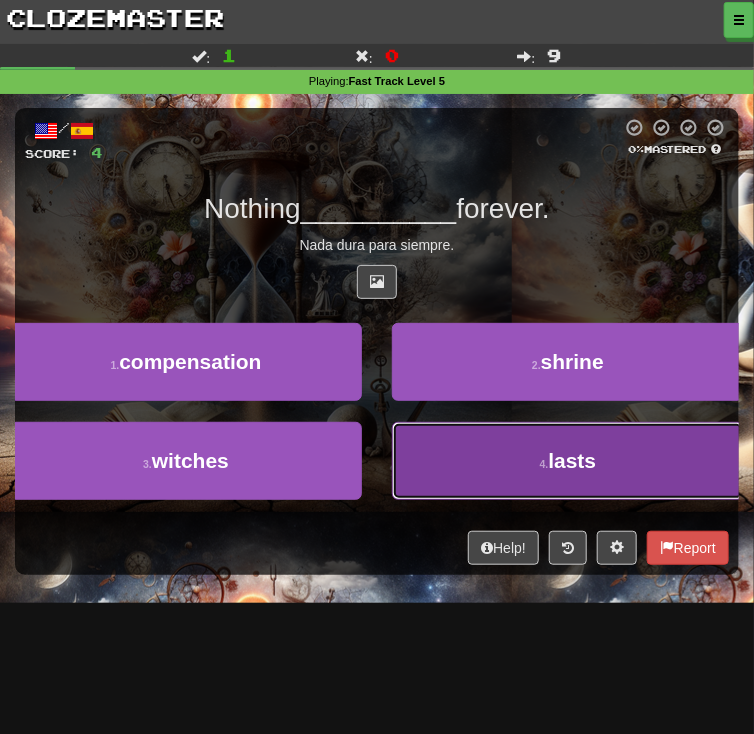 click on "4 .  lasts" at bounding box center [568, 461] 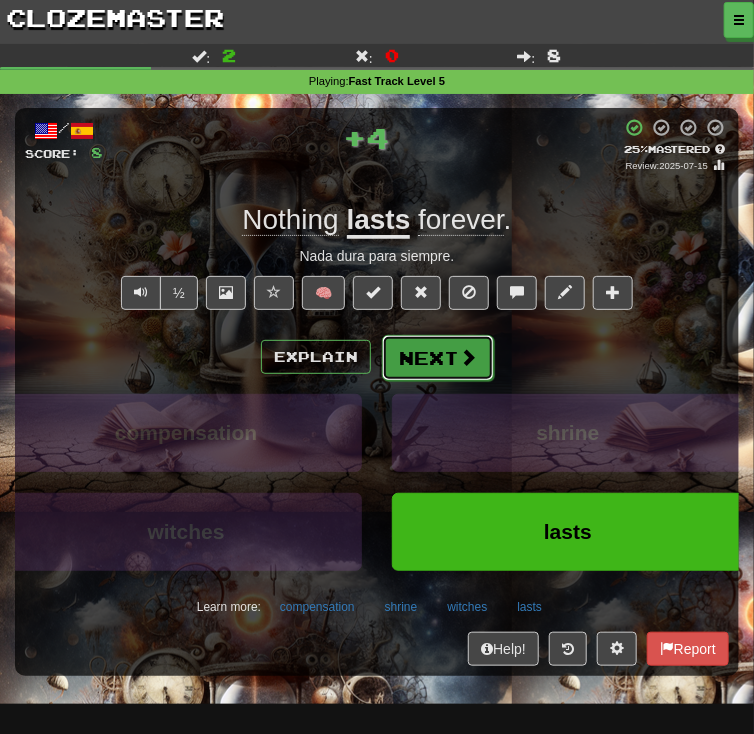 click on "Next" at bounding box center [438, 358] 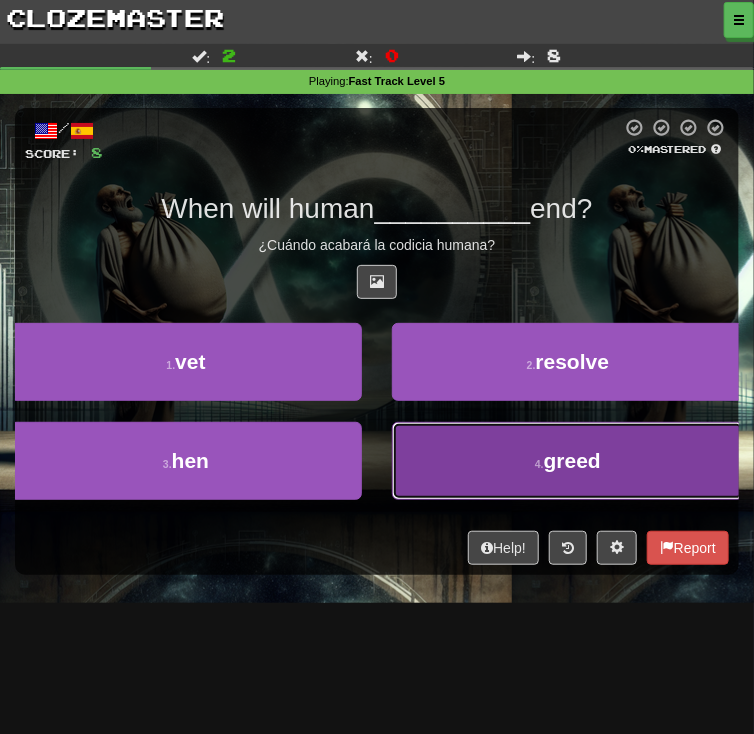 click on "4 .  greed" at bounding box center (568, 461) 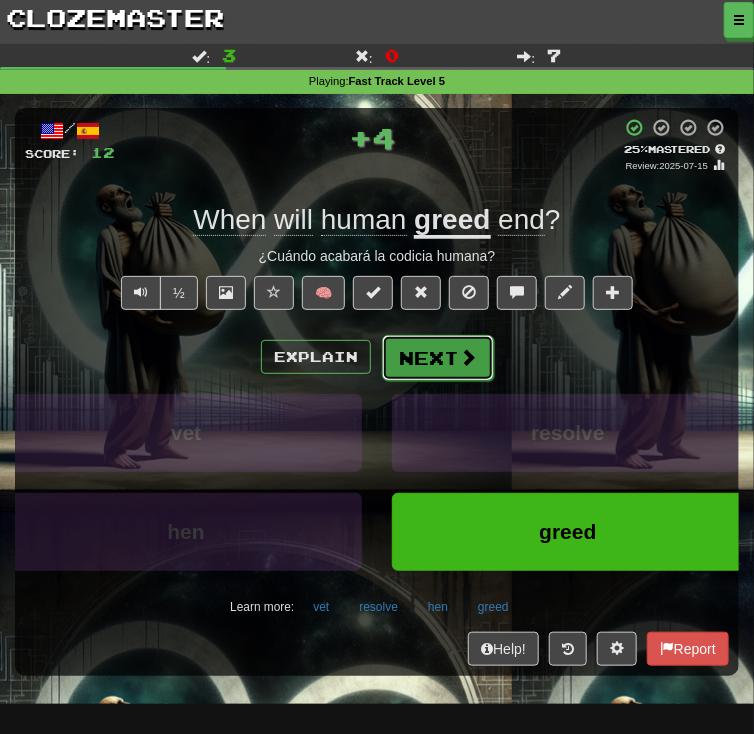 click on "Next" at bounding box center [438, 358] 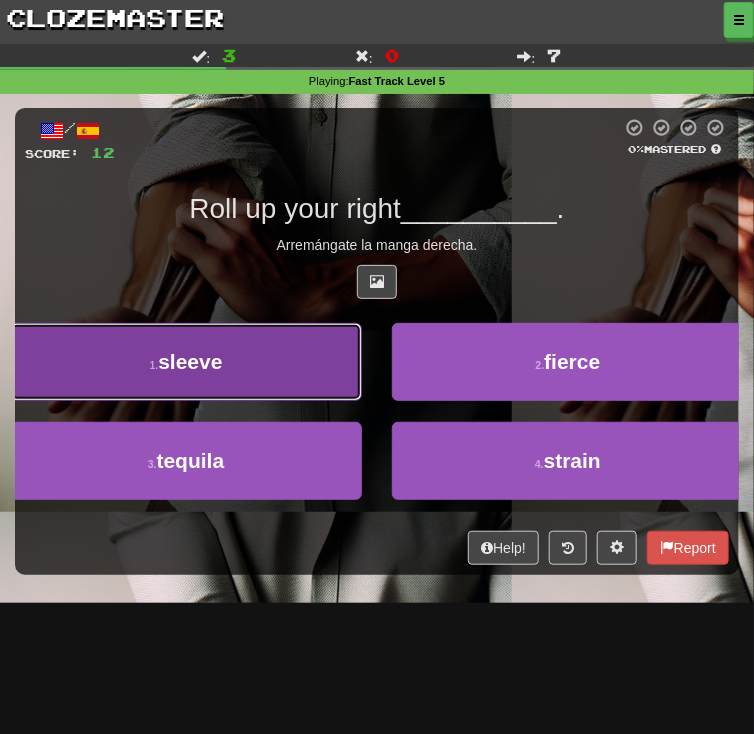 click on "1 .  sleeve" at bounding box center (186, 362) 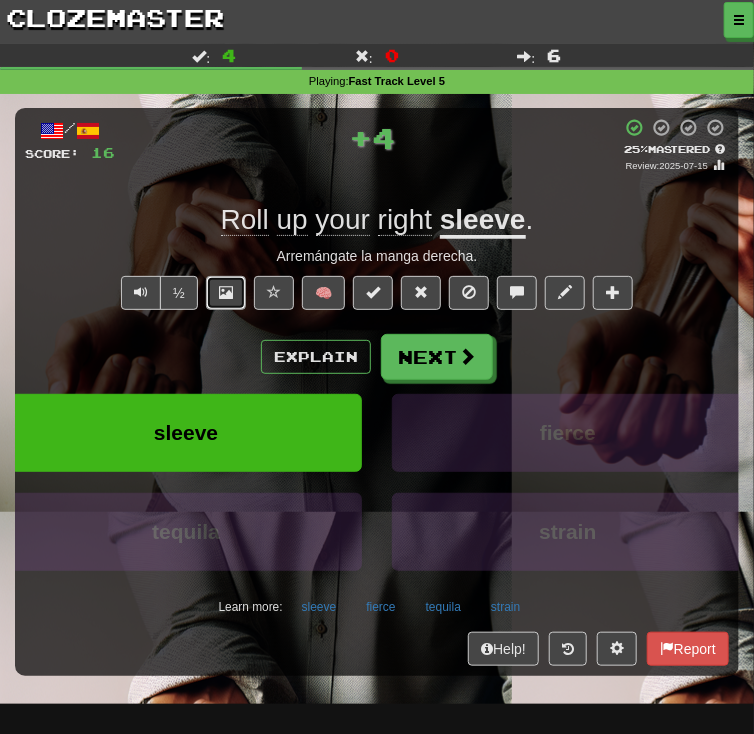 click at bounding box center [226, 293] 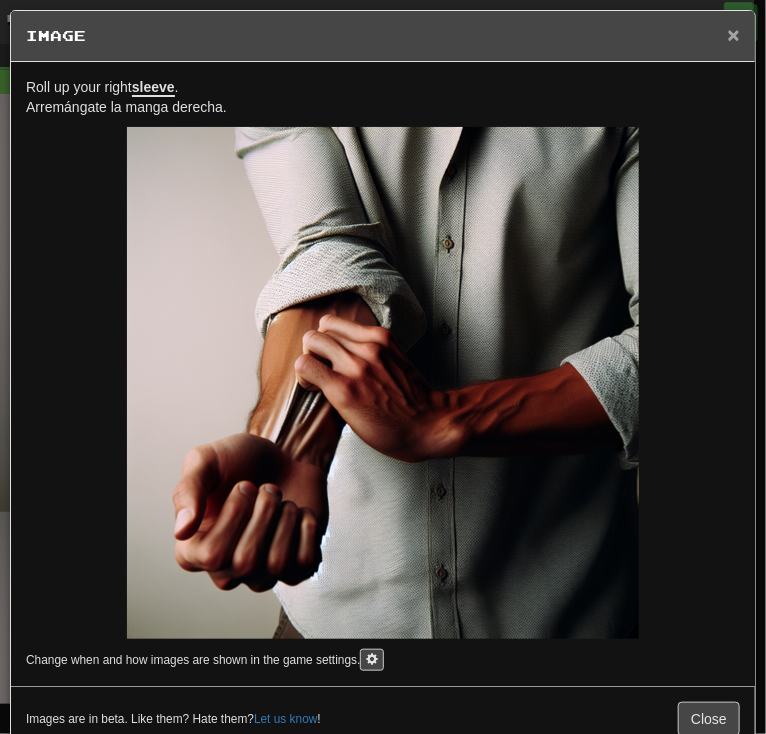 click on "×" at bounding box center [734, 34] 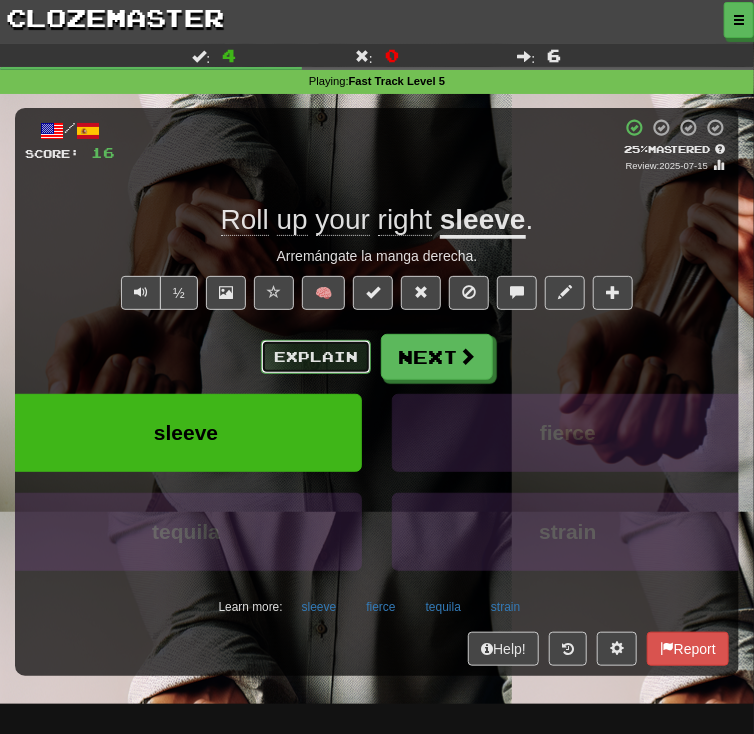 click on "Explain" at bounding box center (316, 357) 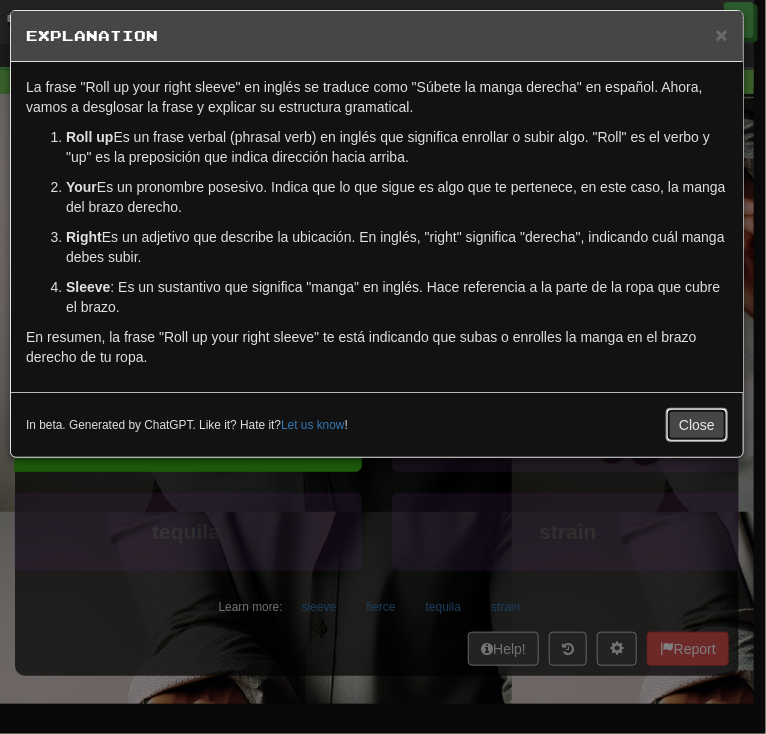 click on "Close" at bounding box center [697, 425] 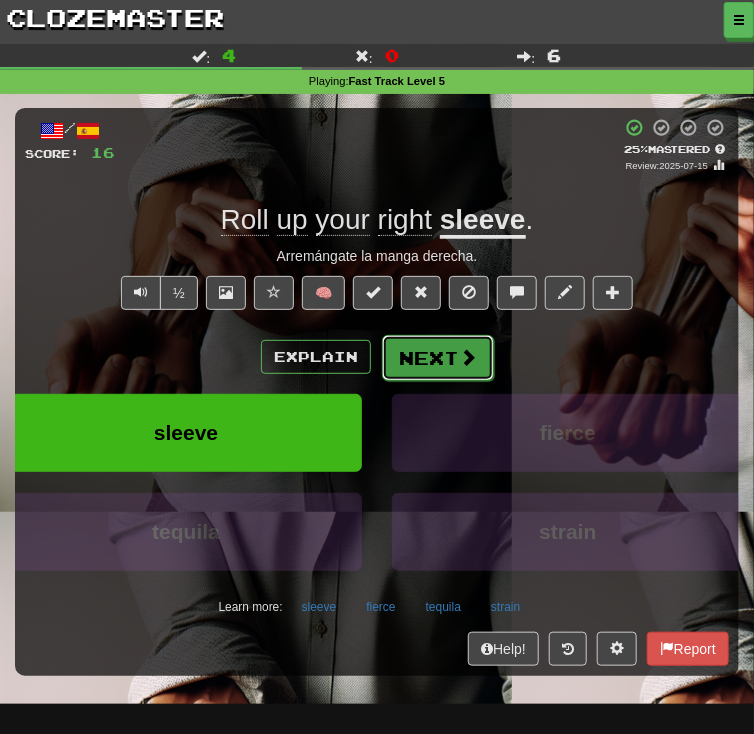 click on "Next" at bounding box center [438, 358] 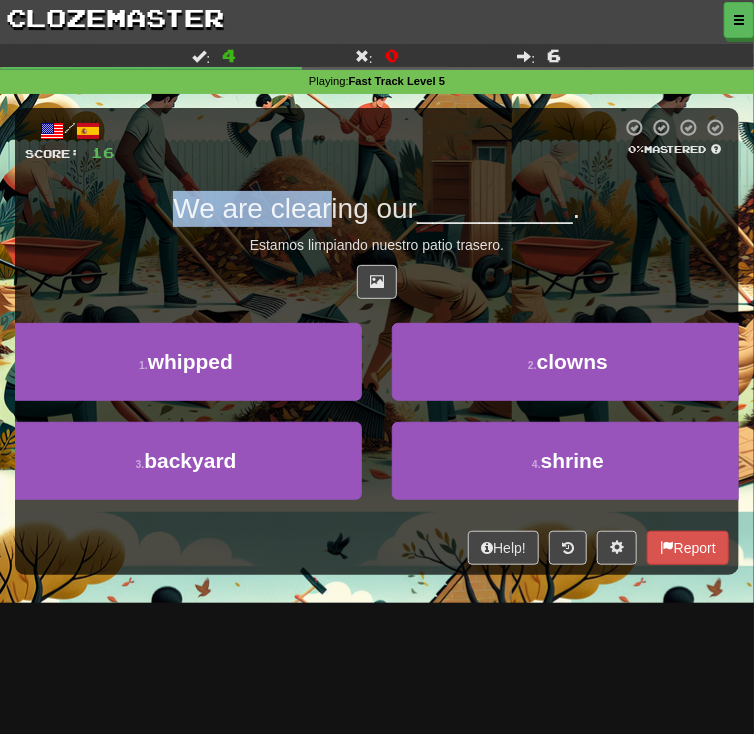 drag, startPoint x: 219, startPoint y: 202, endPoint x: 352, endPoint y: 212, distance: 133.37541 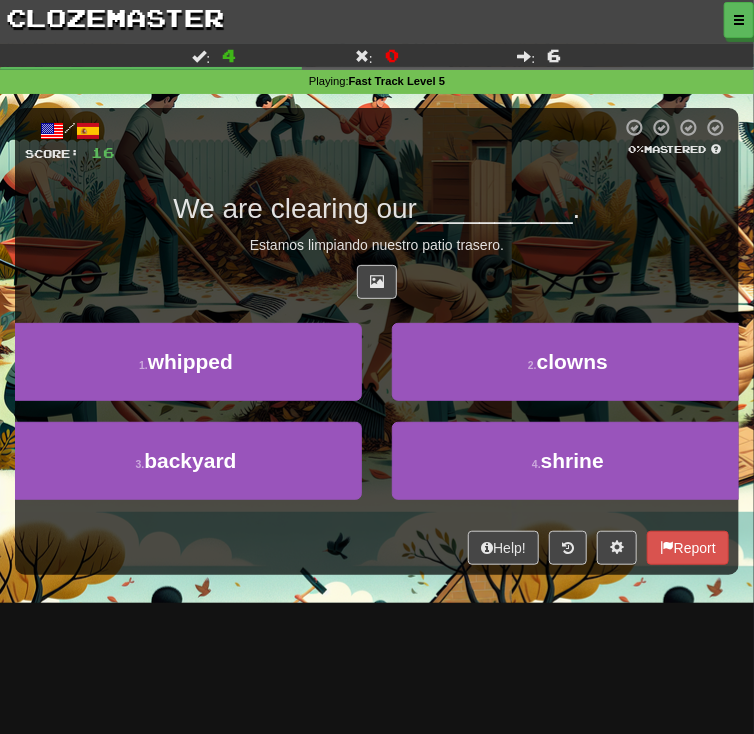 click on "We are clearing our" at bounding box center [295, 208] 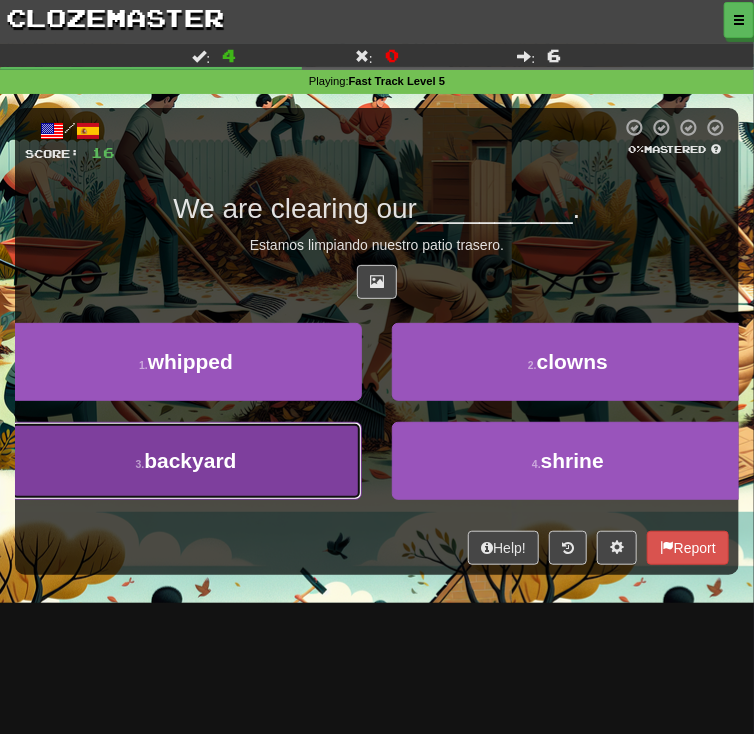 click on "3 .  backyard" at bounding box center [186, 461] 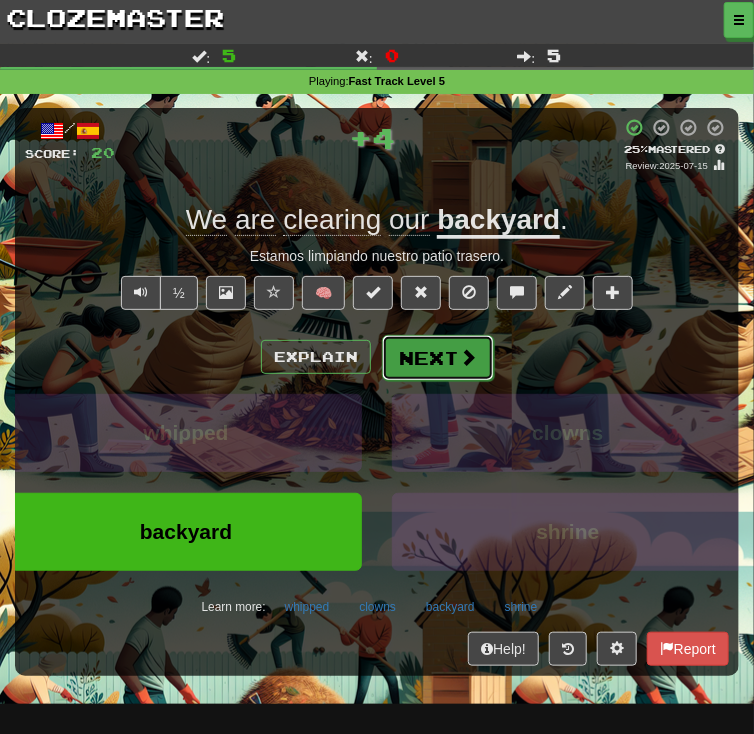 click on "Next" at bounding box center (438, 358) 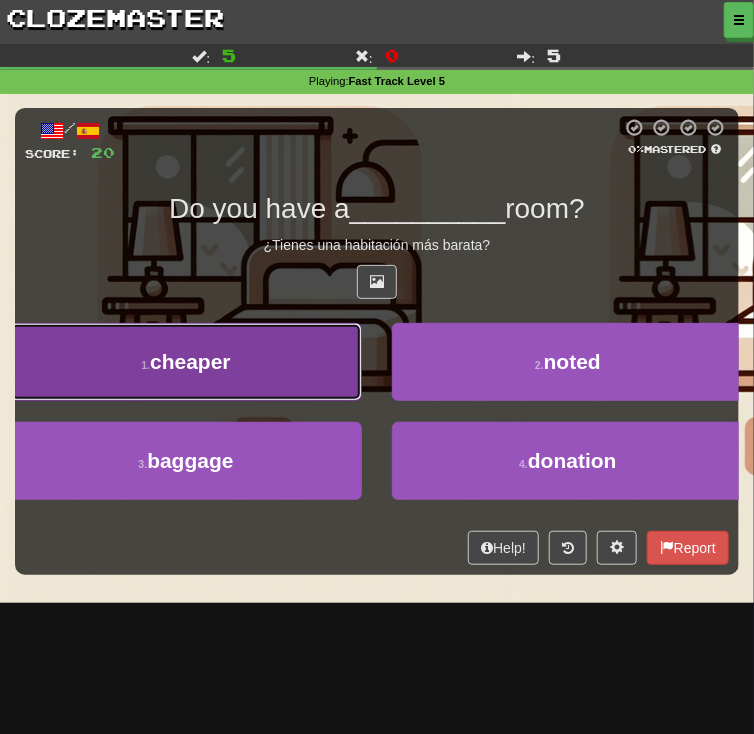 click on "1 .  cheaper" at bounding box center [186, 362] 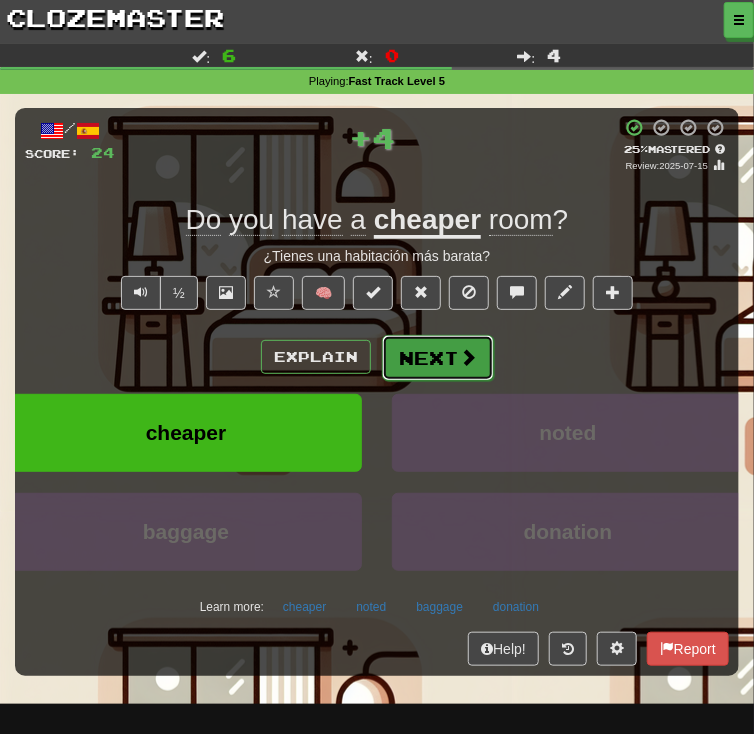 click on "Next" at bounding box center [438, 358] 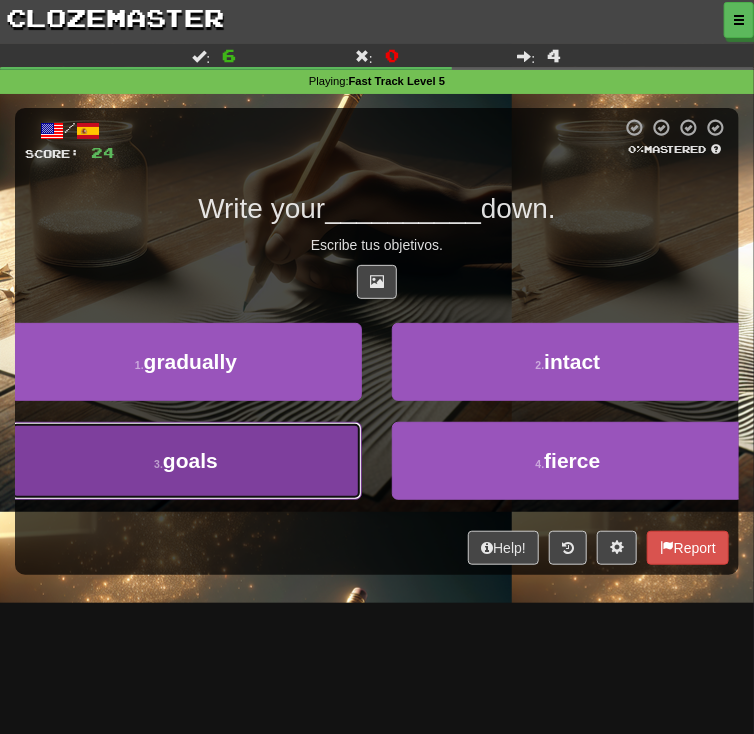 click on "3 .  goals" at bounding box center [186, 461] 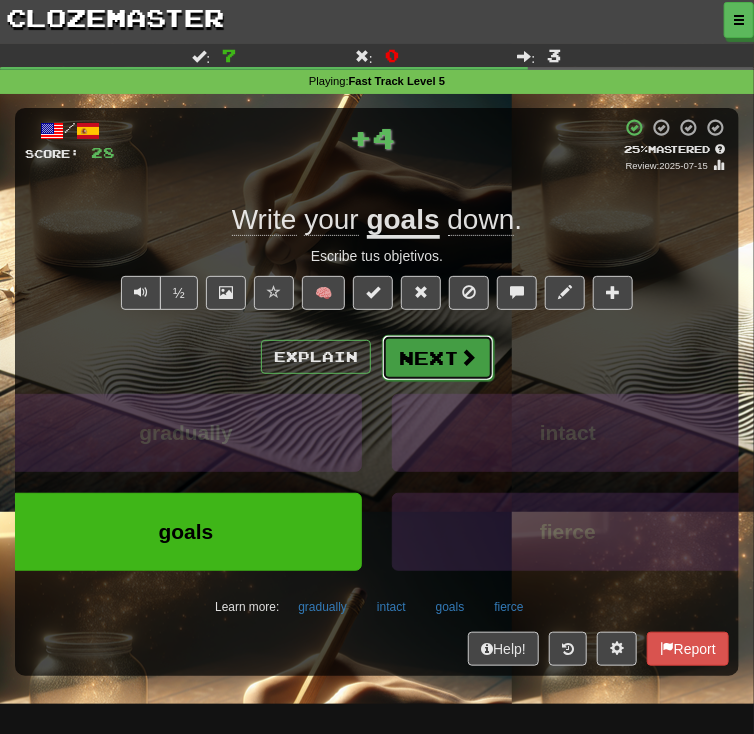 click on "Next" at bounding box center [438, 358] 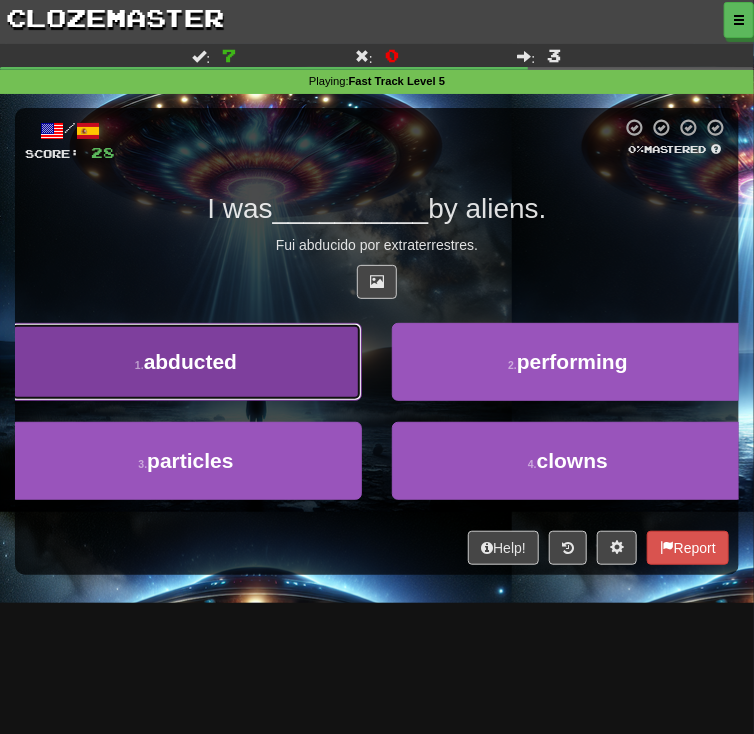 click on "1 .  abducted" at bounding box center (186, 362) 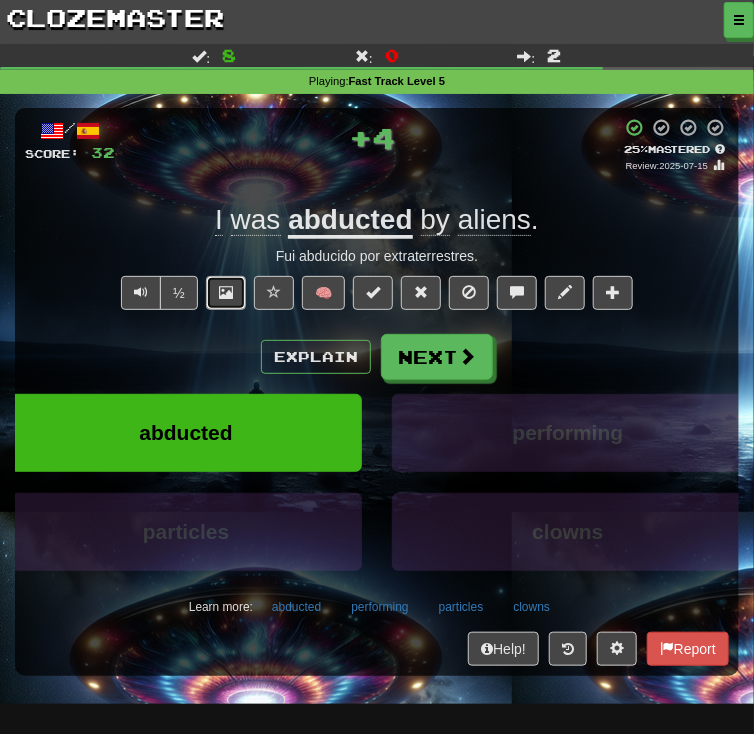 click at bounding box center [226, 293] 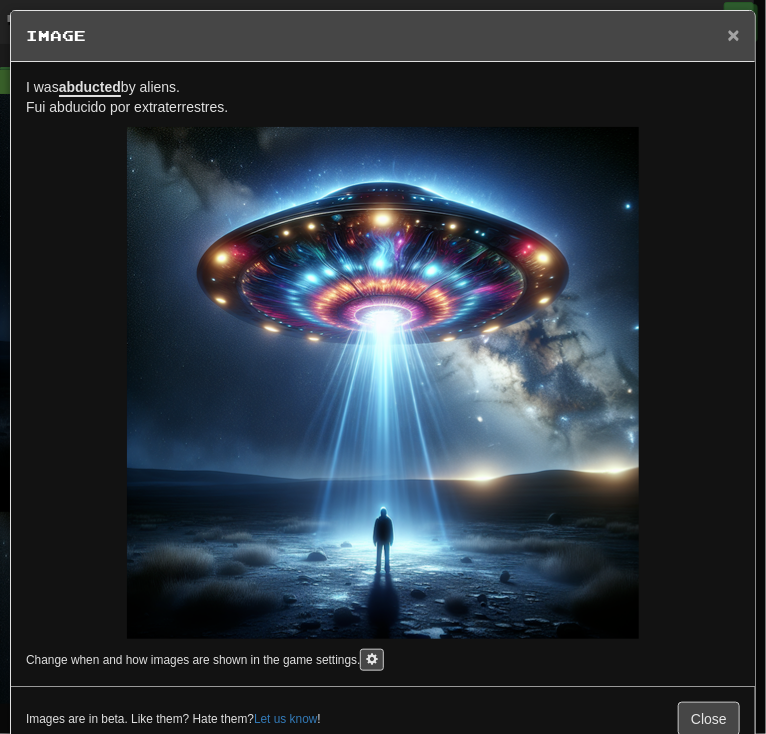 click on "×" at bounding box center (734, 34) 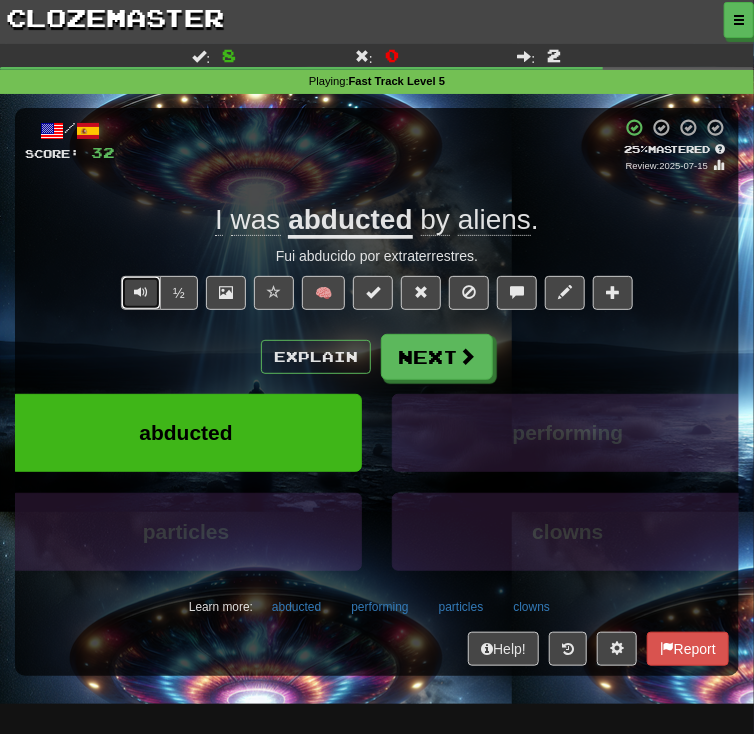 click at bounding box center (141, 293) 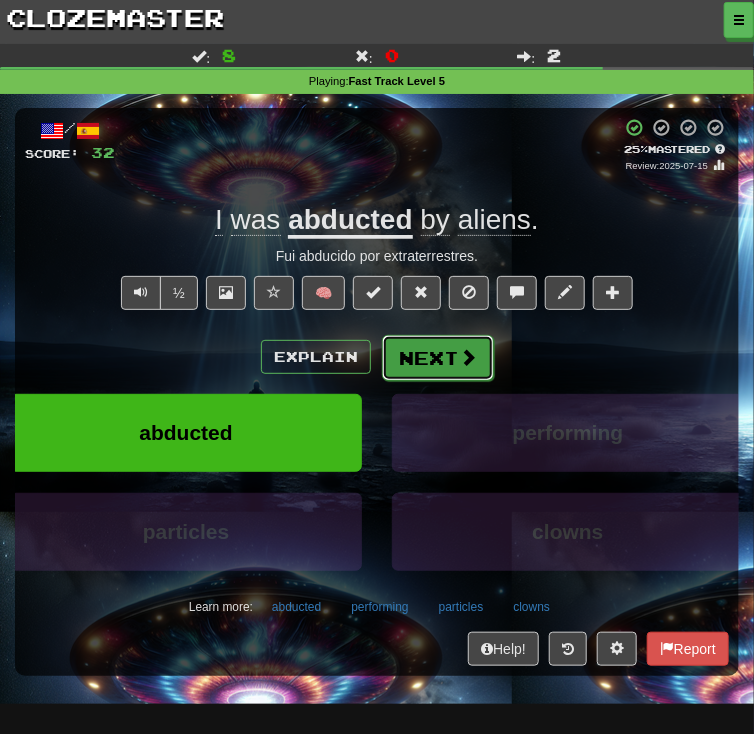 click on "Next" at bounding box center (438, 358) 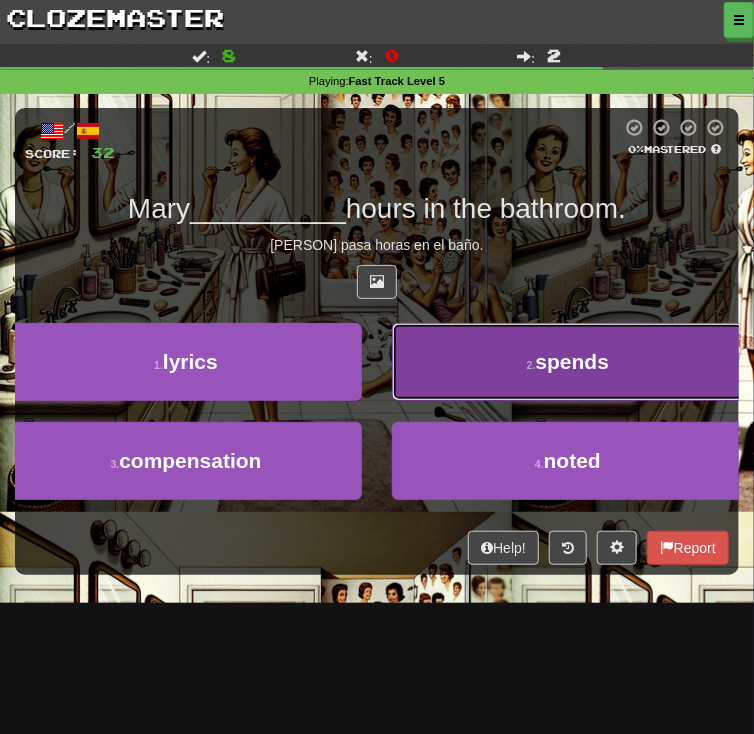 click on "spends" at bounding box center [573, 361] 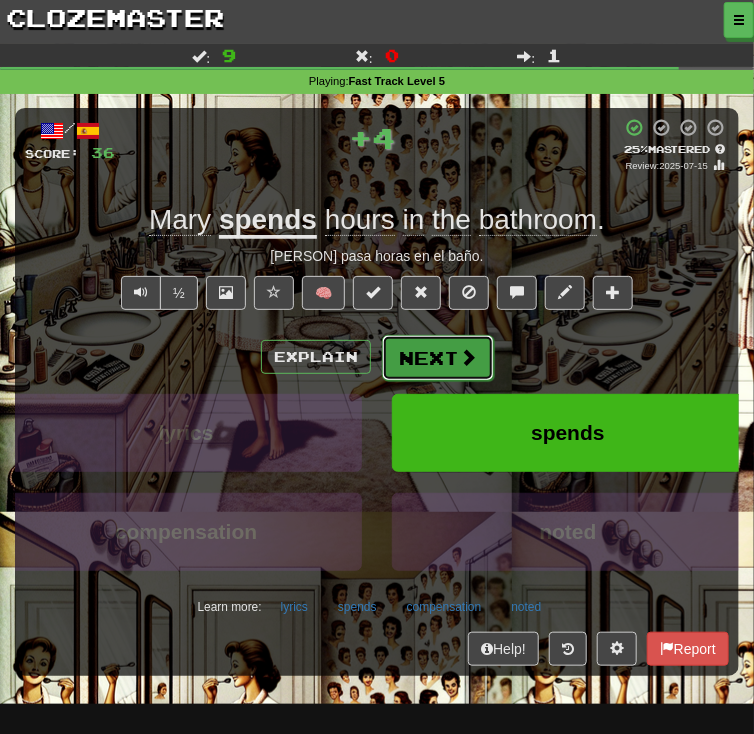 click on "Next" at bounding box center (438, 358) 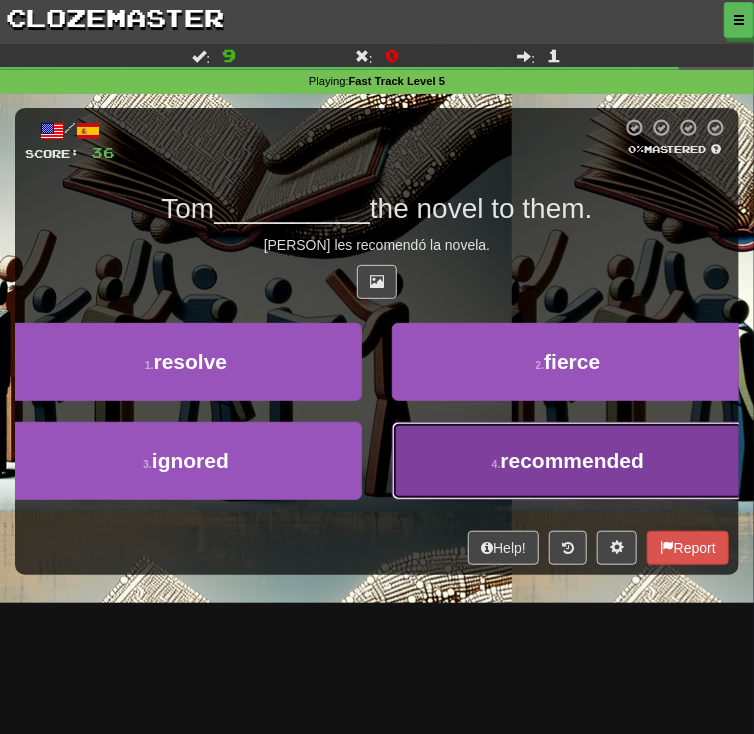 click on "4 ." at bounding box center (496, 464) 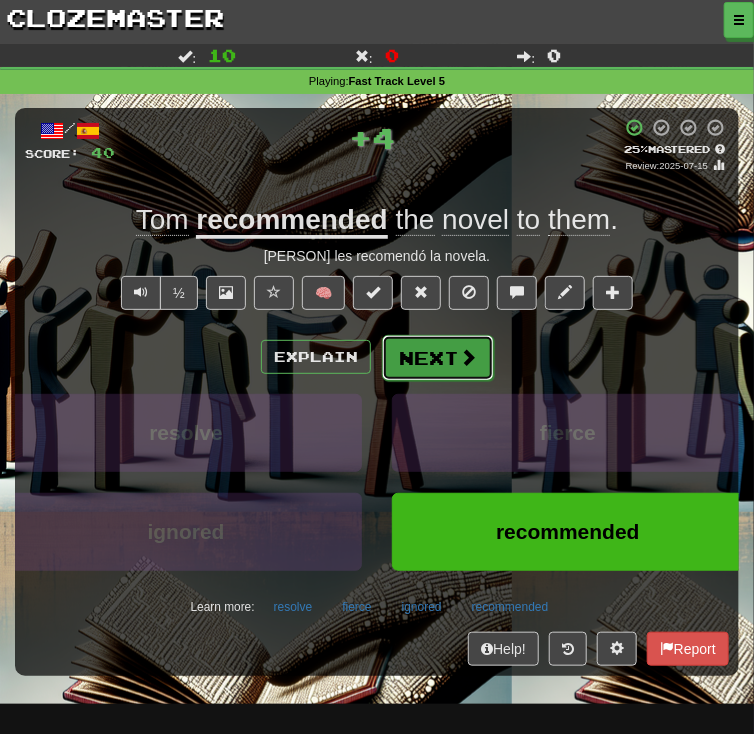 click on "Next" at bounding box center [438, 358] 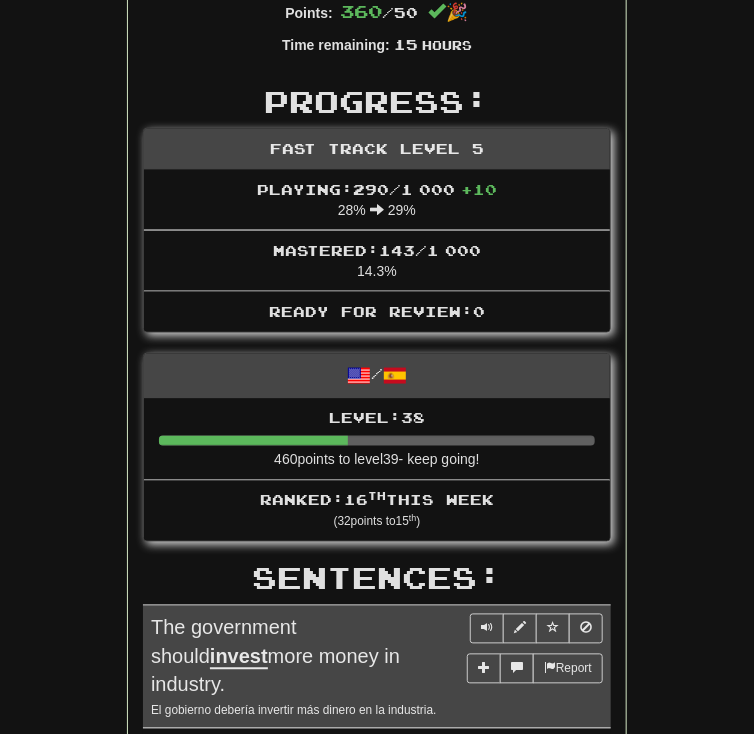 scroll, scrollTop: 960, scrollLeft: 0, axis: vertical 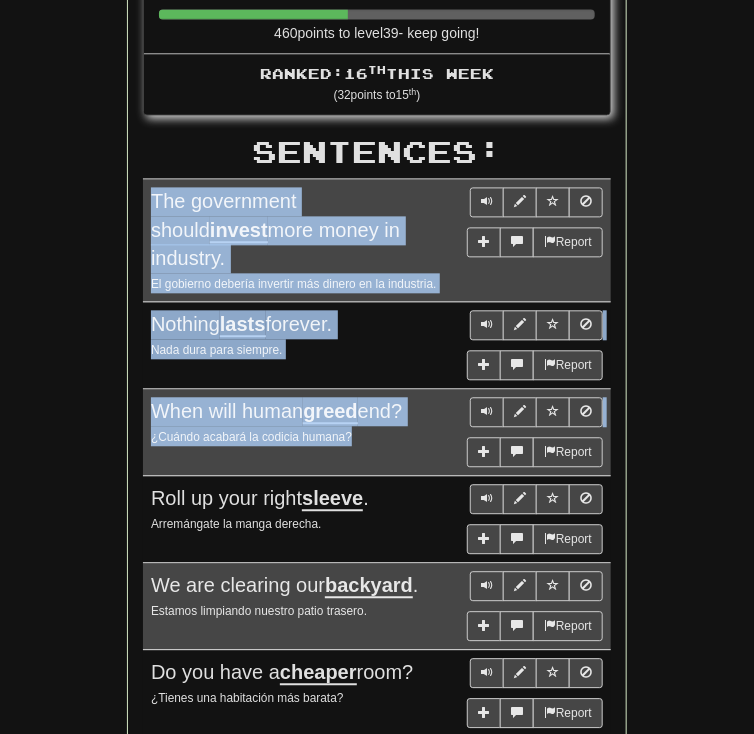 drag, startPoint x: 152, startPoint y: 202, endPoint x: 432, endPoint y: 277, distance: 289.87067 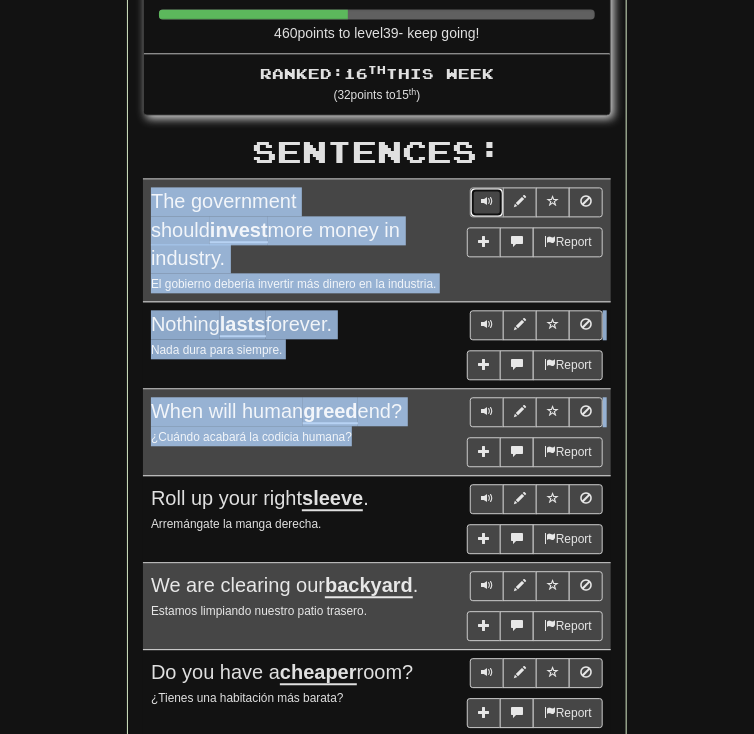click at bounding box center [487, 202] 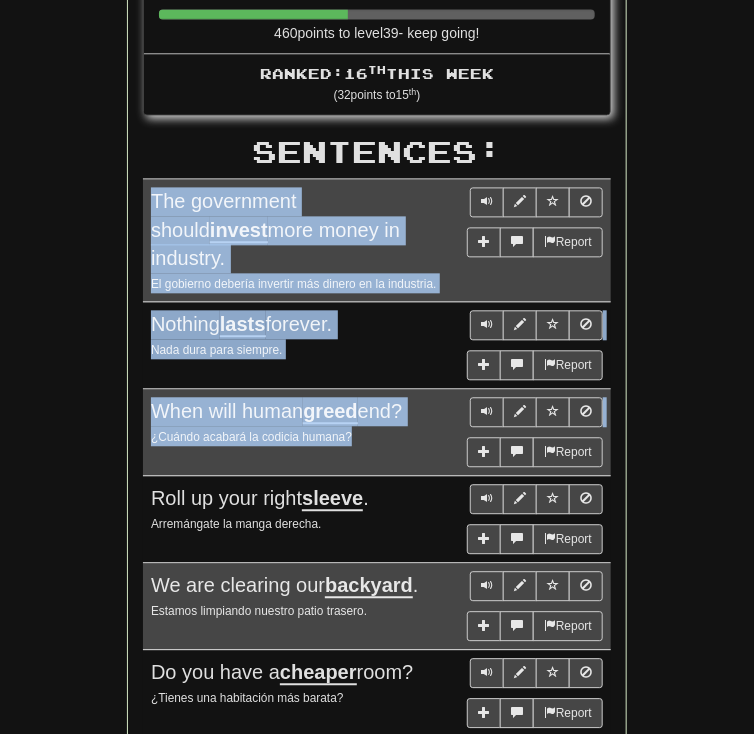 click on "The government should  invest  more money in industry." at bounding box center [275, 229] 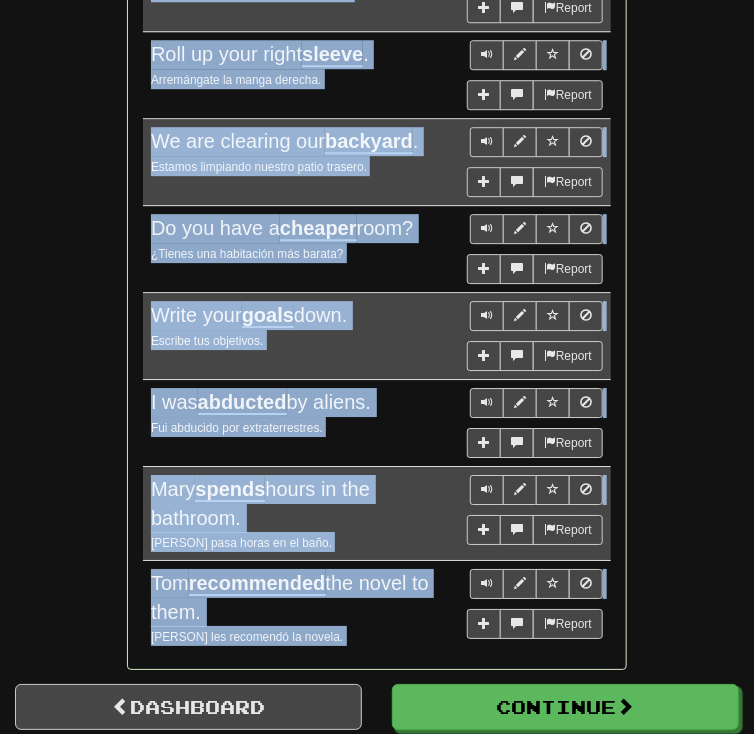 scroll, scrollTop: 1414, scrollLeft: 0, axis: vertical 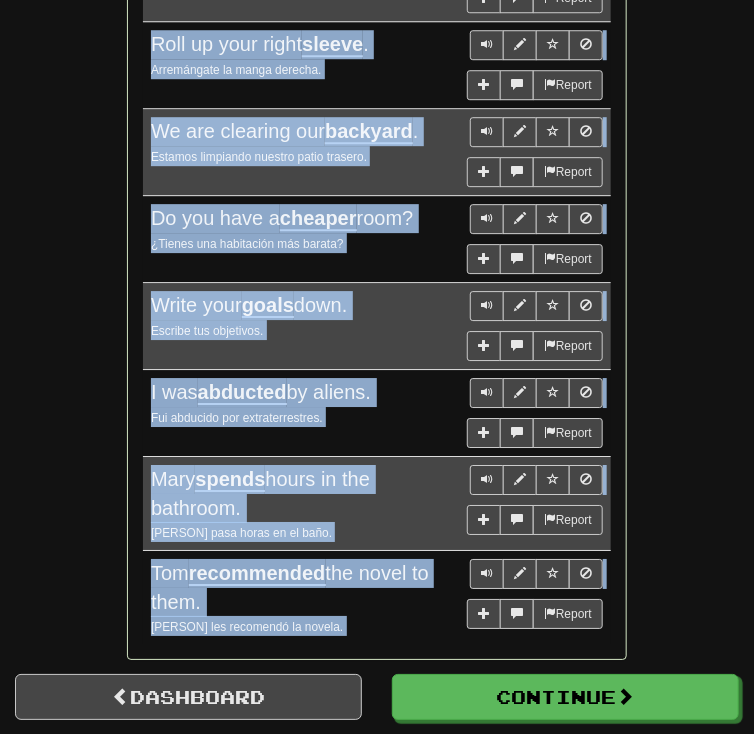 drag, startPoint x: 152, startPoint y: 202, endPoint x: 260, endPoint y: 571, distance: 384.48016 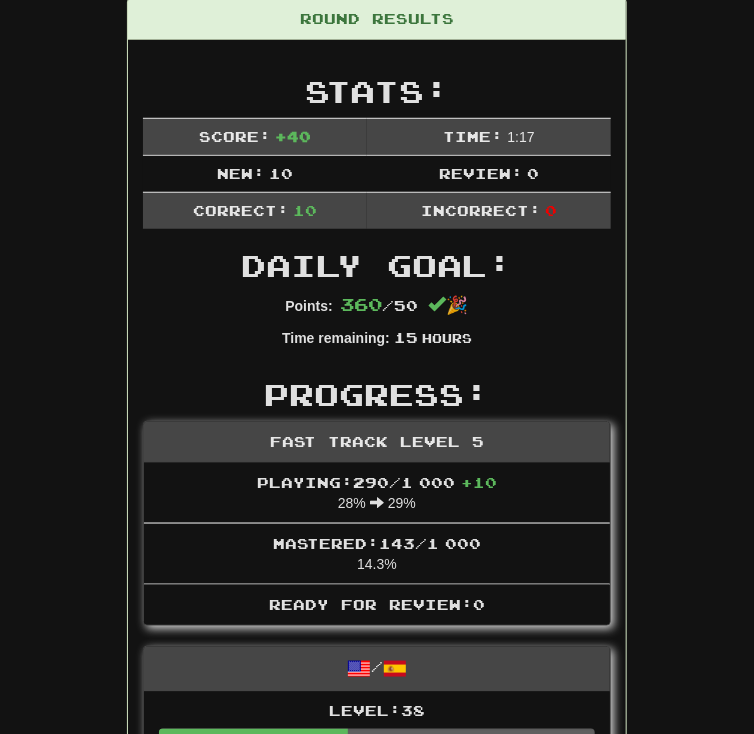 click on "Round Results Stats: Score:   + 40 Time:   1 : 17 New:   10 Review:   0 Correct:   10 Incorrect:   0 Daily Goal: Points:   360  /  50  🎉 Time remaining: 15   Hours Progress: Fast Track Level 5 Playing:  290  /  1 000 + 10 28% 29% Mastered:  143  /  1 000 14.3% Ready for Review:  0  /  Level:  38 460  points to level  39  - keep going! Ranked:  16 th  this week ( 32  points to  15 th ) Sentences:  Report The government should  invest  more money in industry. El gobierno debería invertir más dinero en la industria.  Report Nothing  lasts  forever. Nada dura para siempre.  Report When will human  greed  end? ¿Cuándo acabará la codicia humana?  Report Roll up your right  sleeve . Arremángate la manga derecha.  Report We are clearing our  backyard . Estamos limpiando nuestro patio trasero.  Report Do you have a  cheaper  room? ¿Tienes una habitación más barata?  Report Write your  goals  down. Escribe tus objetivos.  Report I was  abducted  by aliens. Fui abducido por extraterrestres.  Report Mary" at bounding box center [377, 923] 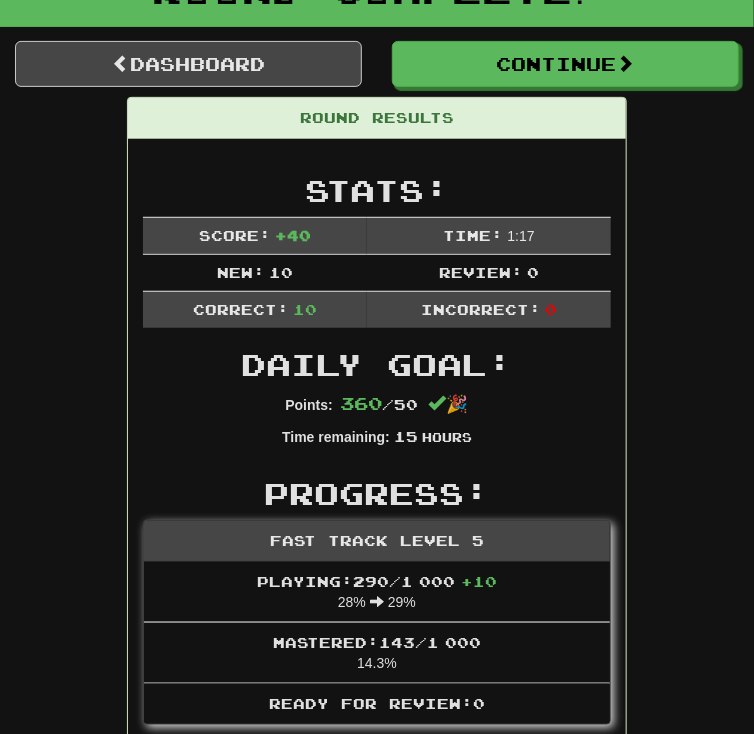 scroll, scrollTop: 0, scrollLeft: 0, axis: both 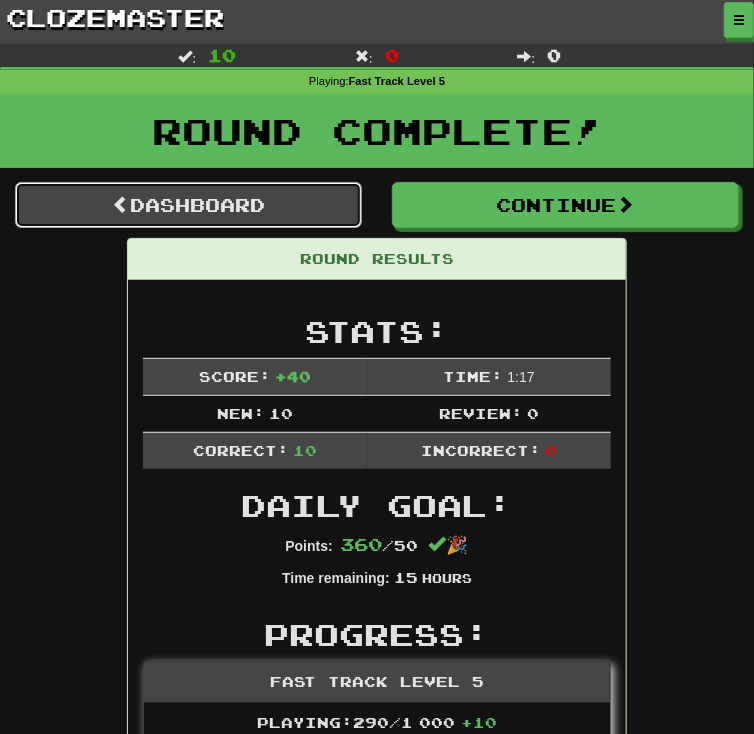click on "Dashboard" at bounding box center (188, 205) 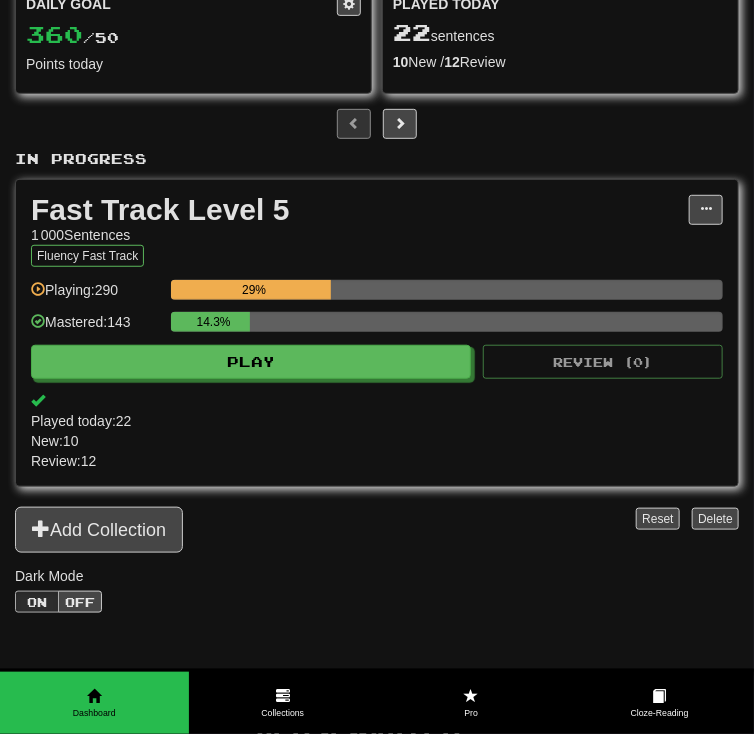 scroll, scrollTop: 0, scrollLeft: 0, axis: both 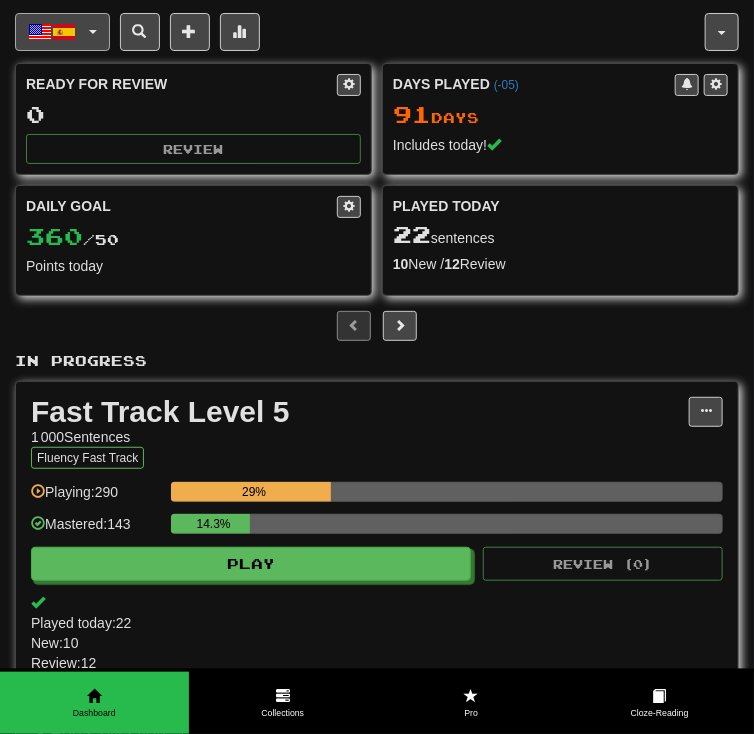 click on "English  /  Español" at bounding box center (62, 32) 